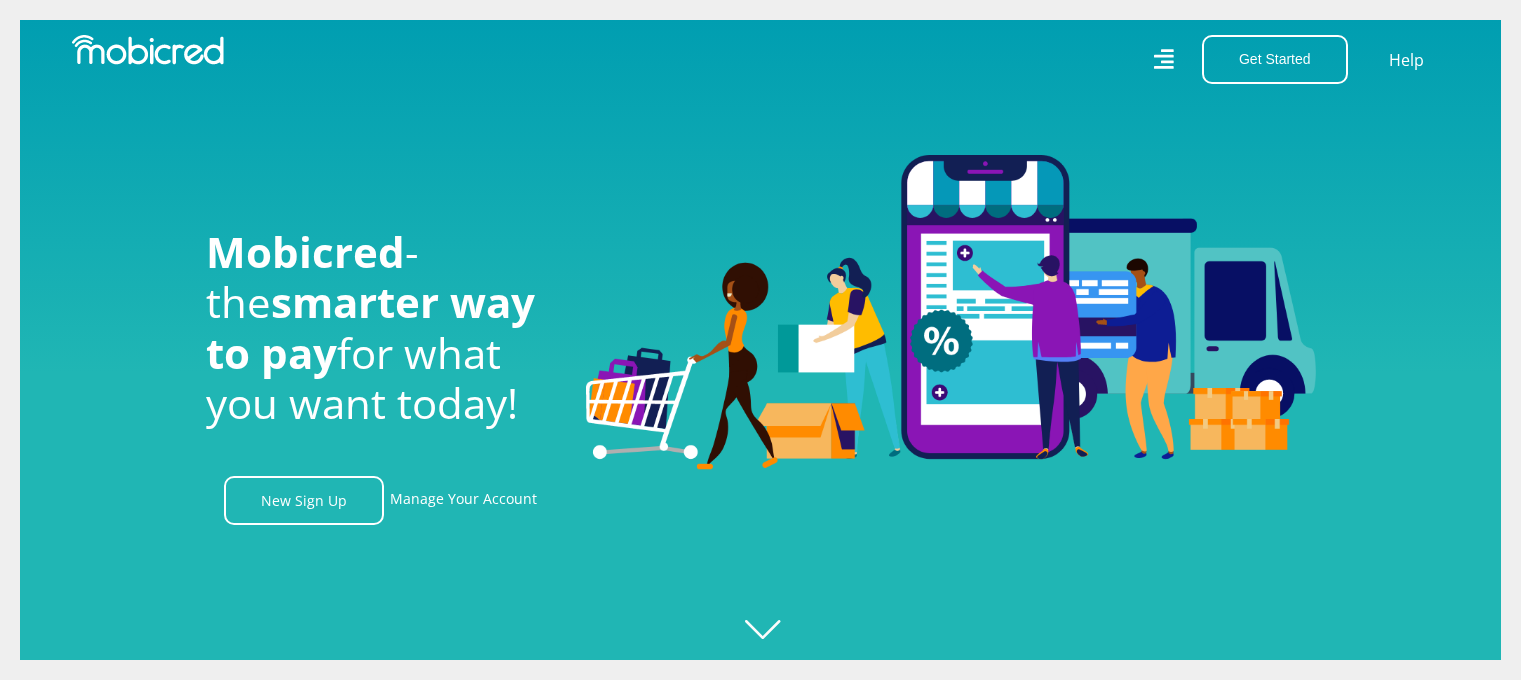 scroll, scrollTop: 0, scrollLeft: 0, axis: both 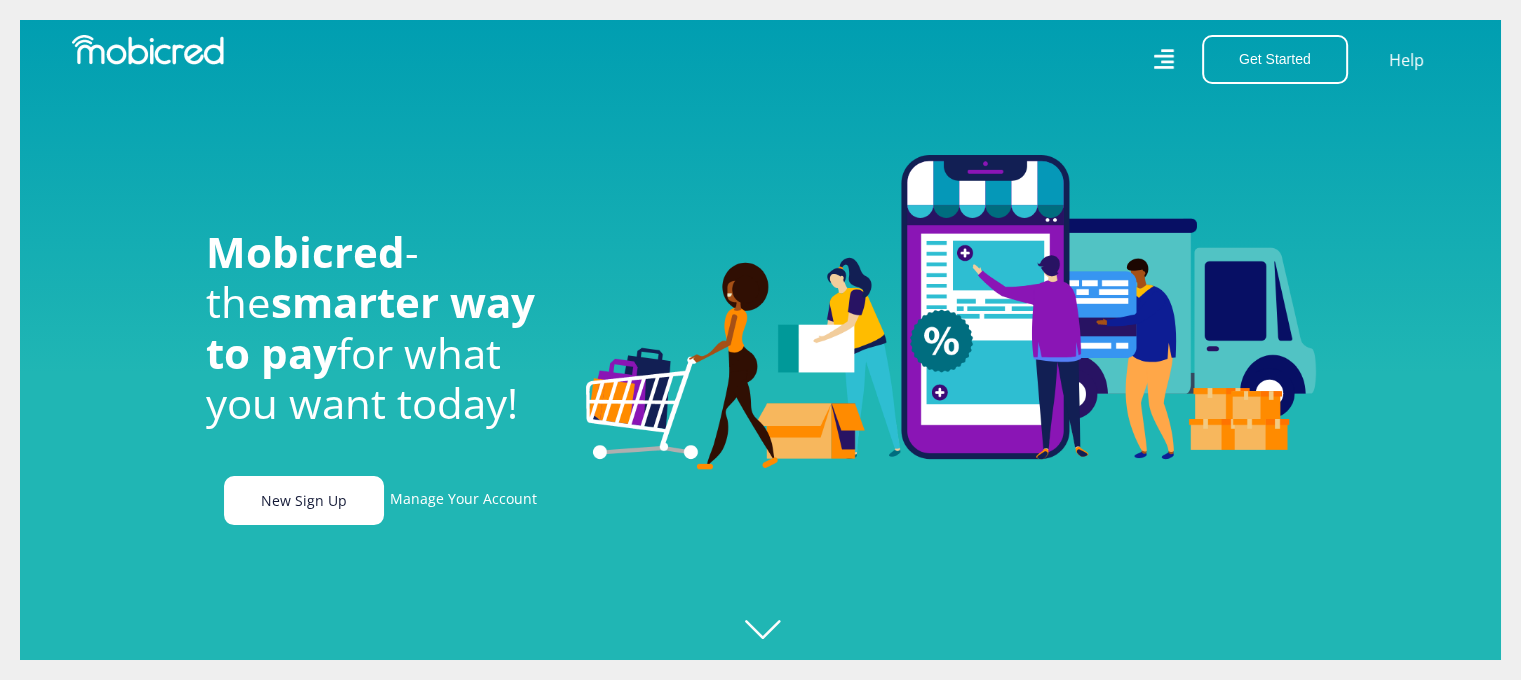 click on "New Sign Up" at bounding box center [304, 500] 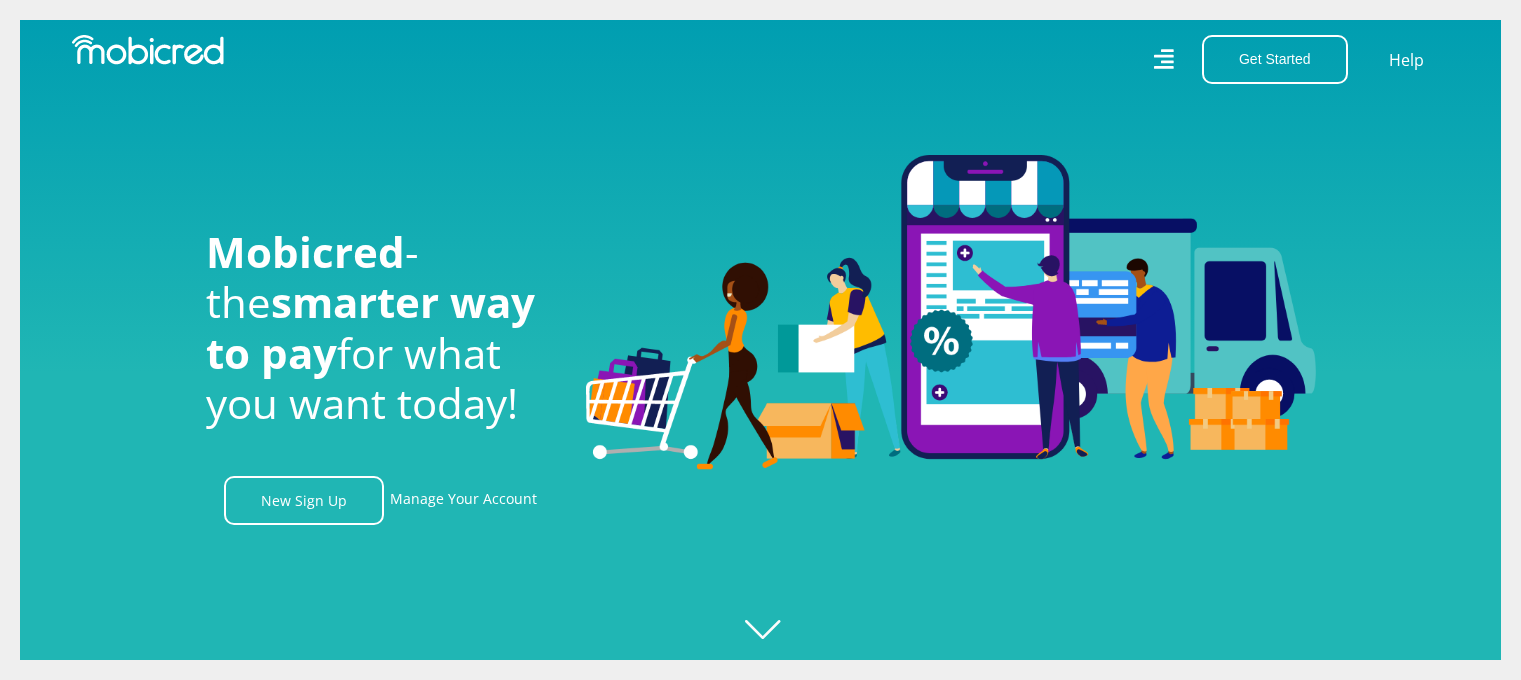 scroll, scrollTop: 0, scrollLeft: 0, axis: both 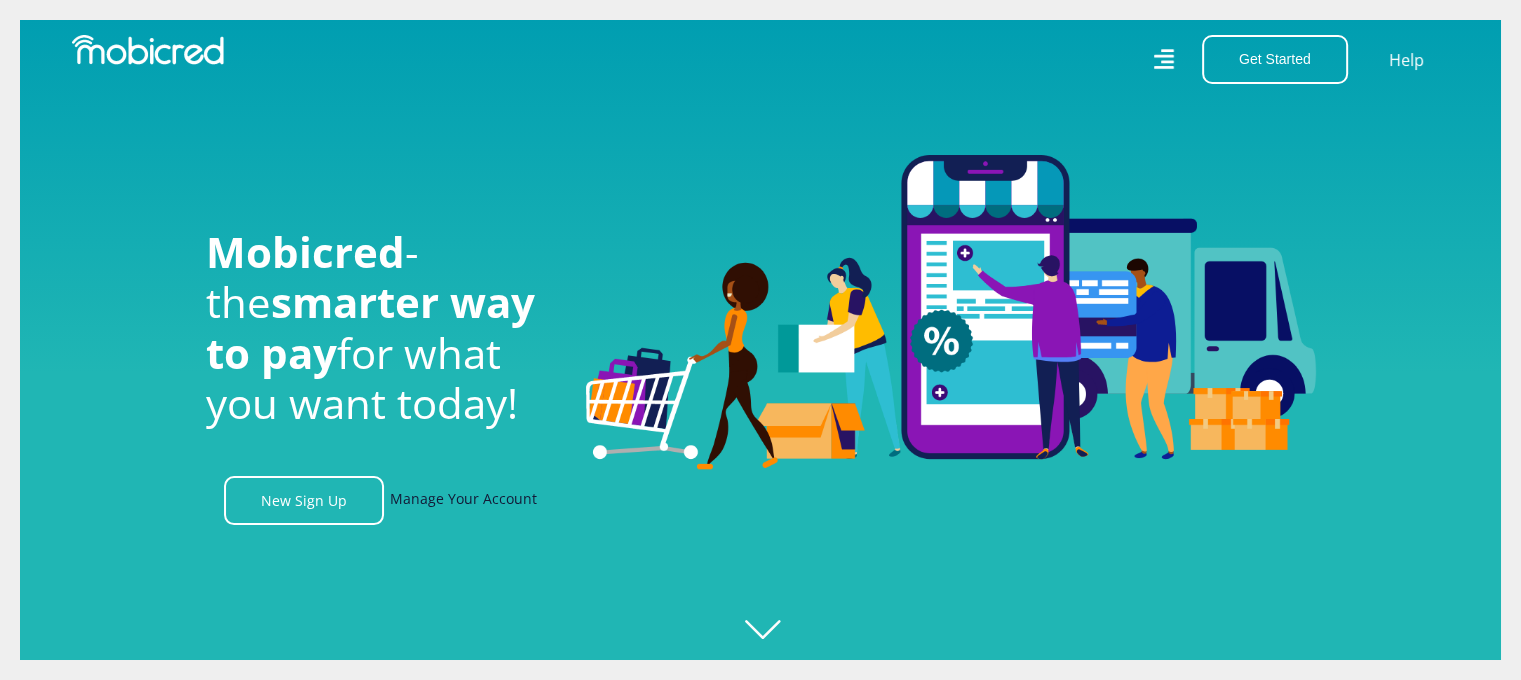 click on "Manage Your Account" at bounding box center (463, 500) 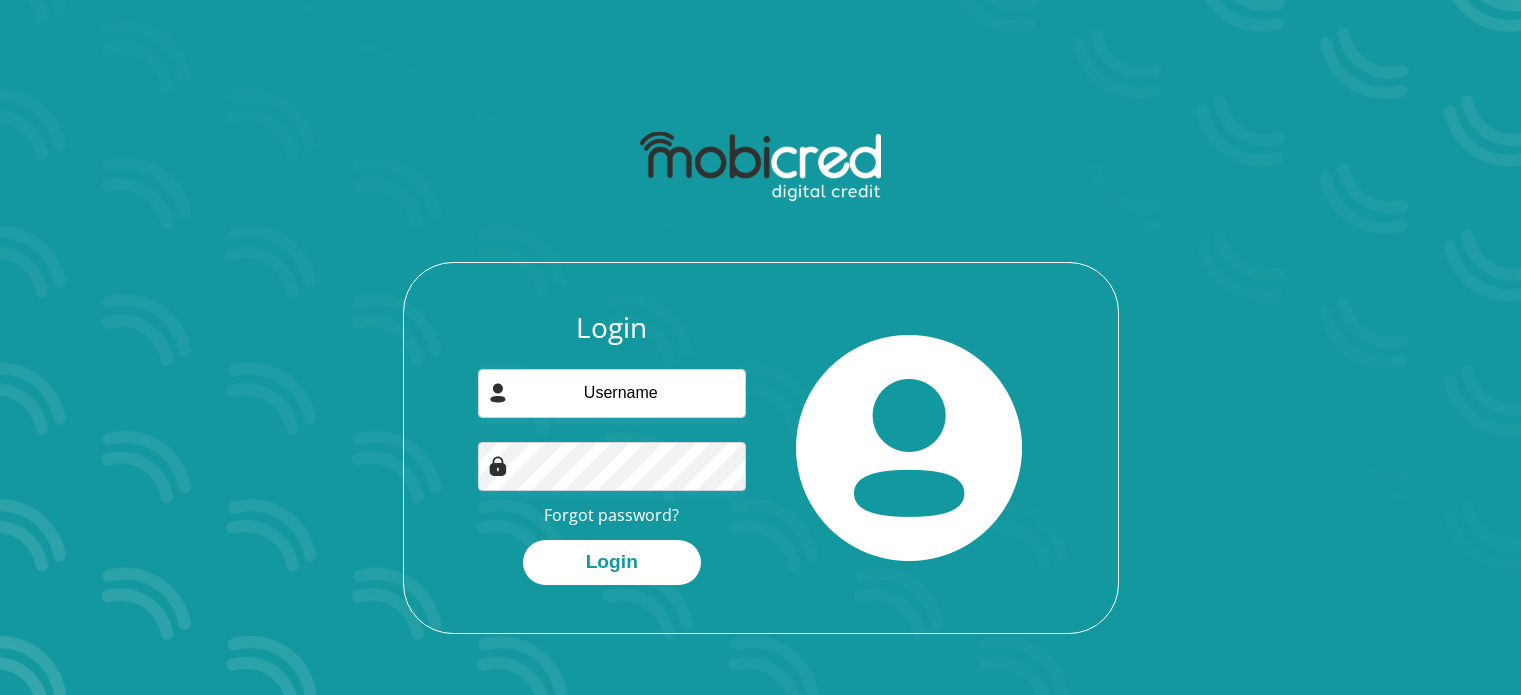 scroll, scrollTop: 0, scrollLeft: 0, axis: both 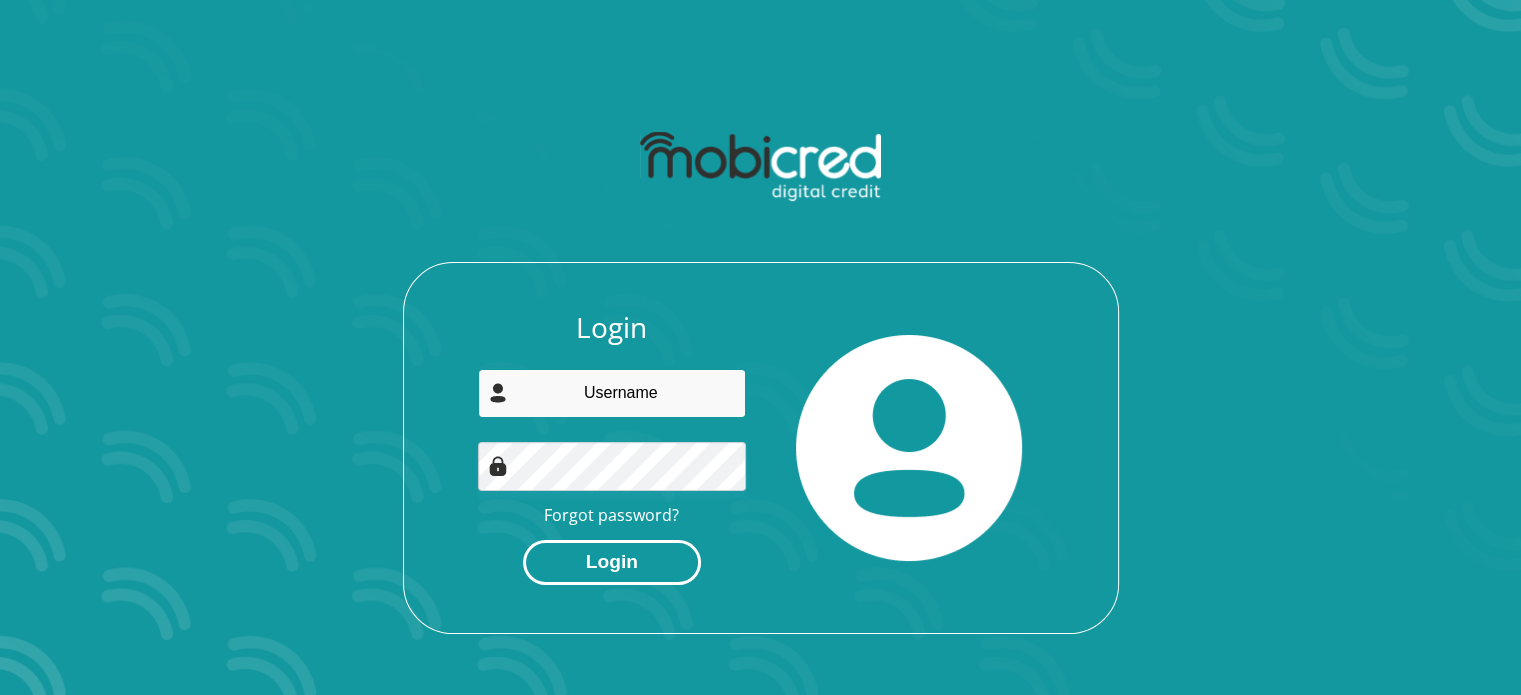 type on "malulekegift631@gmail.com" 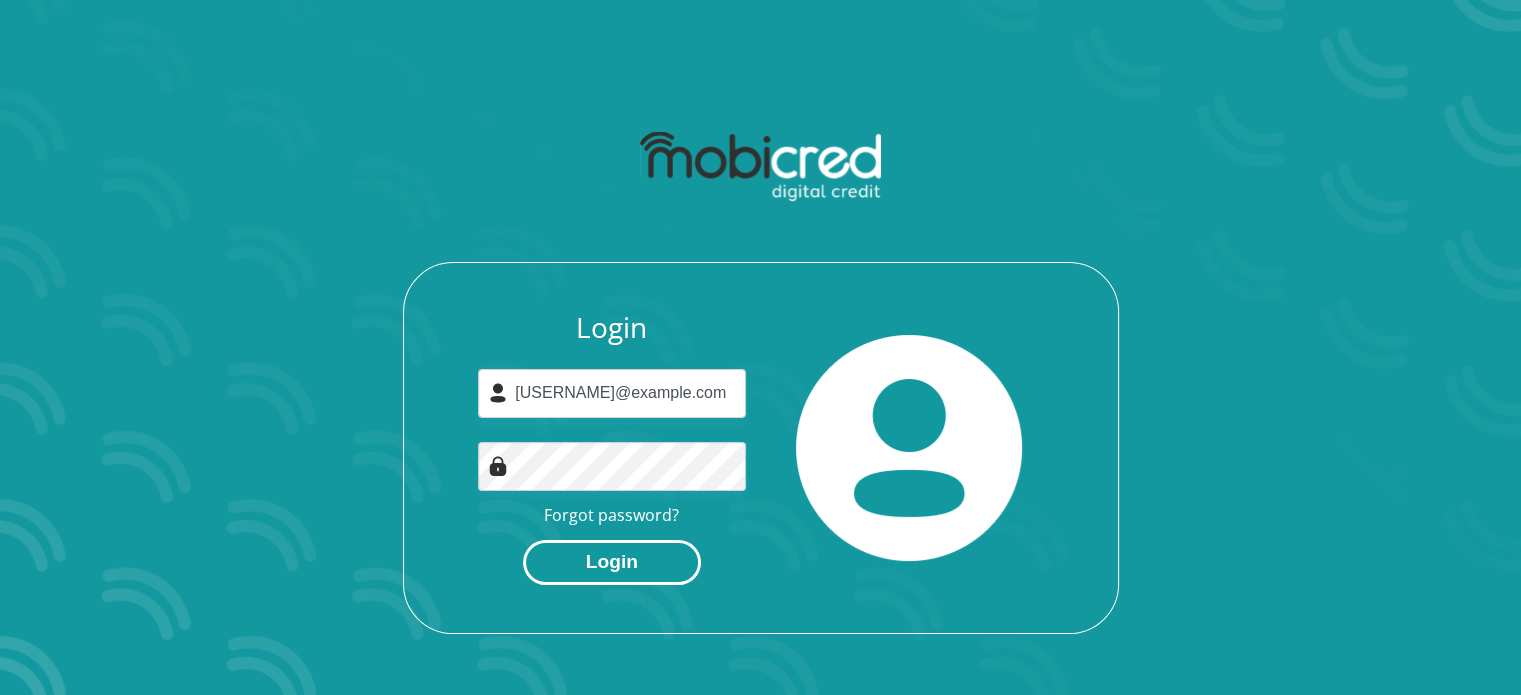 click on "Login" at bounding box center (612, 562) 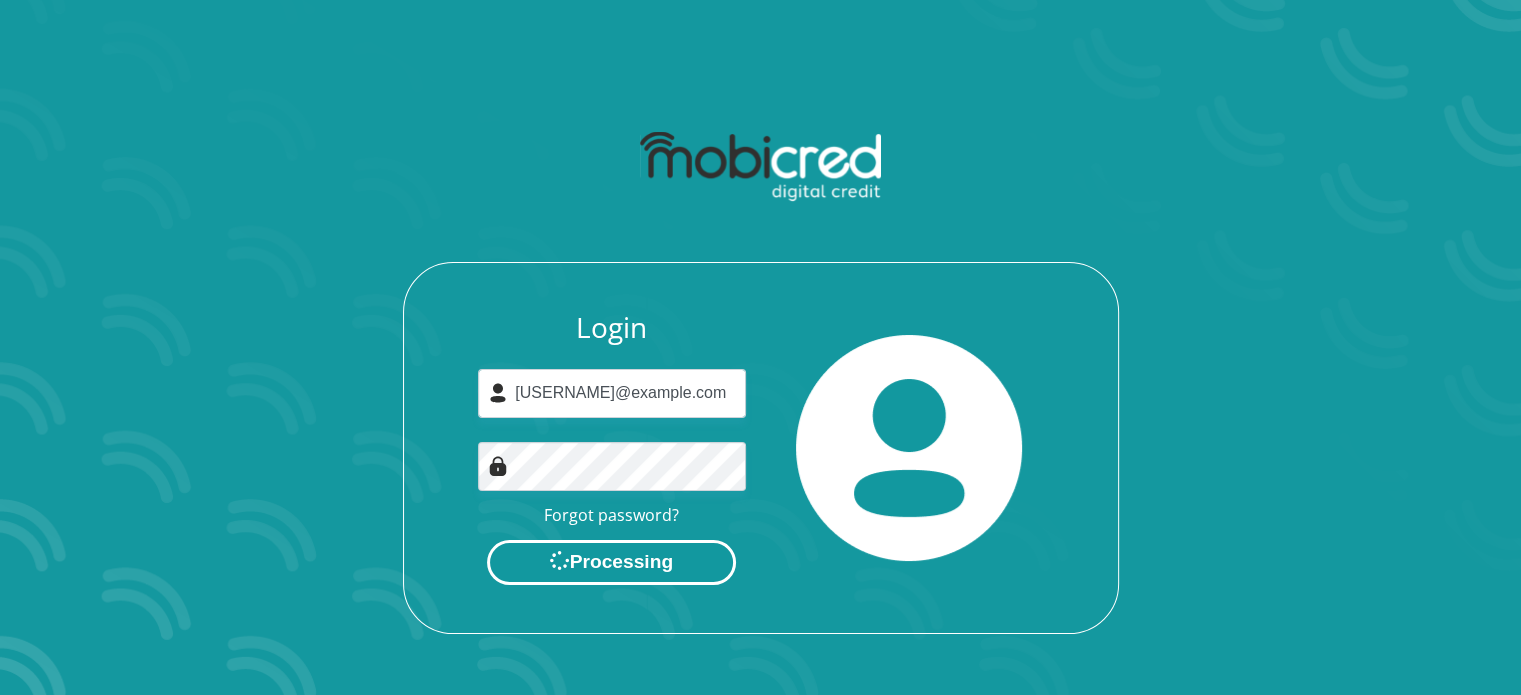 scroll, scrollTop: 0, scrollLeft: 0, axis: both 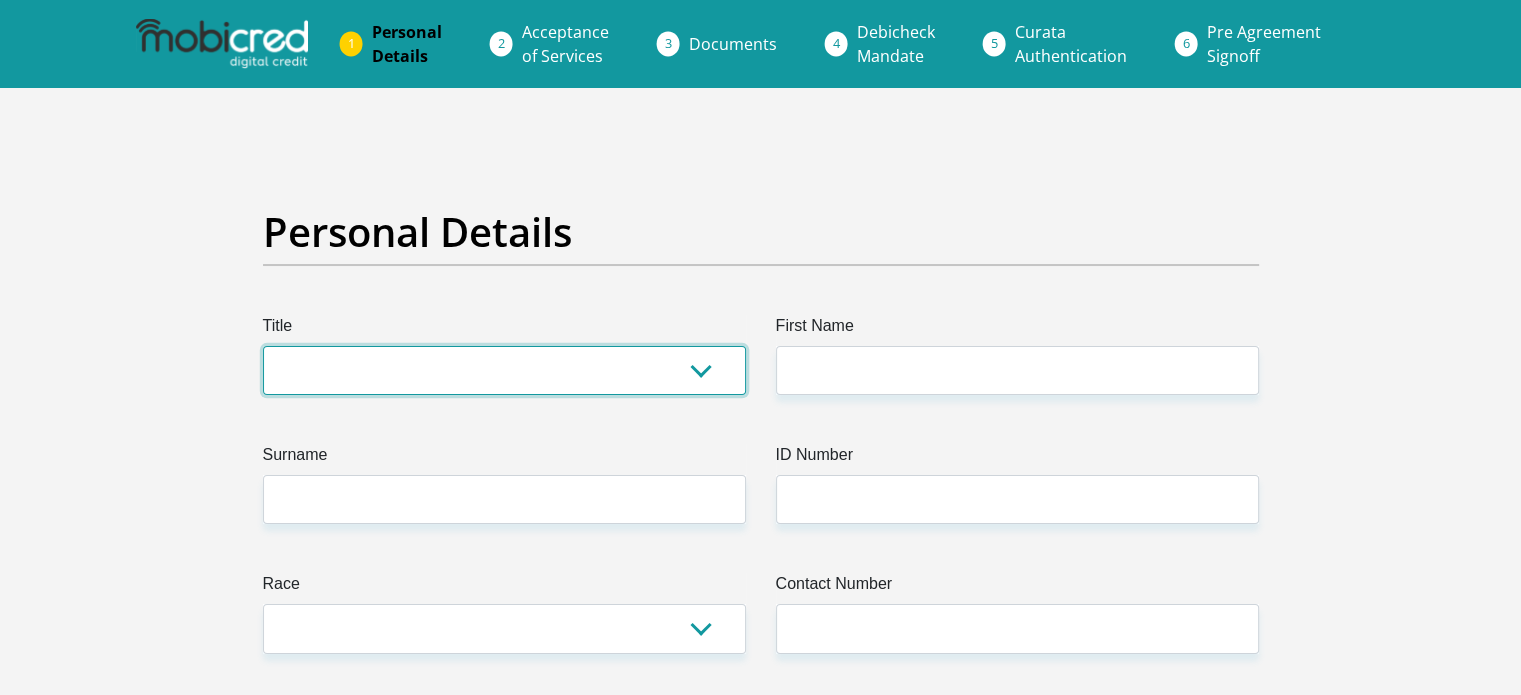 click on "Mr
Ms
Mrs
Dr
Other" at bounding box center [504, 370] 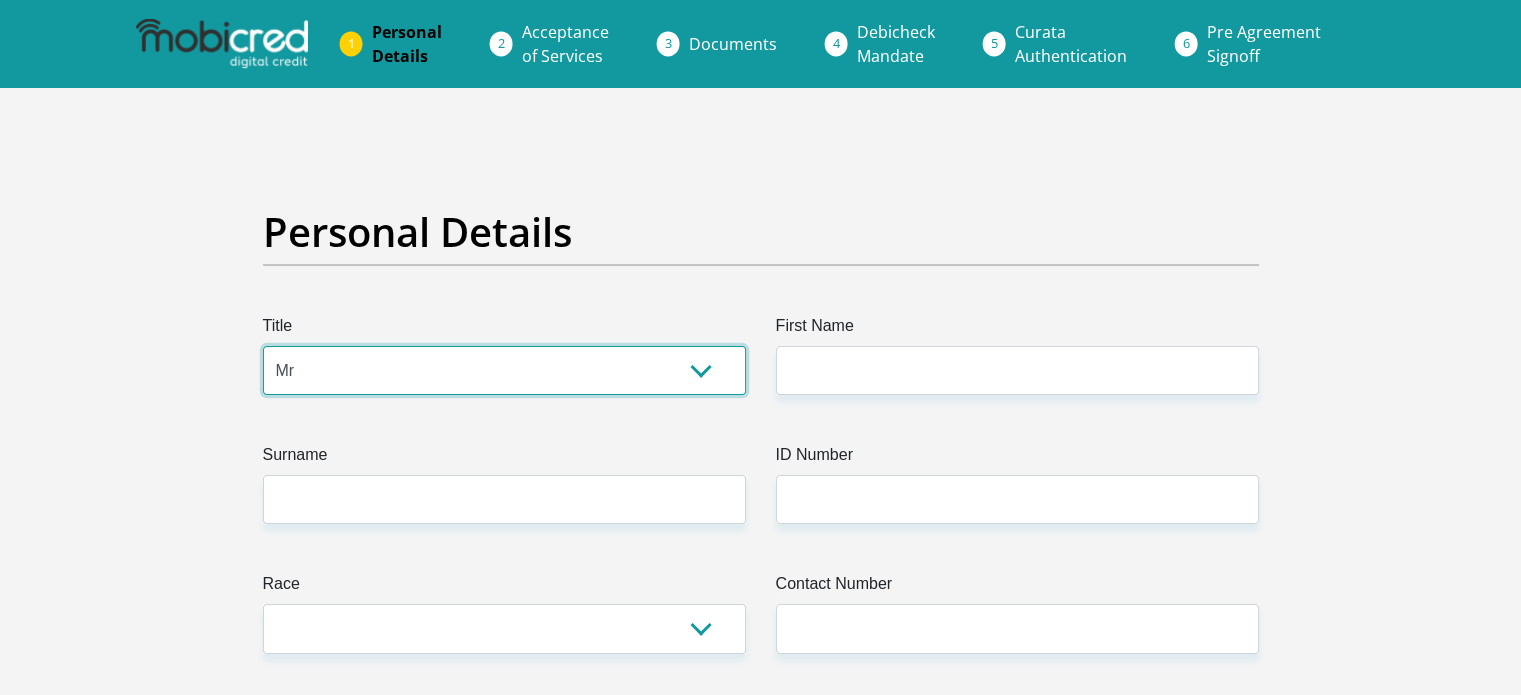 click on "Mr
Ms
Mrs
Dr
Other" at bounding box center [504, 370] 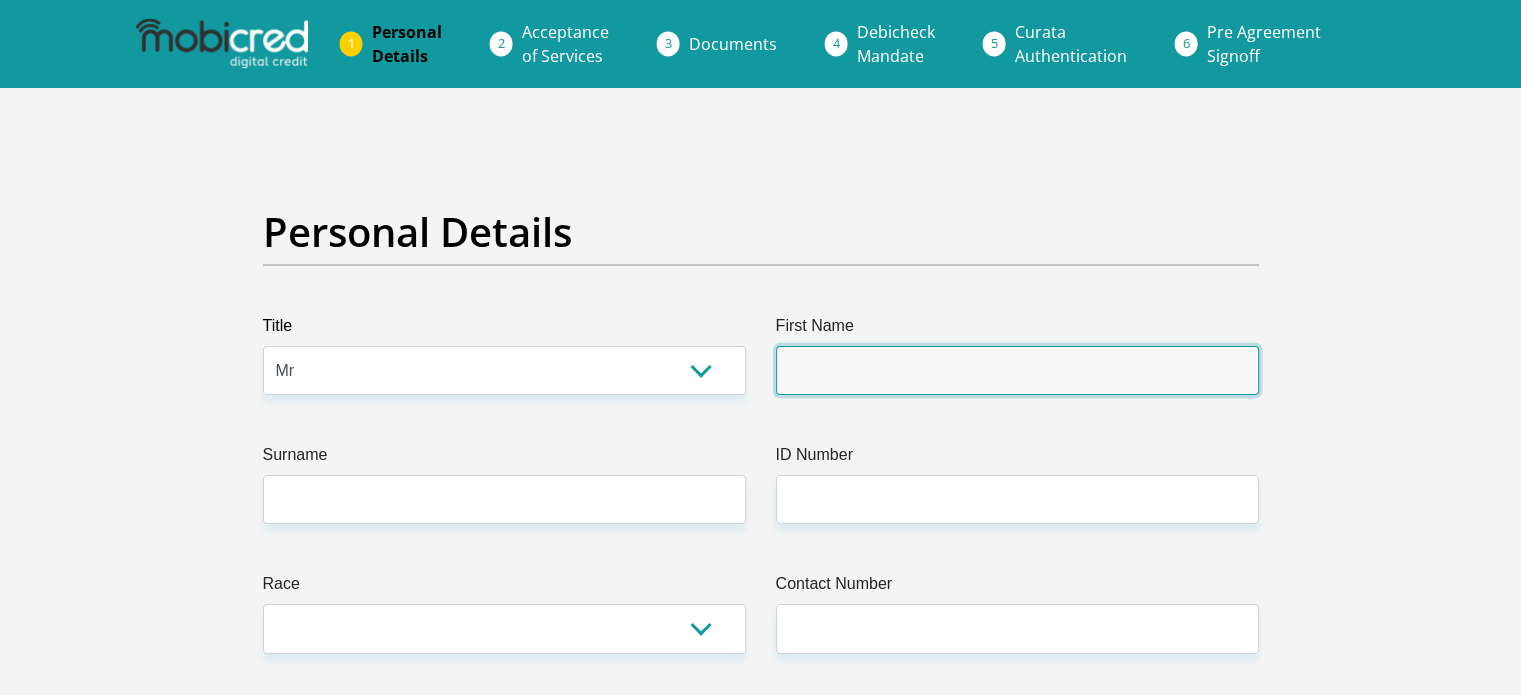 click on "First Name" at bounding box center (1017, 370) 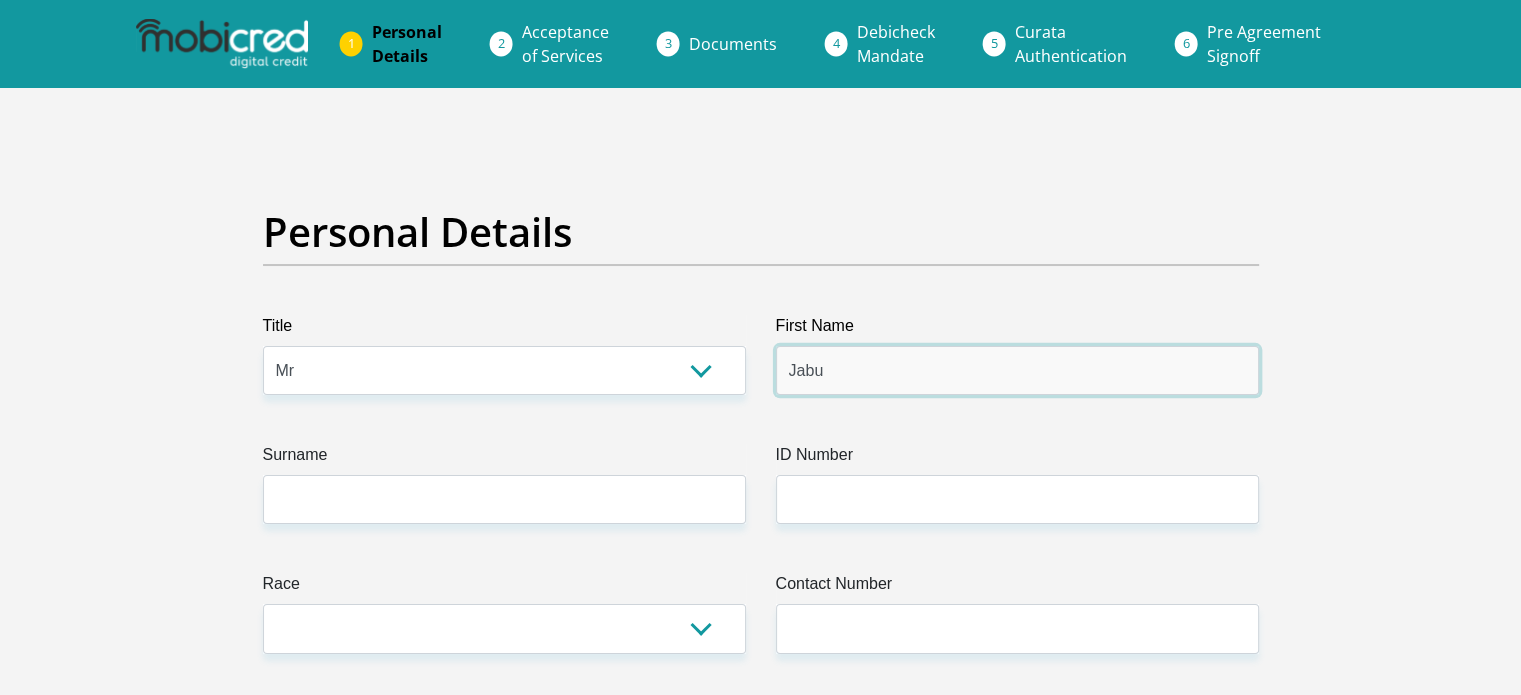type on "Jabu" 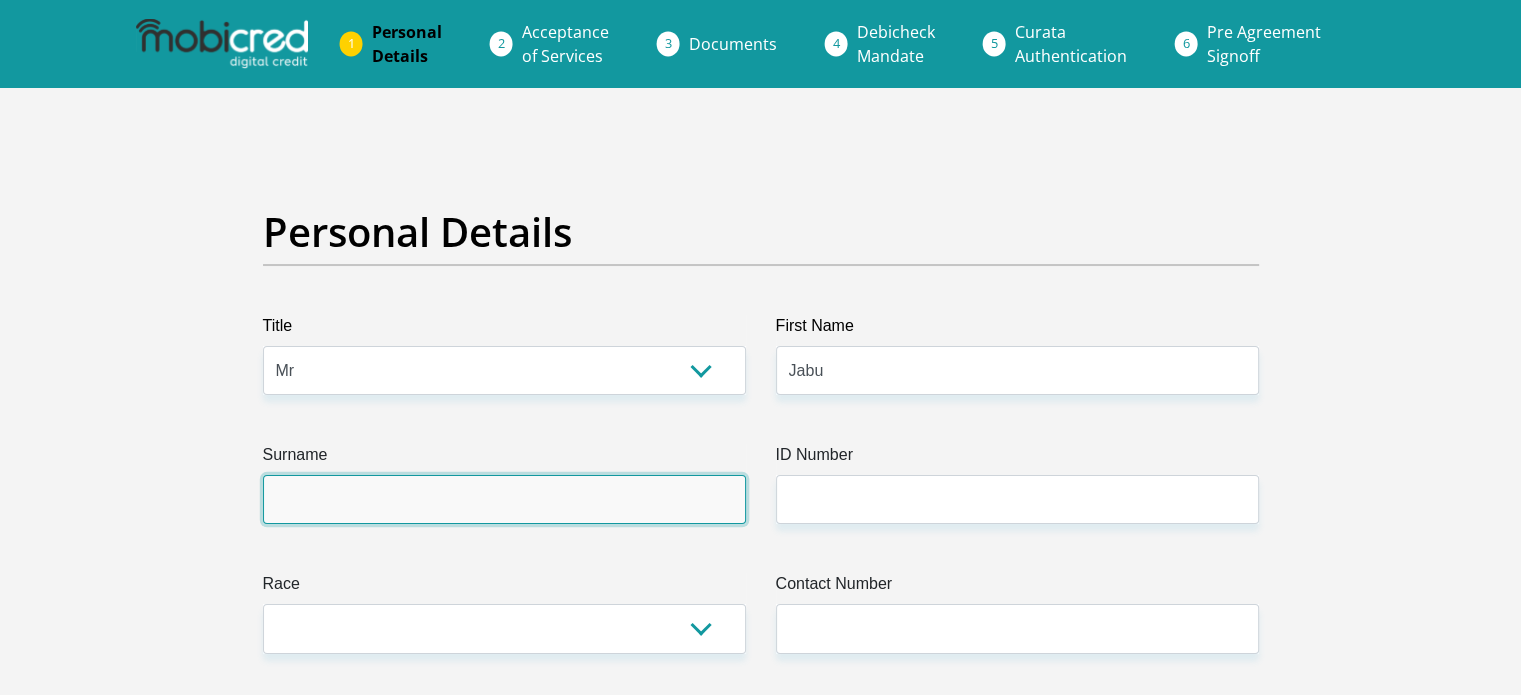 click on "Surname" at bounding box center (504, 499) 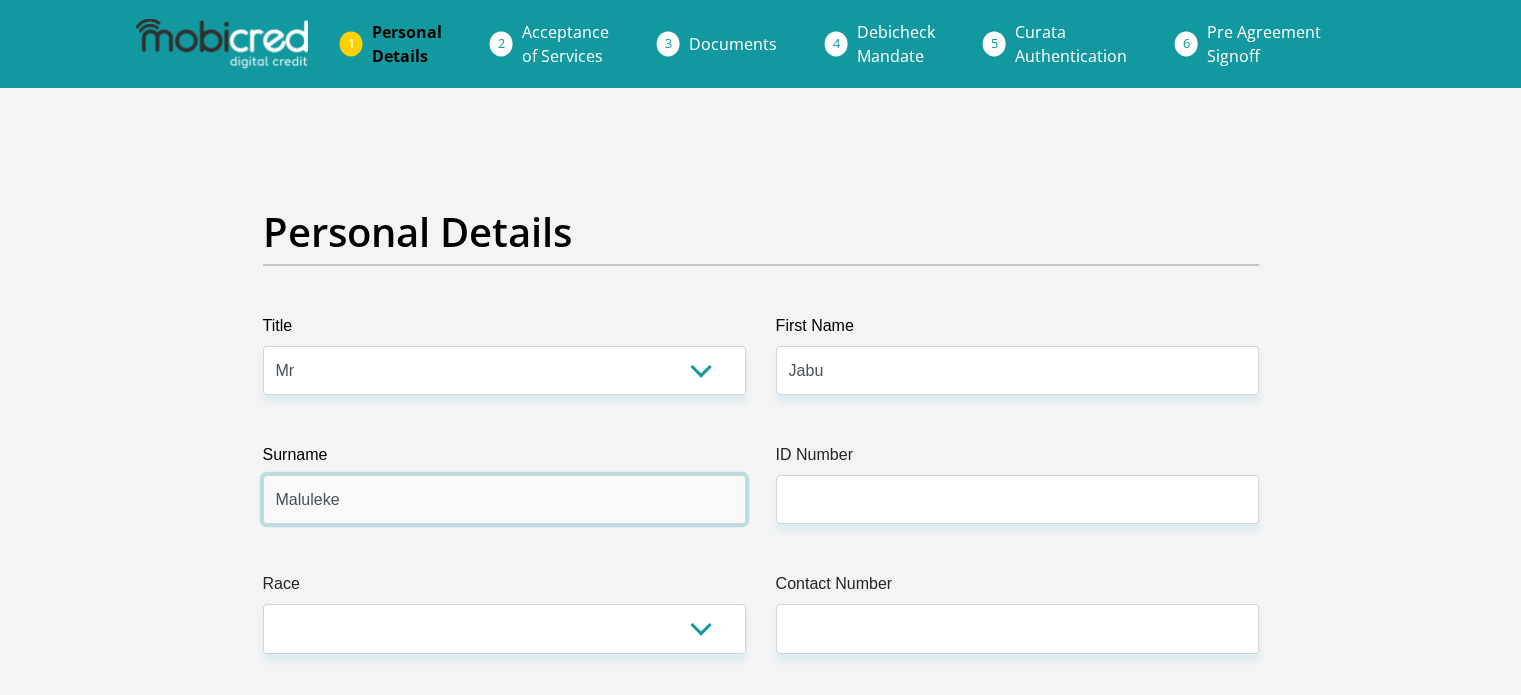 type on "Maluleke" 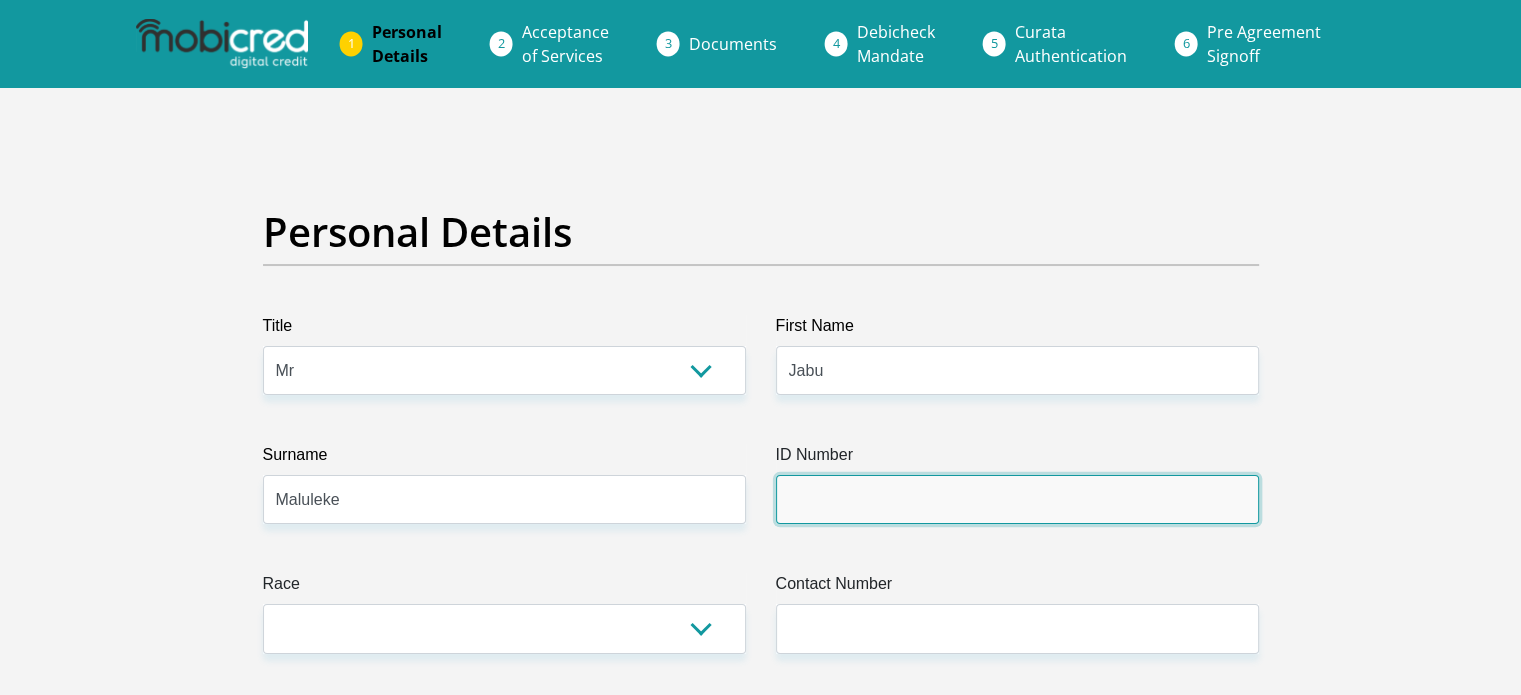 click on "ID Number" at bounding box center [1017, 499] 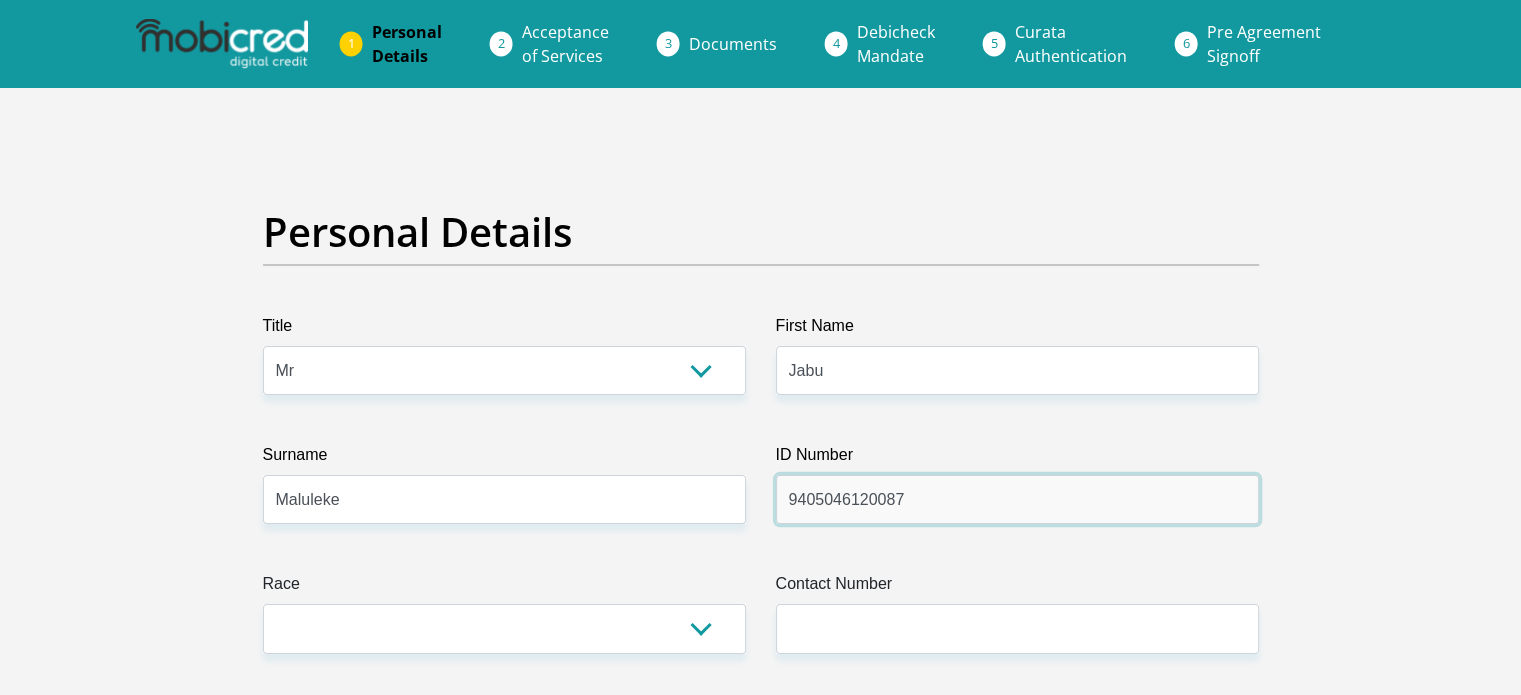 type on "9405046120087" 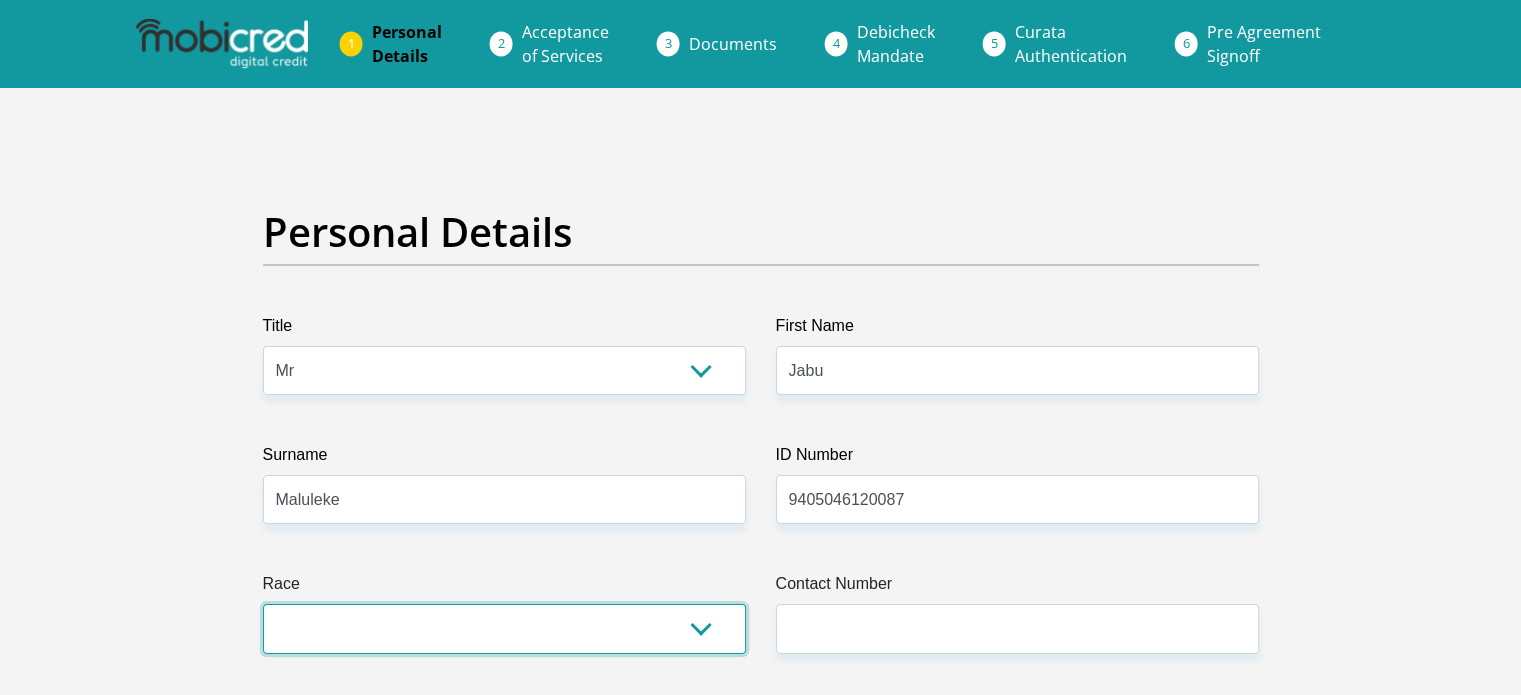 click on "Black
Coloured
Indian
White
Other" at bounding box center [504, 628] 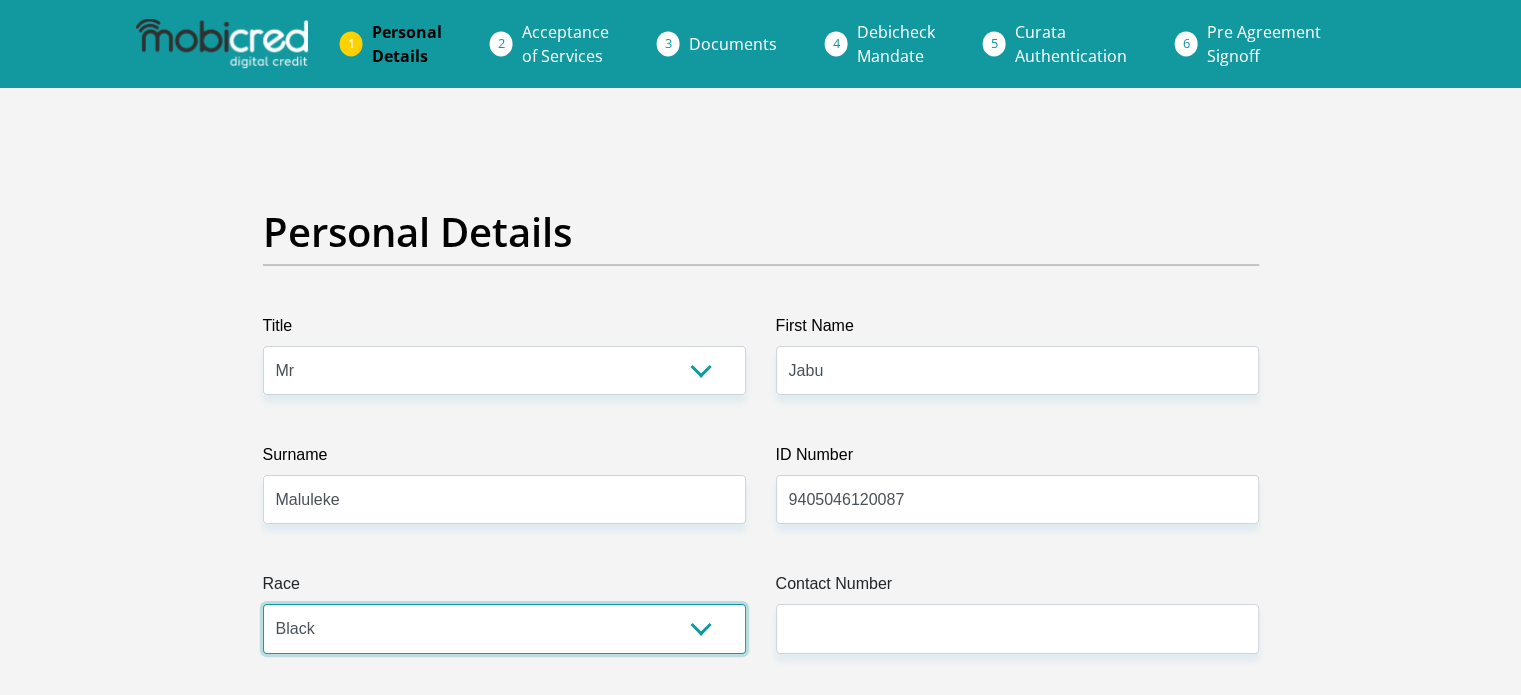 click on "Black
Coloured
Indian
White
Other" at bounding box center (504, 628) 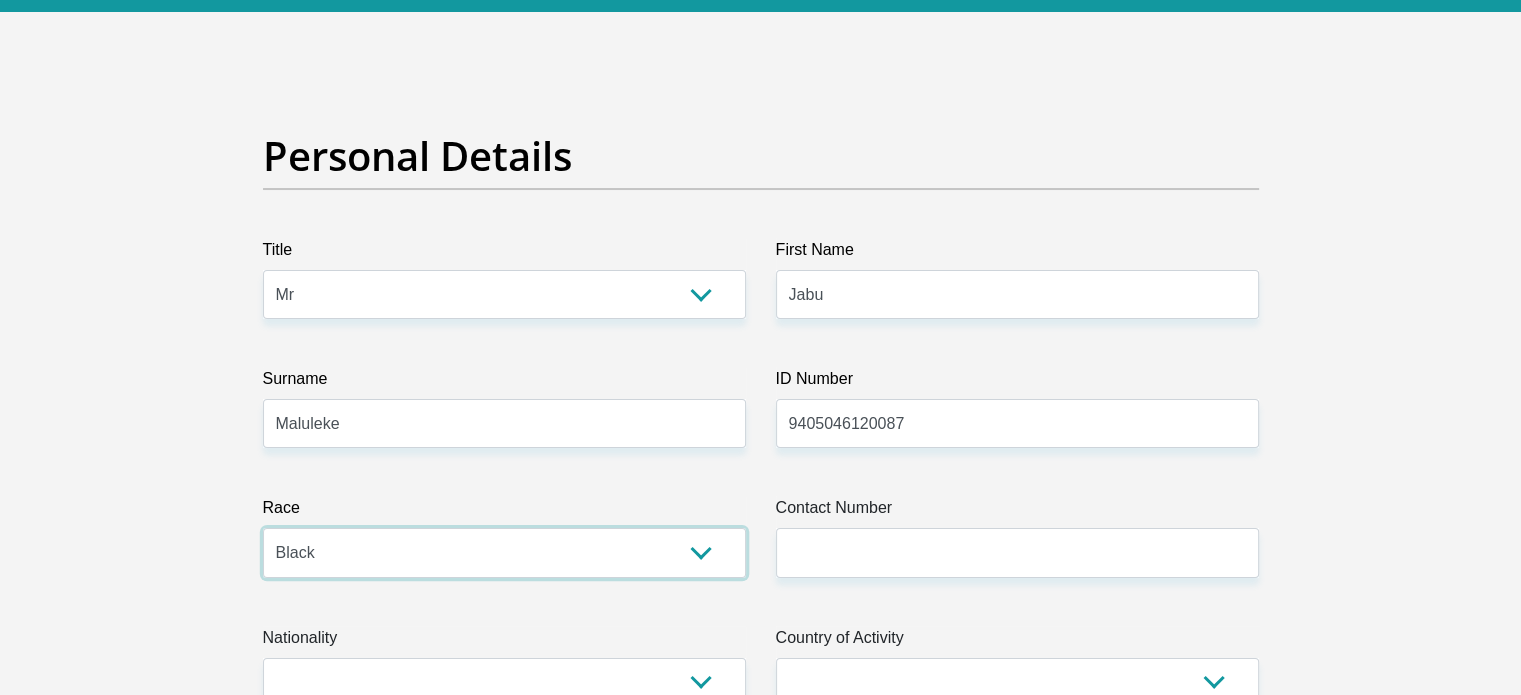 scroll, scrollTop: 200, scrollLeft: 0, axis: vertical 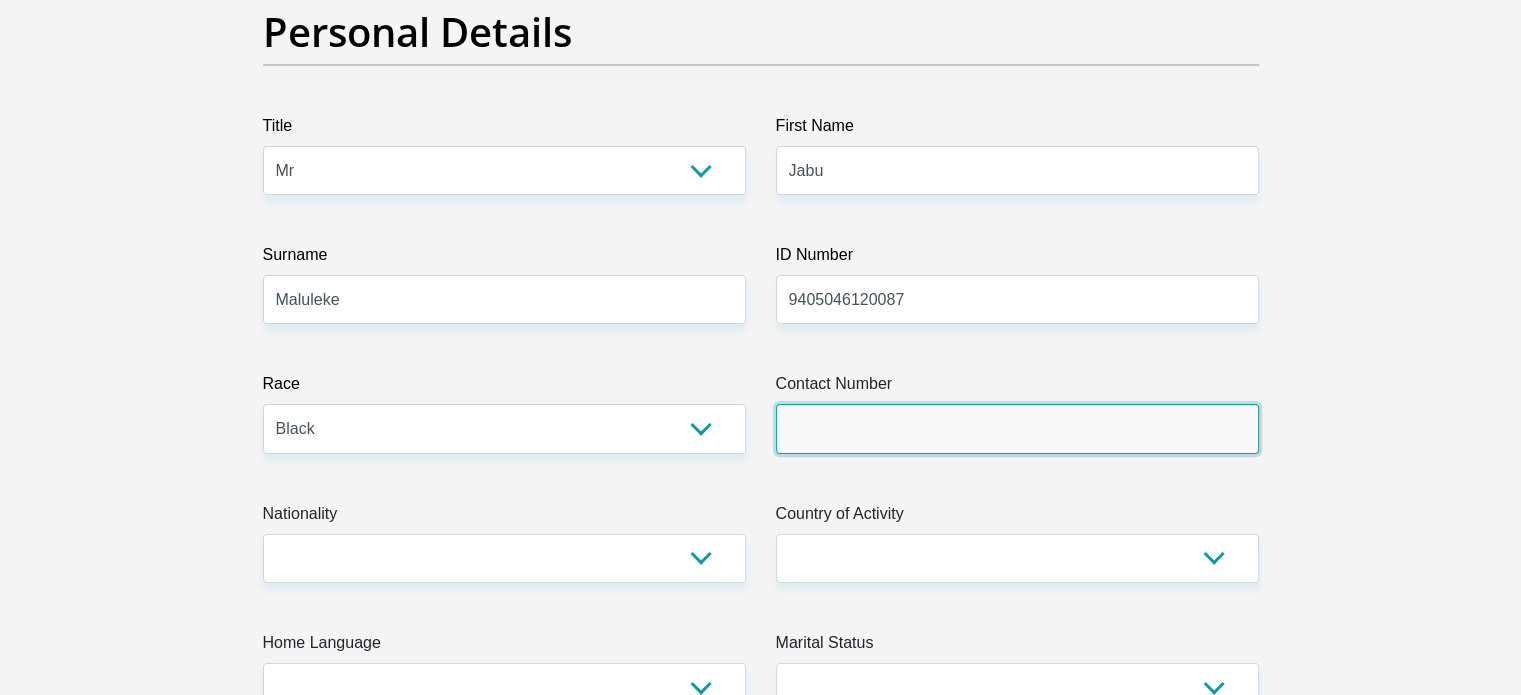 click on "Contact Number" at bounding box center [1017, 428] 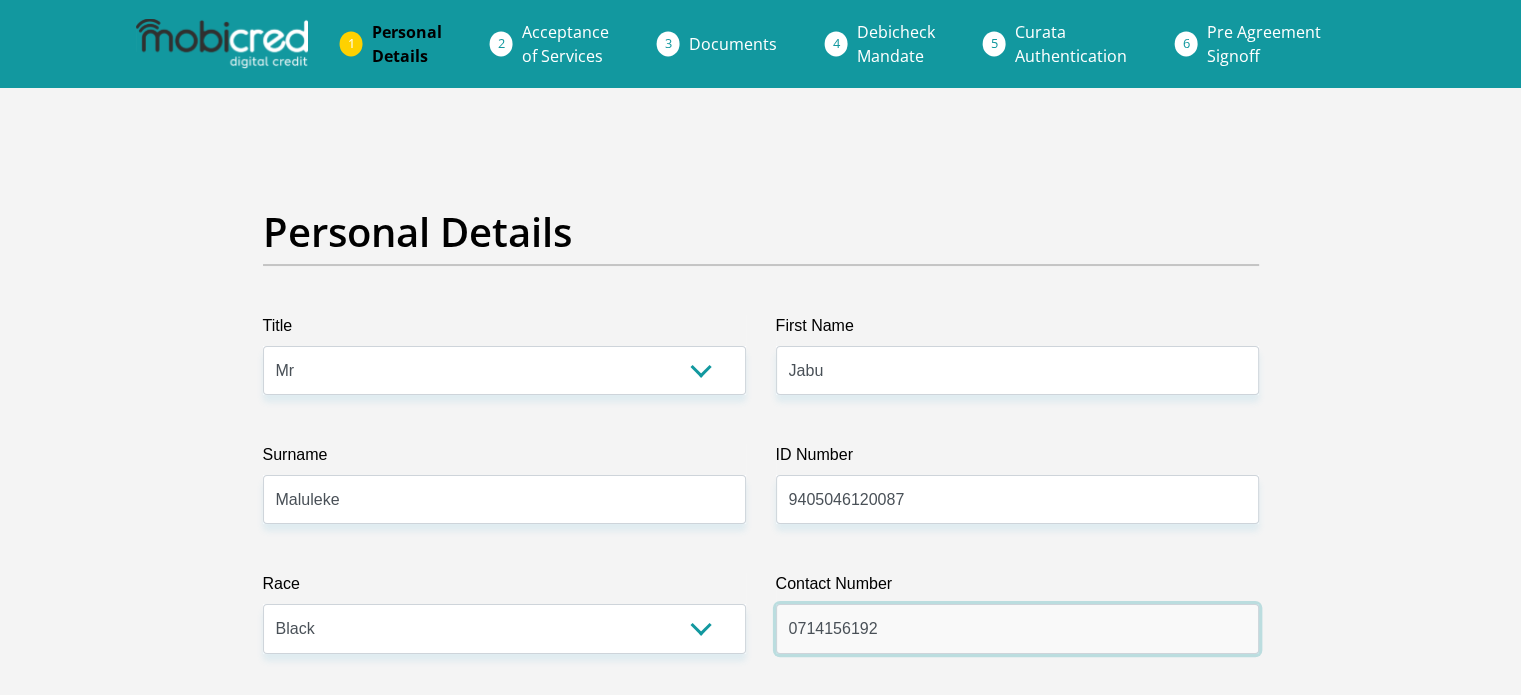 scroll, scrollTop: 400, scrollLeft: 0, axis: vertical 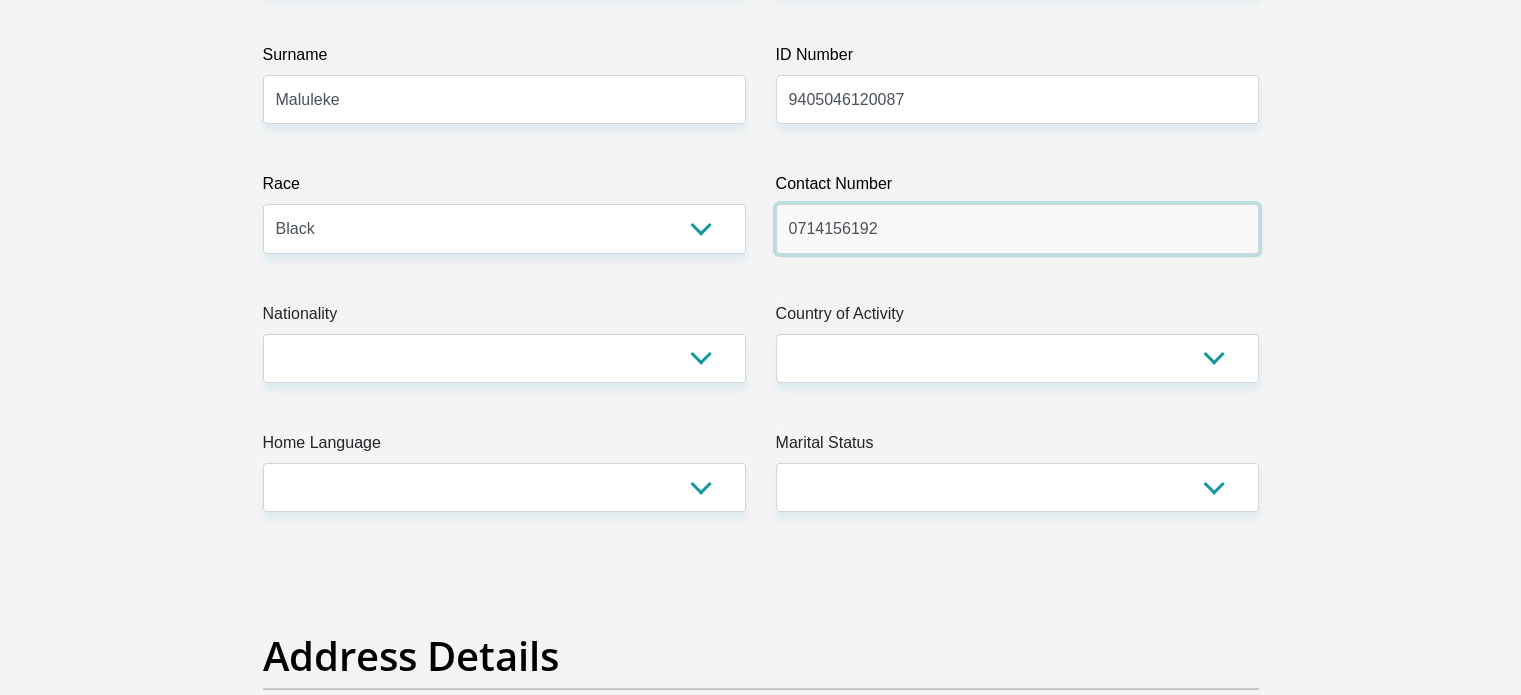 type on "0714156192" 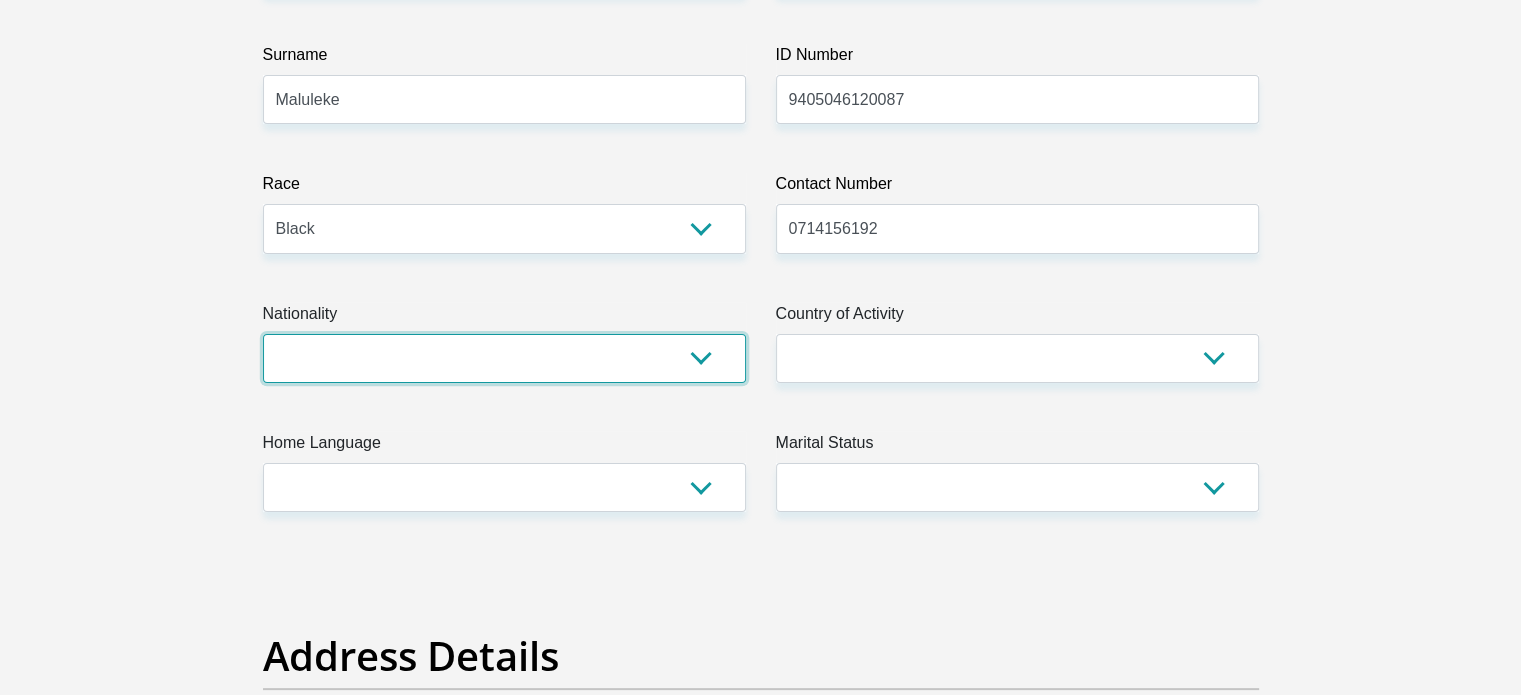click on "South Africa
Afghanistan
Aland Islands
Albania
Algeria
America Samoa
American Virgin Islands
Andorra
Angola
Anguilla
Antarctica
Antigua and Barbuda
Argentina
Armenia
Aruba
Ascension Island
Australia
Austria
Azerbaijan
Bahamas
Bahrain
Bangladesh
Barbados
Chad" at bounding box center (504, 358) 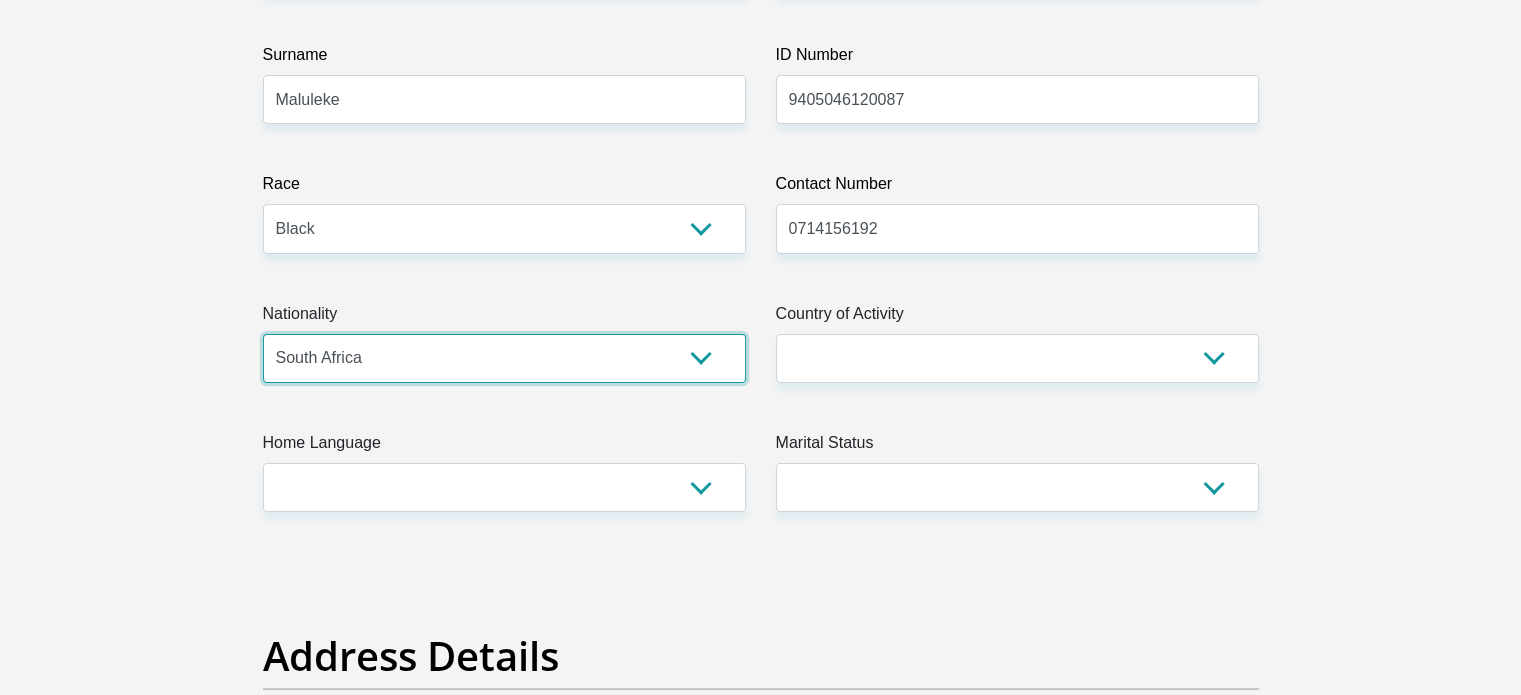 click on "South Africa
Afghanistan
Aland Islands
Albania
Algeria
America Samoa
American Virgin Islands
Andorra
Angola
Anguilla
Antarctica
Antigua and Barbuda
Argentina
Armenia
Aruba
Ascension Island
Australia
Austria
Azerbaijan
Bahamas
Bahrain
Bangladesh
Barbados
Chad" at bounding box center (504, 358) 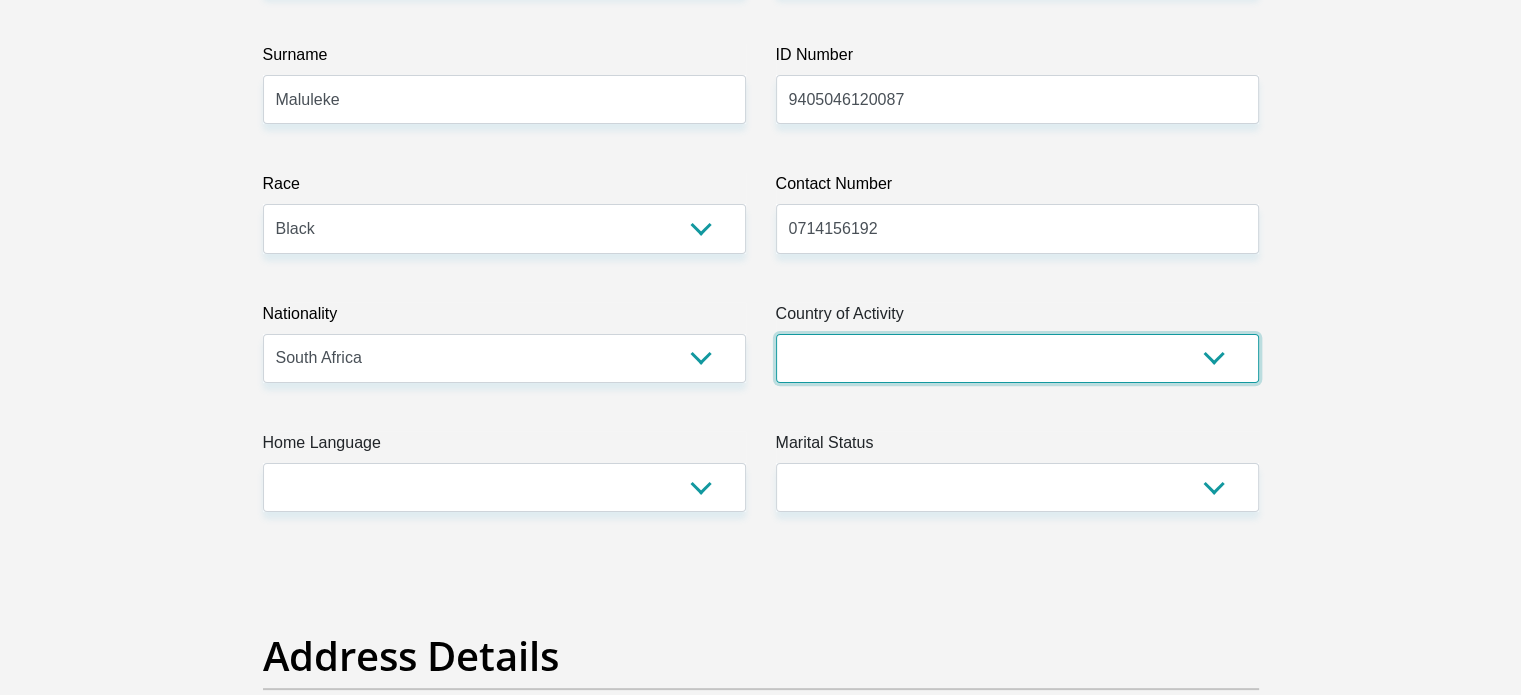 click on "South Africa
Afghanistan
Aland Islands
Albania
Algeria
America Samoa
American Virgin Islands
Andorra
Angola
Anguilla
Antarctica
Antigua and Barbuda
Argentina
Armenia
Aruba
Ascension Island
Australia
Austria
Azerbaijan
Chad" at bounding box center [1017, 358] 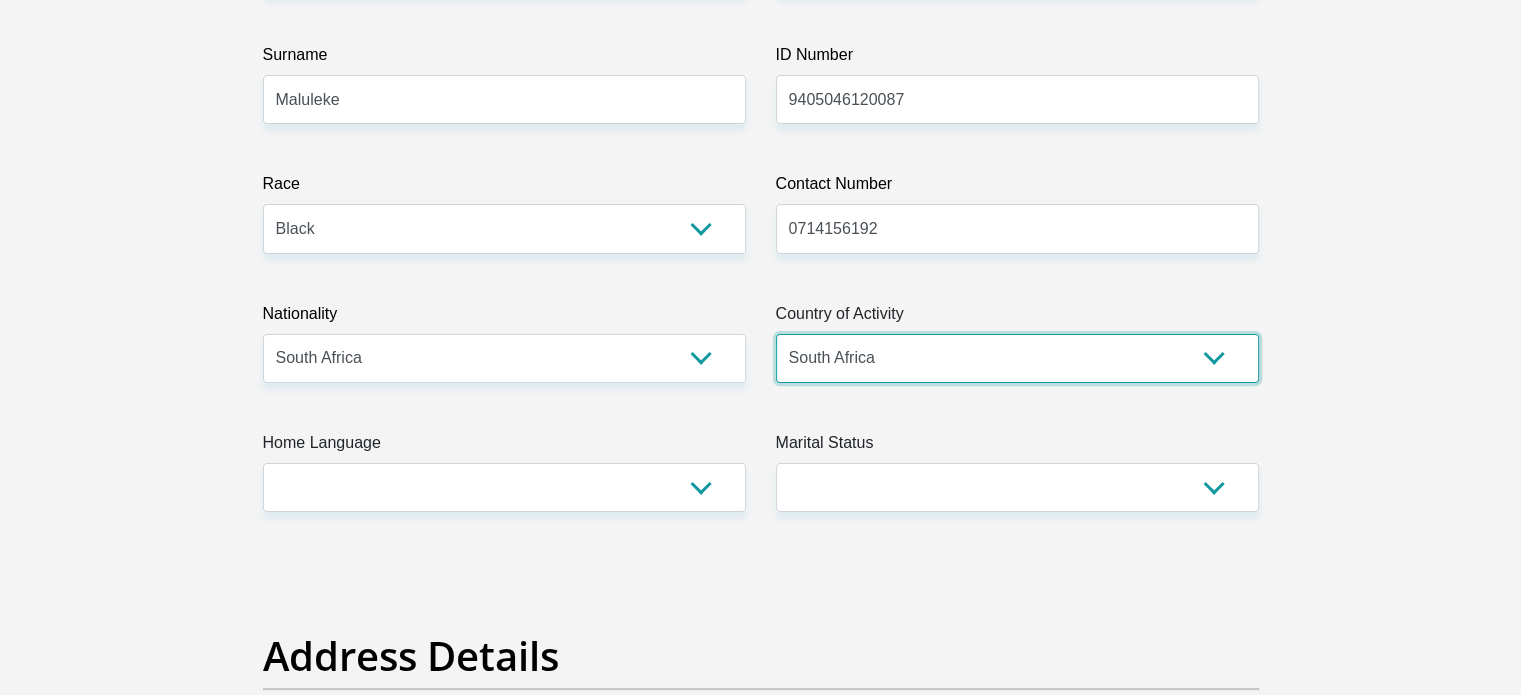 click on "South Africa
Afghanistan
Aland Islands
Albania
Algeria
America Samoa
American Virgin Islands
Andorra
Angola
Anguilla
Antarctica
Antigua and Barbuda
Argentina
Armenia
Aruba
Ascension Island
Australia
Austria
Azerbaijan
Chad" at bounding box center [1017, 358] 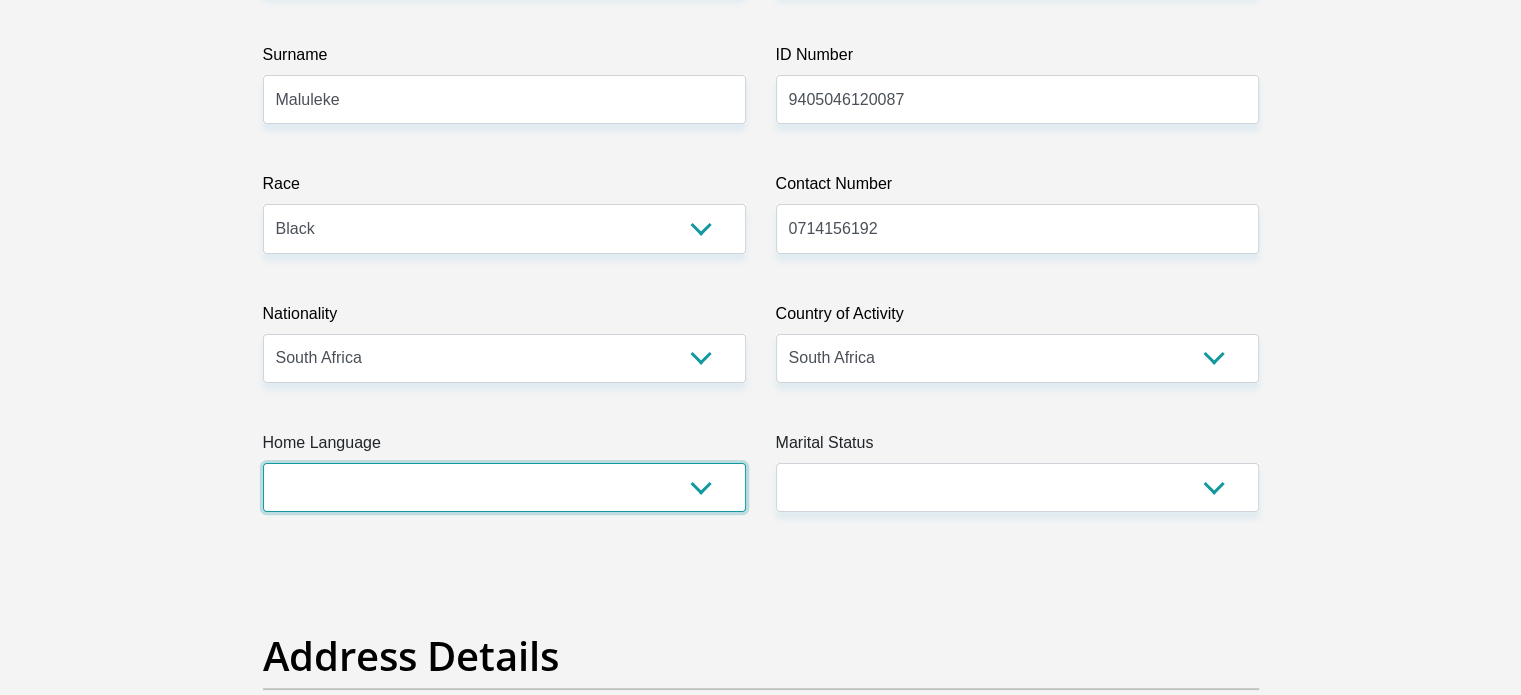 click on "Afrikaans
English
Sepedi
South Ndebele
Southern Sotho
Swati
Tsonga
Tswana
Venda
Xhosa
Zulu
Other" at bounding box center (504, 487) 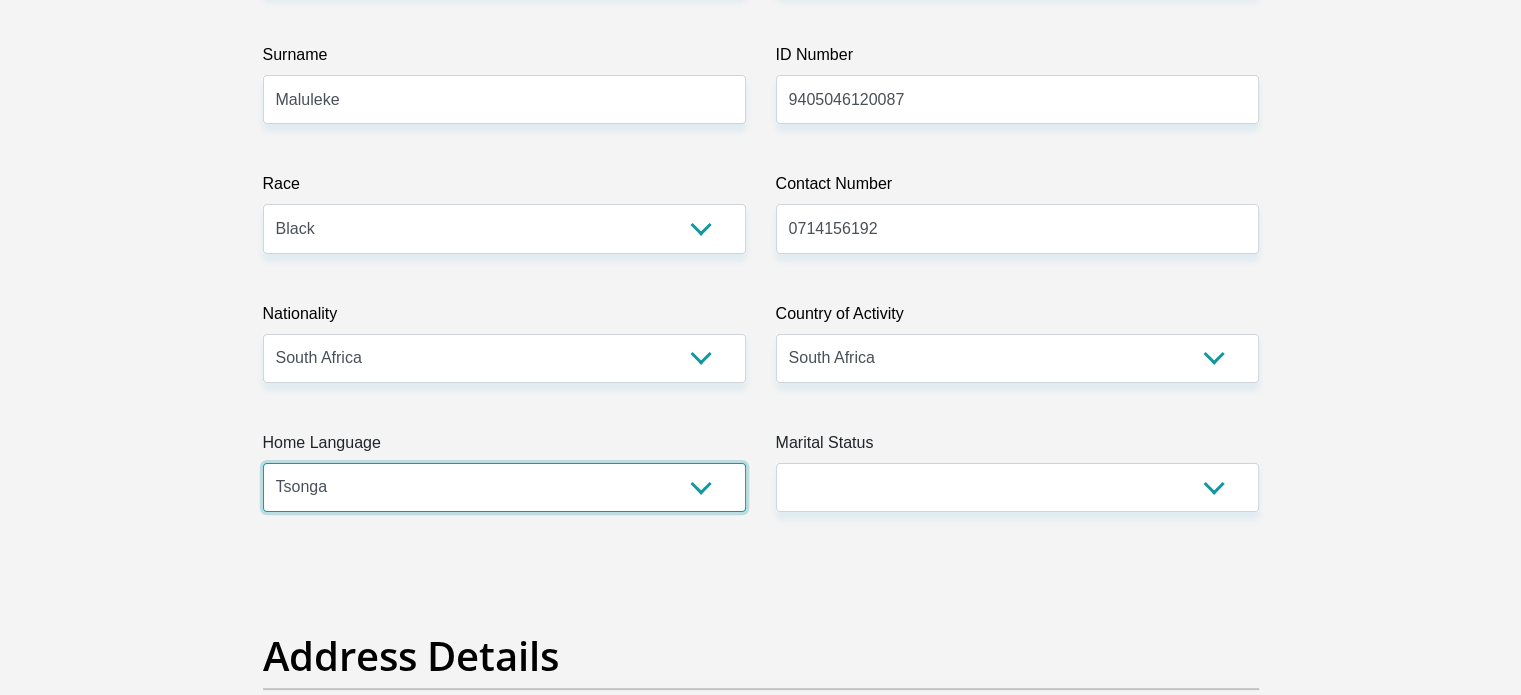 click on "Afrikaans
English
Sepedi
South Ndebele
Southern Sotho
Swati
Tsonga
Tswana
Venda
Xhosa
Zulu
Other" at bounding box center [504, 487] 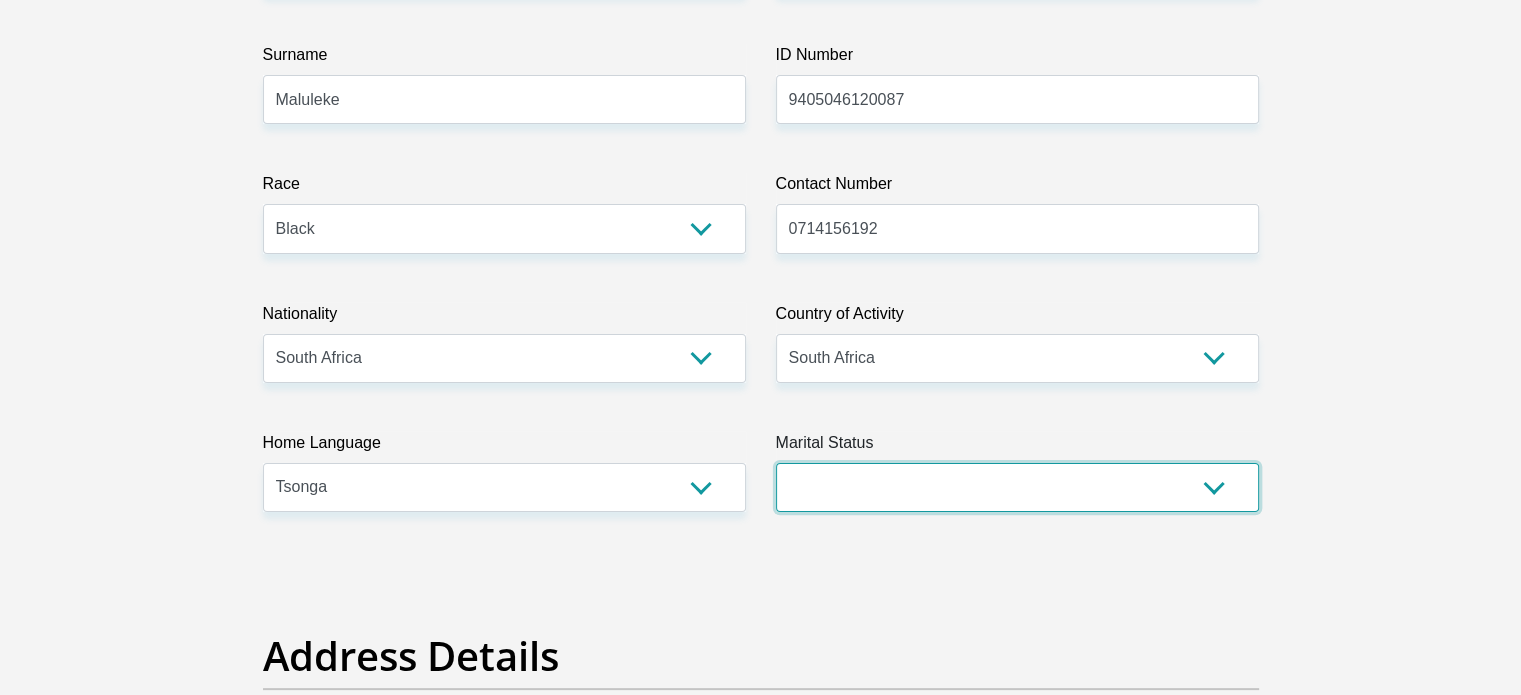 drag, startPoint x: 1226, startPoint y: 479, endPoint x: 1209, endPoint y: 485, distance: 18.027756 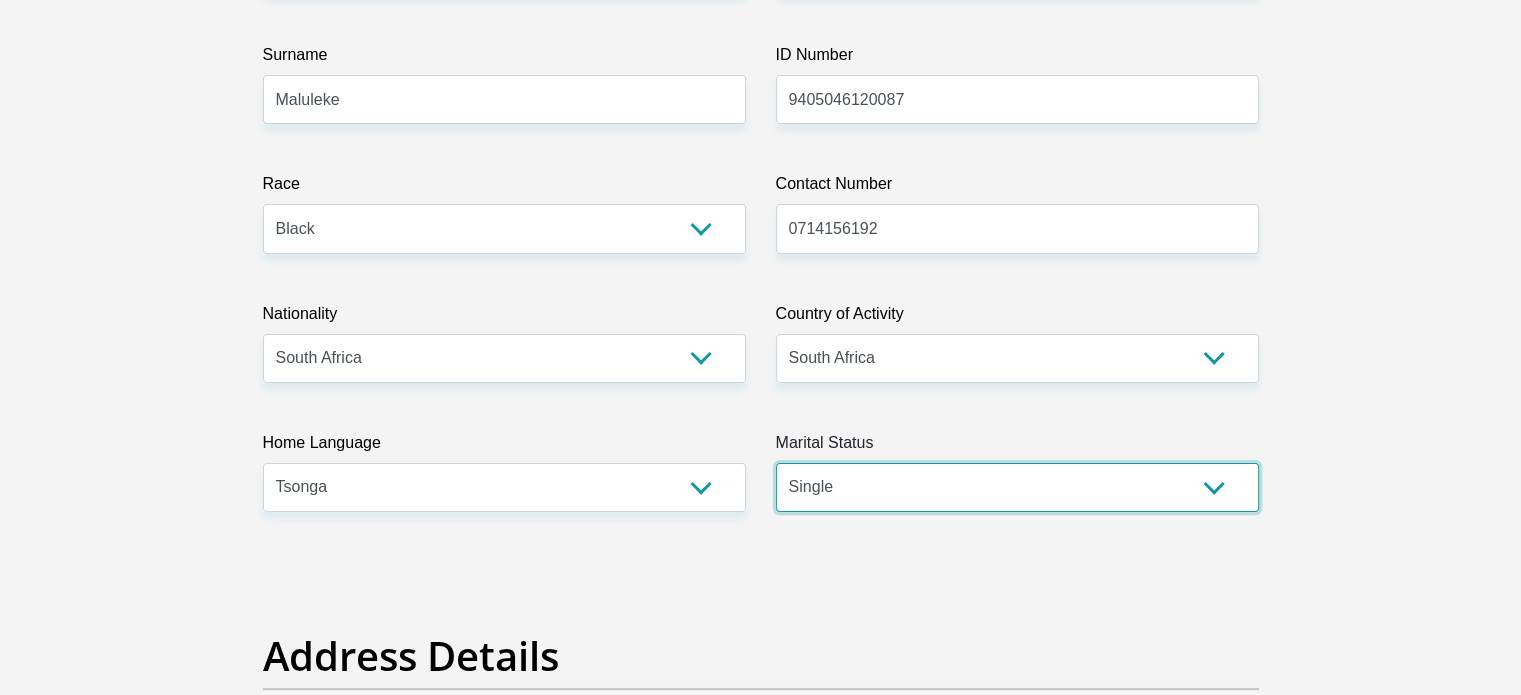 click on "Married ANC
Single
Divorced
Widowed
Married COP or Customary Law" at bounding box center (1017, 487) 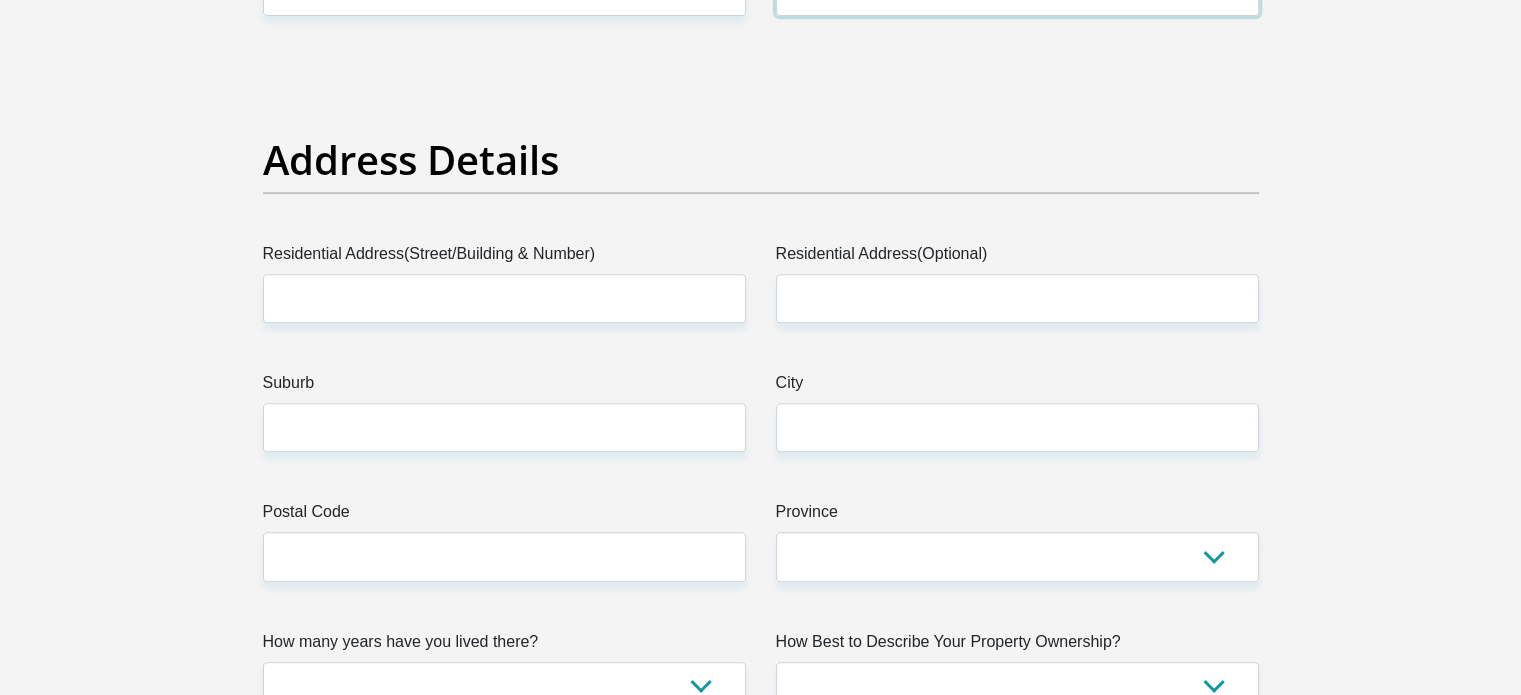 scroll, scrollTop: 900, scrollLeft: 0, axis: vertical 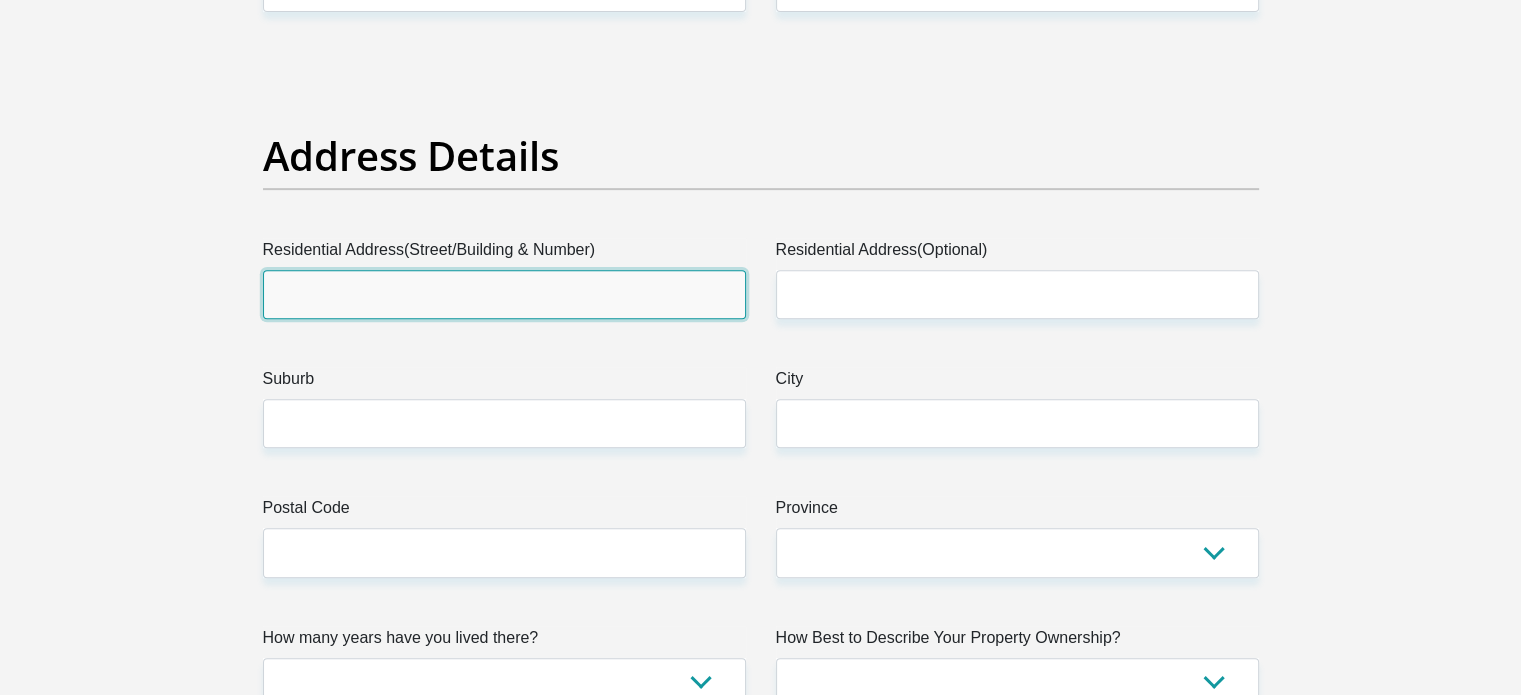 click on "Residential Address(Street/Building & Number)" at bounding box center (504, 294) 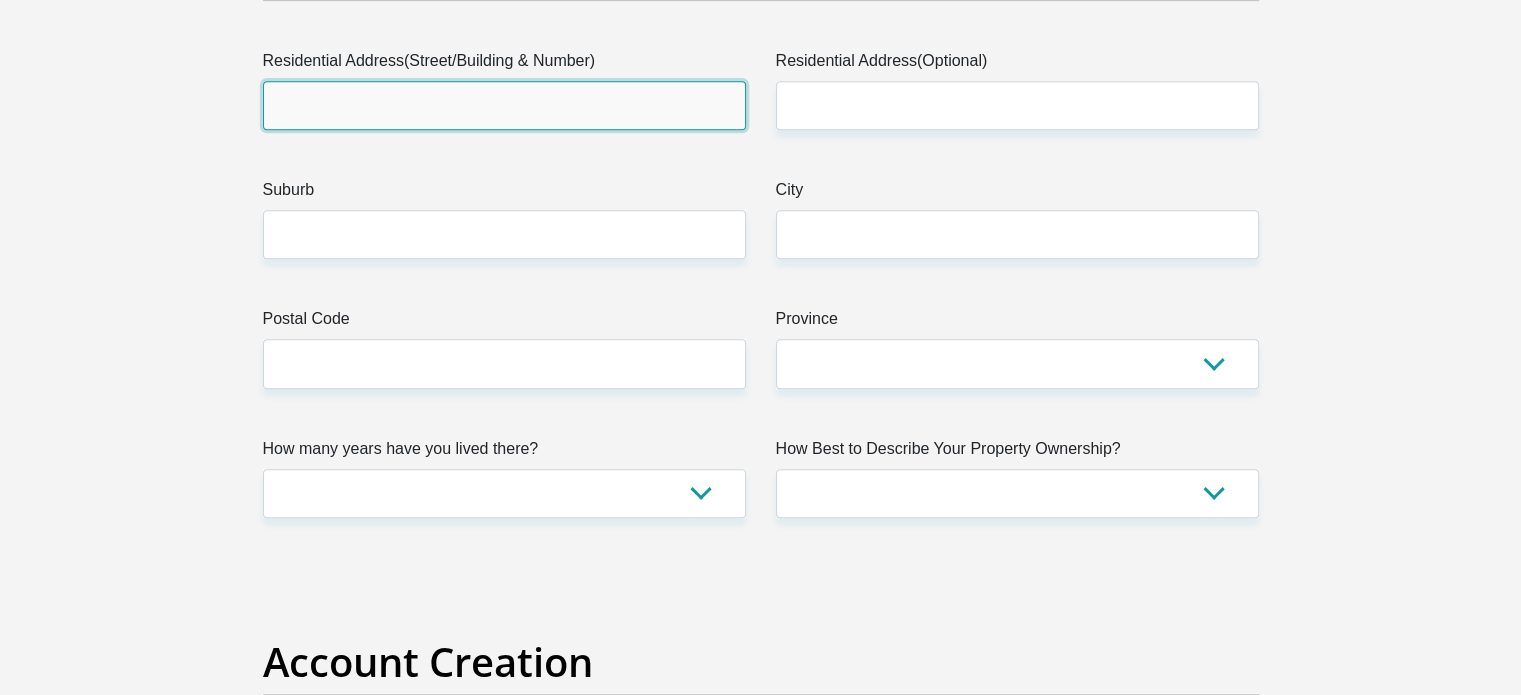 scroll, scrollTop: 1100, scrollLeft: 0, axis: vertical 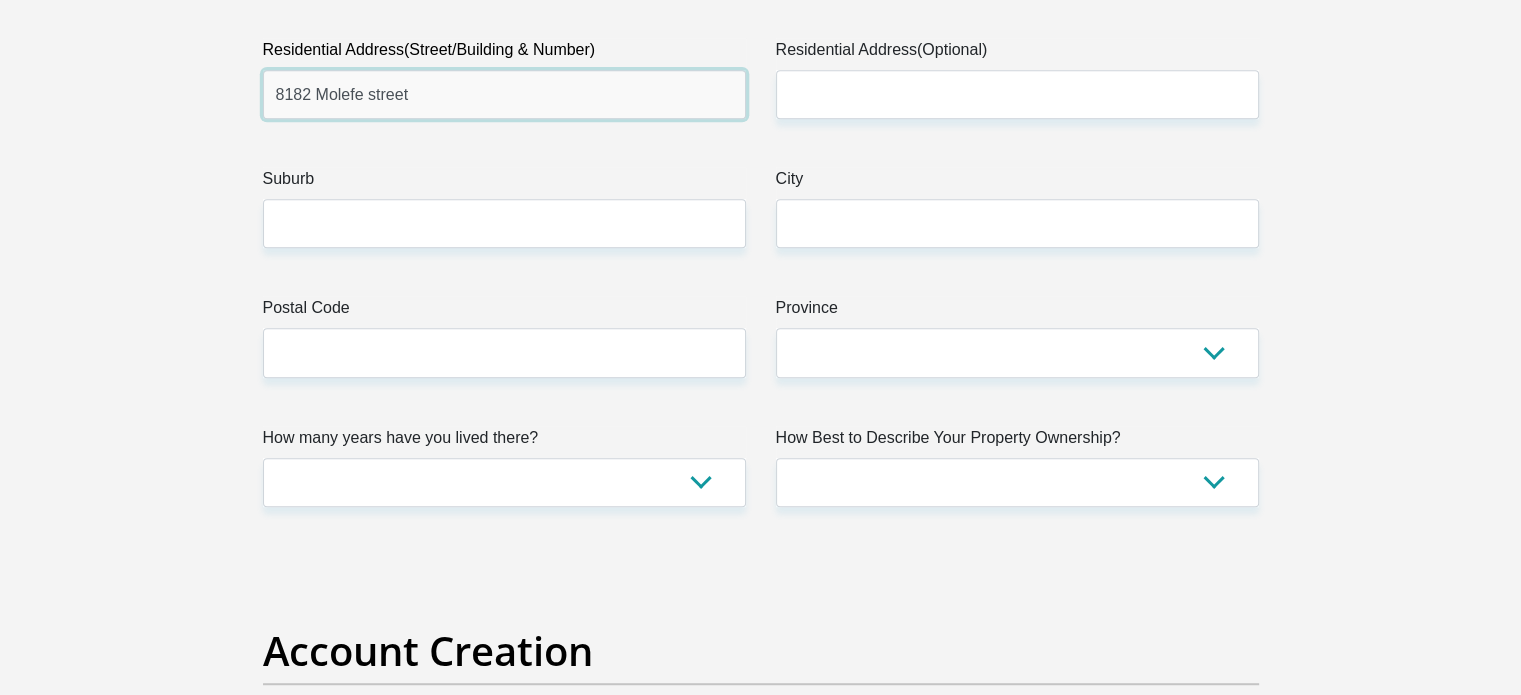 type on "8182 Molefe street" 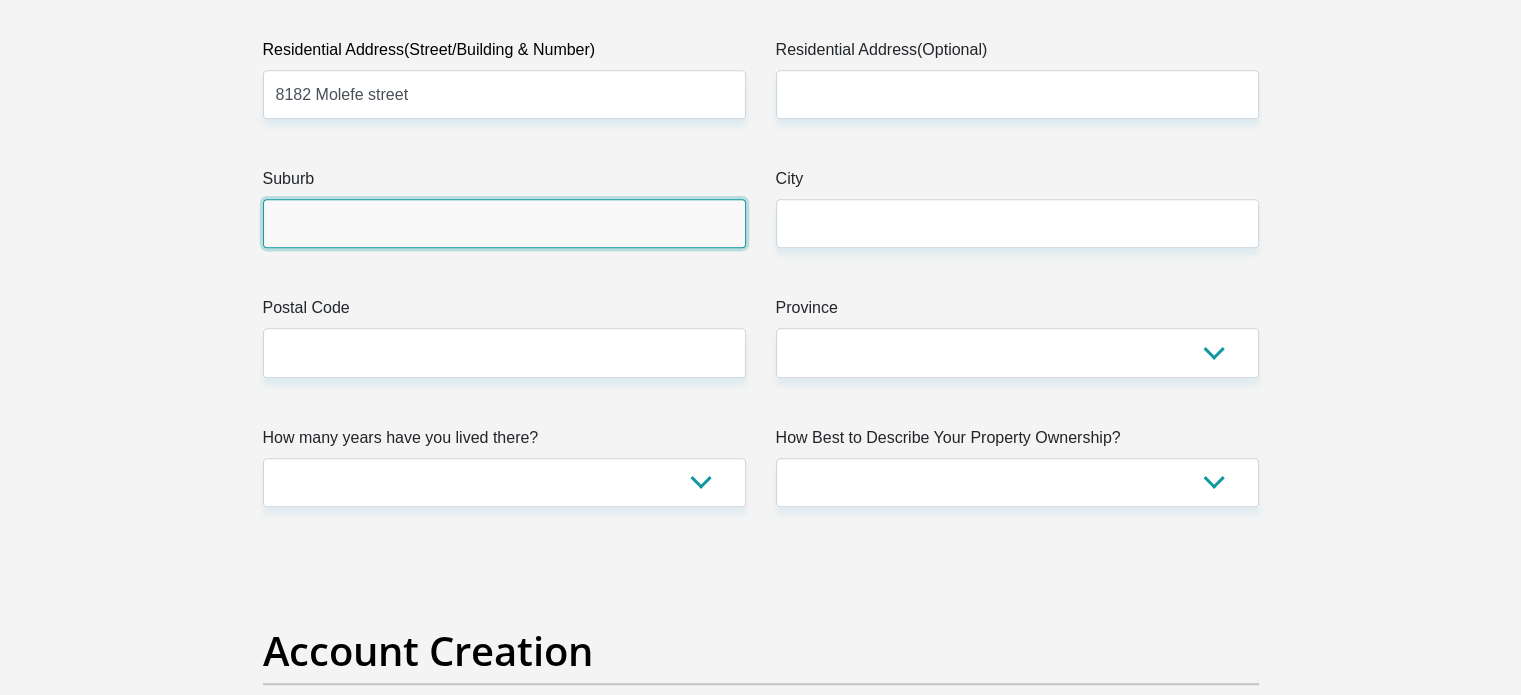 click on "Suburb" at bounding box center [504, 223] 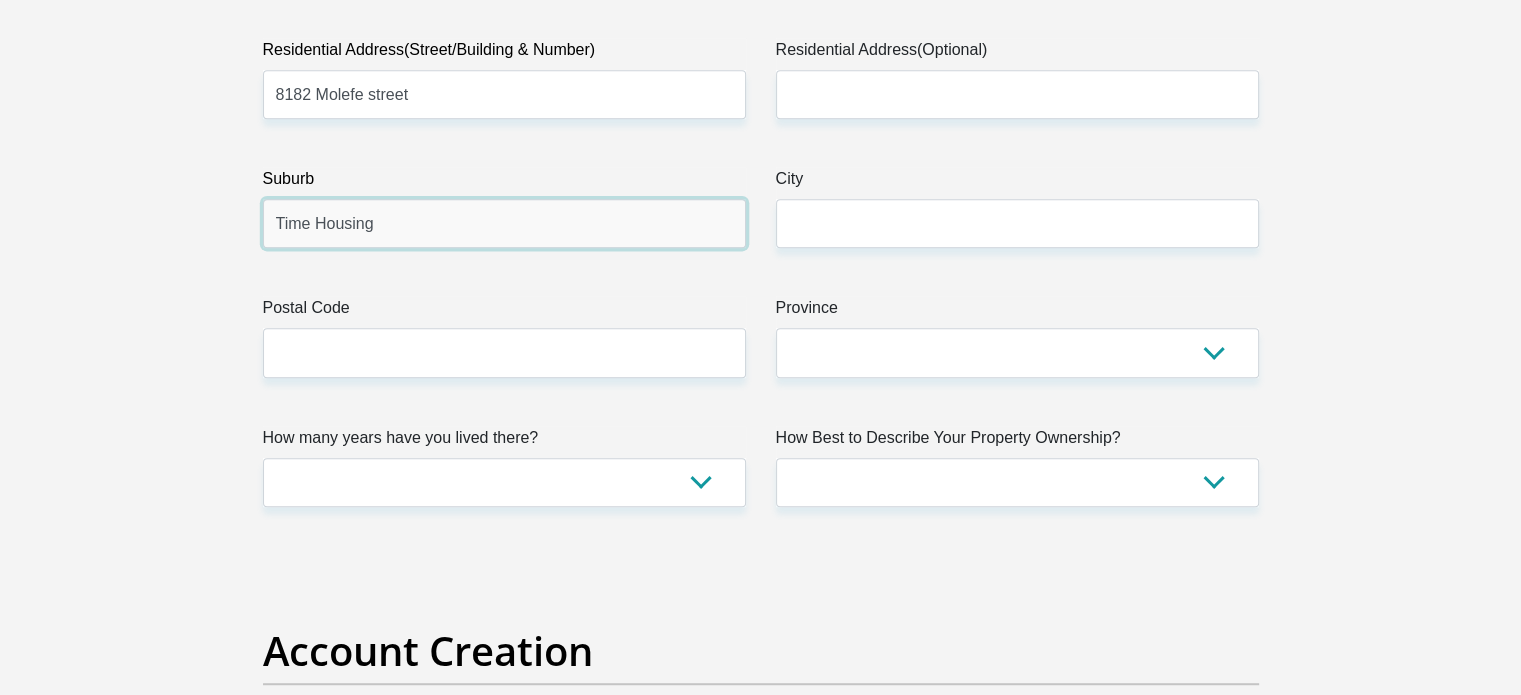 type on "Time Housing" 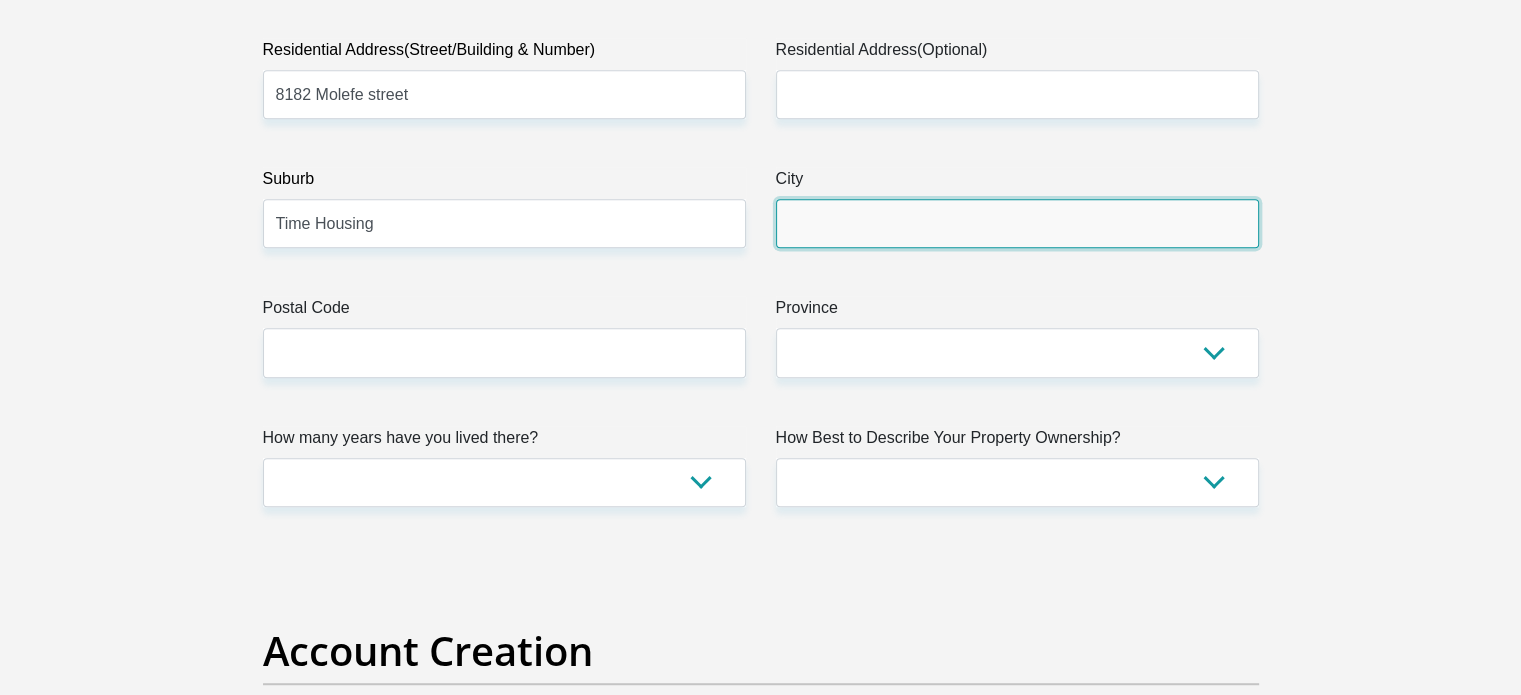 click on "City" at bounding box center (1017, 223) 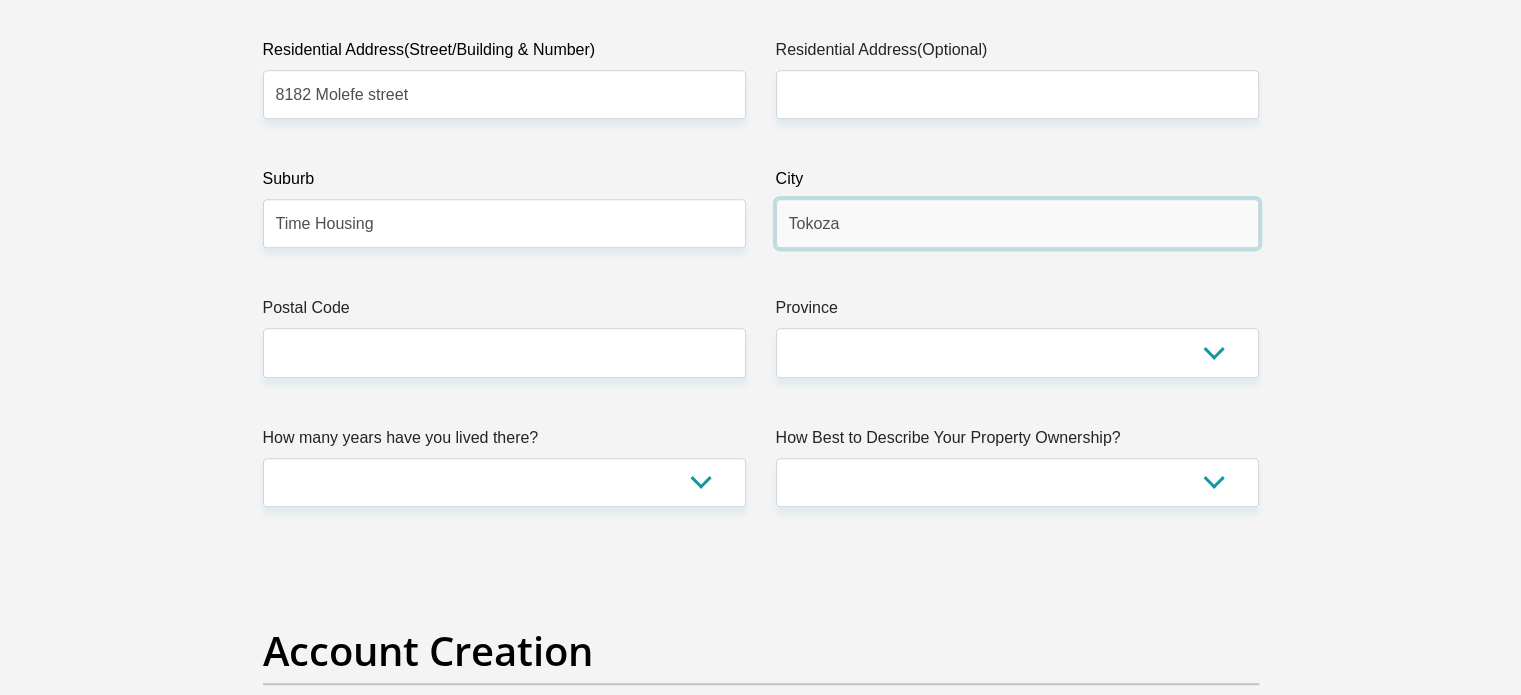 type on "Tokoza" 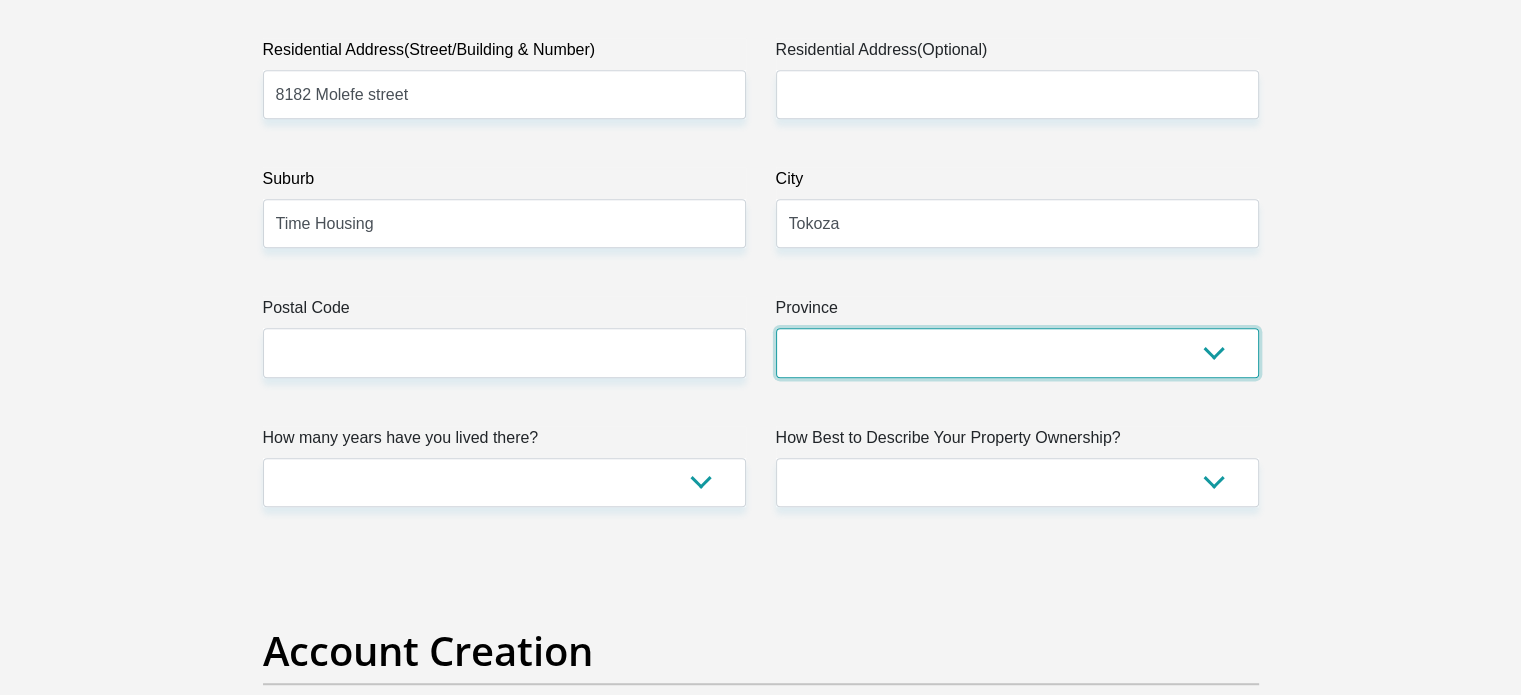 click on "Eastern Cape
Free State
Gauteng
KwaZulu-Natal
Limpopo
Mpumalanga
Northern Cape
North West
Western Cape" at bounding box center (1017, 352) 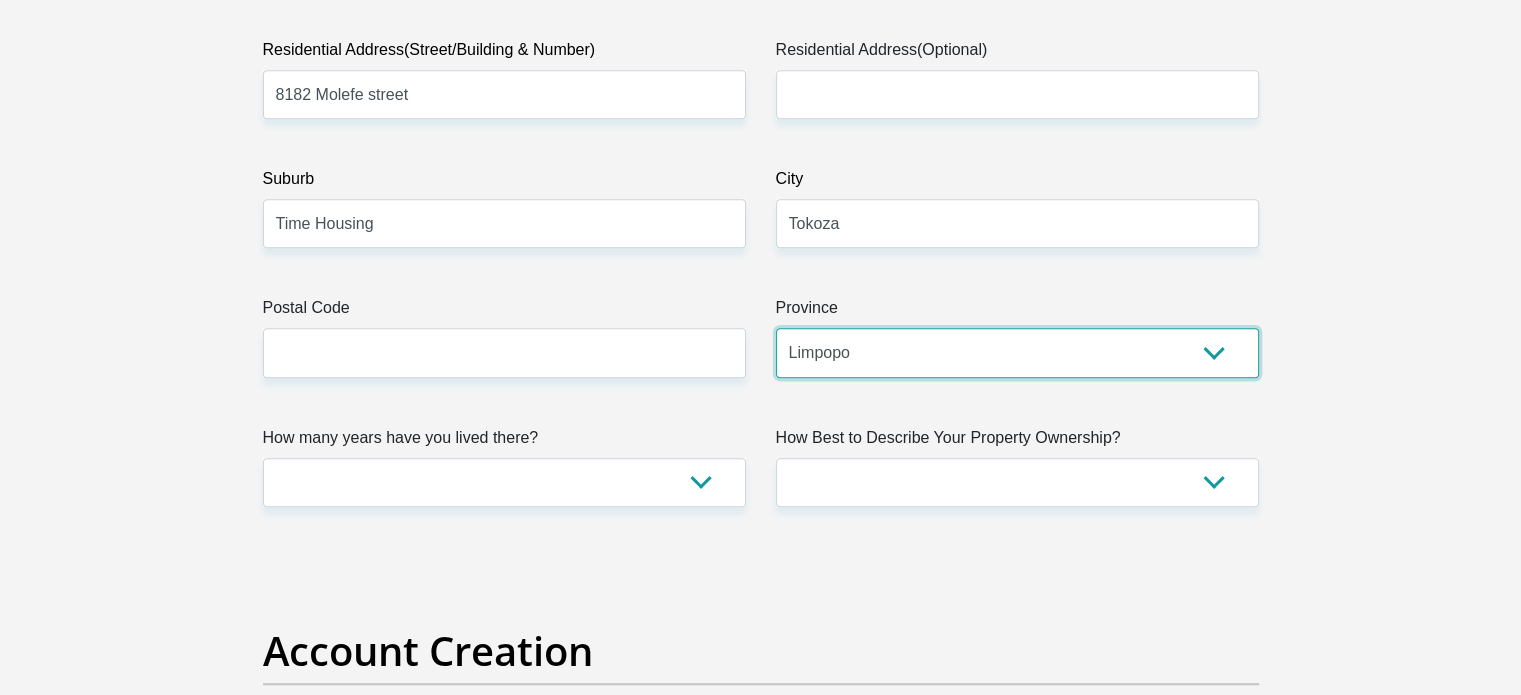 click on "Eastern Cape
Free State
Gauteng
KwaZulu-Natal
Limpopo
Mpumalanga
Northern Cape
North West
Western Cape" at bounding box center [1017, 352] 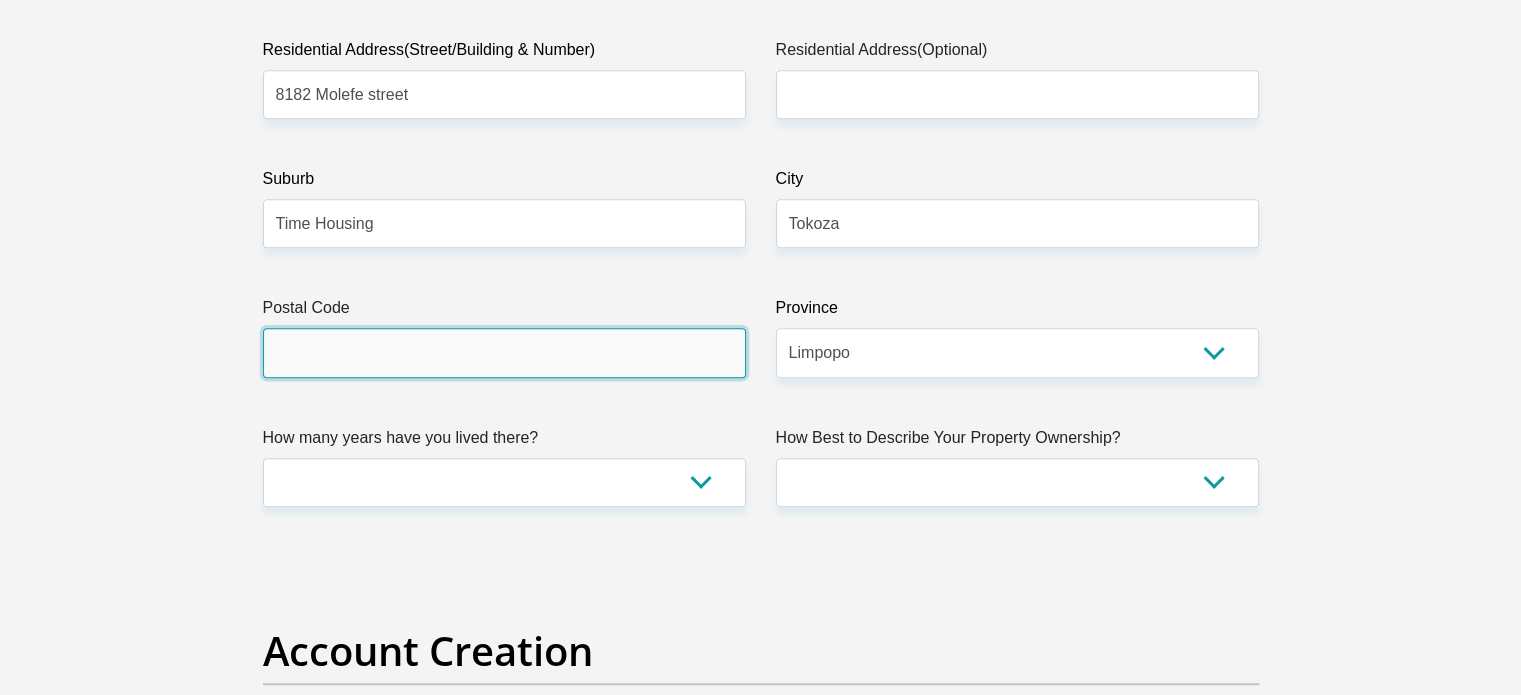 click on "Postal Code" at bounding box center [504, 352] 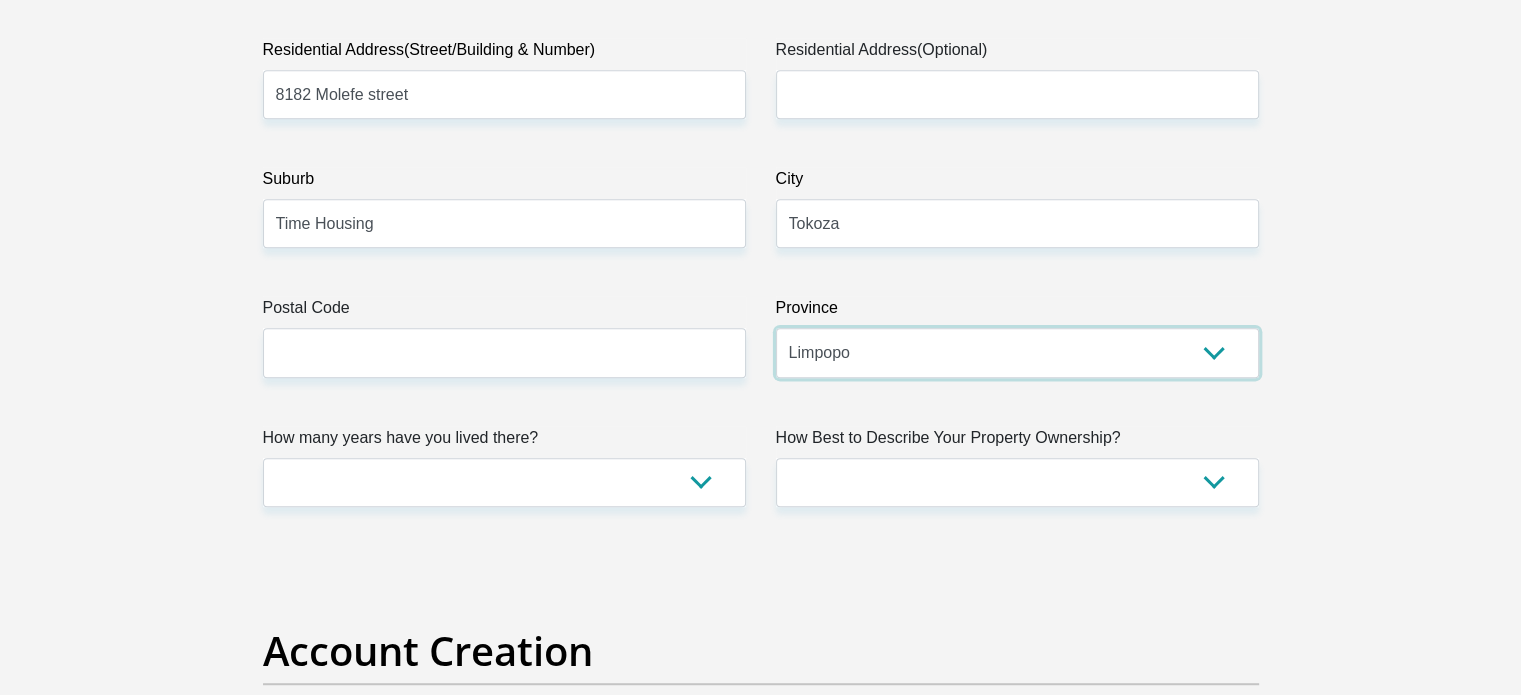click on "Eastern Cape
Free State
Gauteng
KwaZulu-Natal
Limpopo
Mpumalanga
Northern Cape
North West
Western Cape" at bounding box center (1017, 352) 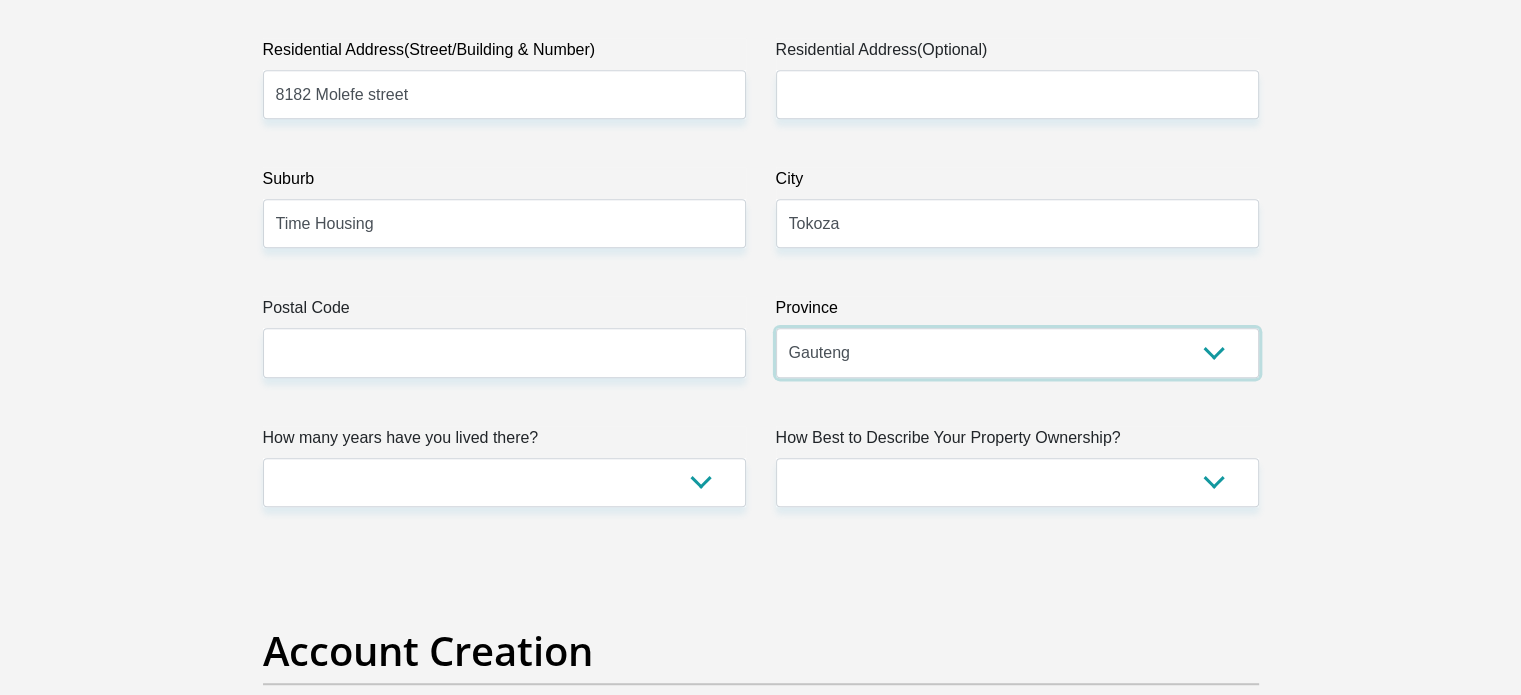 click on "Eastern Cape
Free State
Gauteng
KwaZulu-Natal
Limpopo
Mpumalanga
Northern Cape
North West
Western Cape" at bounding box center (1017, 352) 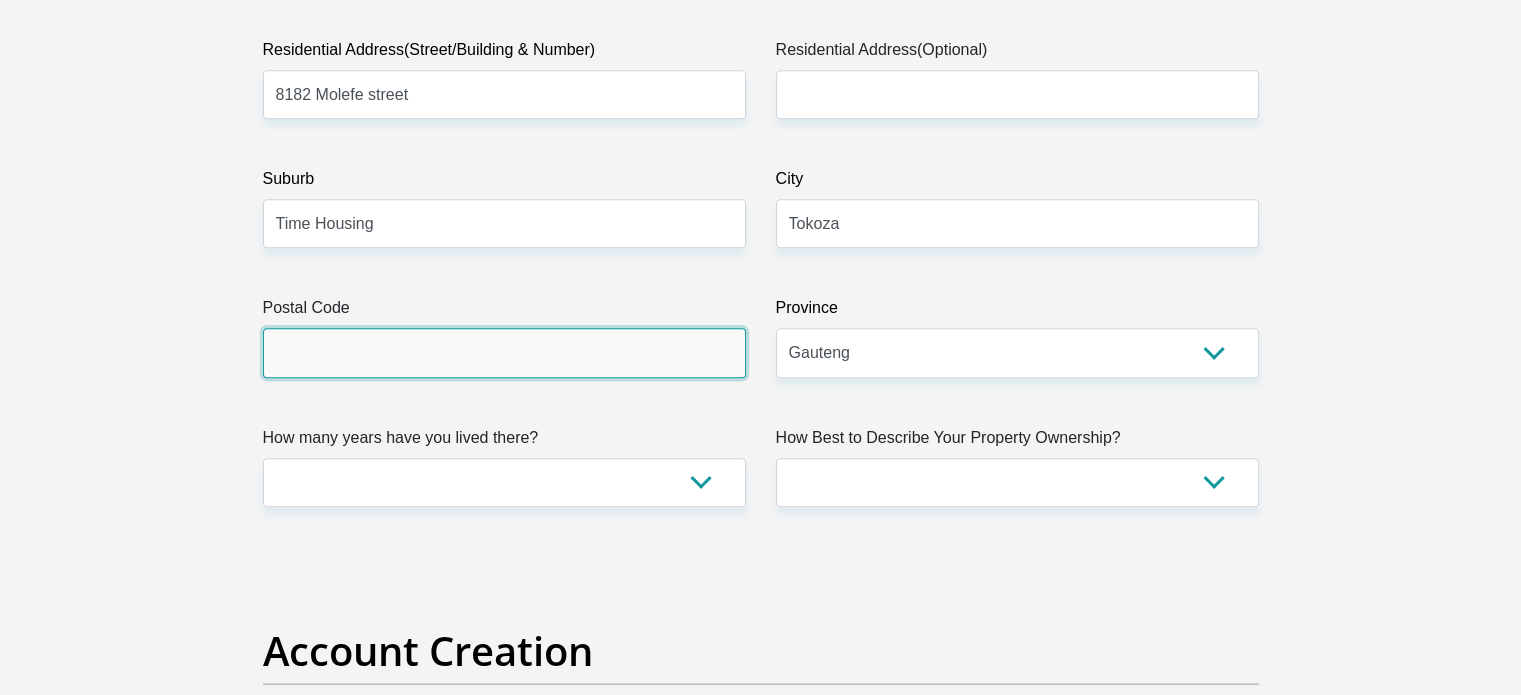 click on "Postal Code" at bounding box center (504, 352) 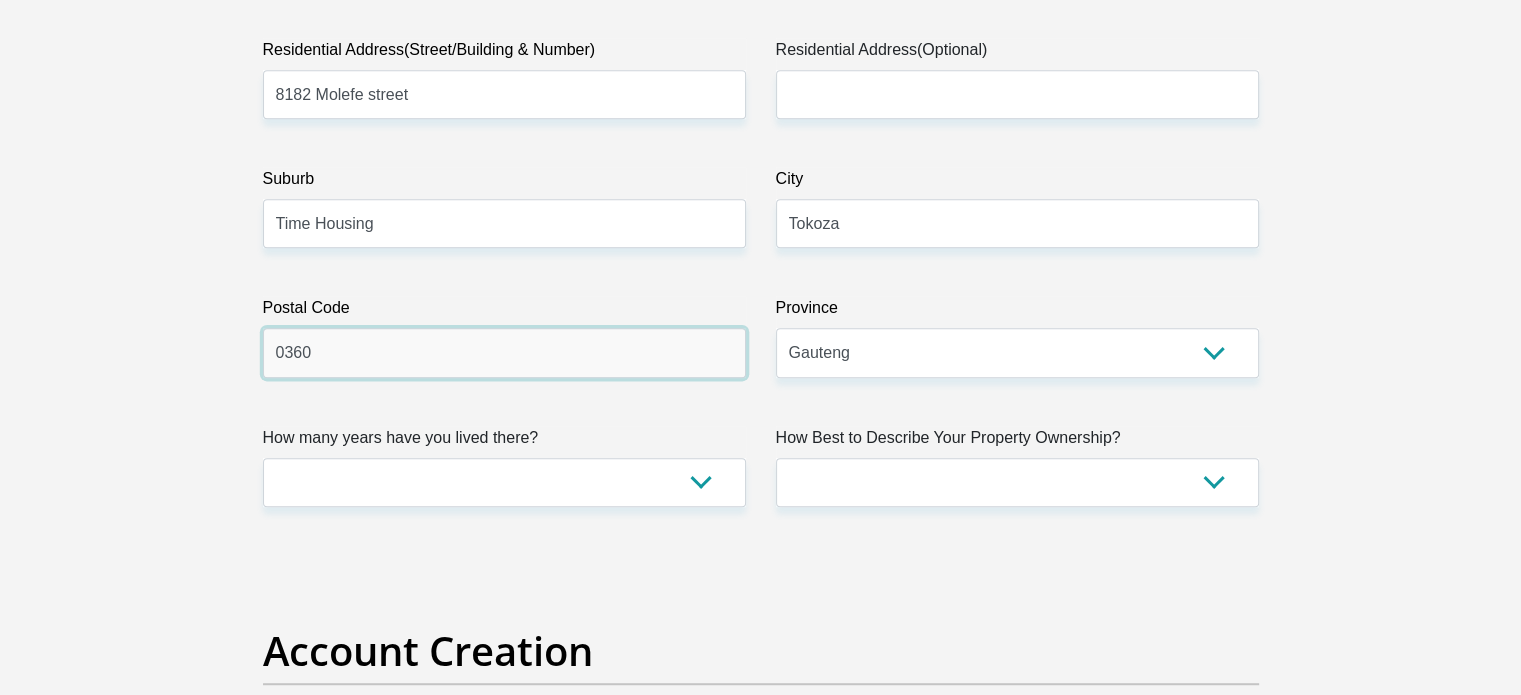 type on "0360" 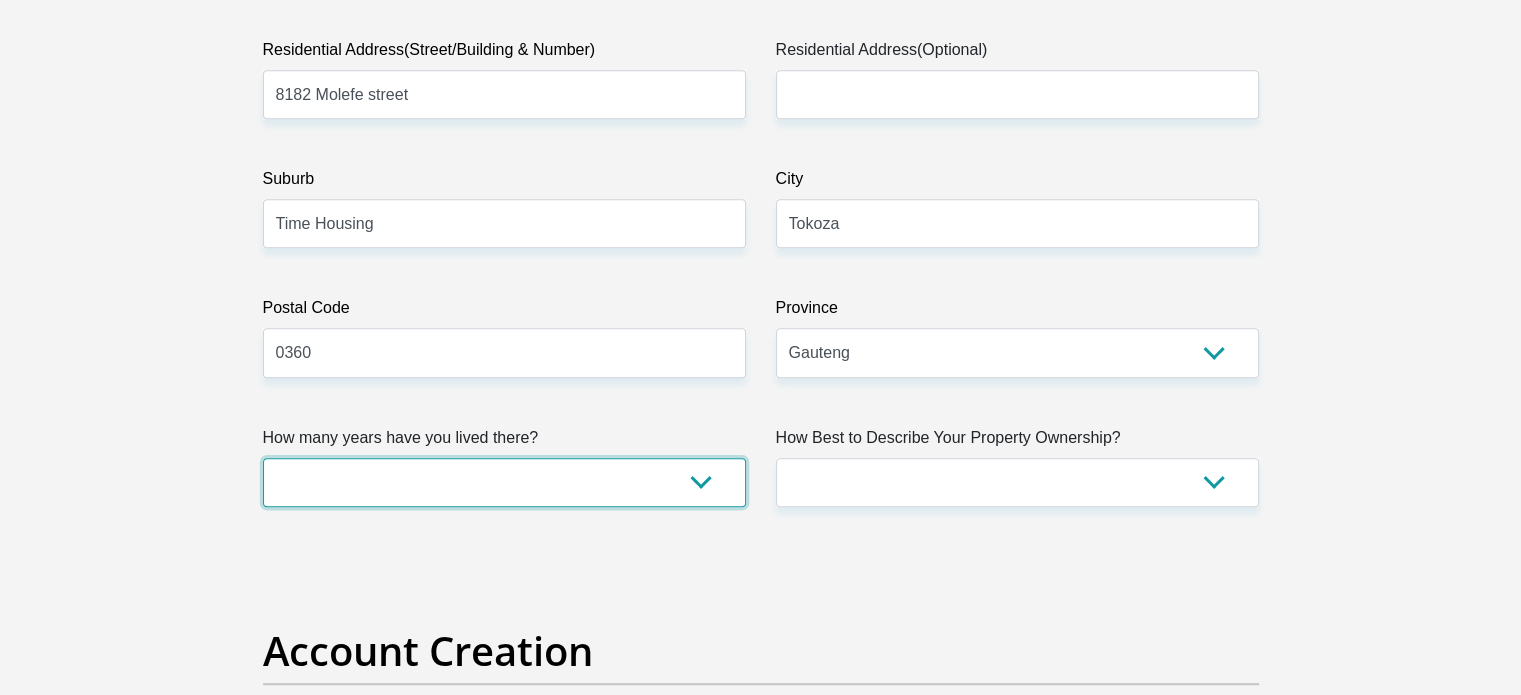 click on "less than 1 year
1-3 years
3-5 years
5+ years" at bounding box center [504, 482] 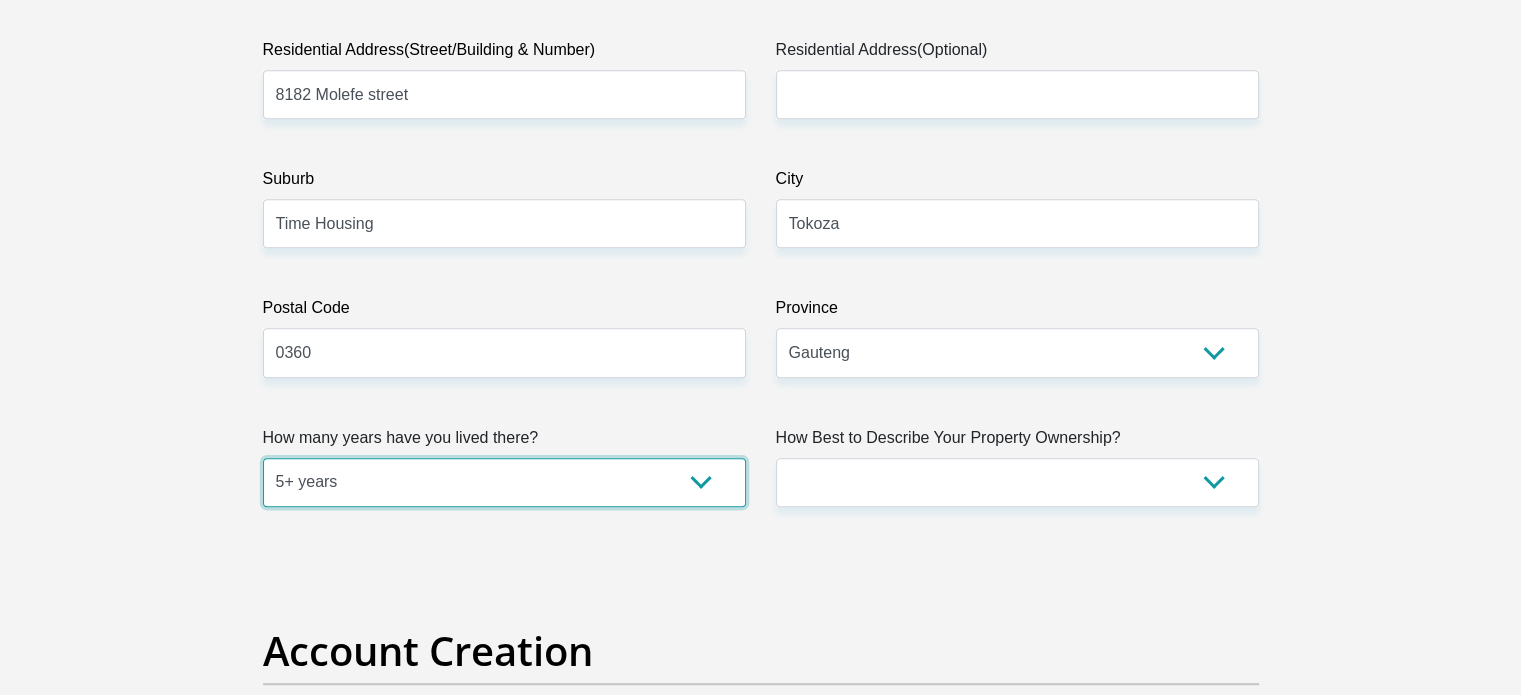 click on "less than 1 year
1-3 years
3-5 years
5+ years" at bounding box center (504, 482) 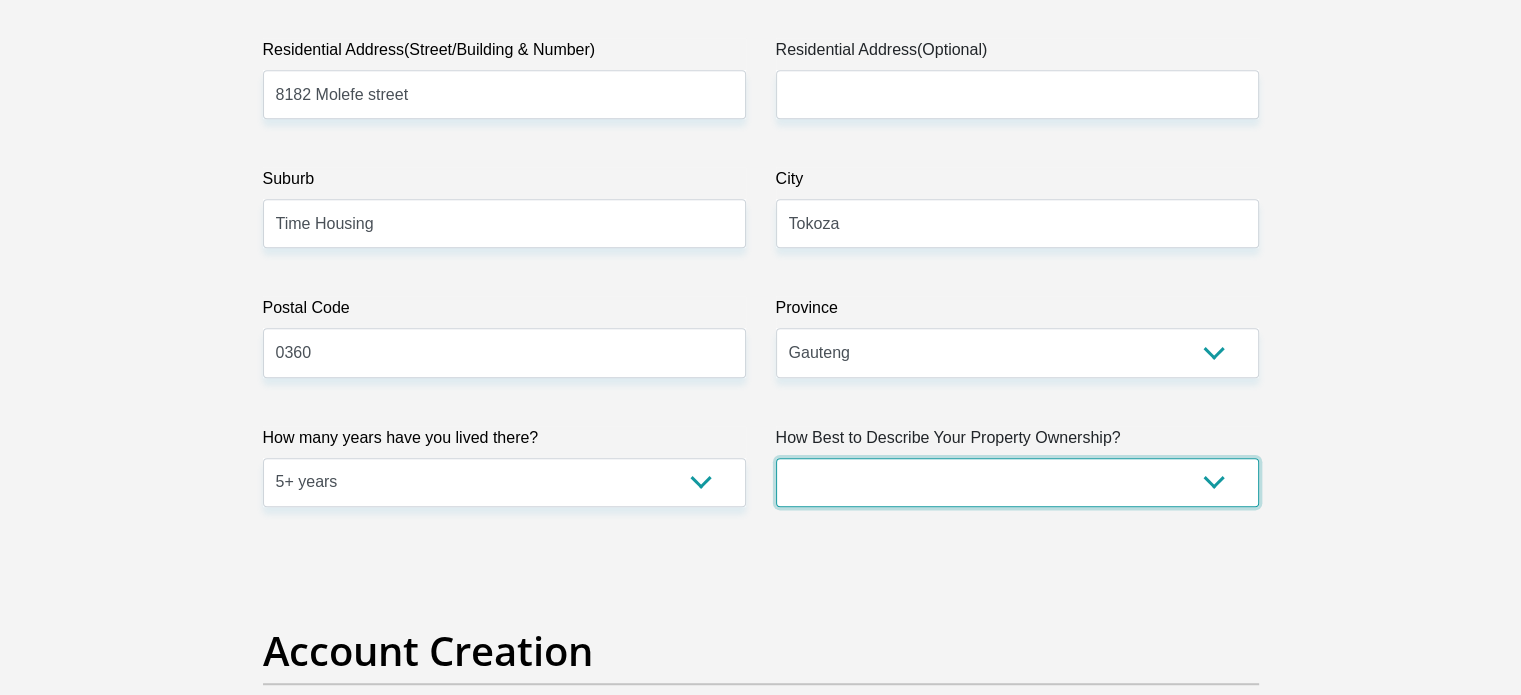 click on "Owned
Rented
Family Owned
Company Dwelling" at bounding box center (1017, 482) 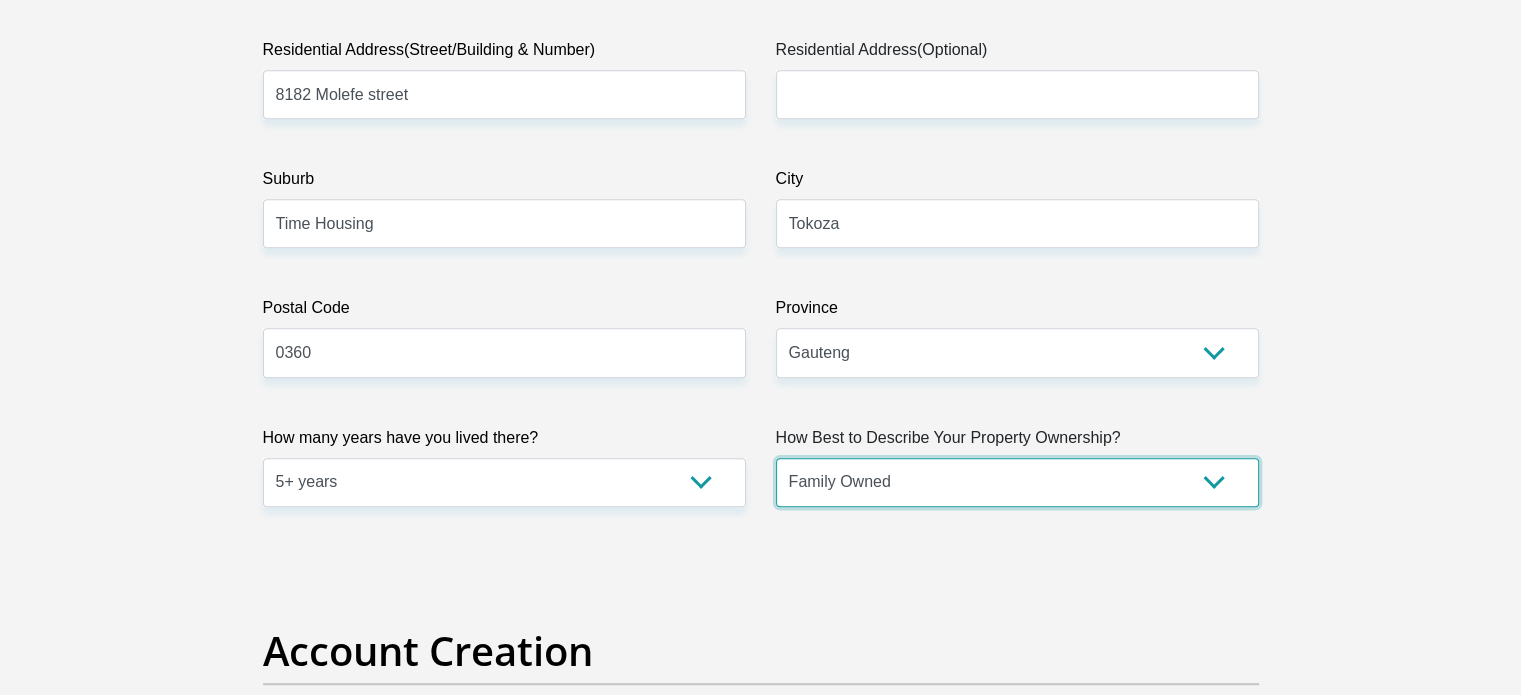 click on "Owned
Rented
Family Owned
Company Dwelling" at bounding box center [1017, 482] 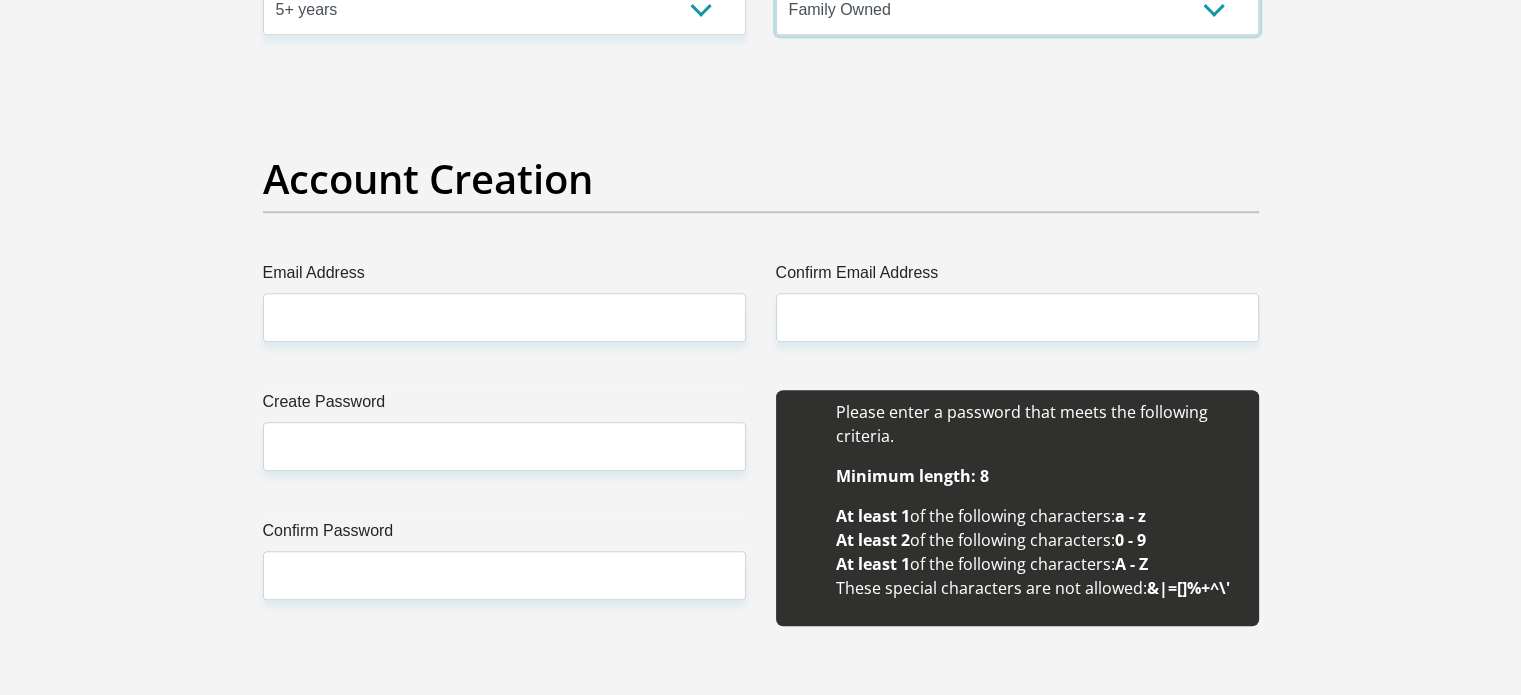 scroll, scrollTop: 1600, scrollLeft: 0, axis: vertical 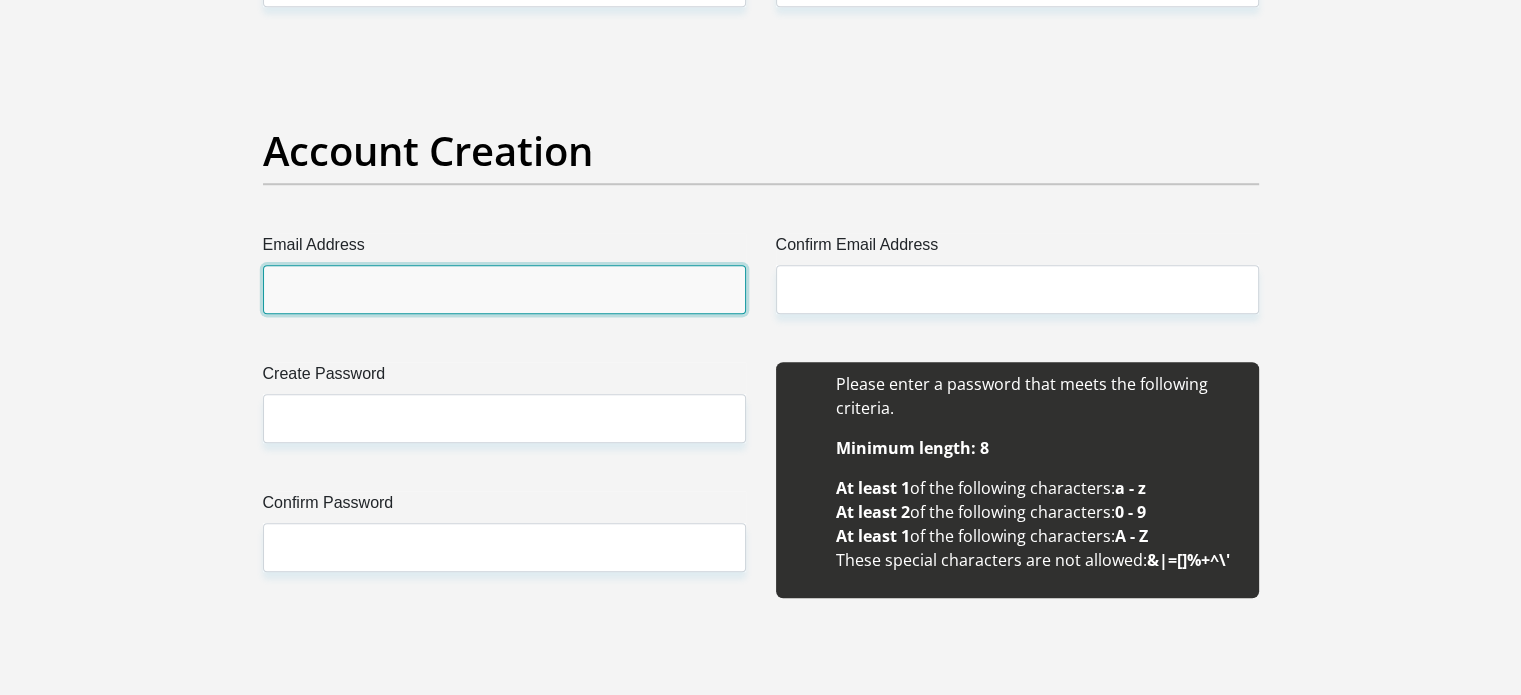 click on "Email Address" at bounding box center [504, 289] 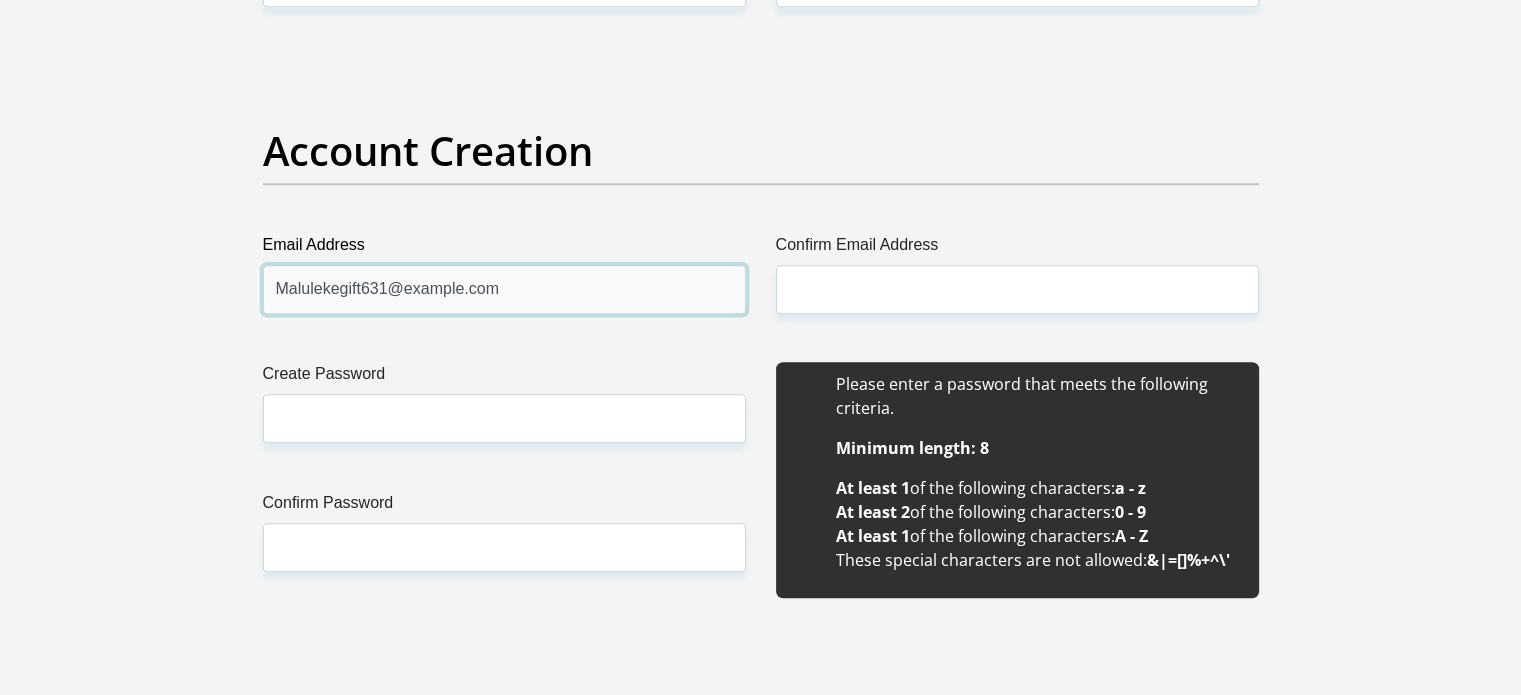 type on "Malulekegift631@gmail.com" 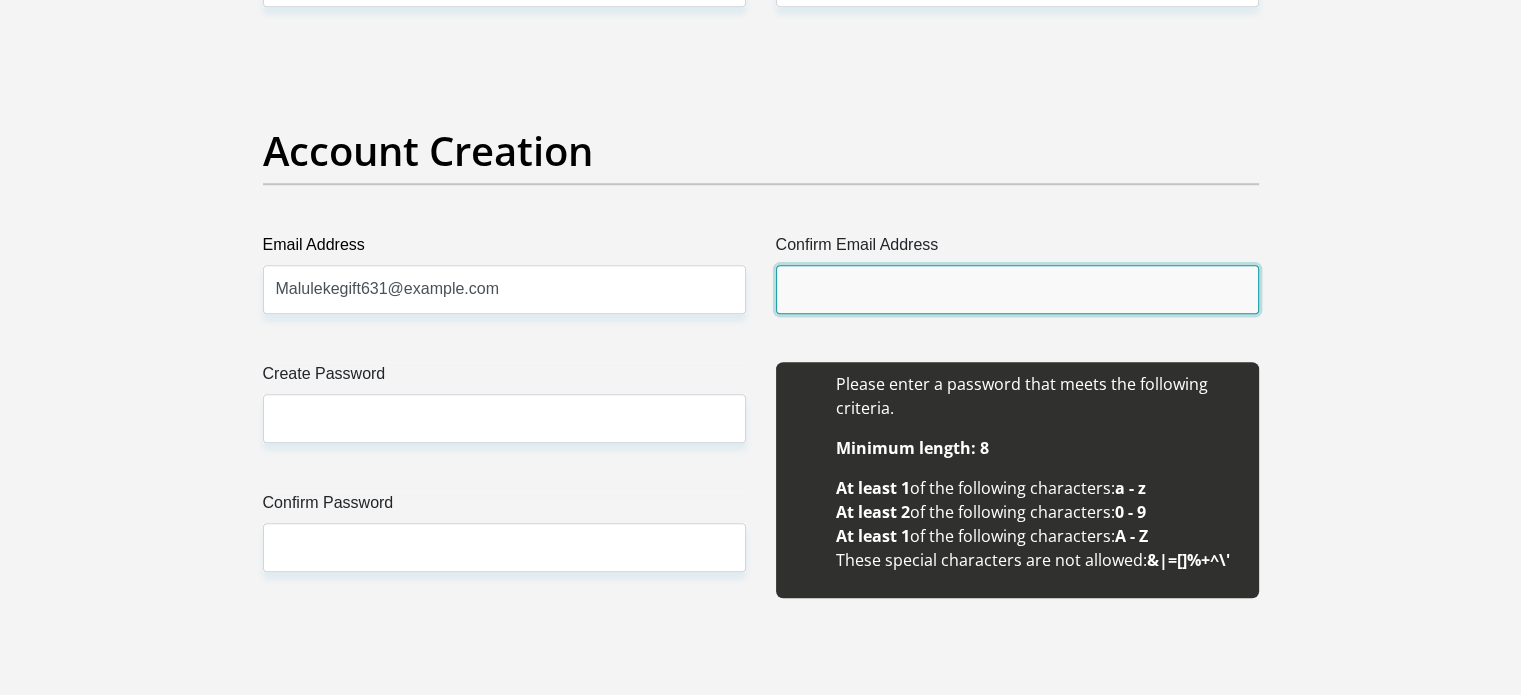 click on "Confirm Email Address" at bounding box center [1017, 289] 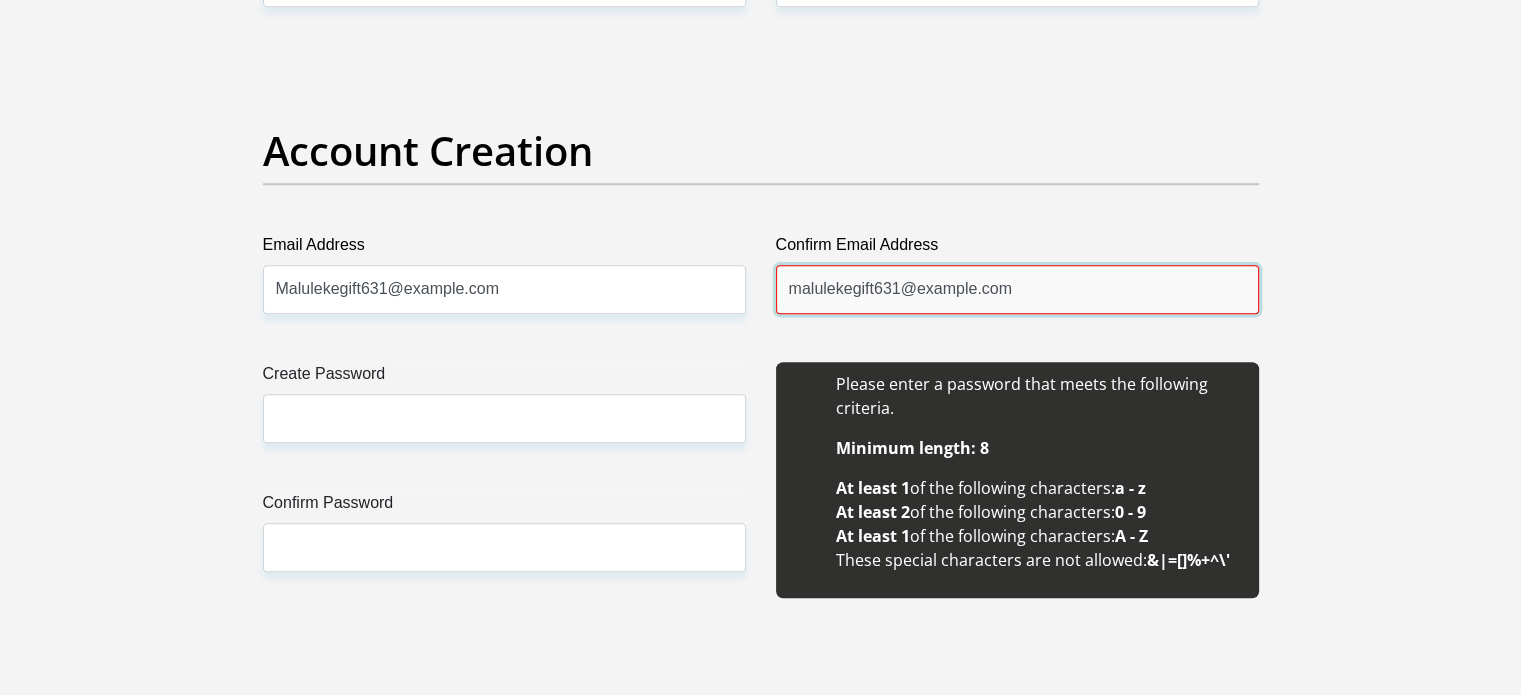 type on "malulekegift631@gmail.com" 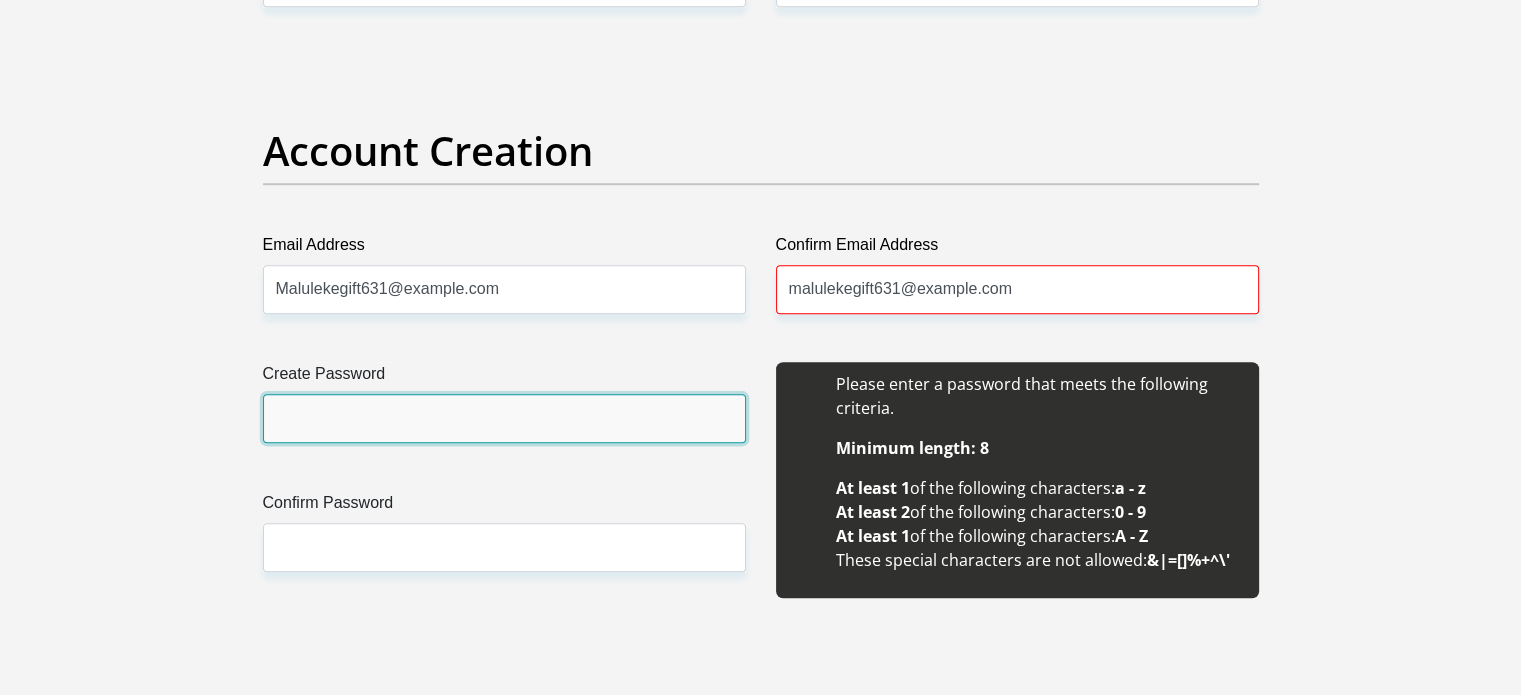 click on "Create Password" at bounding box center (504, 418) 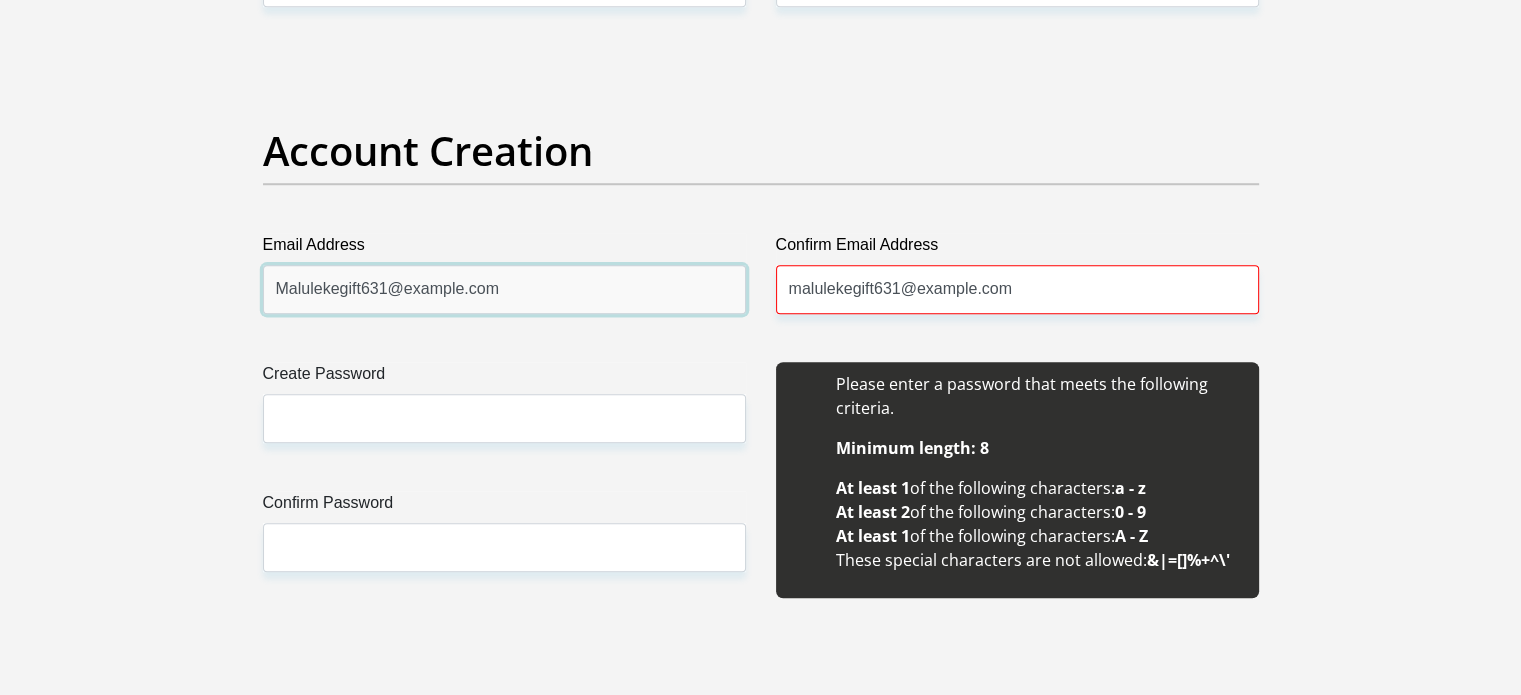 click on "Malulekegift631@gmail.com" at bounding box center (504, 289) 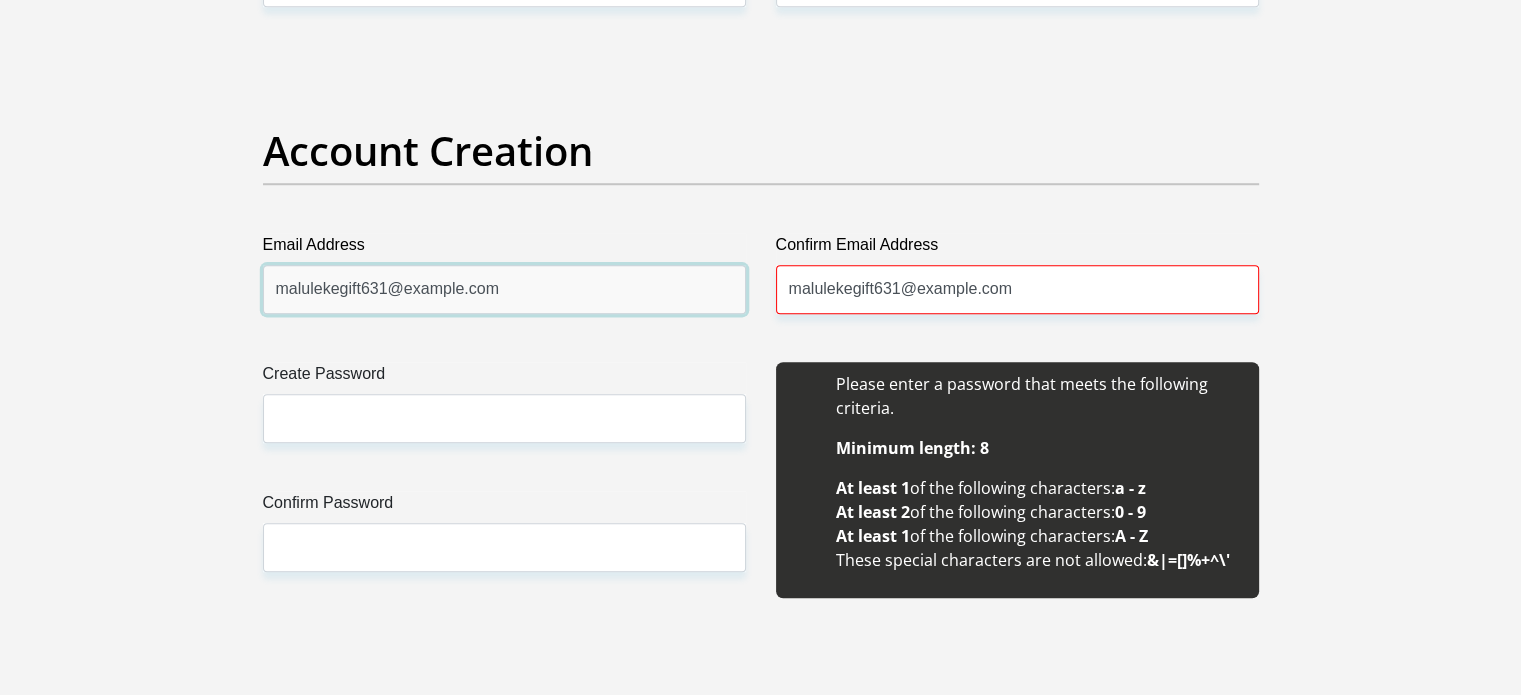 type on "malulekegift631@gmail.com" 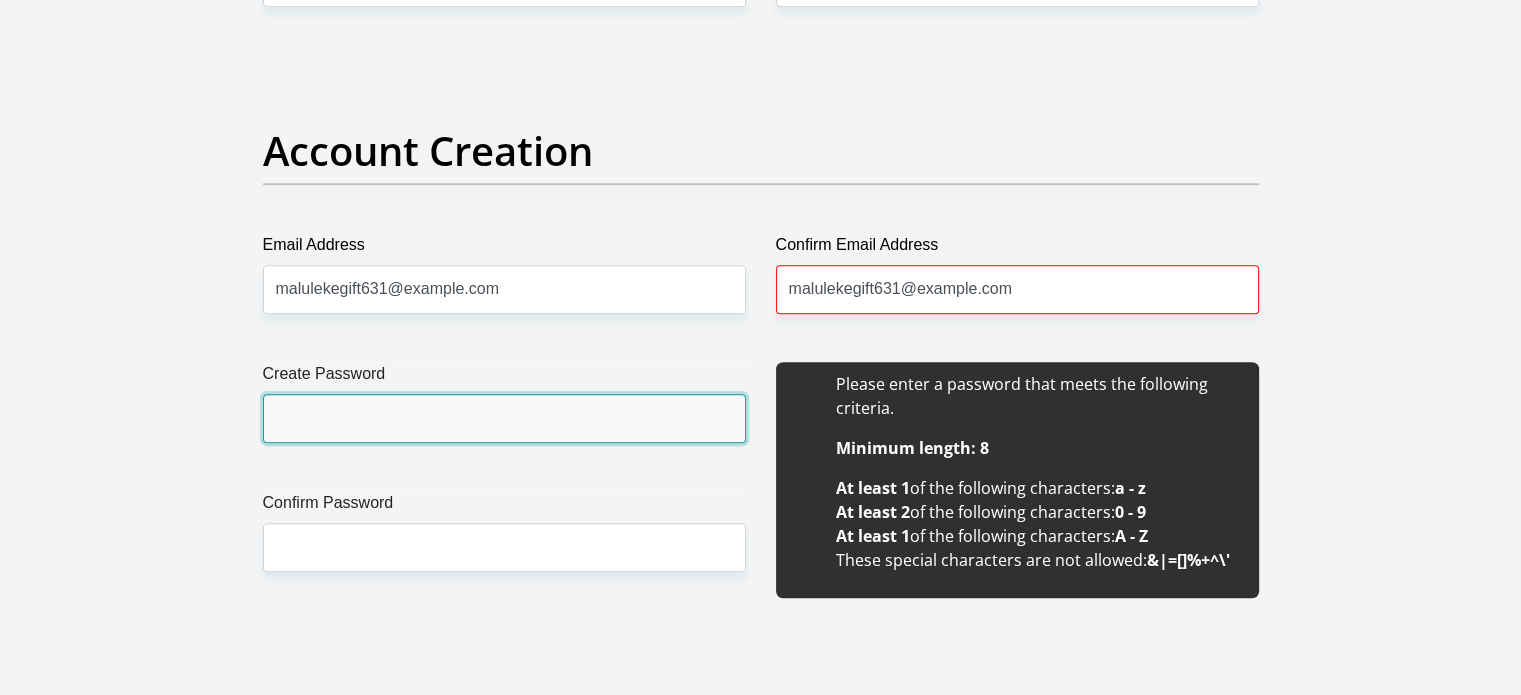 click on "Create Password" at bounding box center (504, 418) 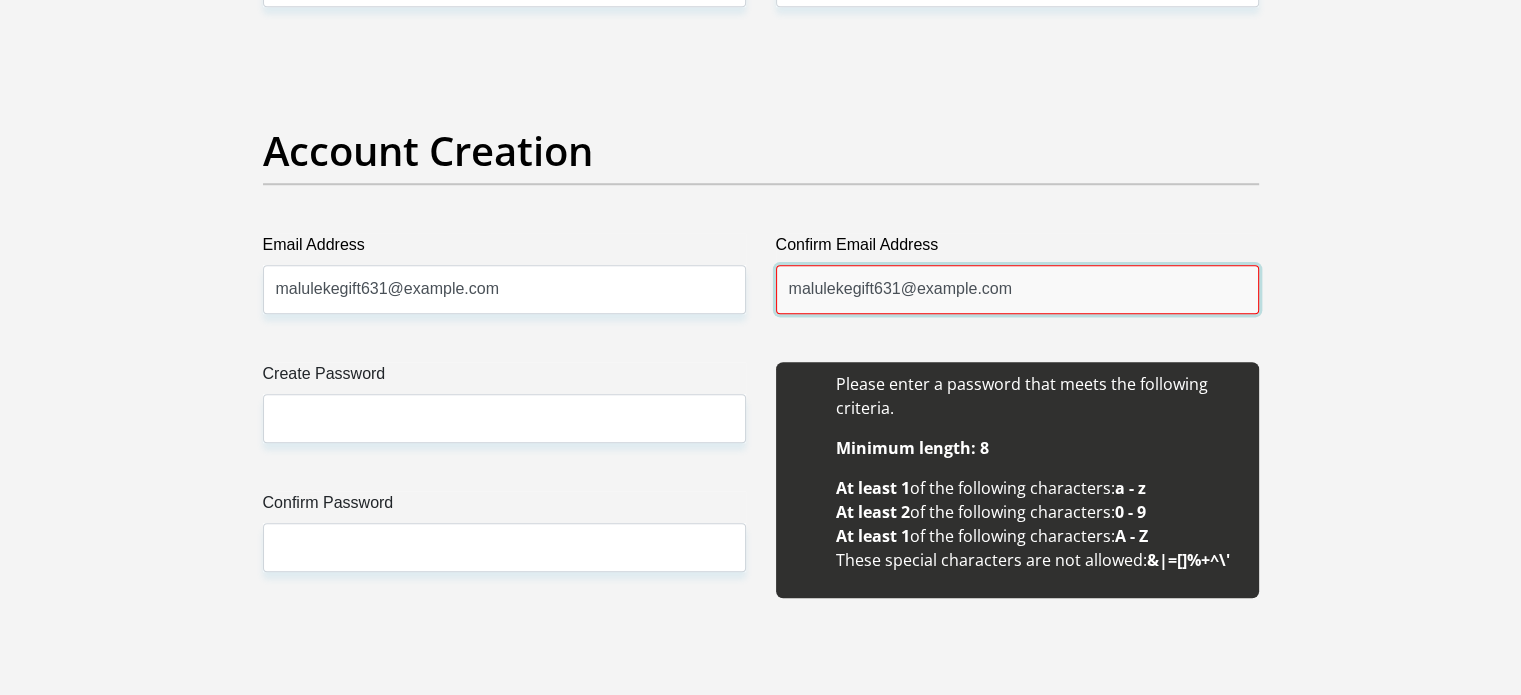 click on "[USERNAME]@example.com" at bounding box center [1017, 289] 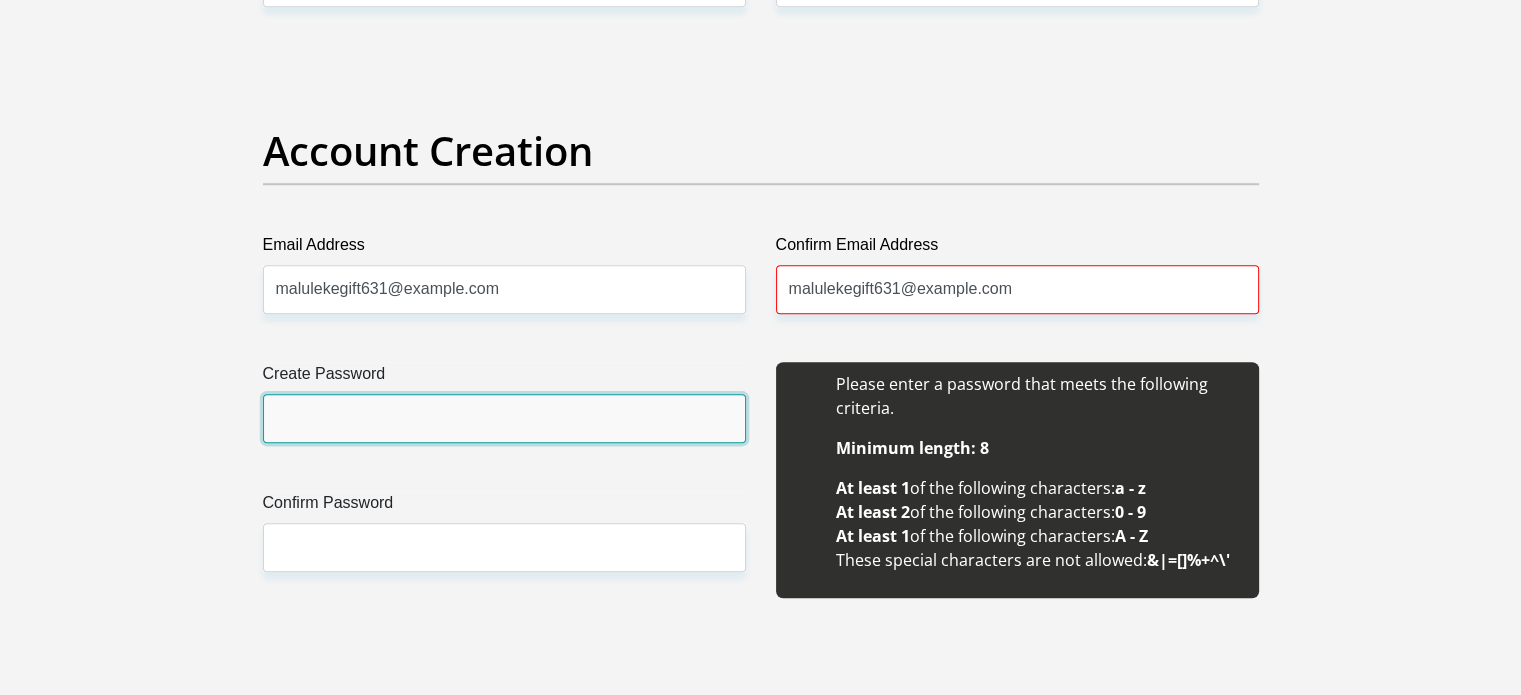click on "Create Password" at bounding box center [504, 418] 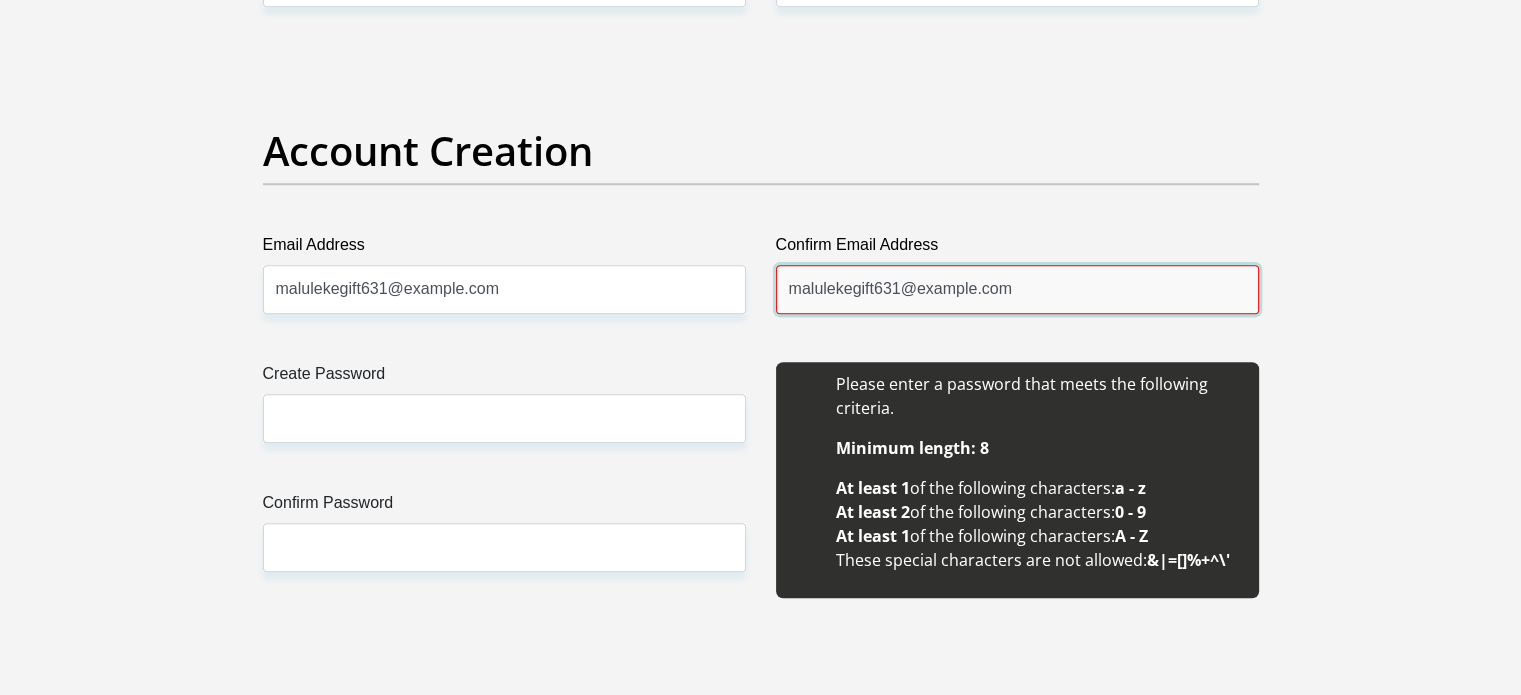 click on "[USERNAME]@example.com" at bounding box center (1017, 289) 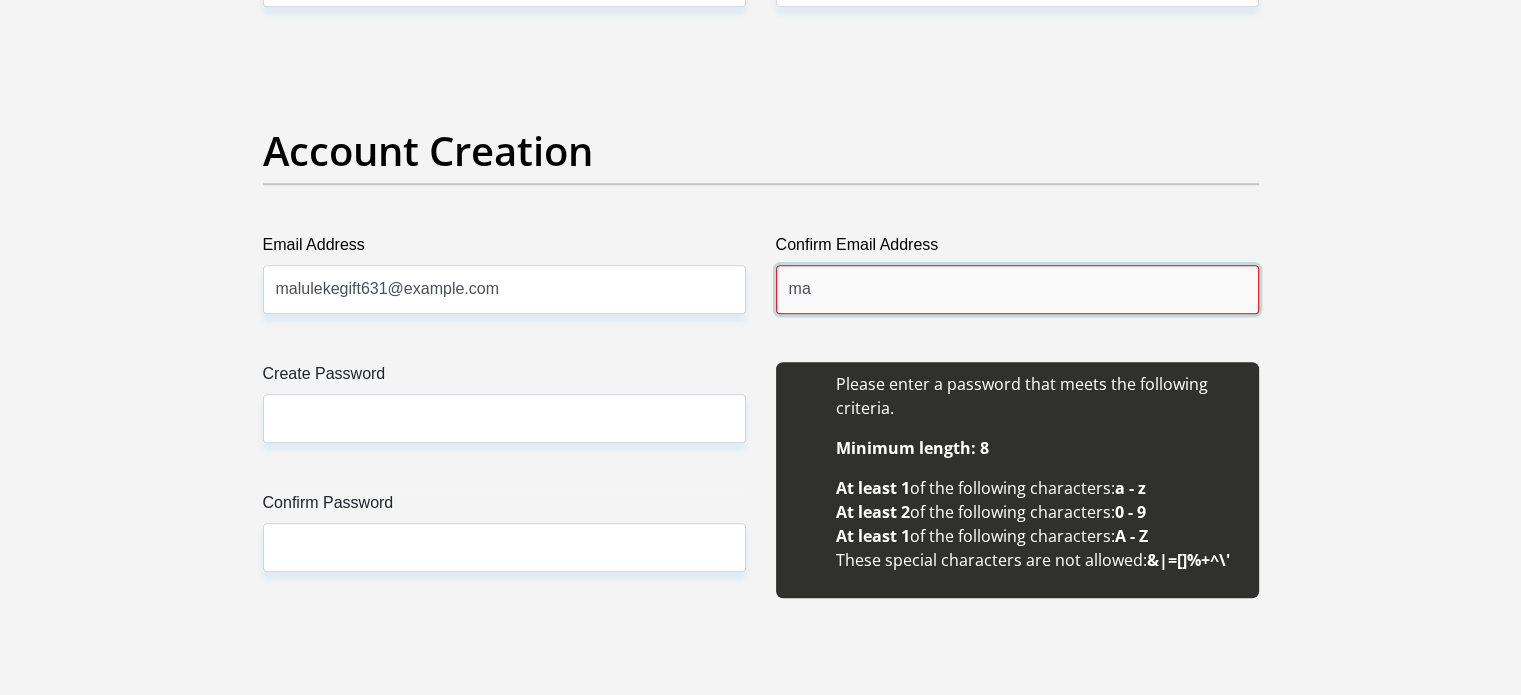 type on "m" 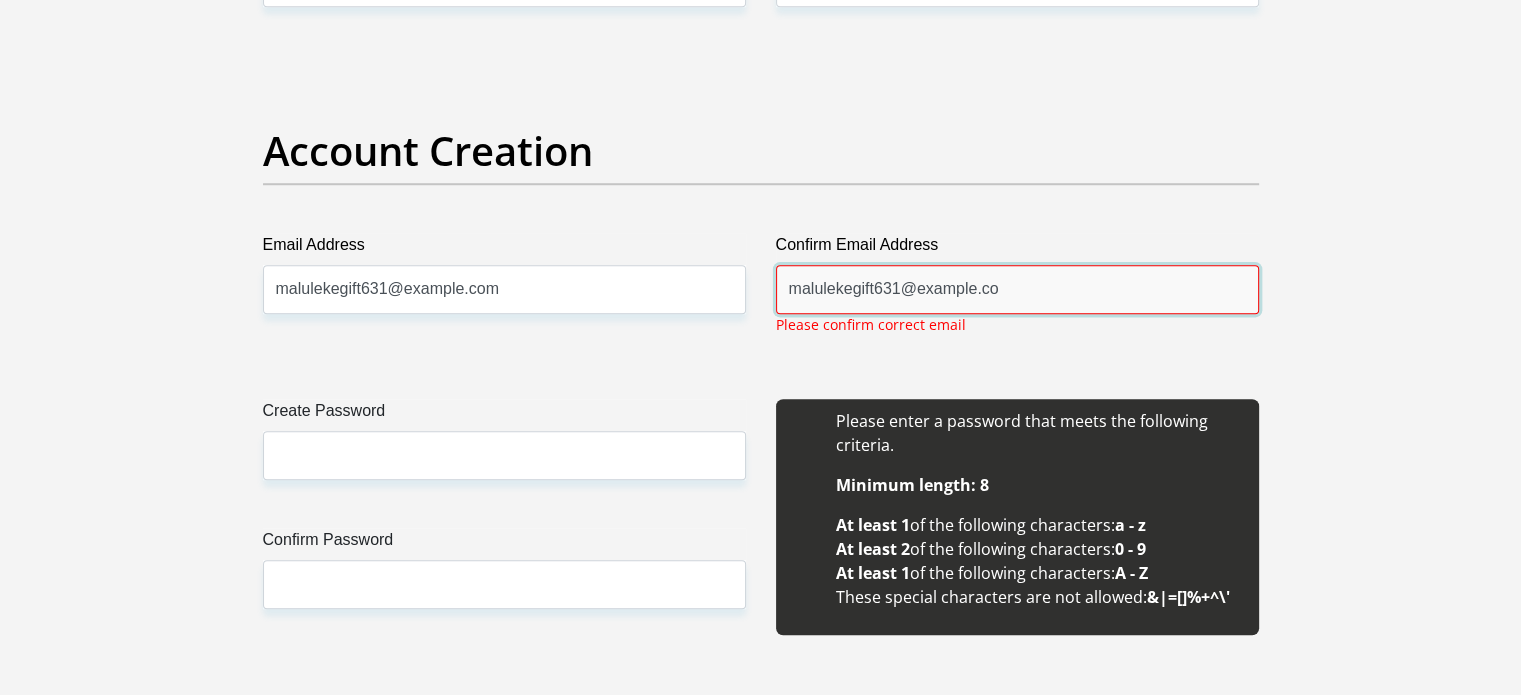 type on "[USERNAME]@example.com" 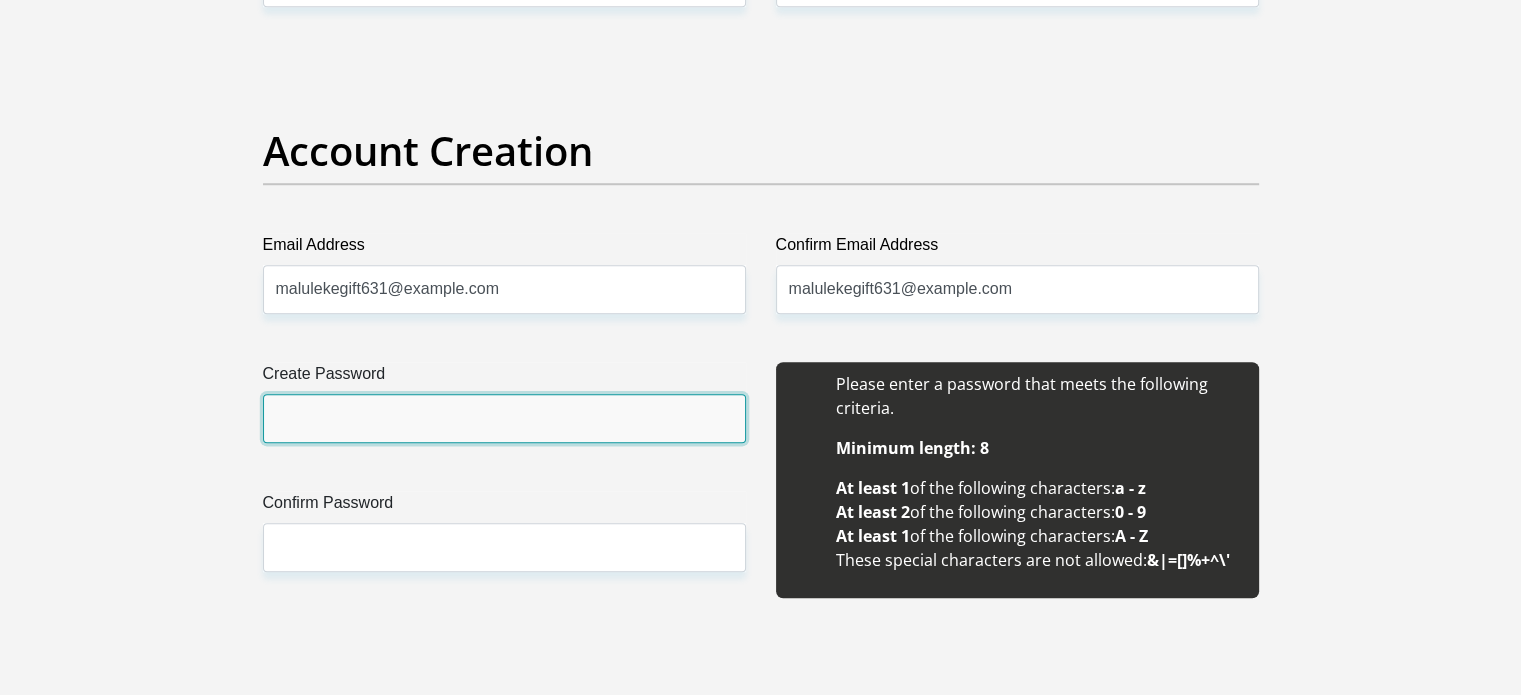 click on "Create Password" at bounding box center [504, 418] 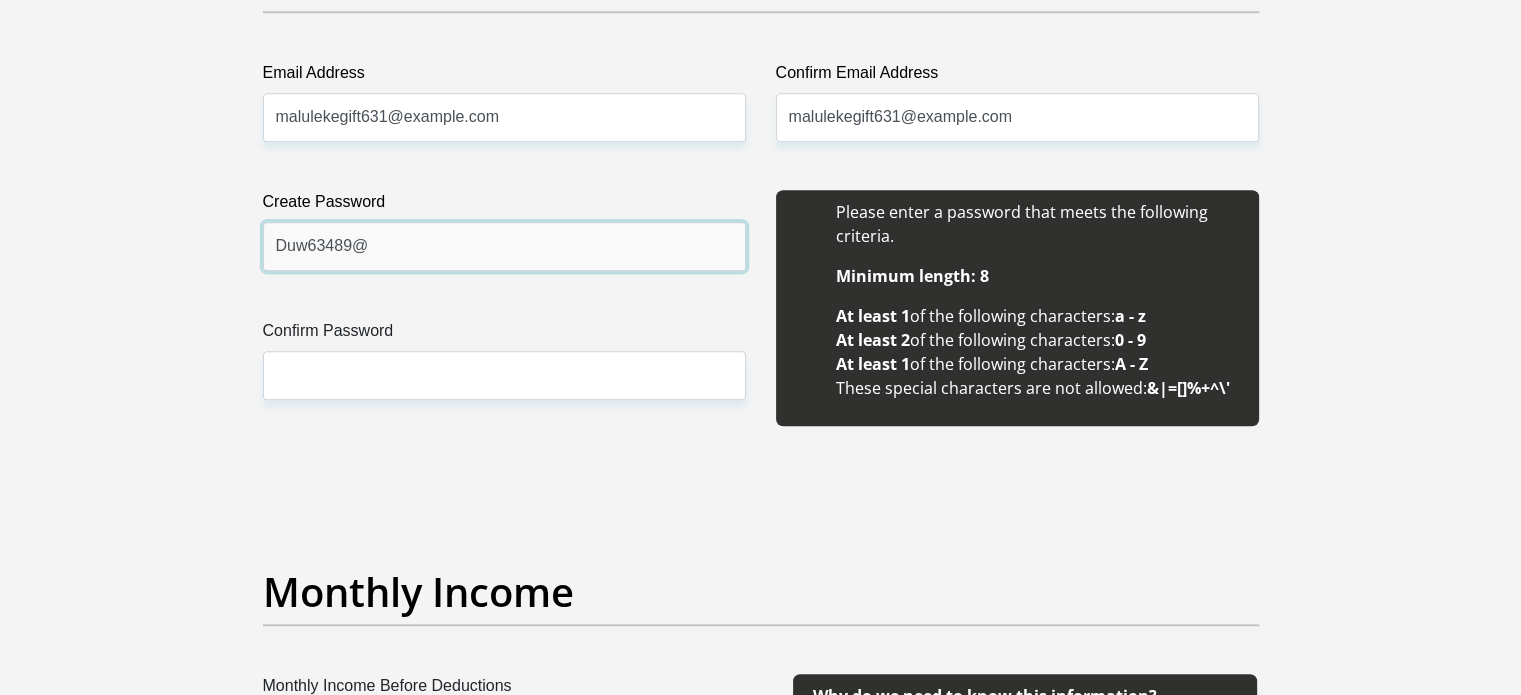 scroll, scrollTop: 1800, scrollLeft: 0, axis: vertical 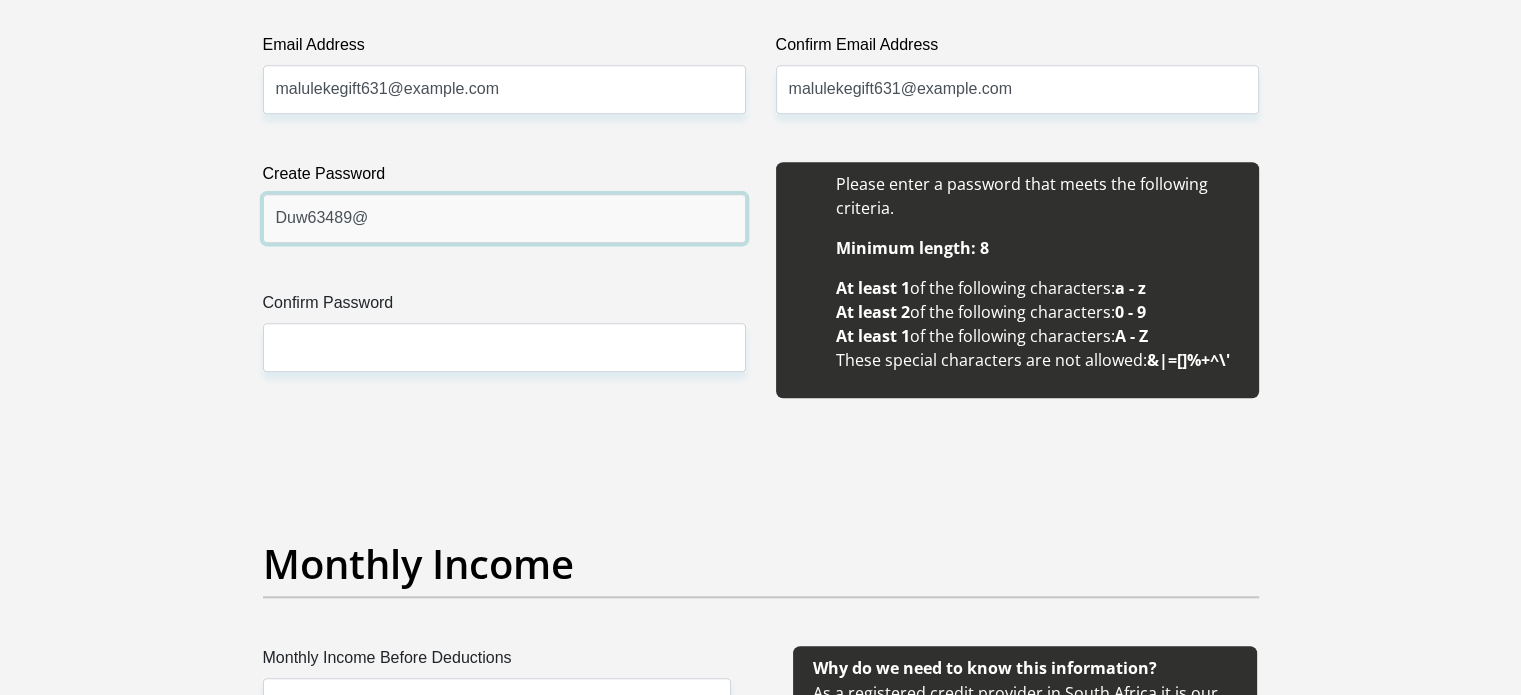 type on "Duw63489@" 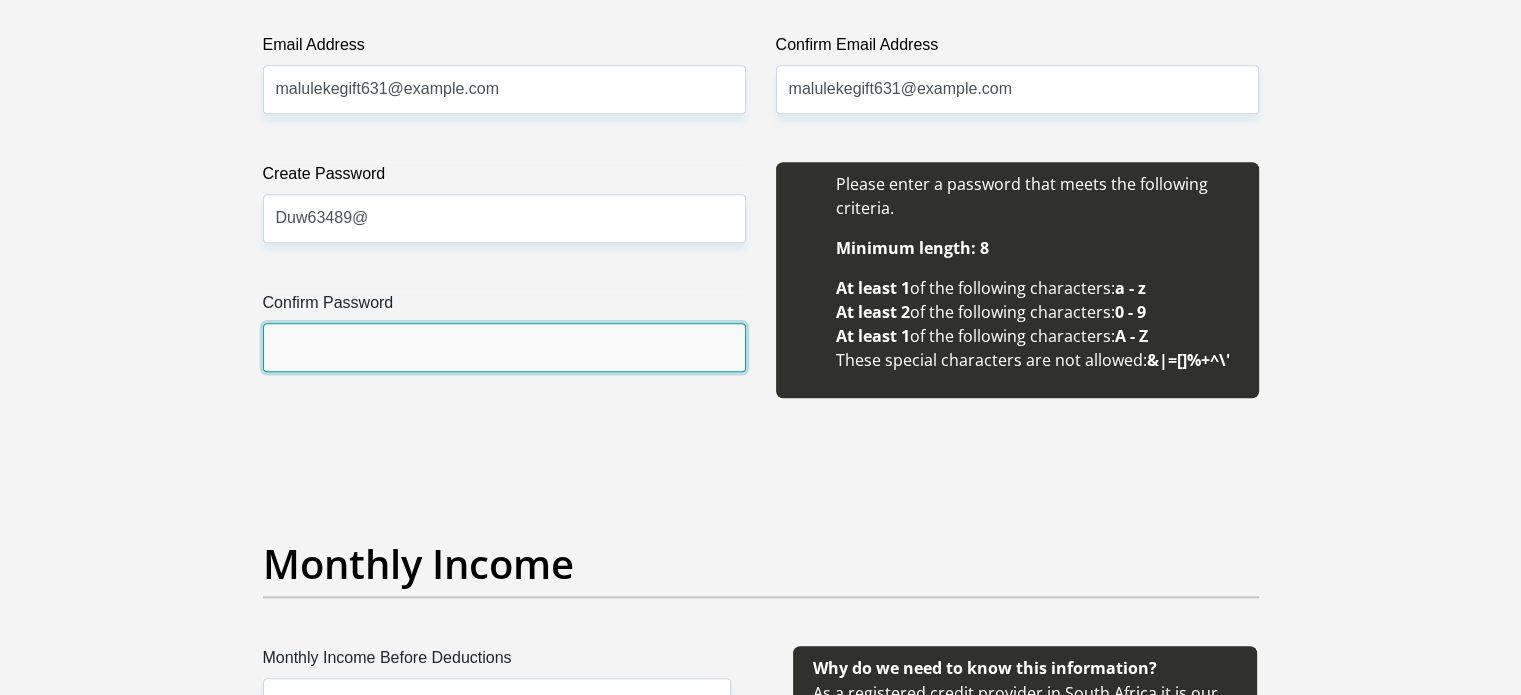 click on "Confirm Password" at bounding box center [504, 347] 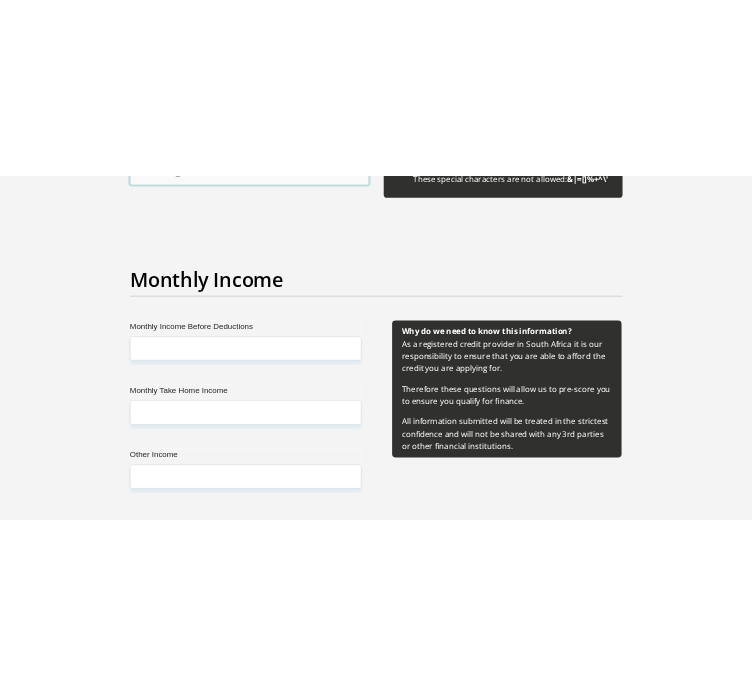scroll, scrollTop: 2200, scrollLeft: 0, axis: vertical 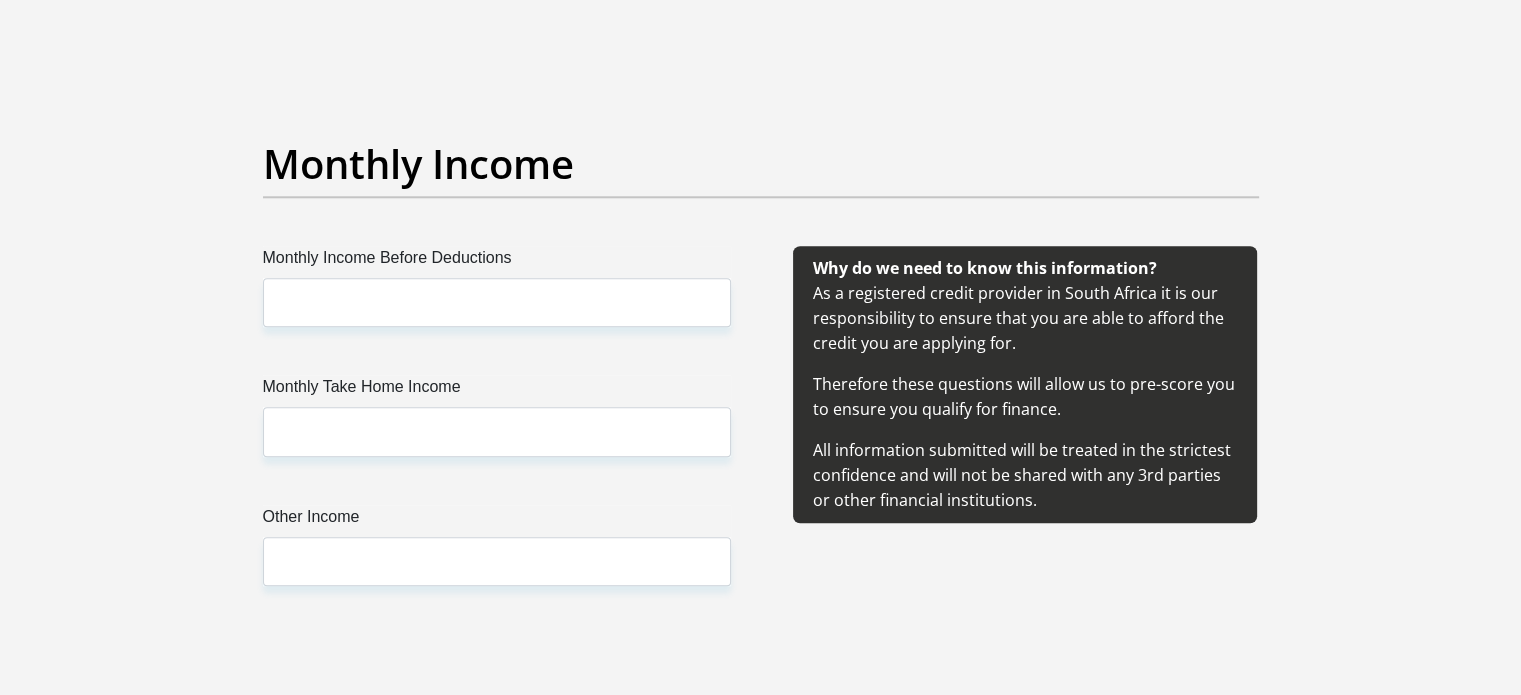 type on "Duw63489@" 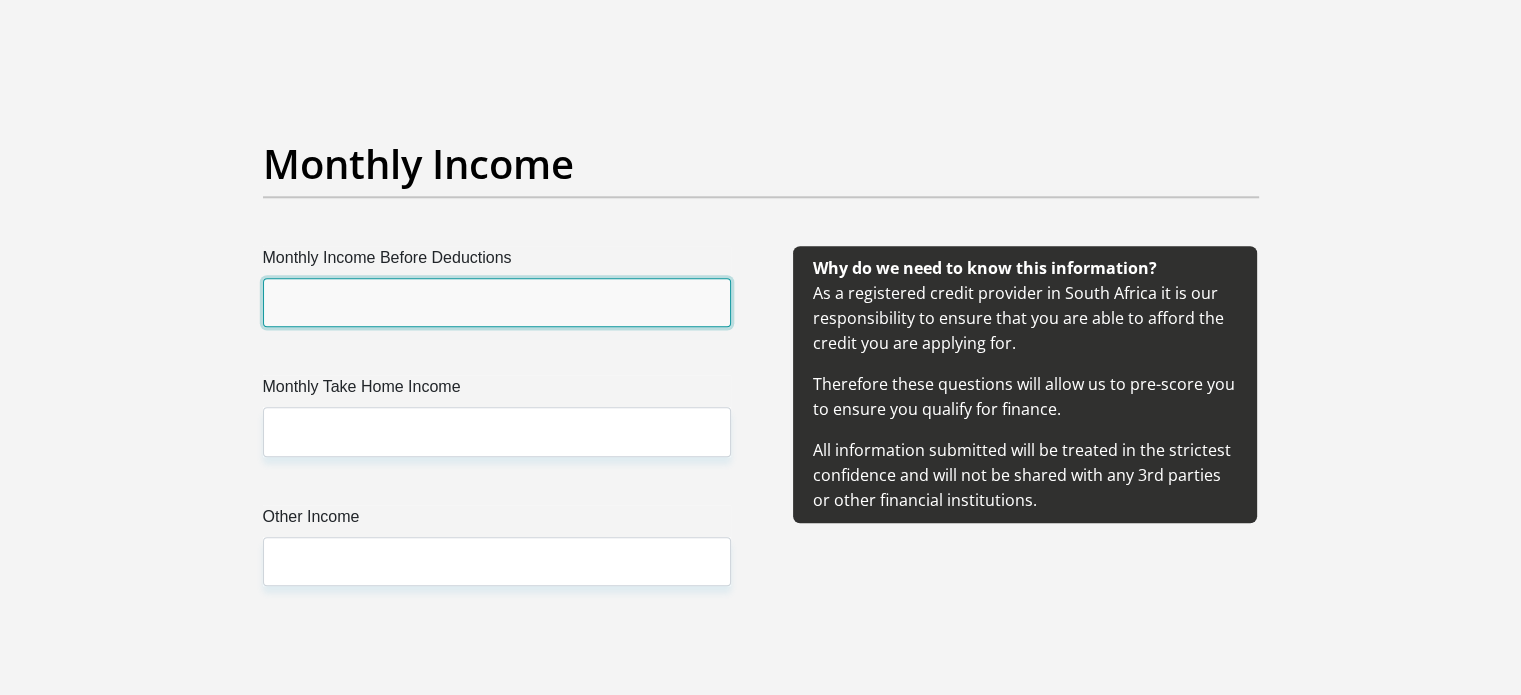 click on "Monthly Income Before Deductions" at bounding box center (497, 302) 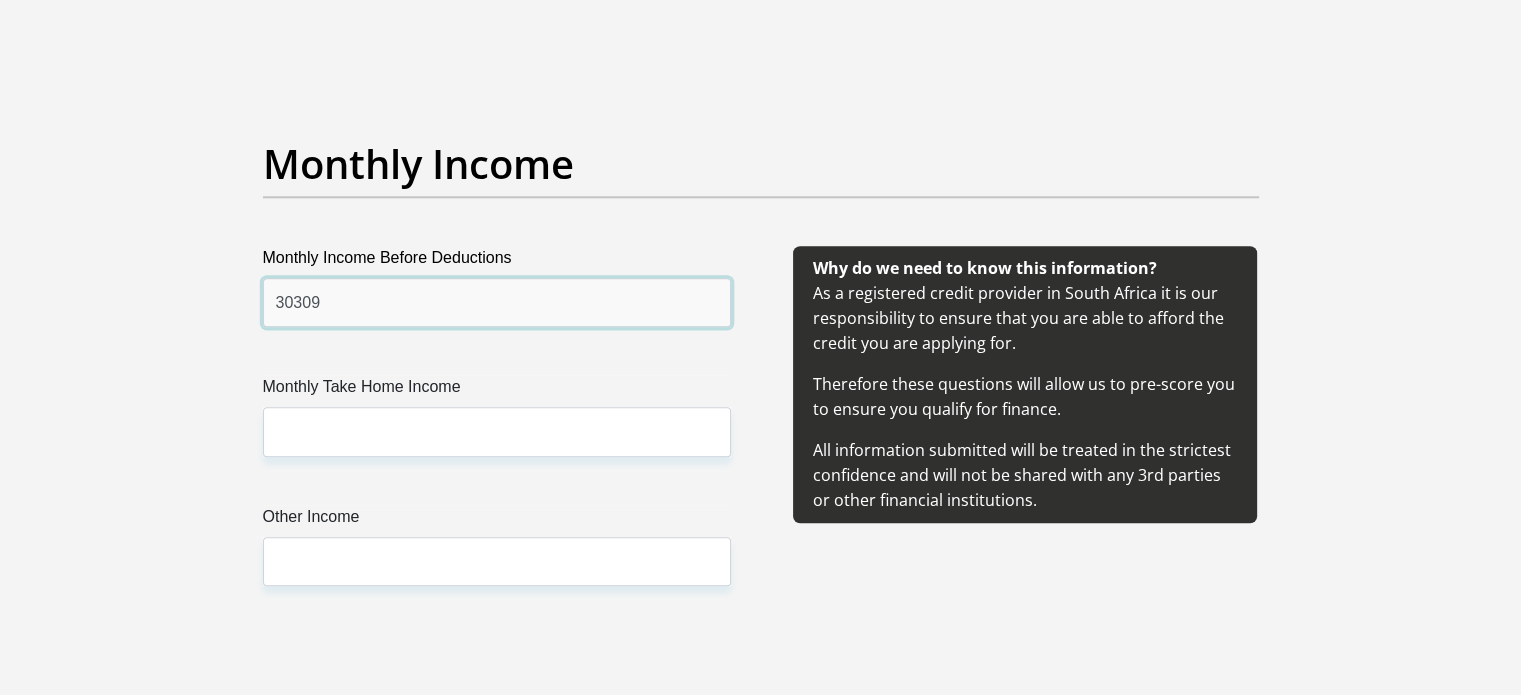 type on "30309" 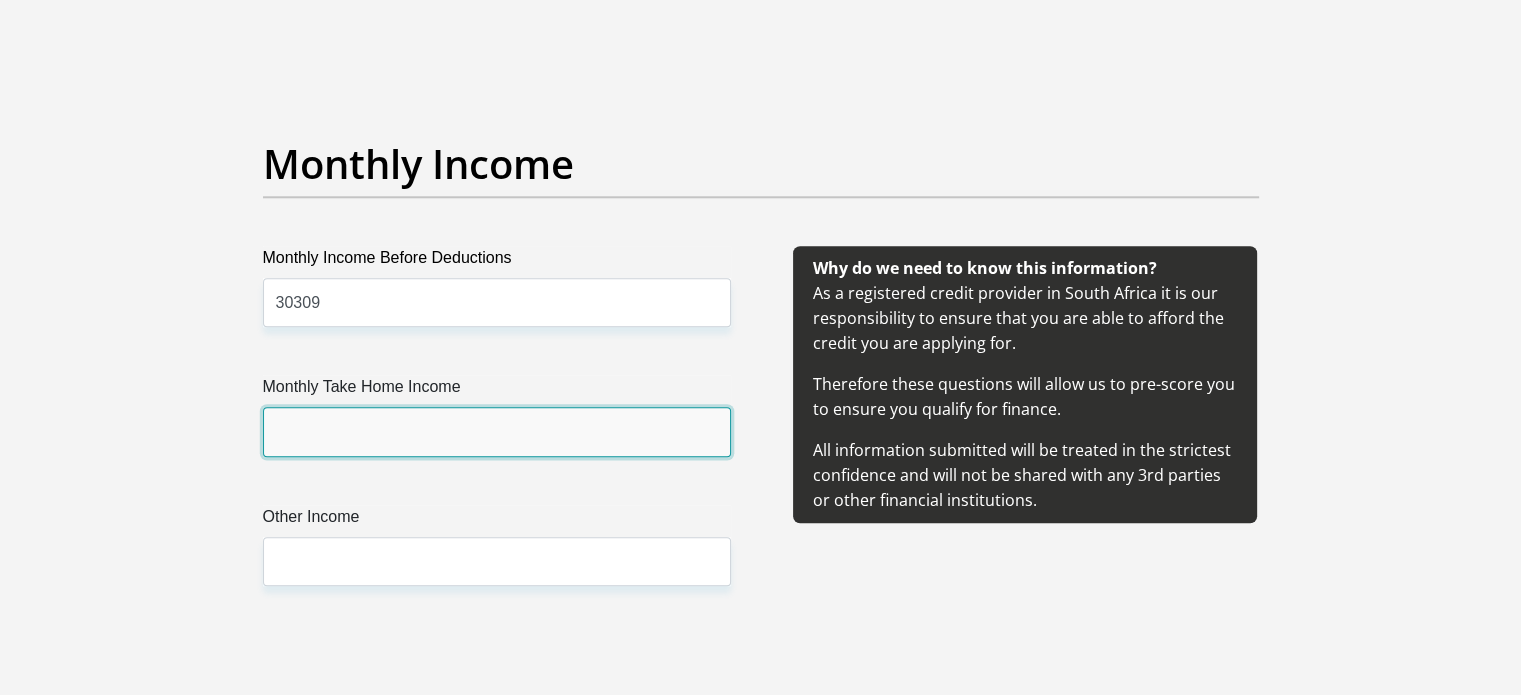 click on "Monthly Take Home Income" at bounding box center [497, 431] 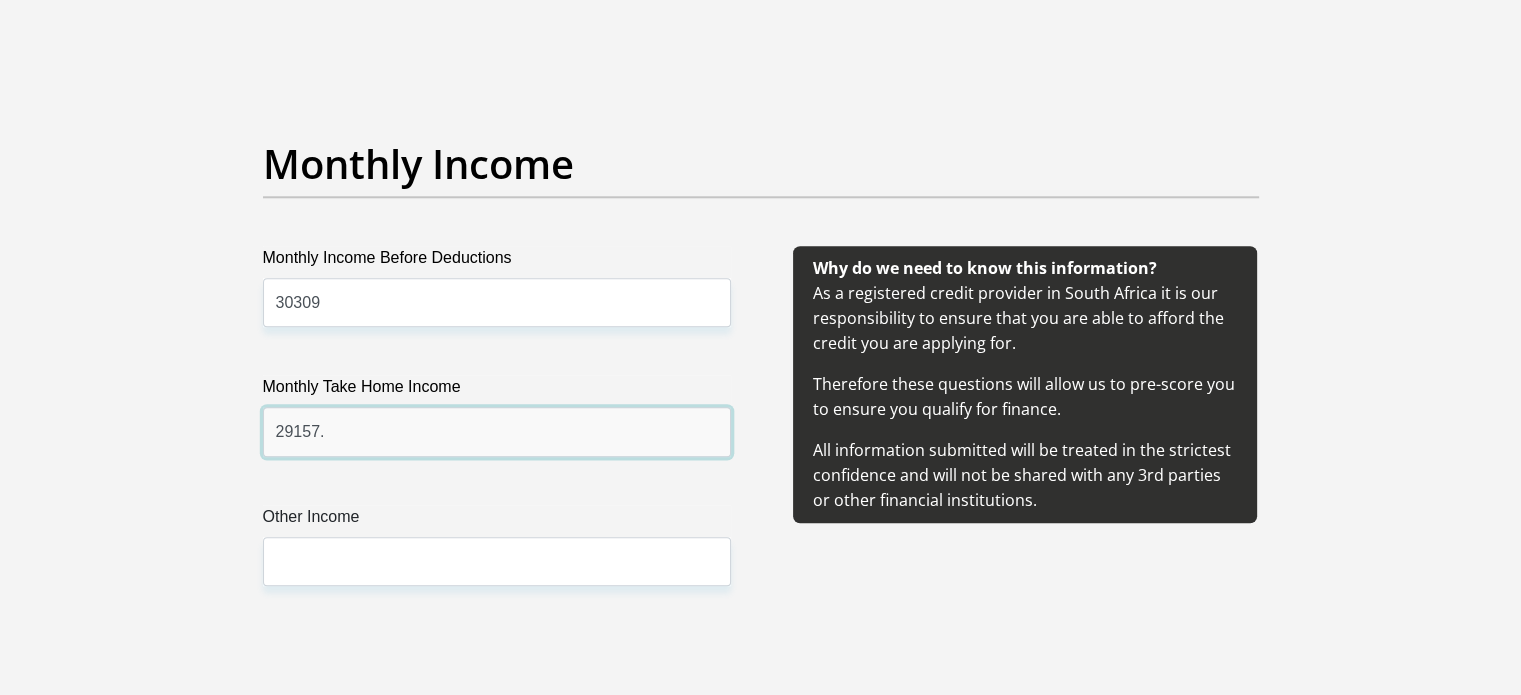 type on "29157." 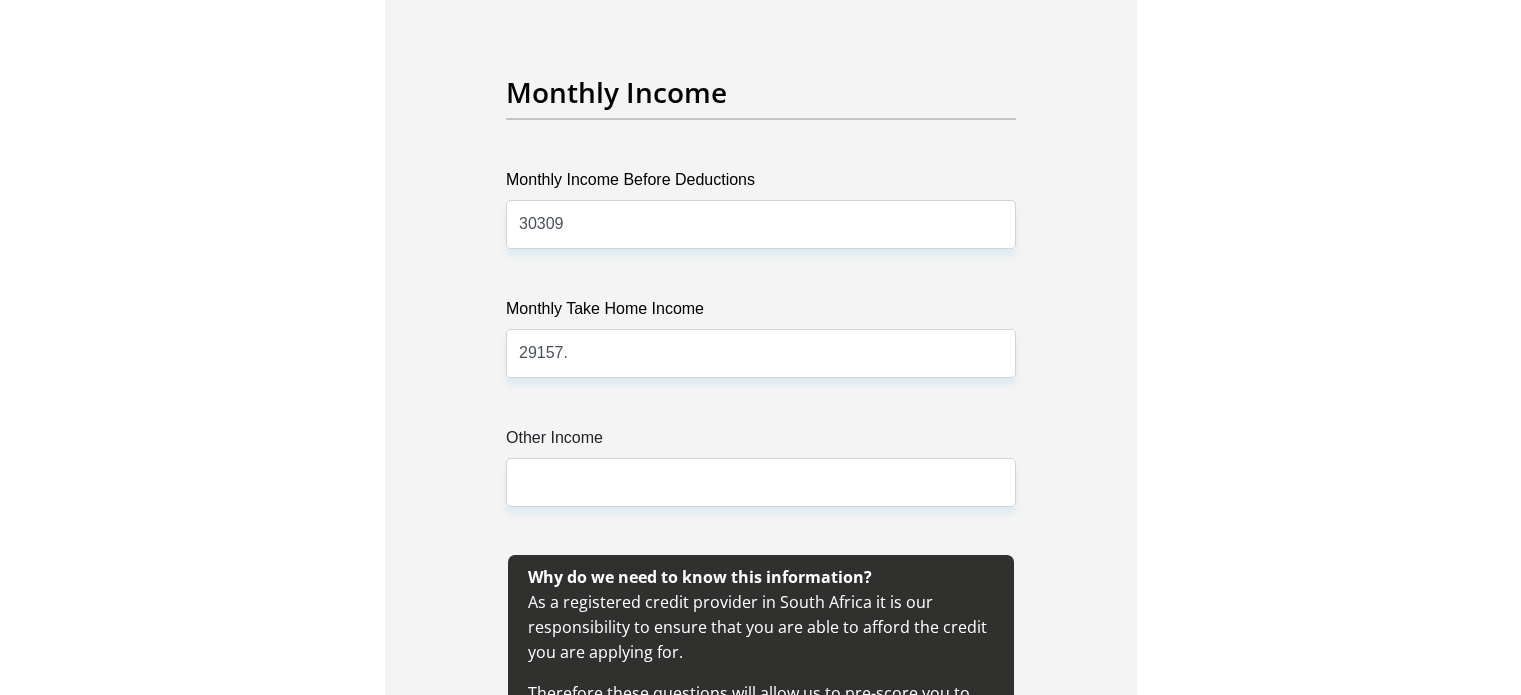 scroll, scrollTop: 3900, scrollLeft: 0, axis: vertical 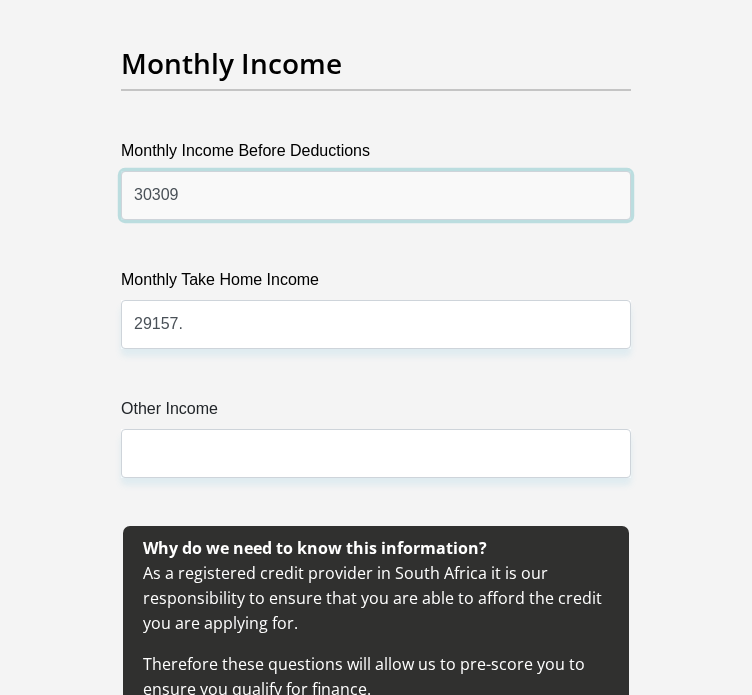 click on "30309" at bounding box center [376, 195] 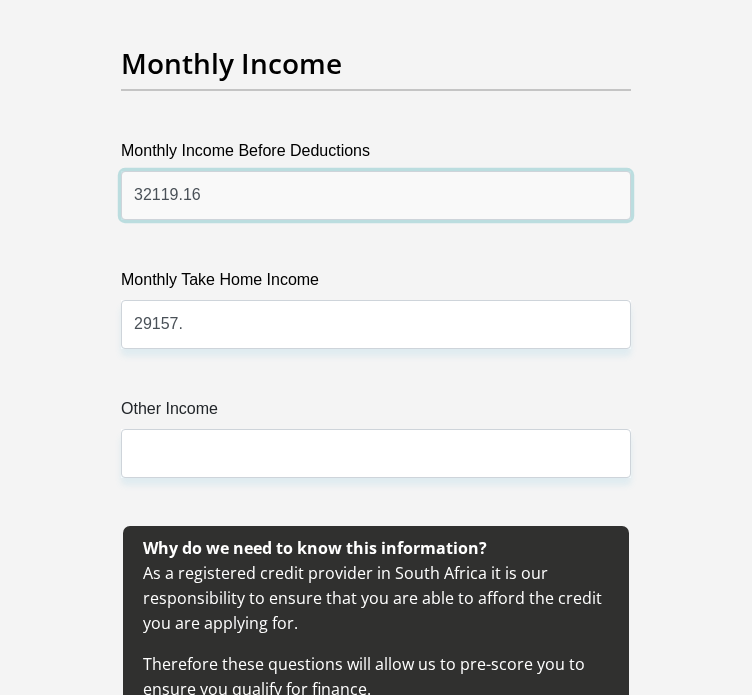 type on "32119.16" 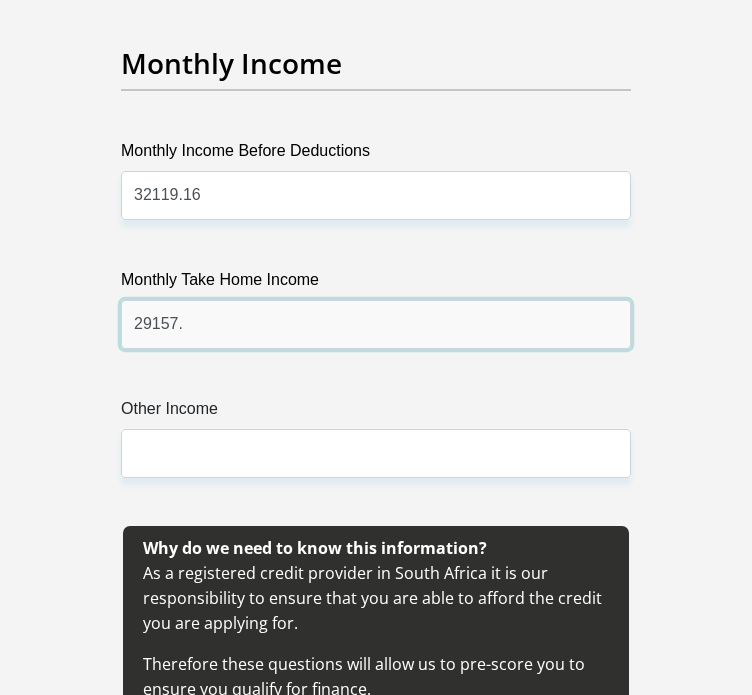 click on "29157." at bounding box center (376, 324) 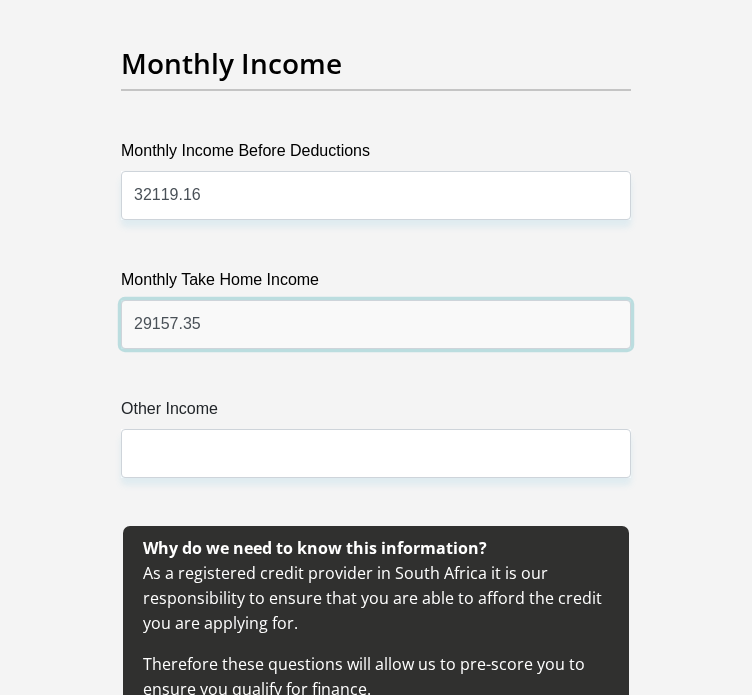 type on "29157.35" 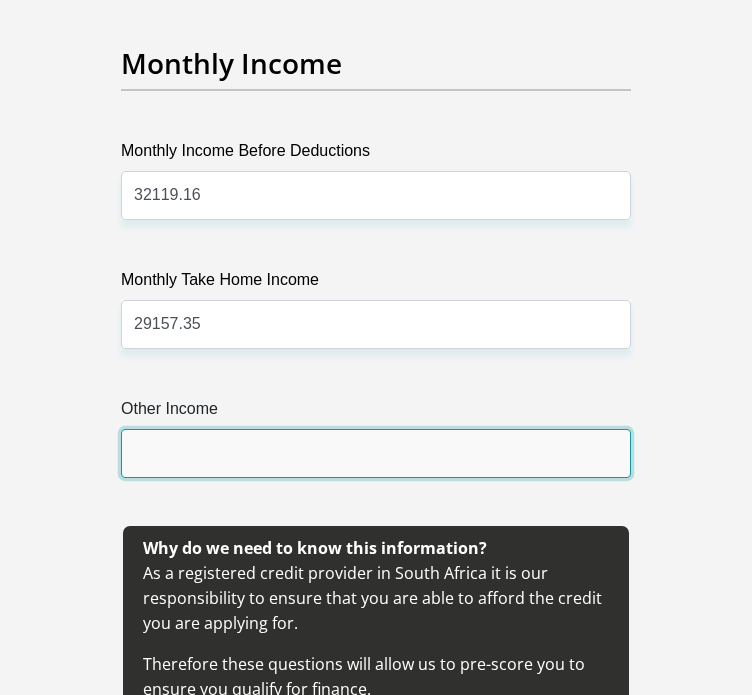 click on "Other Income" at bounding box center [376, 453] 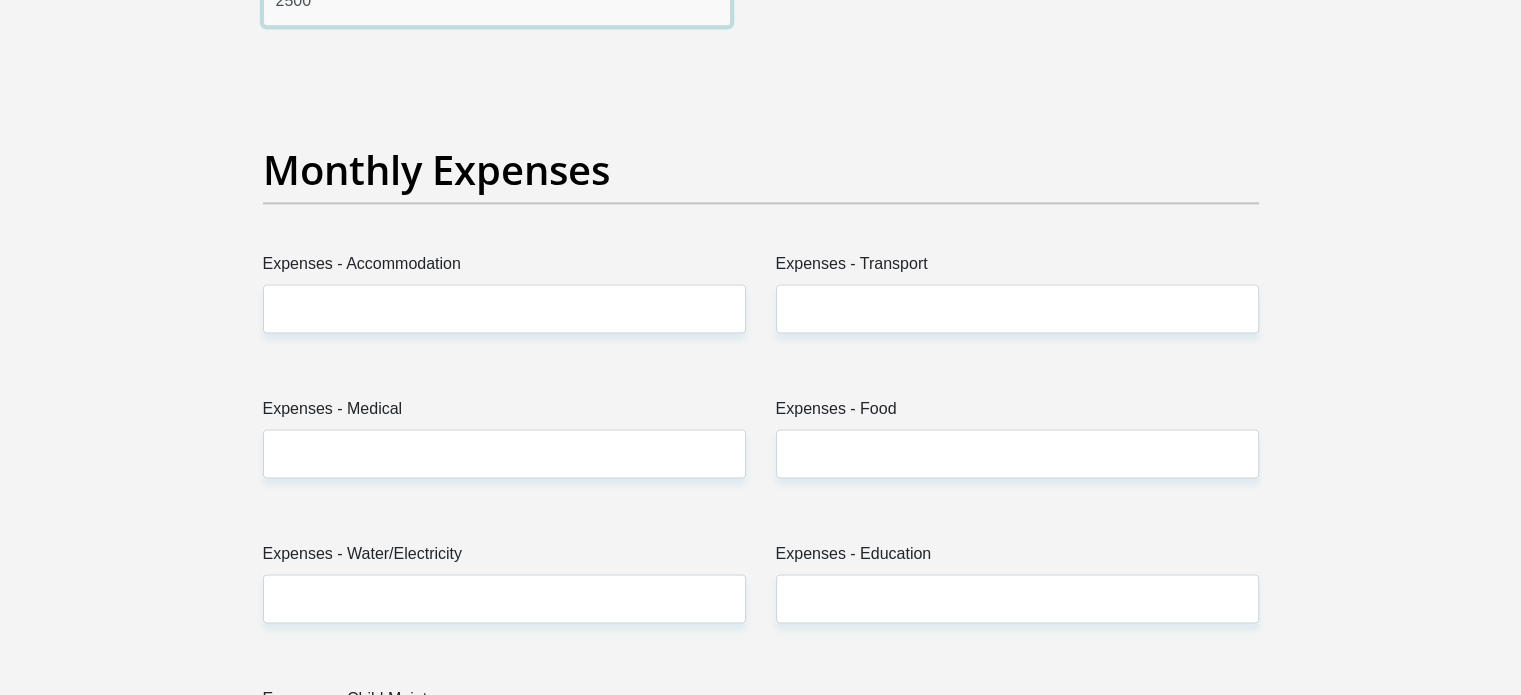 scroll, scrollTop: 2800, scrollLeft: 0, axis: vertical 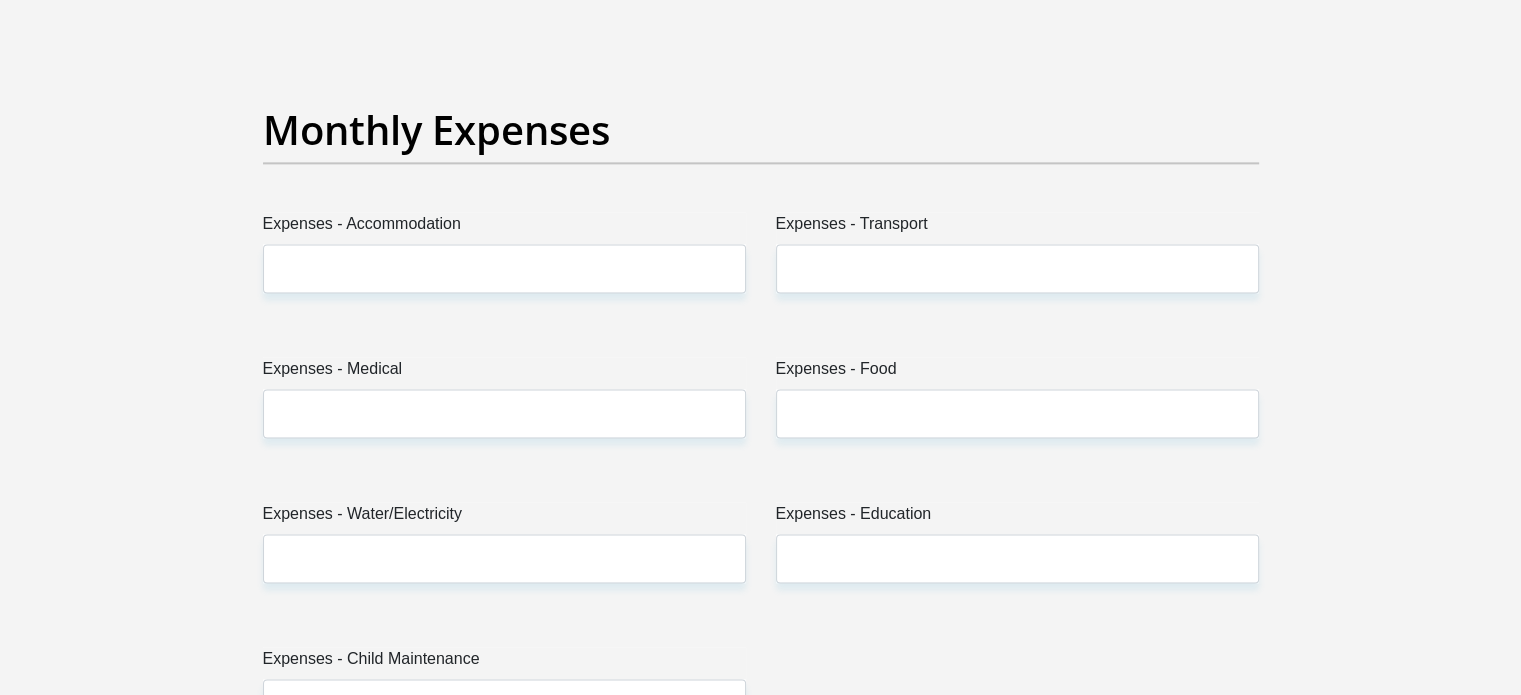 type on "2500" 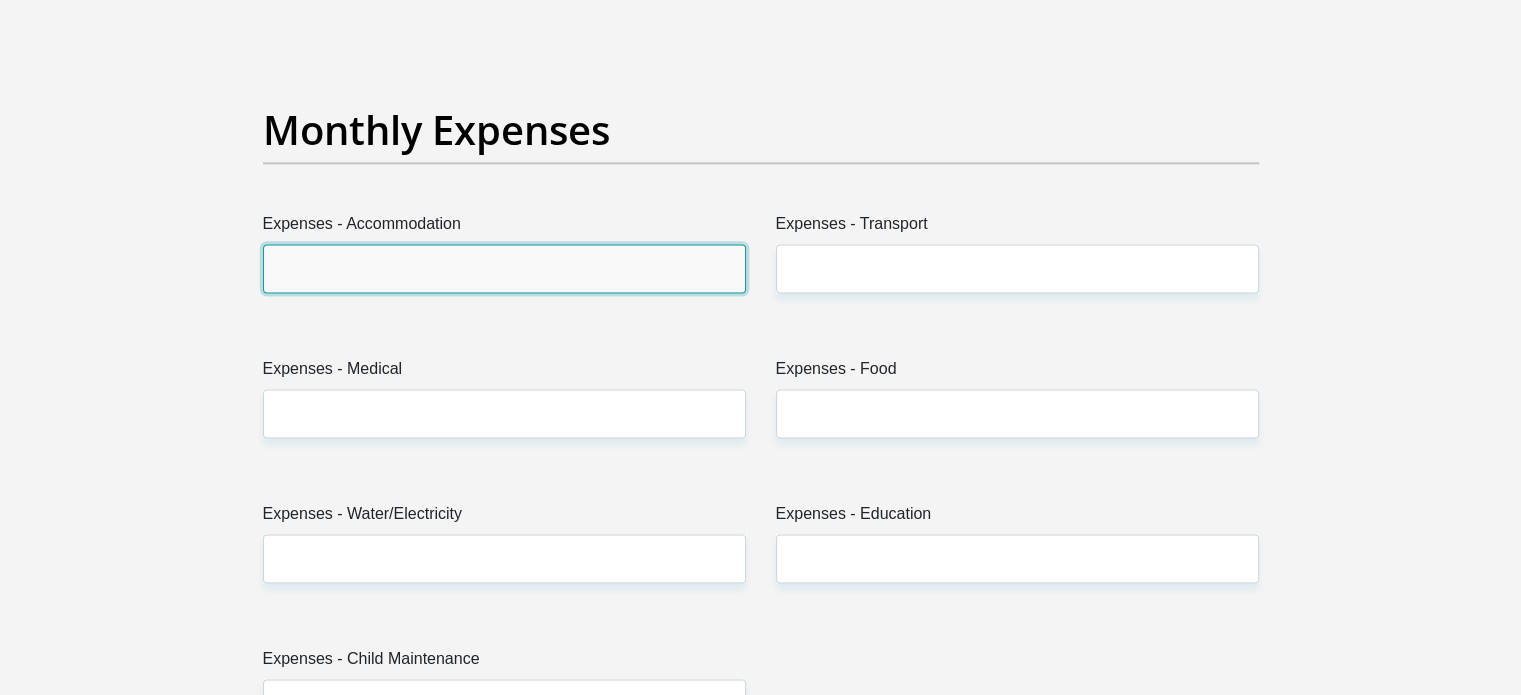 click on "Expenses - Accommodation" at bounding box center [504, 268] 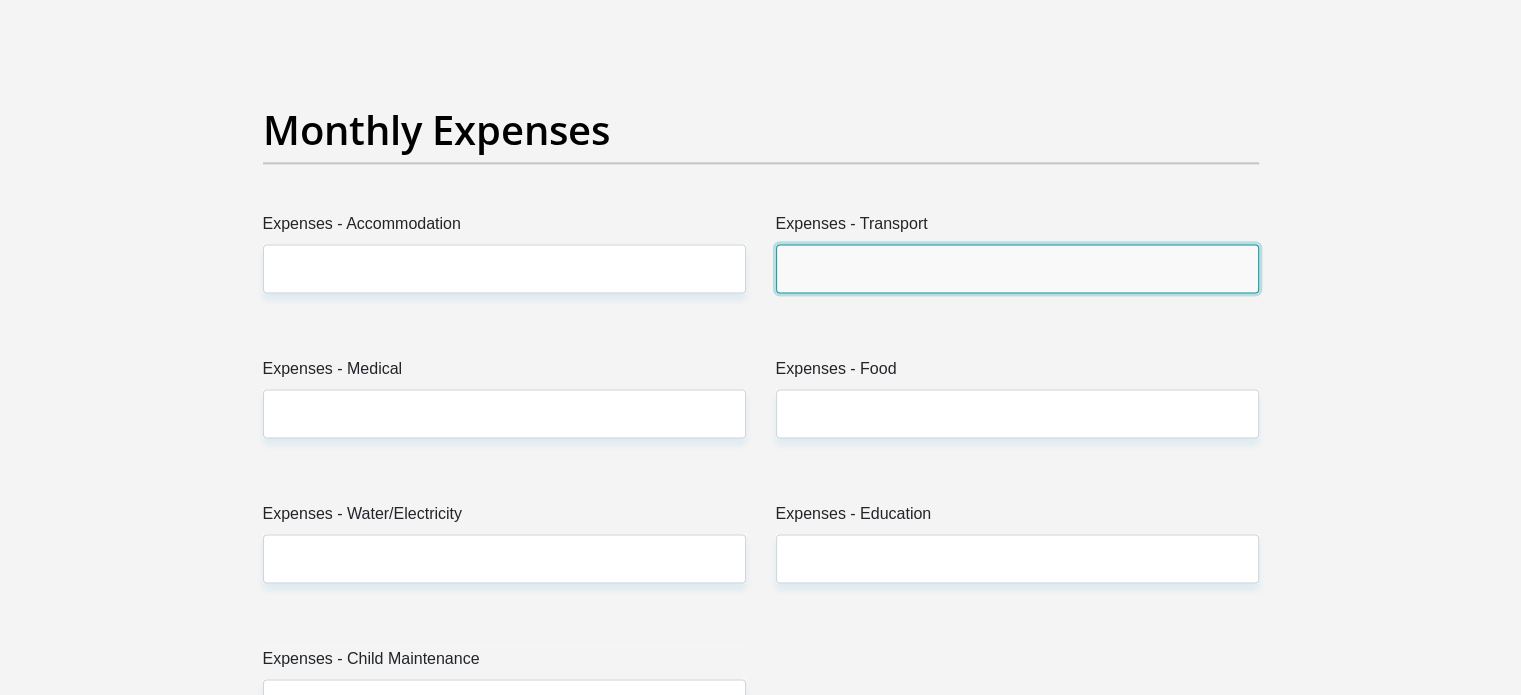 click on "Expenses - Transport" at bounding box center (1017, 268) 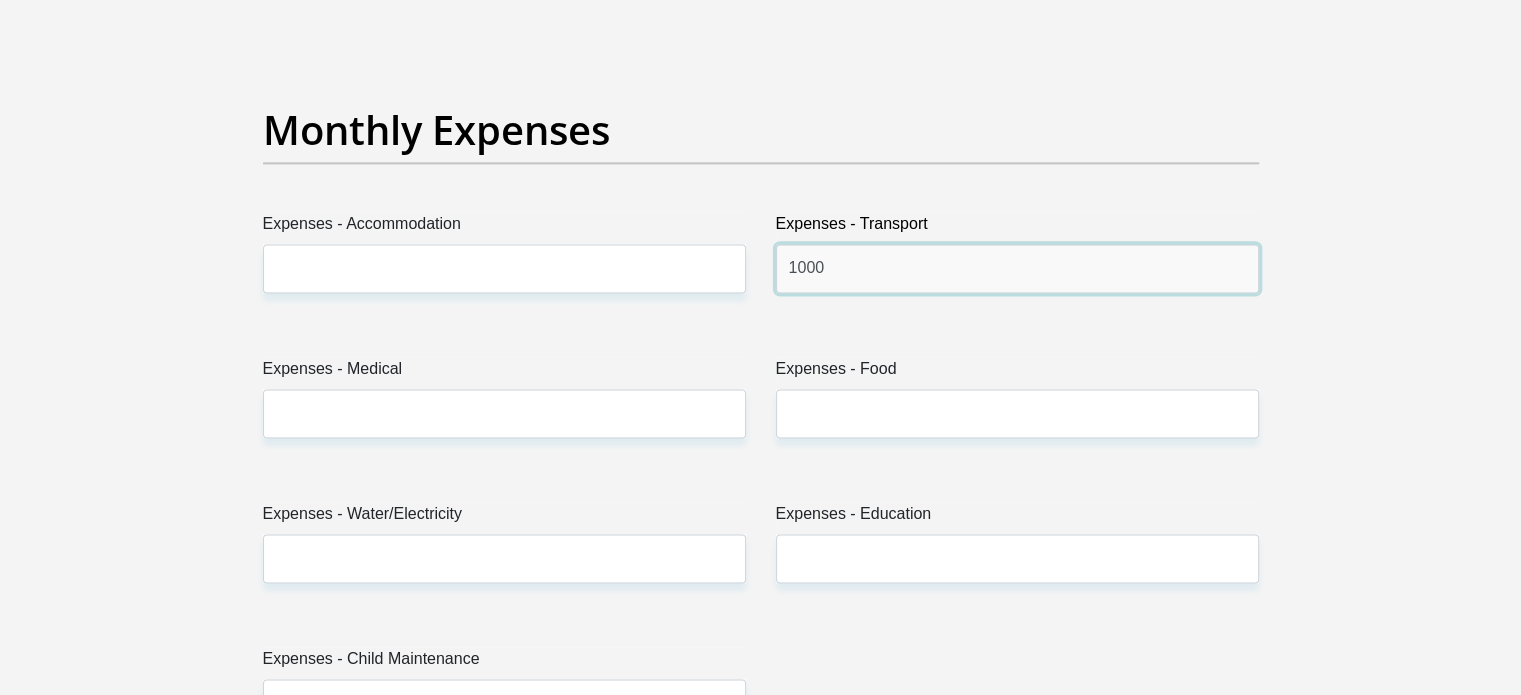 type on "1000" 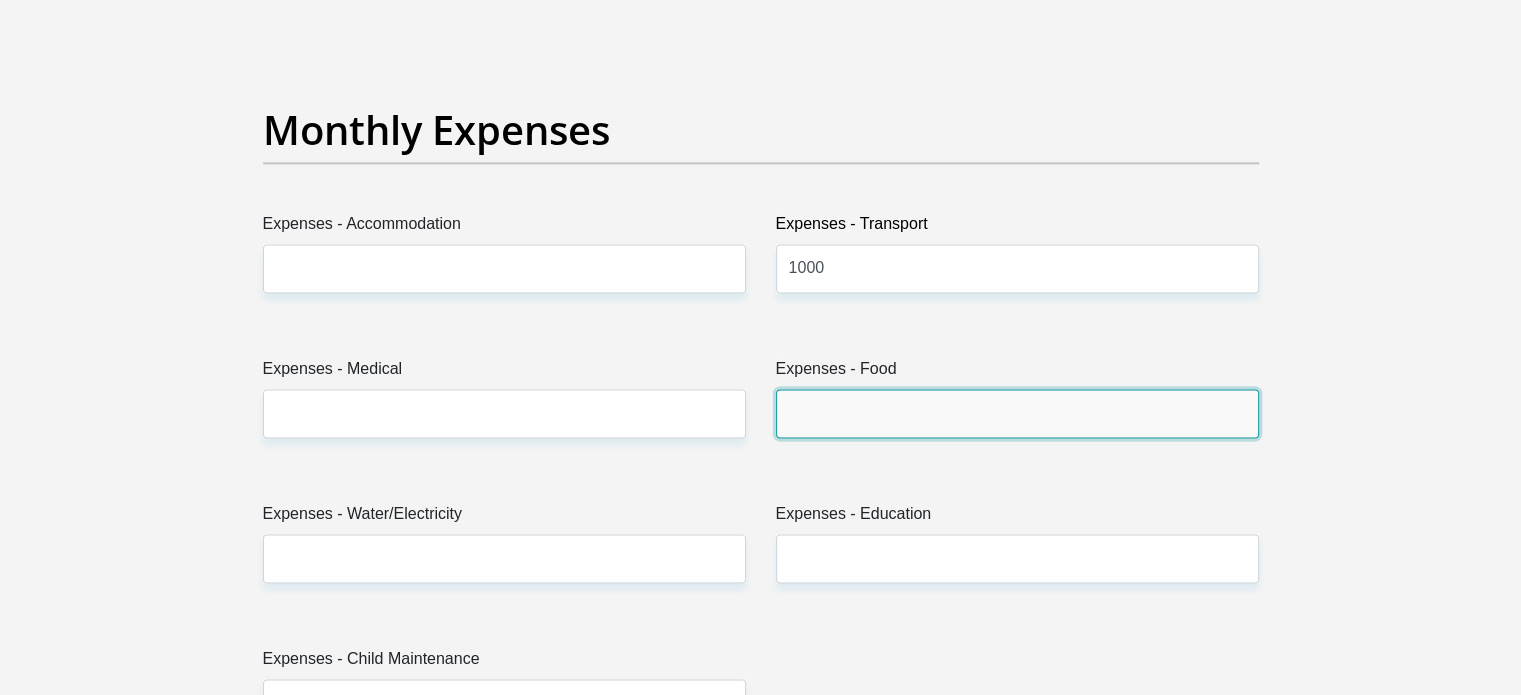 click on "Expenses - Food" at bounding box center (1017, 413) 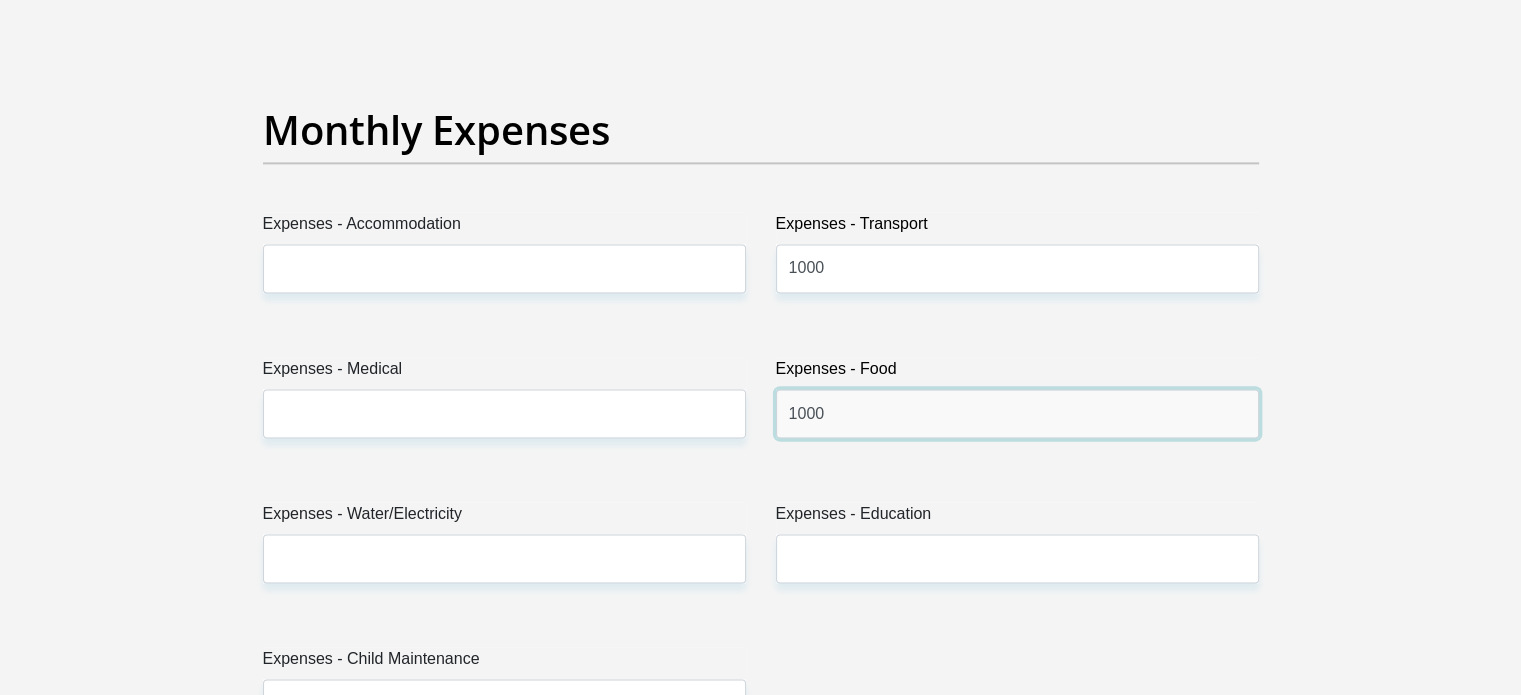 type on "1000" 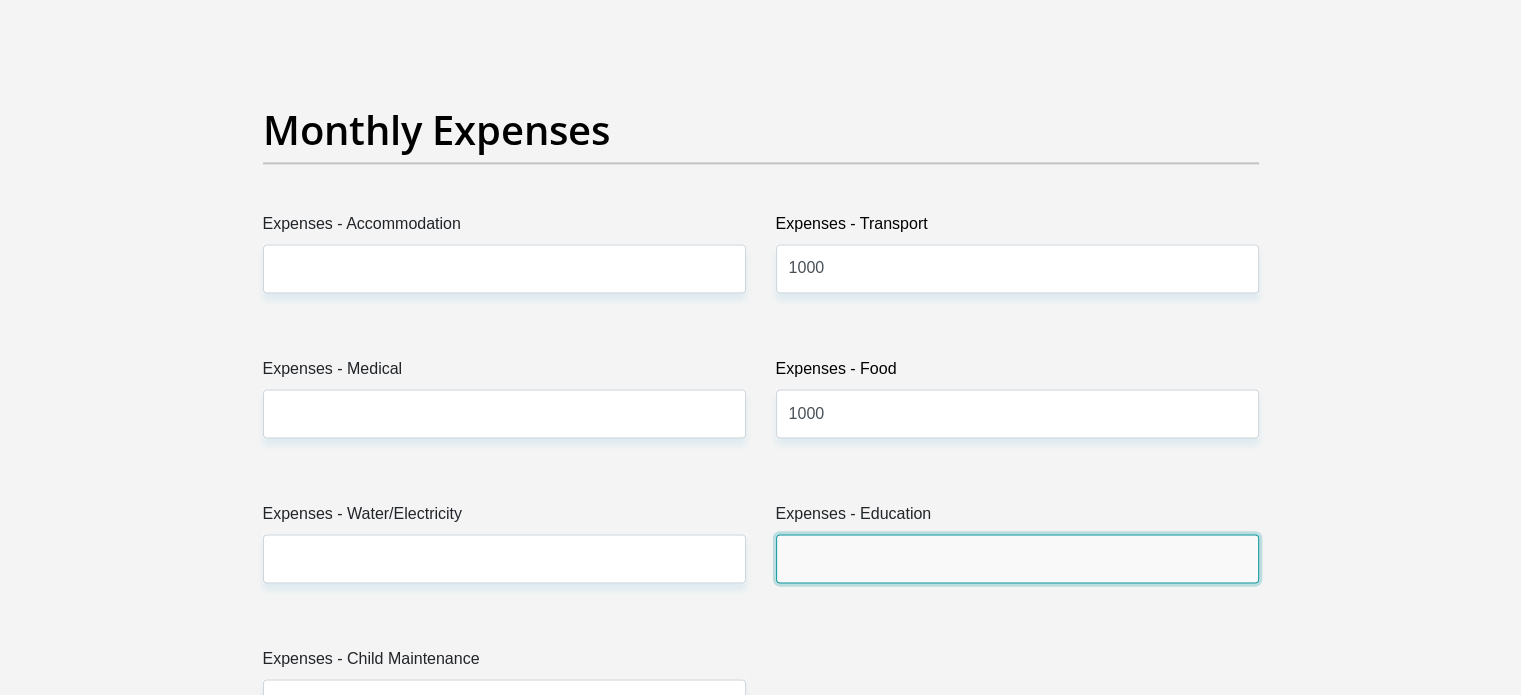 click on "Expenses - Education" at bounding box center [1017, 558] 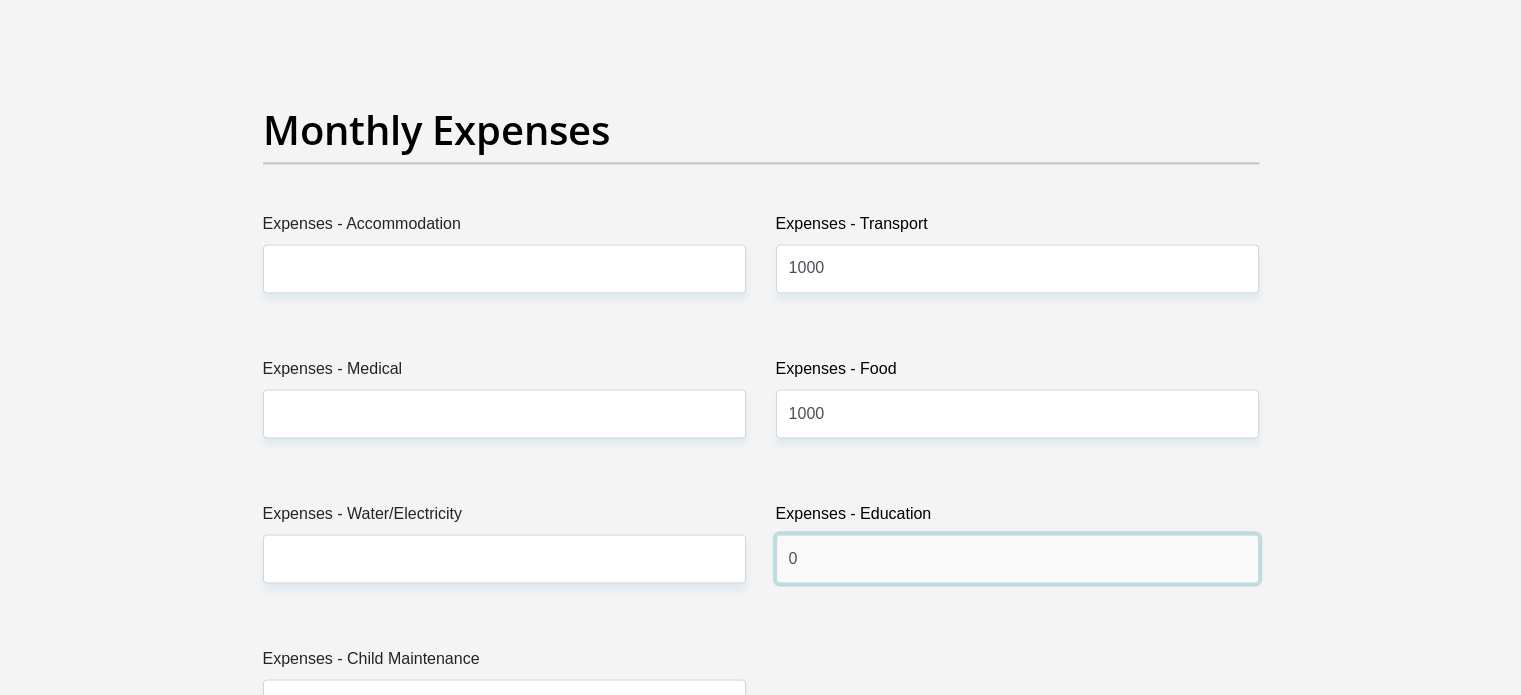 type on "0" 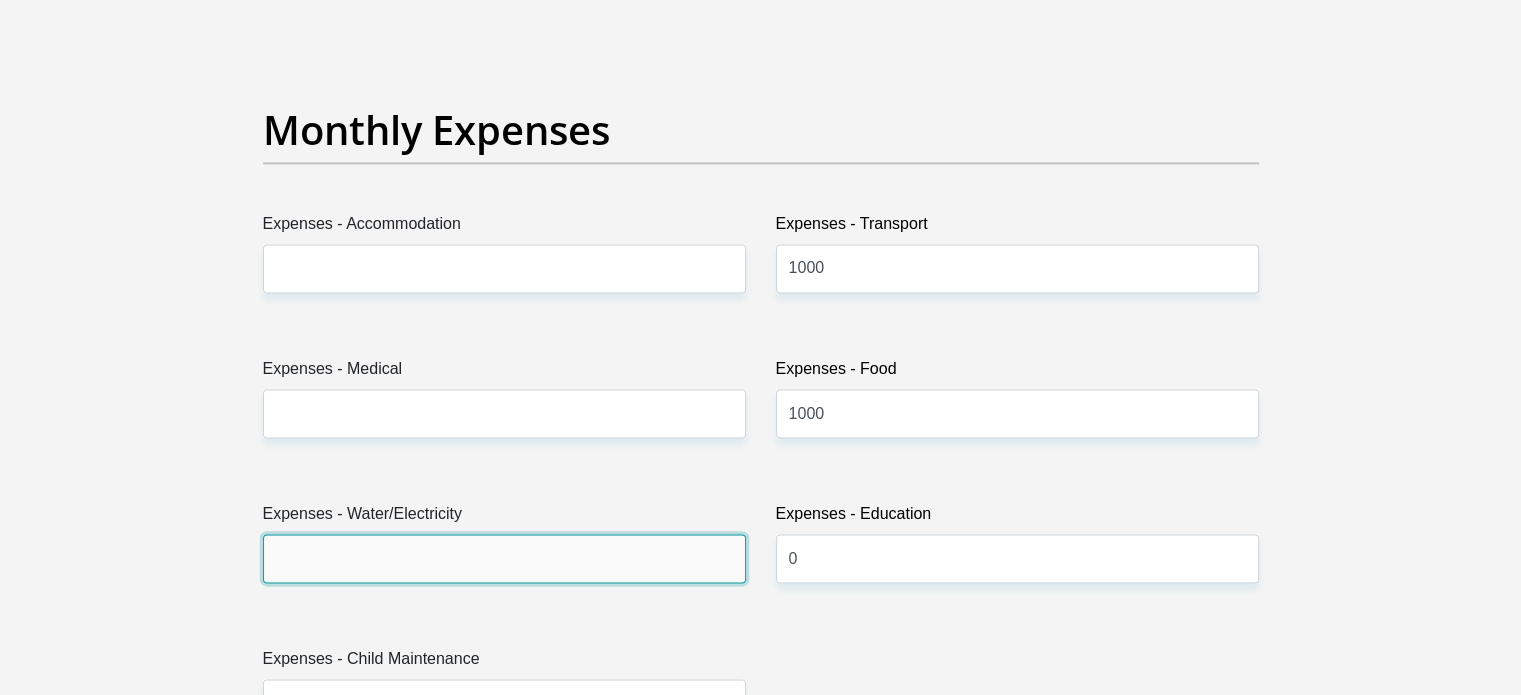 click on "Expenses - Water/Electricity" at bounding box center [504, 558] 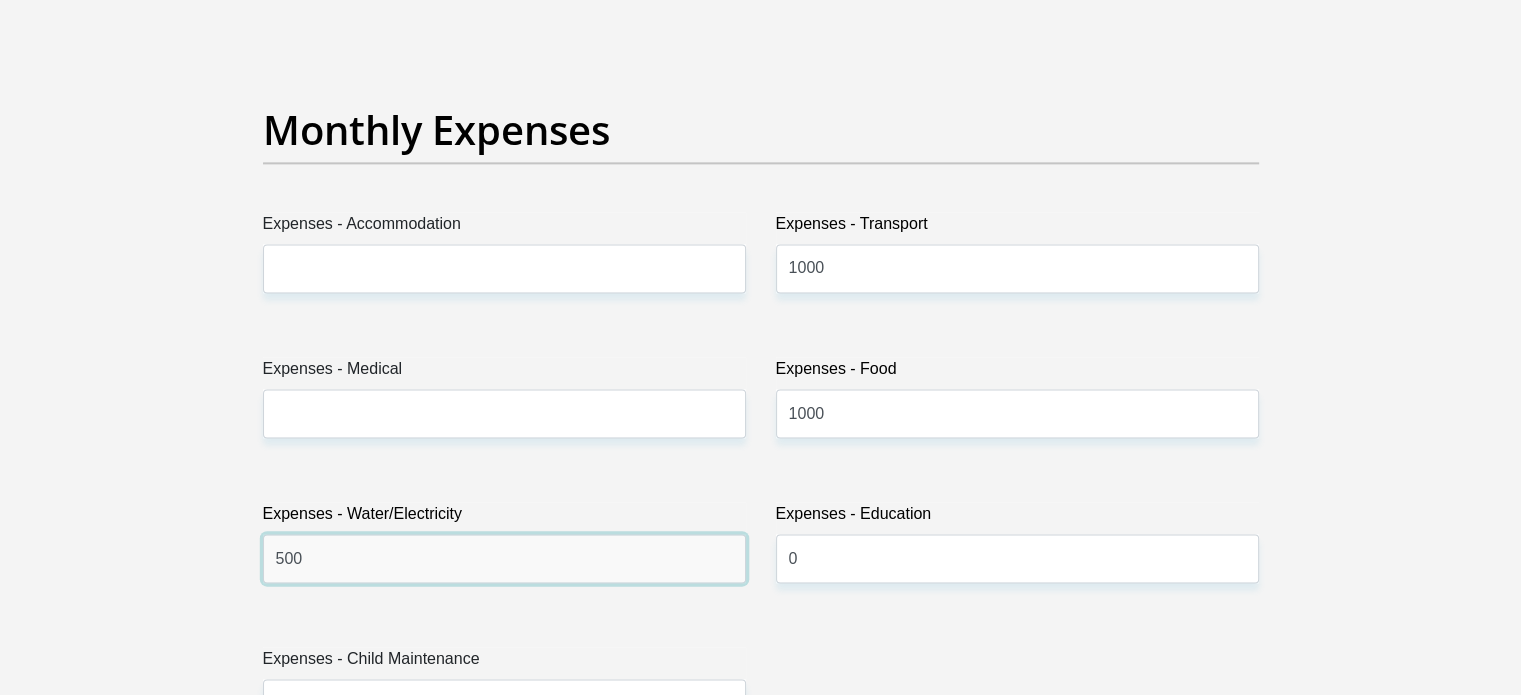type on "500" 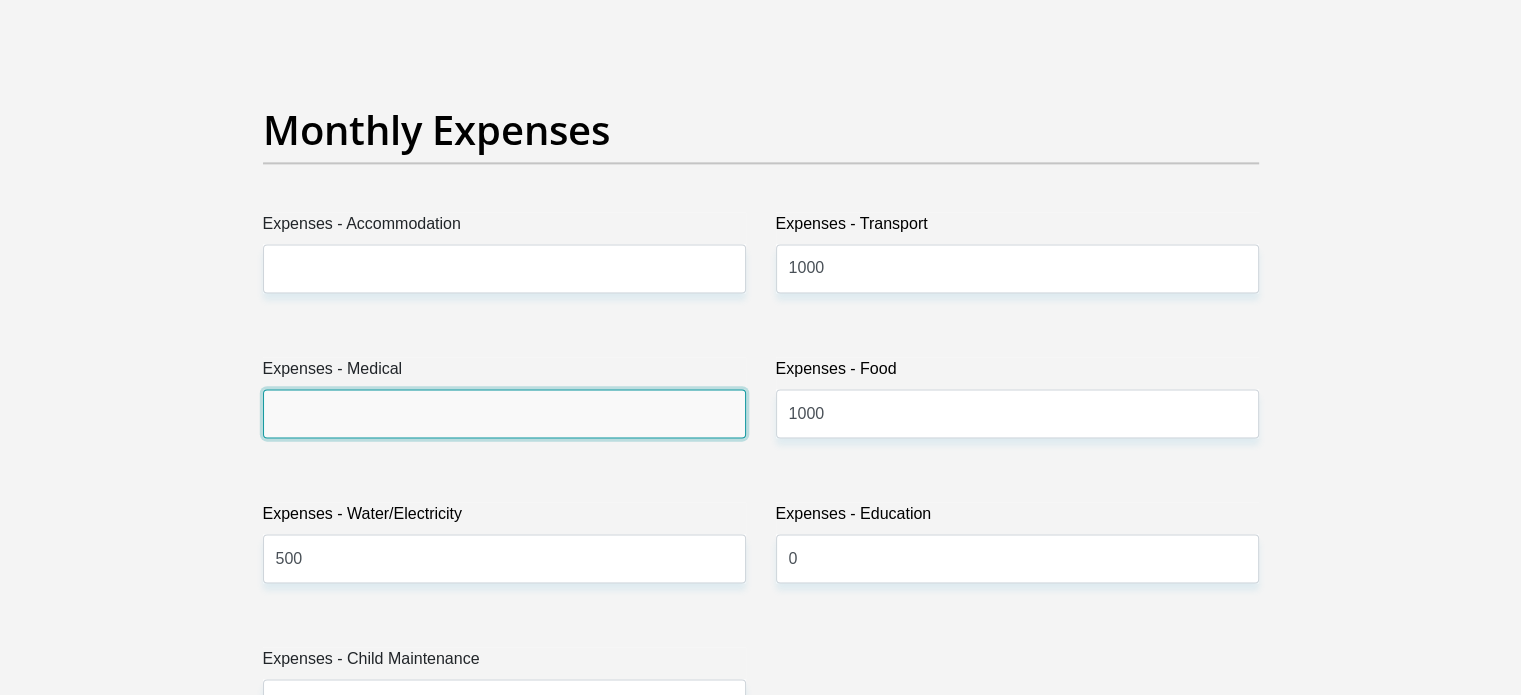 click on "Expenses - Medical" at bounding box center [504, 413] 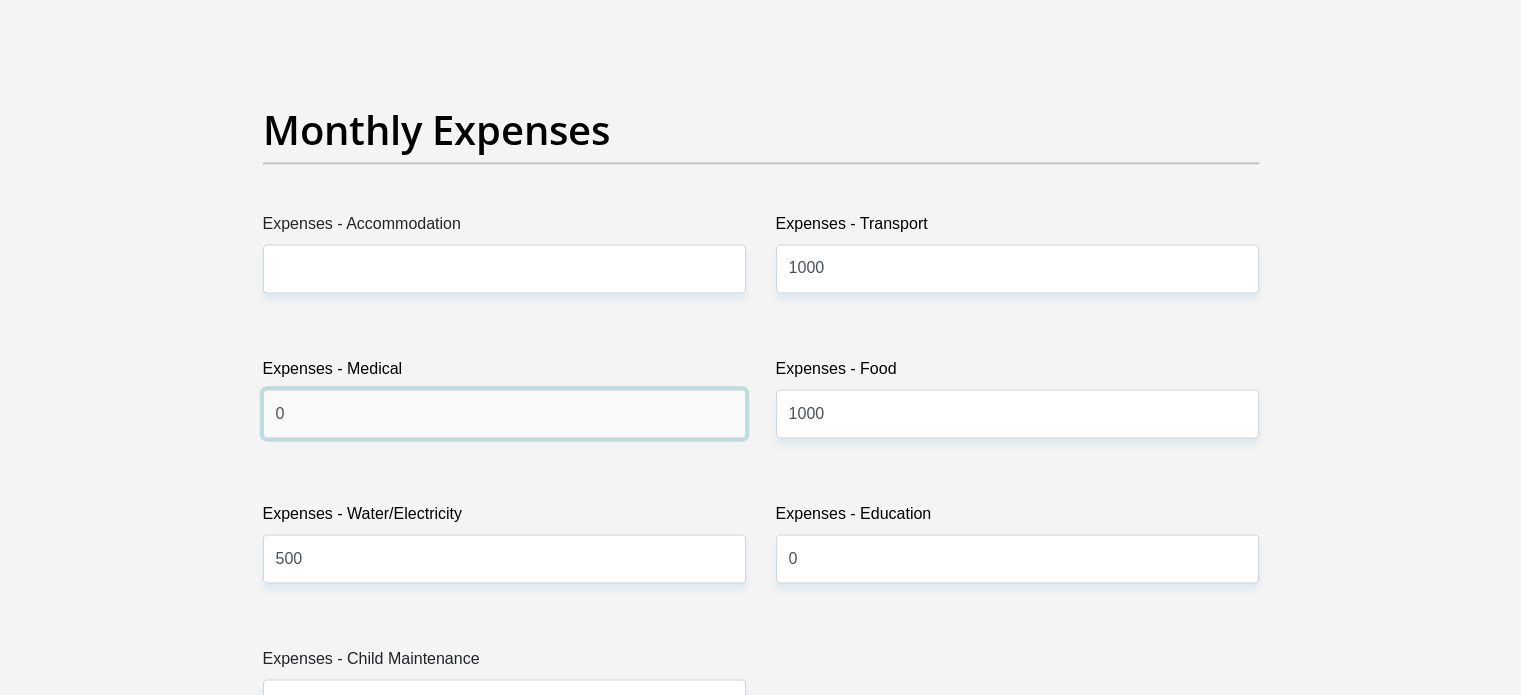 type on "0" 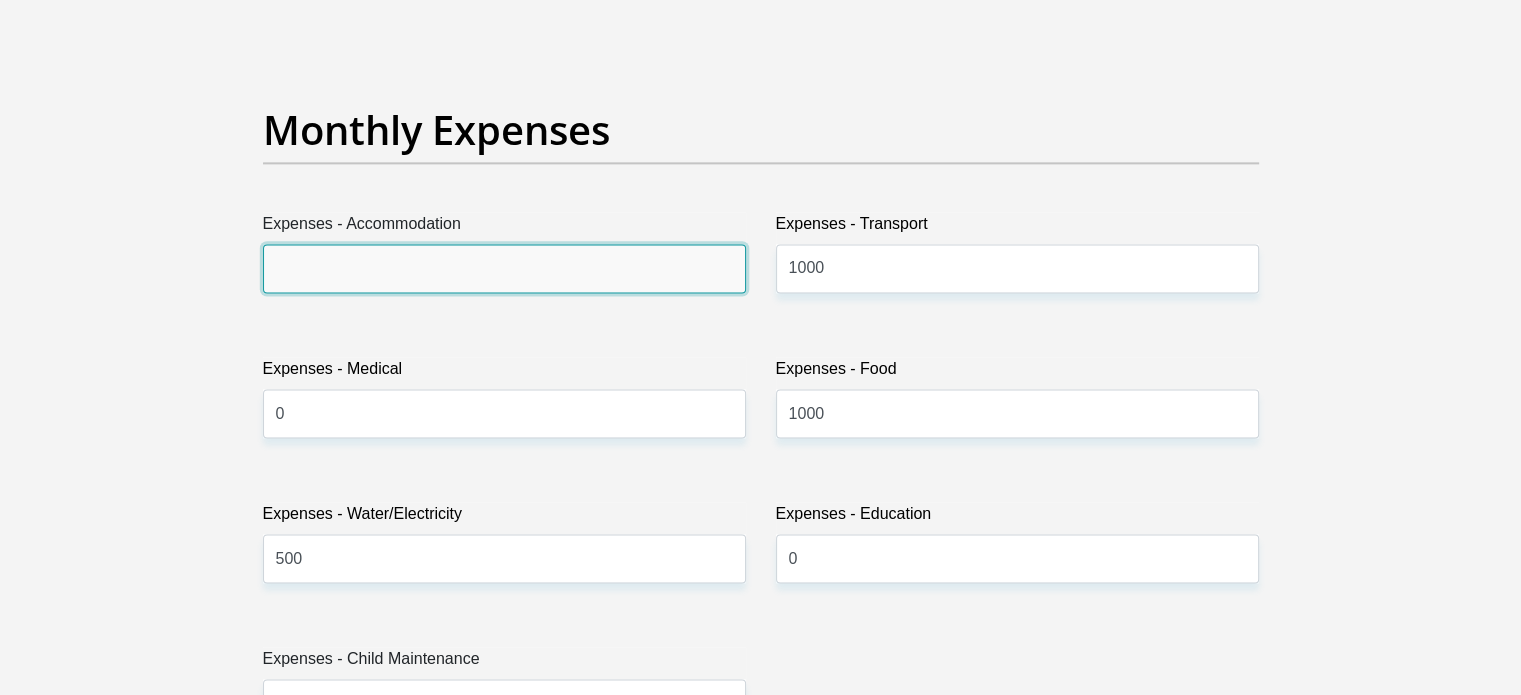 click on "Expenses - Accommodation" at bounding box center [504, 268] 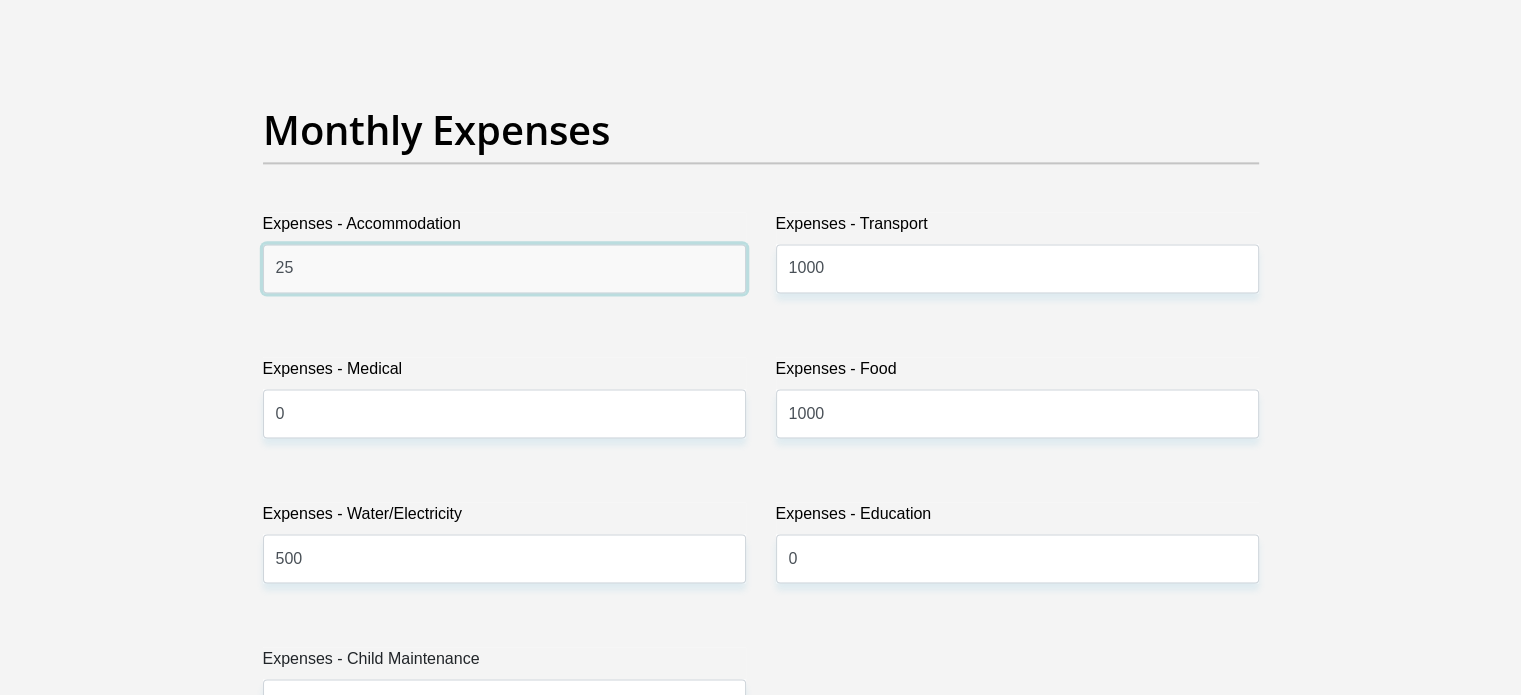 type on "2" 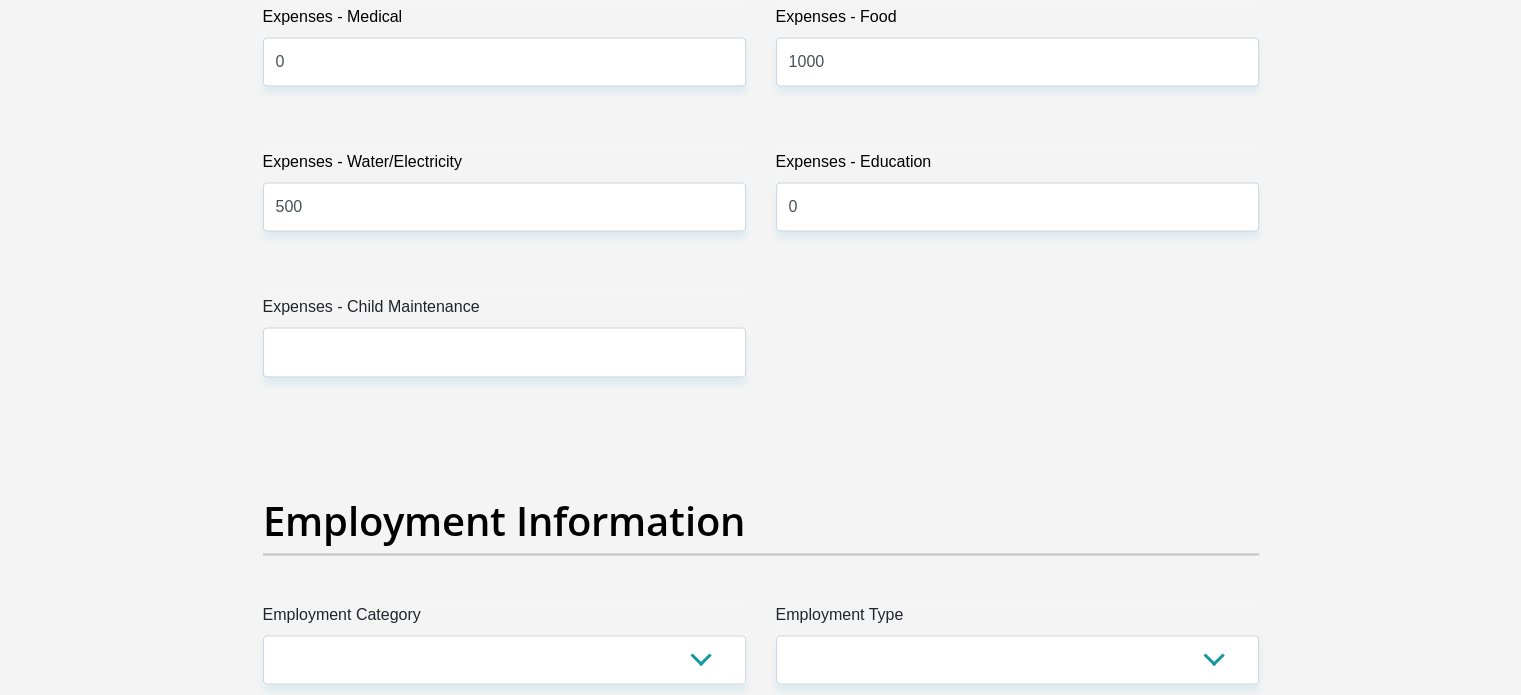 scroll, scrollTop: 3200, scrollLeft: 0, axis: vertical 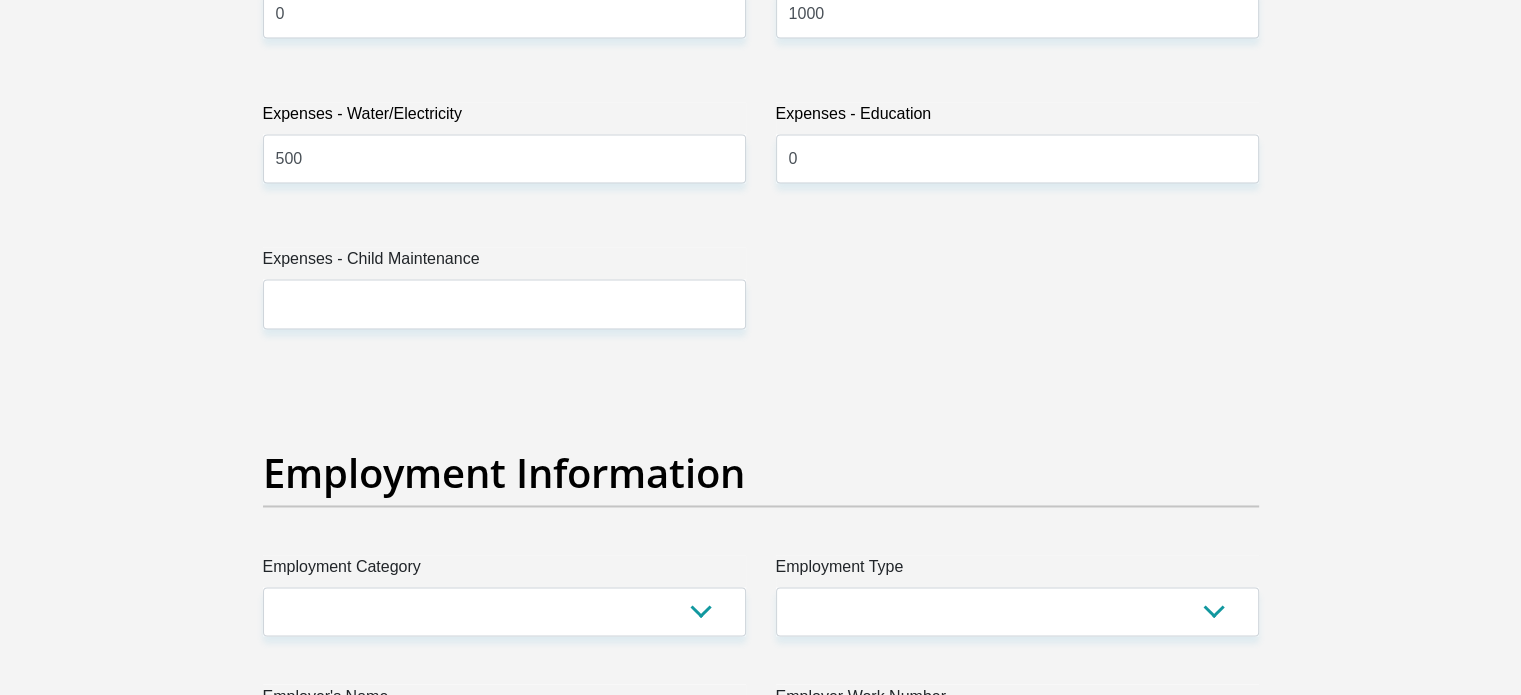 type on "1500" 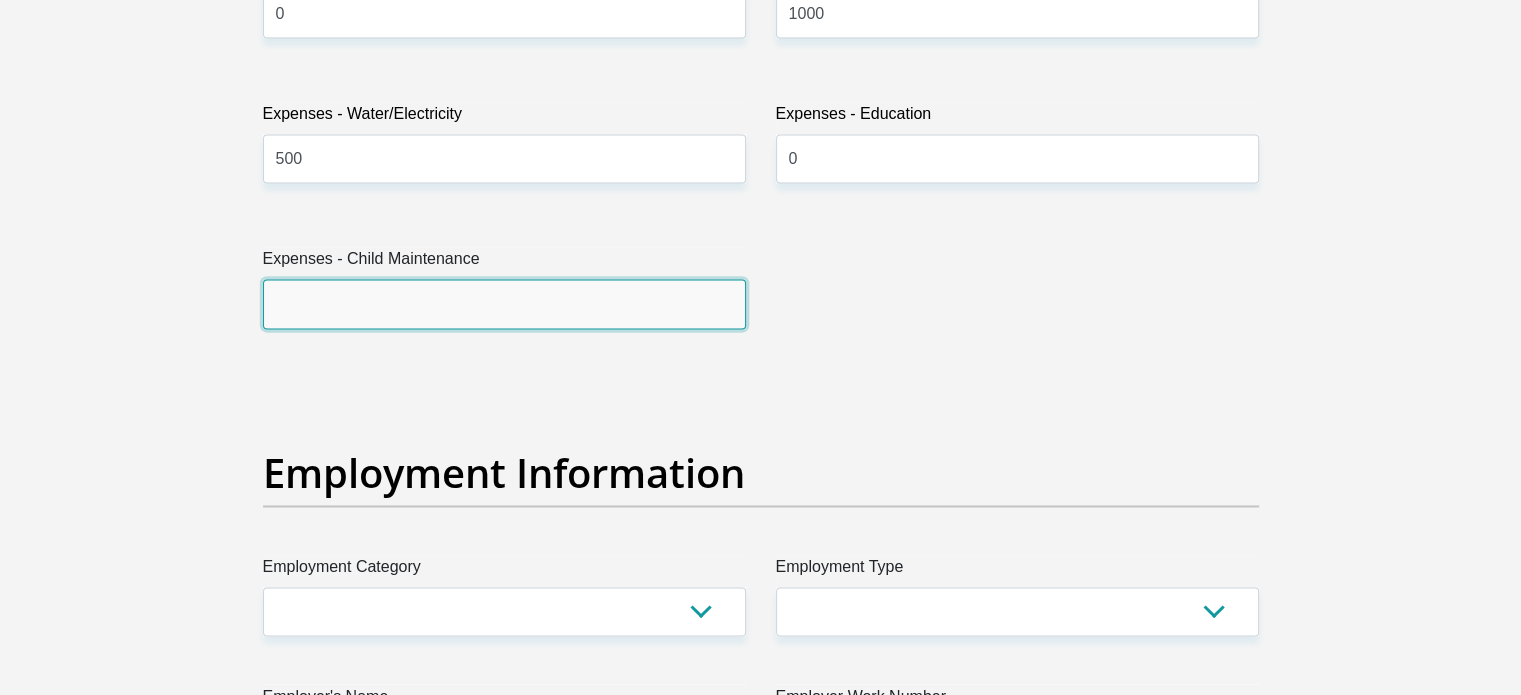 click on "Expenses - Child Maintenance" at bounding box center (504, 303) 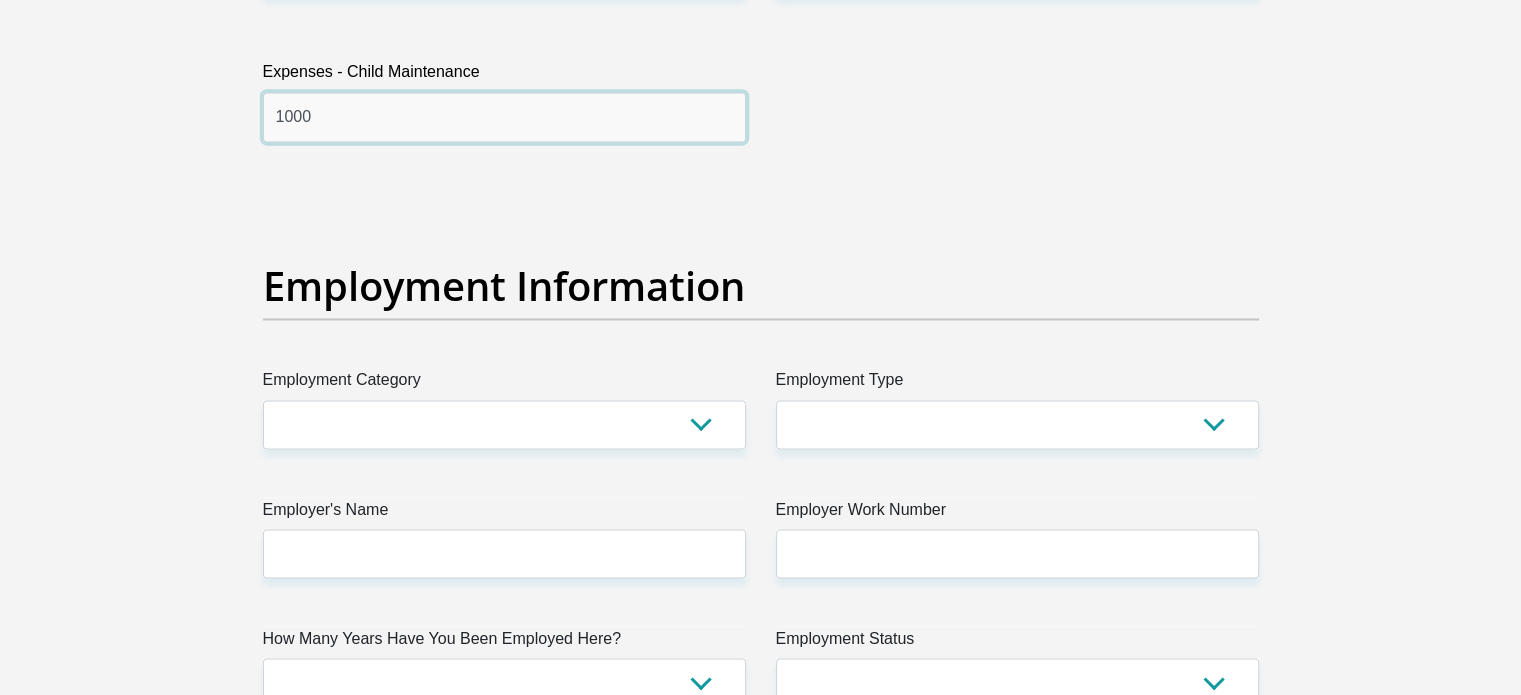 scroll, scrollTop: 3400, scrollLeft: 0, axis: vertical 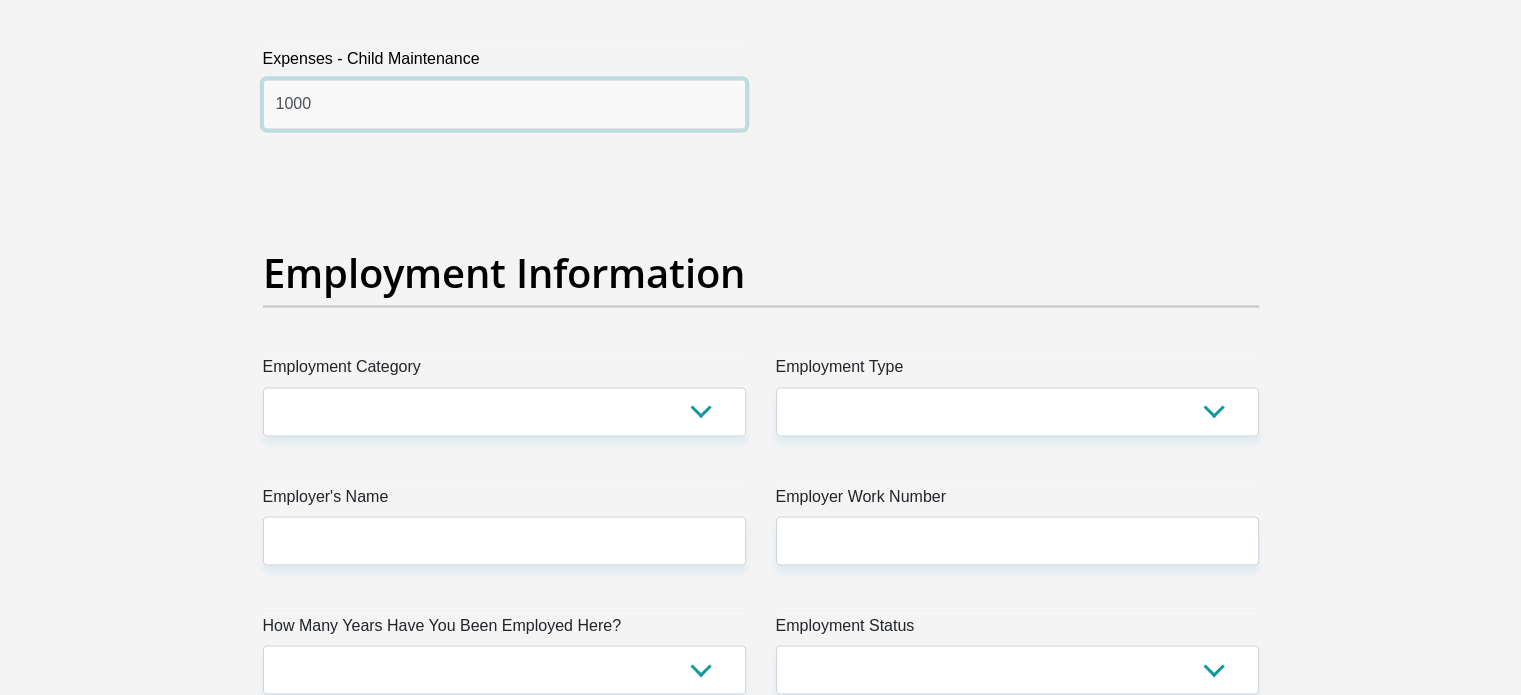 type on "1000" 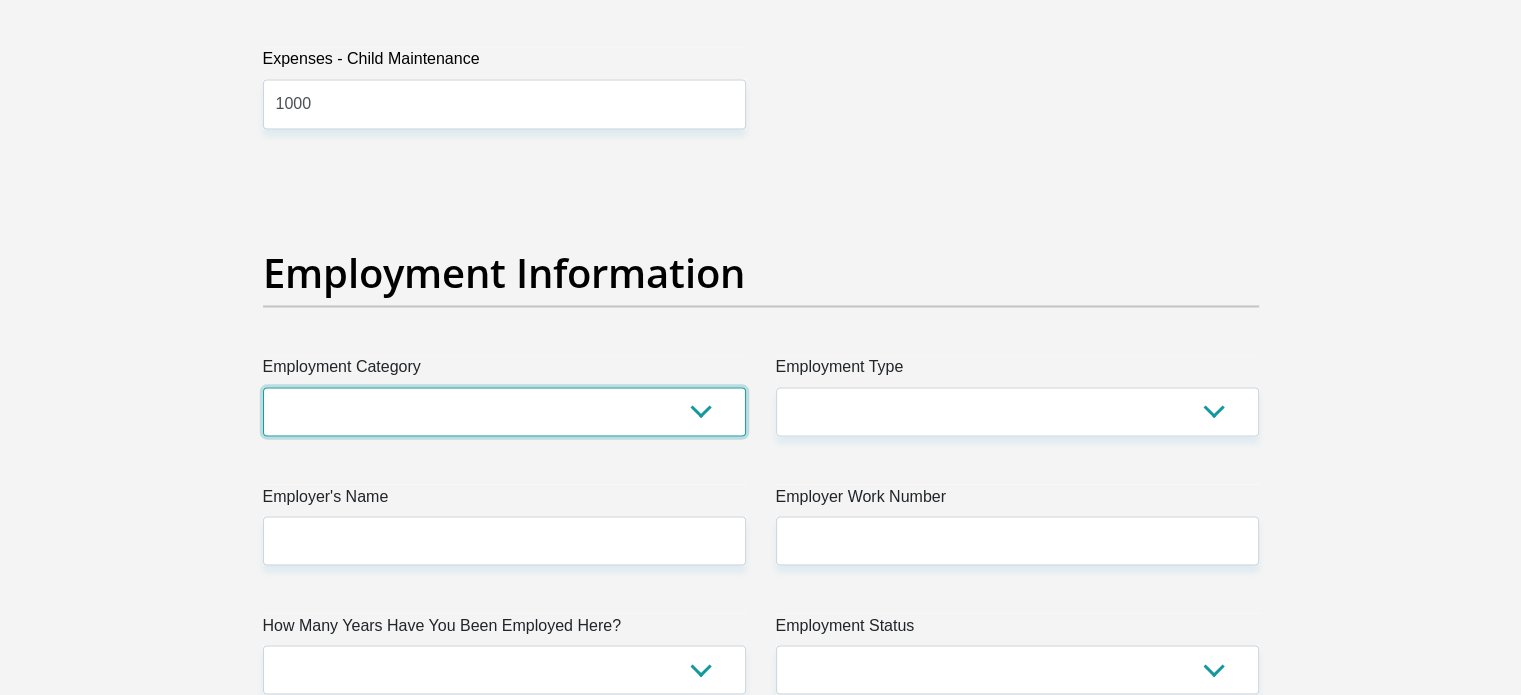 click on "AGRICULTURE
ALCOHOL & TOBACCO
CONSTRUCTION MATERIALS
METALLURGY
EQUIPMENT FOR RENEWABLE ENERGY
SPECIALIZED CONTRACTORS
CAR
GAMING (INCL. INTERNET
OTHER WHOLESALE
UNLICENSED PHARMACEUTICALS
CURRENCY EXCHANGE HOUSES
OTHER FINANCIAL INSTITUTIONS & INSURANCE
REAL ESTATE AGENTS
OIL & GAS
OTHER MATERIALS (E.G. IRON ORE)
PRECIOUS STONES & PRECIOUS METALS
POLITICAL ORGANIZATIONS
RELIGIOUS ORGANIZATIONS(NOT SECTS)
ACTI. HAVING BUSINESS DEAL WITH PUBLIC ADMINISTRATION
LAUNDROMATS" at bounding box center (504, 411) 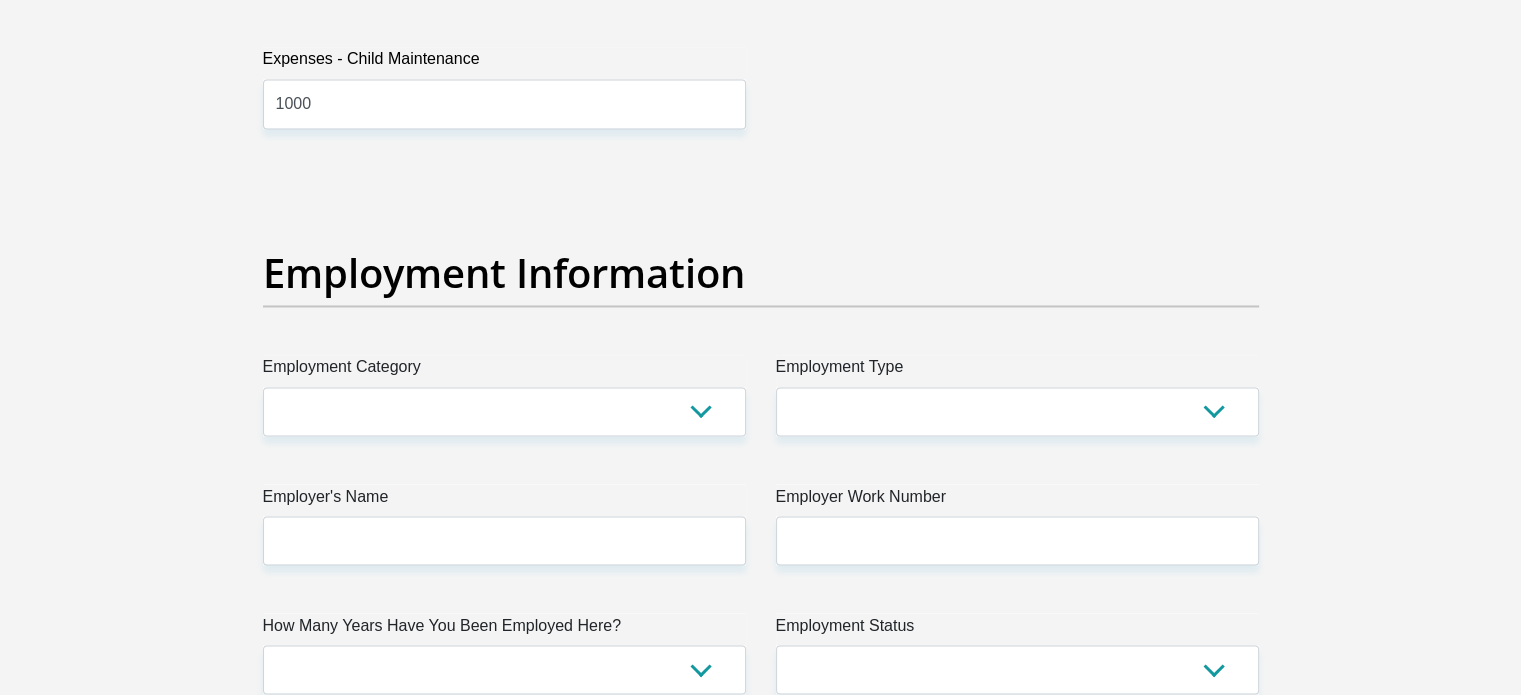 click on "Title
Mr
Ms
Mrs
Dr
Other
First Name
Jabu
Surname
Maluleke
ID Number
9405046120087
Please input valid ID number
Race
Black
Coloured
Indian
White
Other
Contact Number
0714156192
Please input valid contact number
Nationality
South Africa
Afghanistan
Aland Islands  Albania  Algeria" at bounding box center (761, 167) 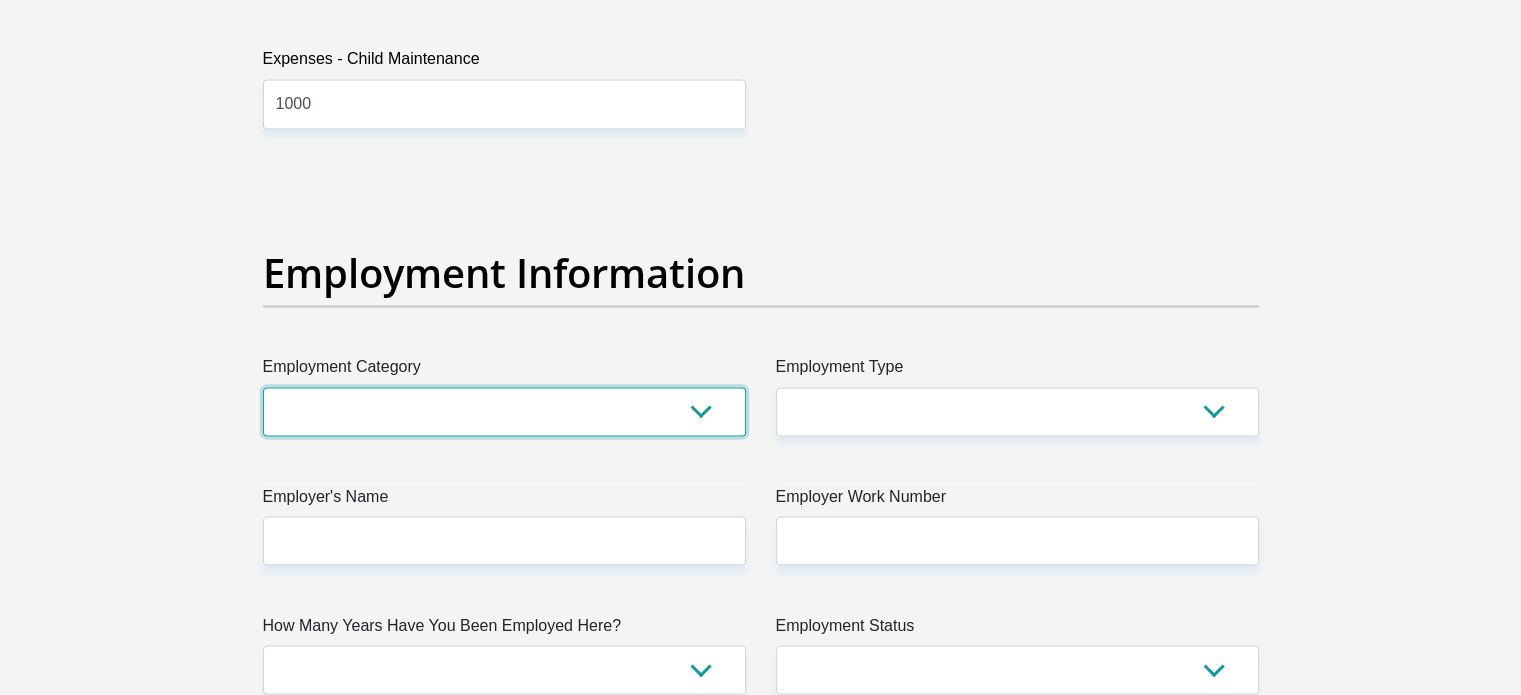 click on "AGRICULTURE
ALCOHOL & TOBACCO
CONSTRUCTION MATERIALS
METALLURGY
EQUIPMENT FOR RENEWABLE ENERGY
SPECIALIZED CONTRACTORS
CAR
GAMING (INCL. INTERNET
OTHER WHOLESALE
UNLICENSED PHARMACEUTICALS
CURRENCY EXCHANGE HOUSES
OTHER FINANCIAL INSTITUTIONS & INSURANCE
REAL ESTATE AGENTS
OIL & GAS
OTHER MATERIALS (E.G. IRON ORE)
PRECIOUS STONES & PRECIOUS METALS
POLITICAL ORGANIZATIONS
RELIGIOUS ORGANIZATIONS(NOT SECTS)
ACTI. HAVING BUSINESS DEAL WITH PUBLIC ADMINISTRATION
LAUNDROMATS" at bounding box center (504, 411) 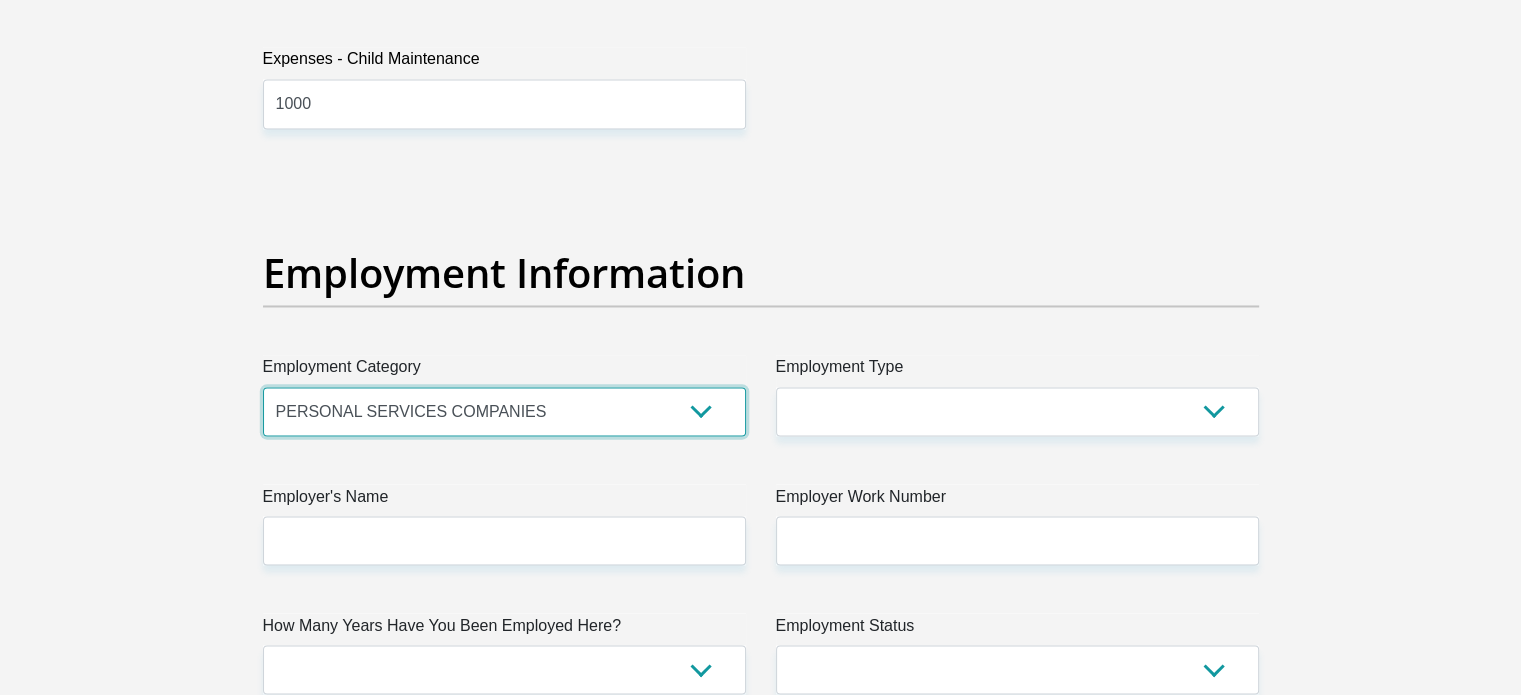 click on "AGRICULTURE
ALCOHOL & TOBACCO
CONSTRUCTION MATERIALS
METALLURGY
EQUIPMENT FOR RENEWABLE ENERGY
SPECIALIZED CONTRACTORS
CAR
GAMING (INCL. INTERNET
OTHER WHOLESALE
UNLICENSED PHARMACEUTICALS
CURRENCY EXCHANGE HOUSES
OTHER FINANCIAL INSTITUTIONS & INSURANCE
REAL ESTATE AGENTS
OIL & GAS
OTHER MATERIALS (E.G. IRON ORE)
PRECIOUS STONES & PRECIOUS METALS
POLITICAL ORGANIZATIONS
RELIGIOUS ORGANIZATIONS(NOT SECTS)
ACTI. HAVING BUSINESS DEAL WITH PUBLIC ADMINISTRATION
LAUNDROMATS" at bounding box center [504, 411] 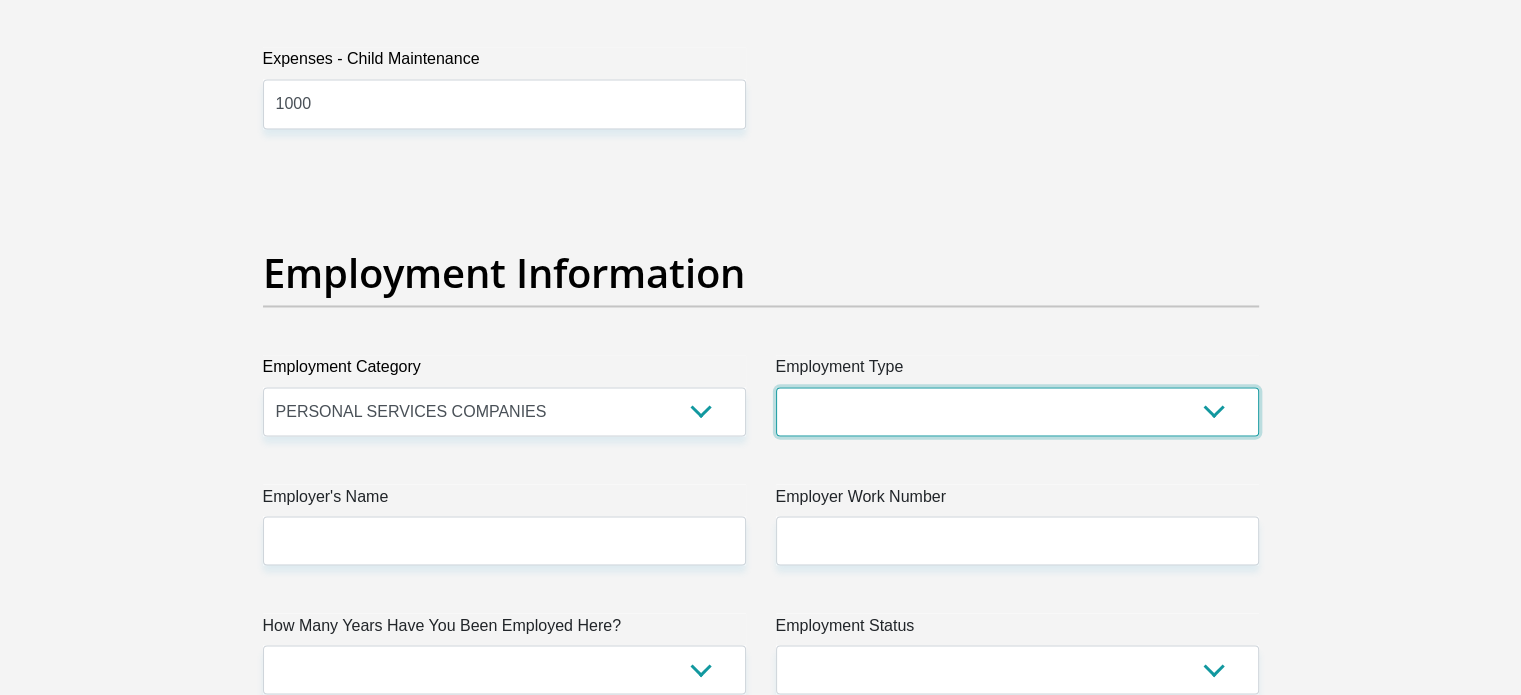click on "College/Lecturer
Craft Seller
Creative
Driver
Executive
Farmer
Forces - Non Commissioned
Forces - Officer
Hawker
Housewife
Labourer
Licenced Professional
Manager
Miner
Non Licenced Professional
Office Staff/Clerk
Outside Worker
Pensioner
Permanent Teacher
Production/Manufacturing
Sales
Self-Employed
Semi-Professional Worker
Service Industry  Social Worker  Student" at bounding box center (1017, 411) 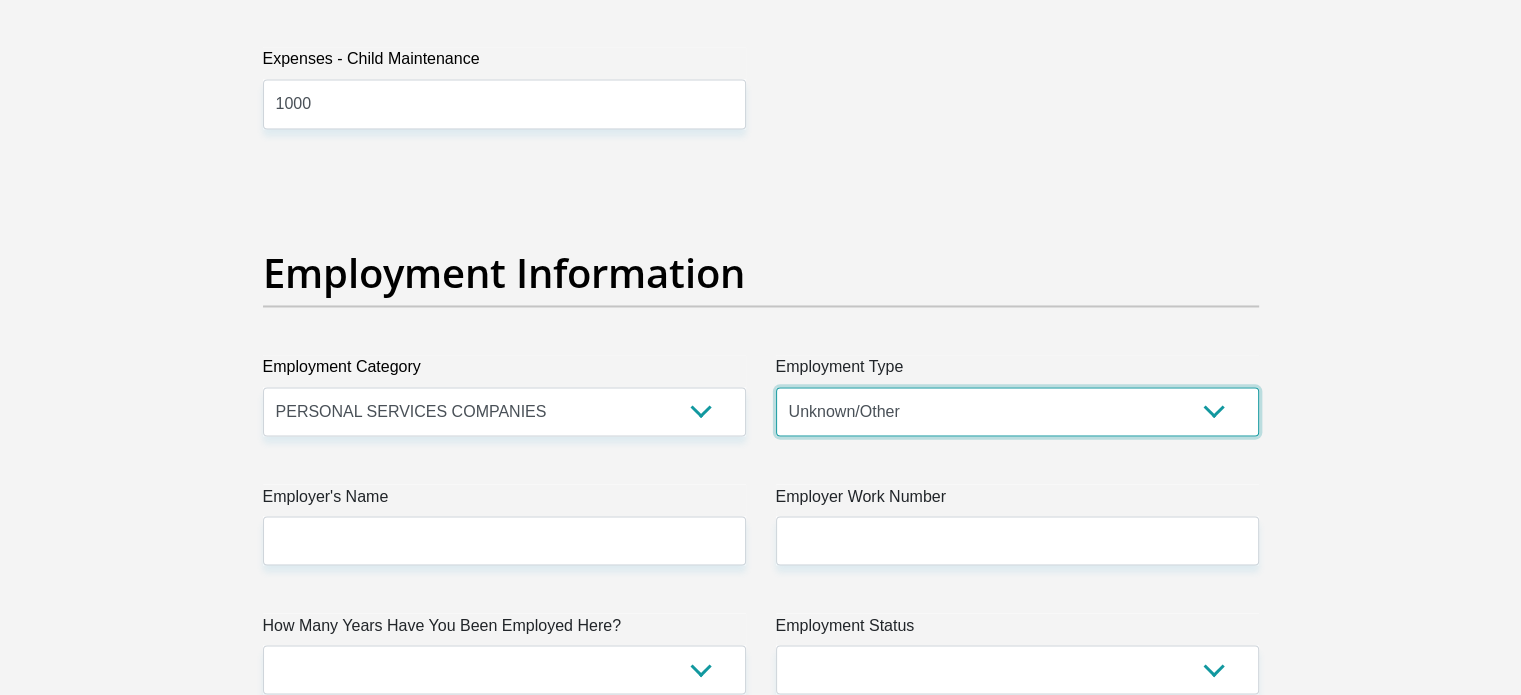 click on "College/Lecturer
Craft Seller
Creative
Driver
Executive
Farmer
Forces - Non Commissioned
Forces - Officer
Hawker
Housewife
Labourer
Licenced Professional
Manager
Miner
Non Licenced Professional
Office Staff/Clerk
Outside Worker
Pensioner
Permanent Teacher
Production/Manufacturing
Sales
Self-Employed
Semi-Professional Worker
Service Industry  Social Worker  Student" at bounding box center (1017, 411) 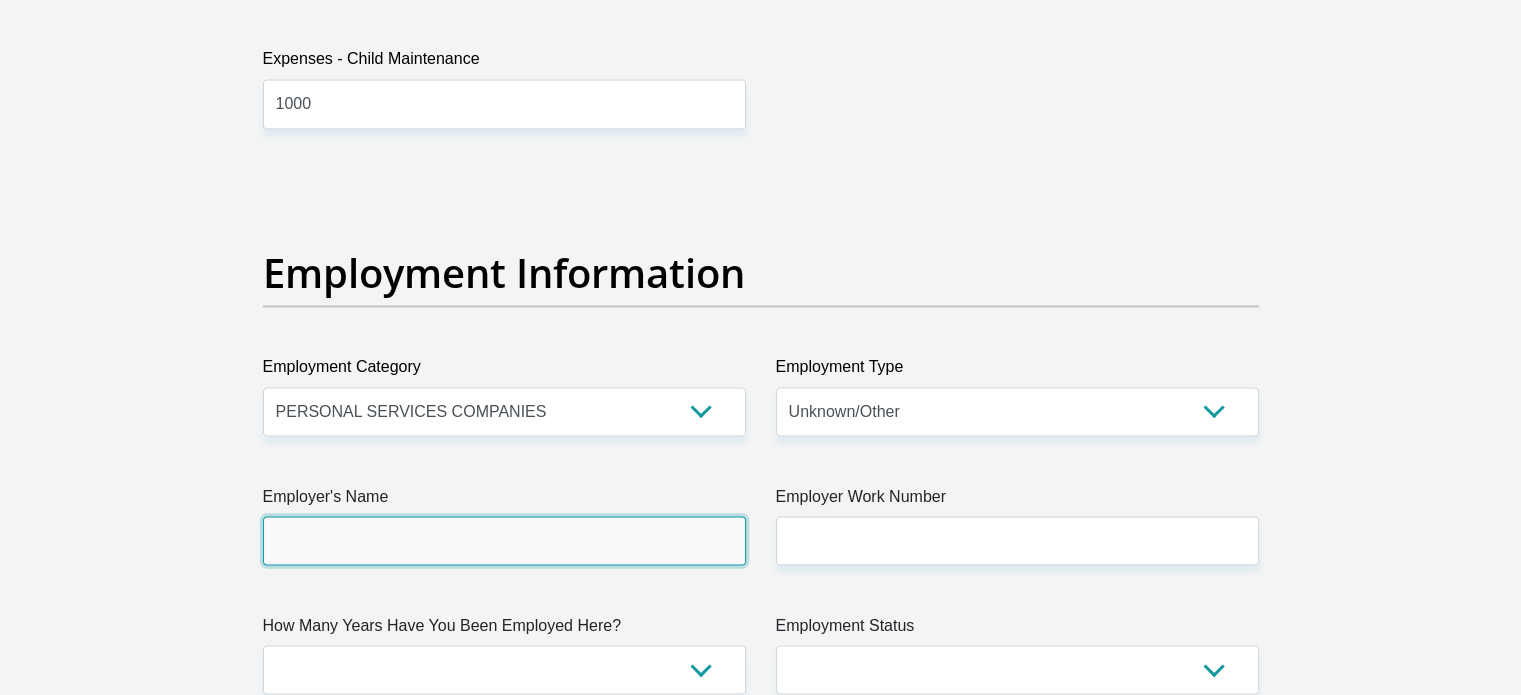 click on "Employer's Name" at bounding box center [504, 540] 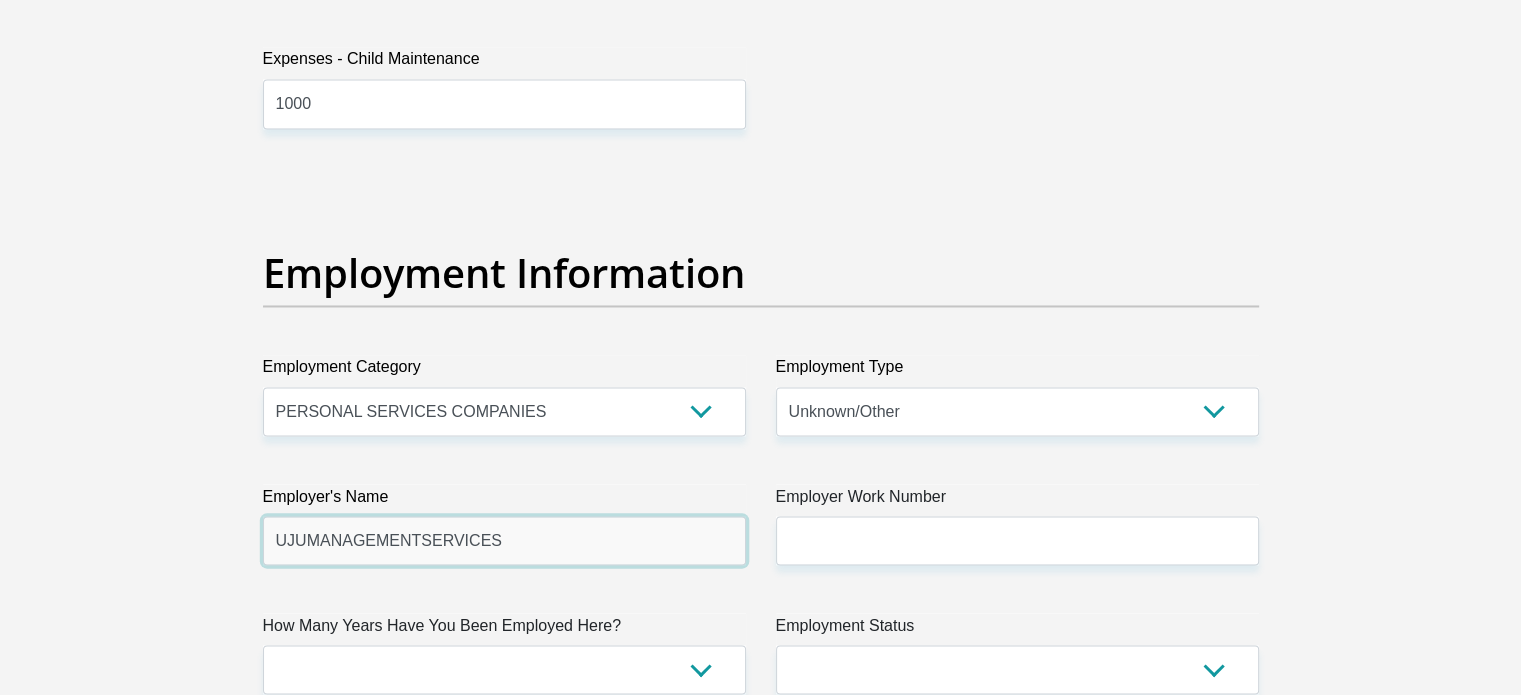 type on "UJUMANAGEMENTSERVICES" 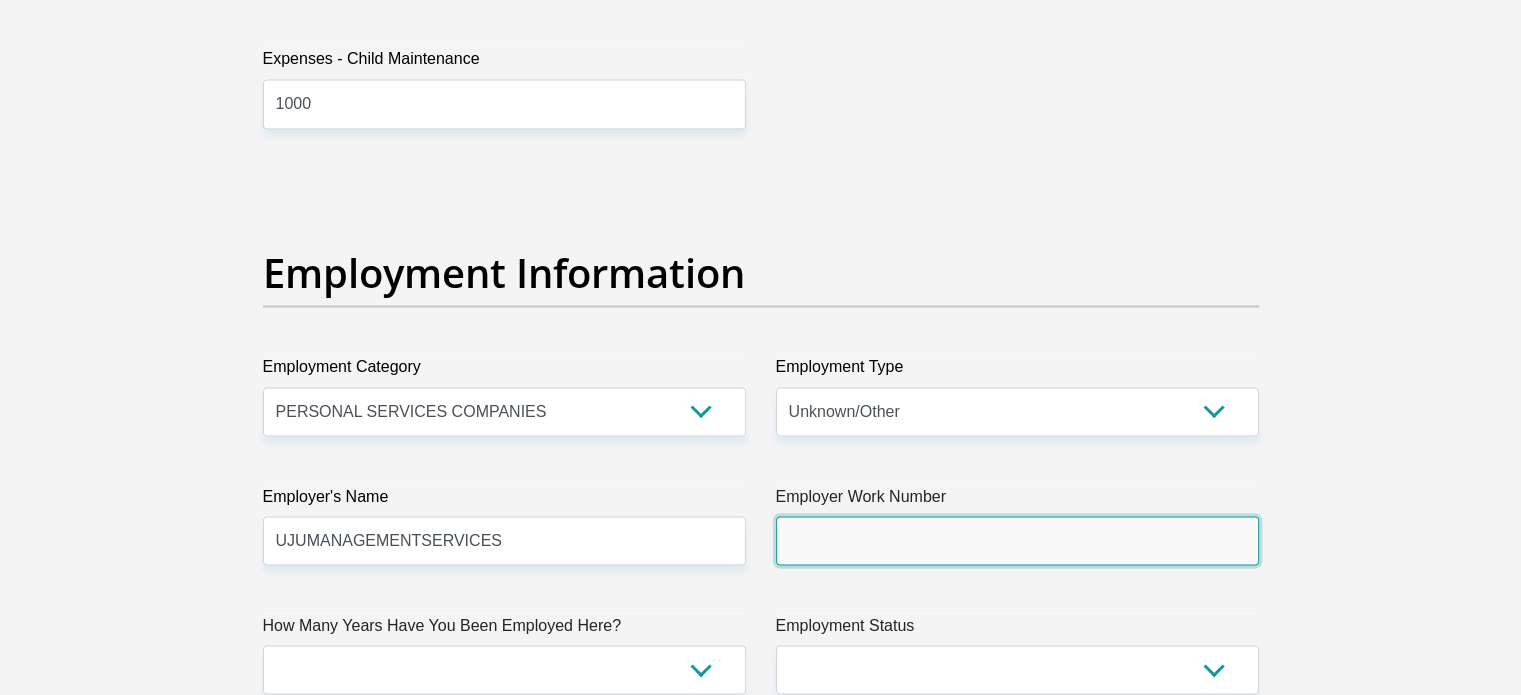 click on "Employer Work Number" at bounding box center (1017, 540) 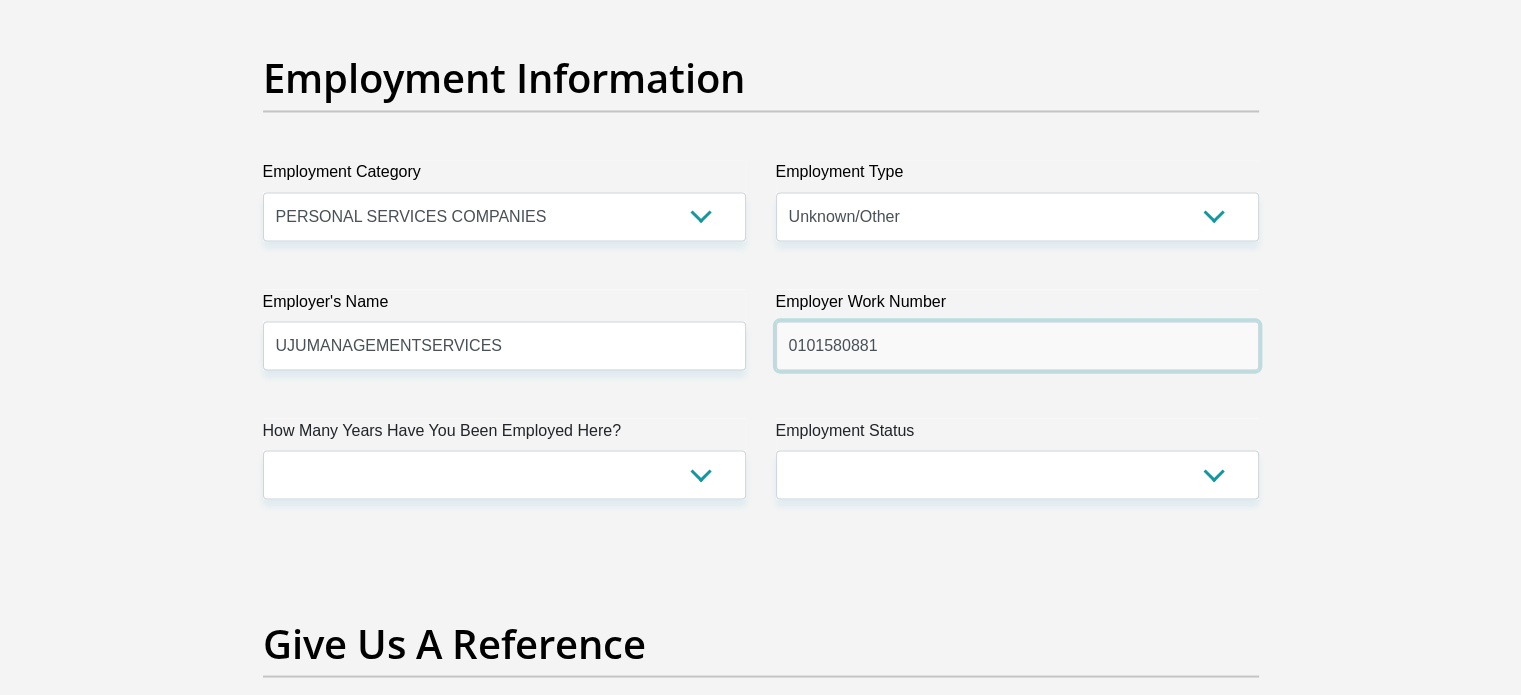 scroll, scrollTop: 3600, scrollLeft: 0, axis: vertical 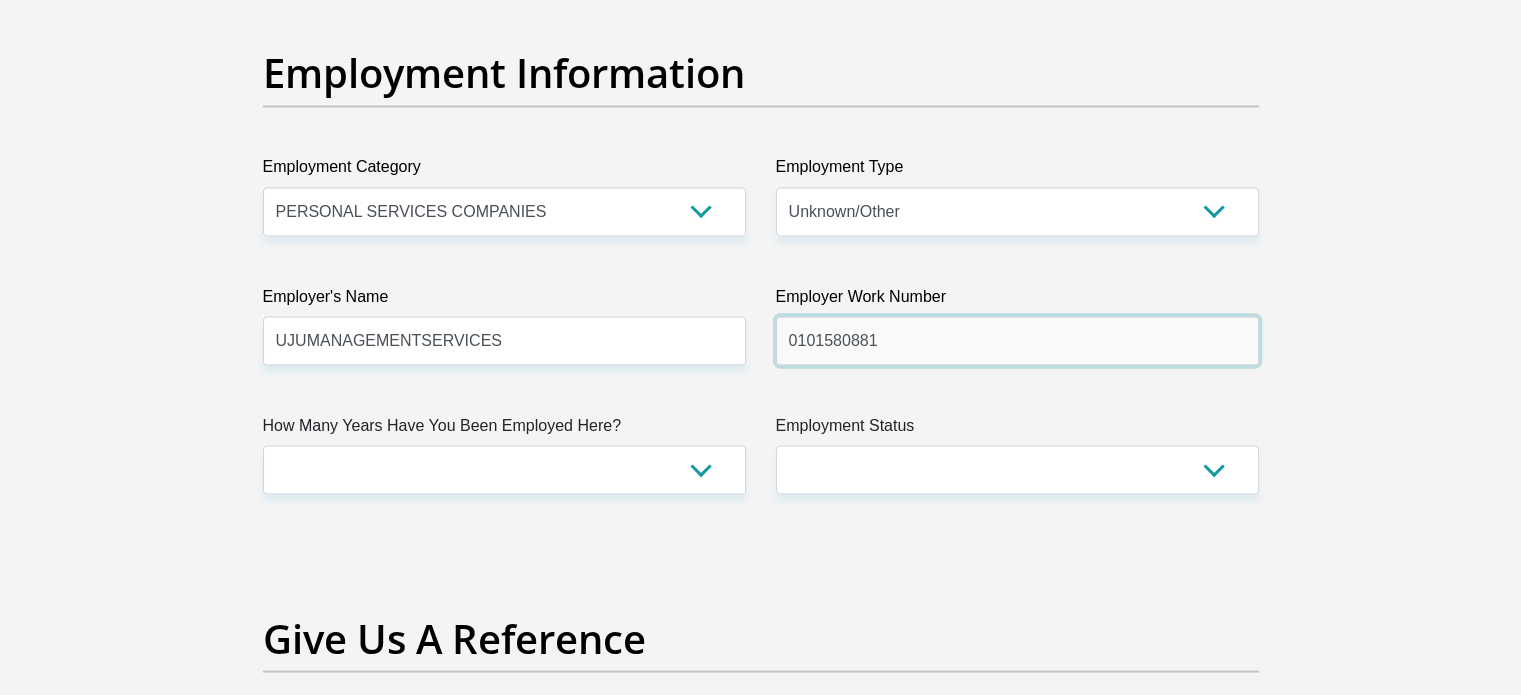 type on "0101580881" 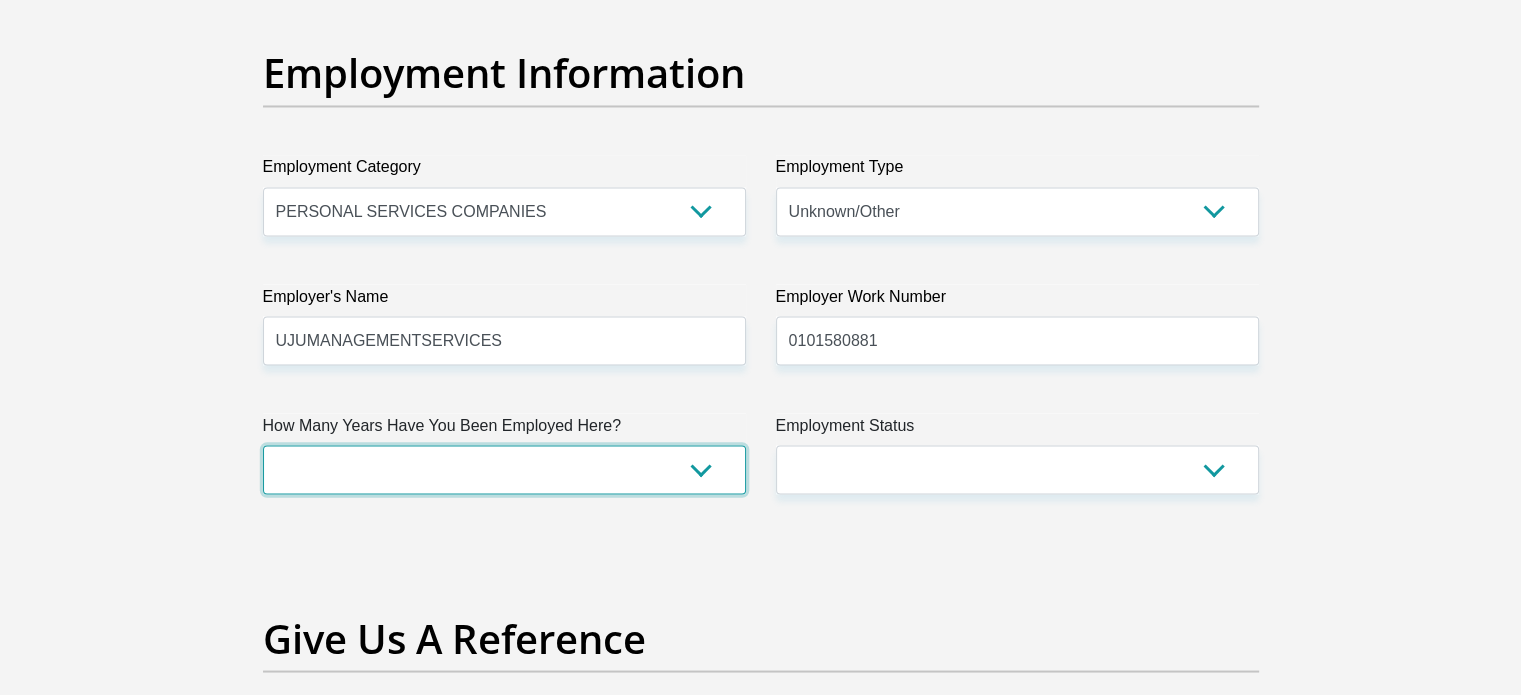 click on "less than 1 year
1-3 years
3-5 years
5+ years" at bounding box center [504, 469] 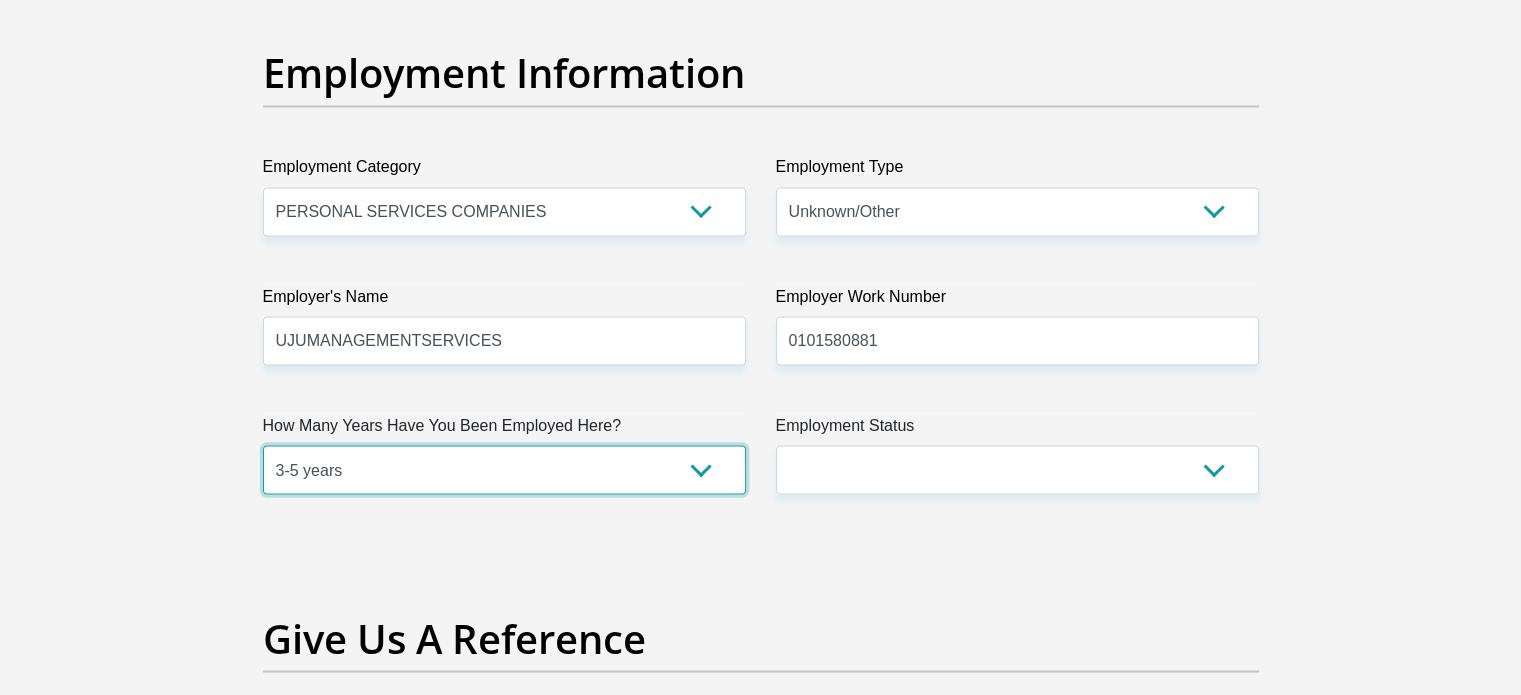 click on "less than 1 year
1-3 years
3-5 years
5+ years" at bounding box center (504, 469) 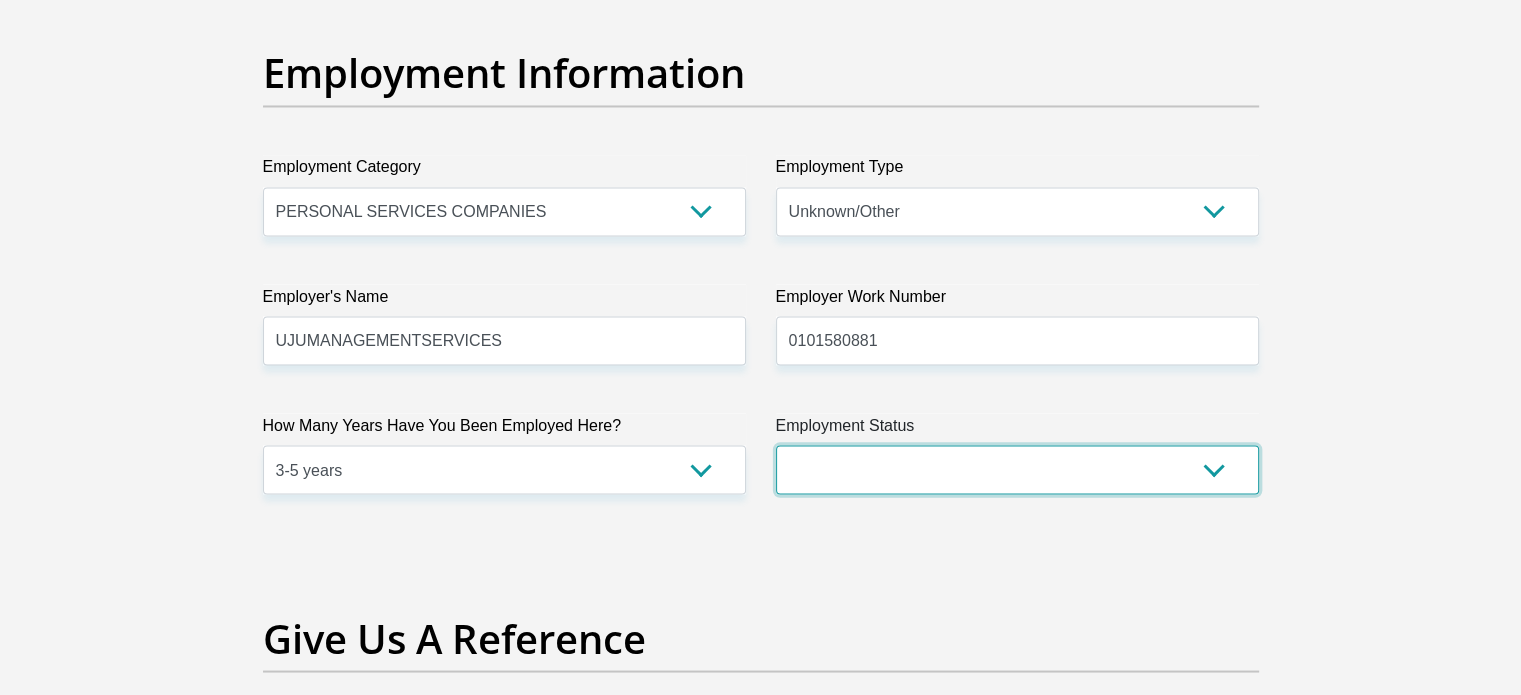 click on "Permanent/Full-time
Part-time/Casual
Contract Worker
Self-Employed
Housewife
Retired
Student
Medically Boarded
Disability
Unemployed" at bounding box center [1017, 469] 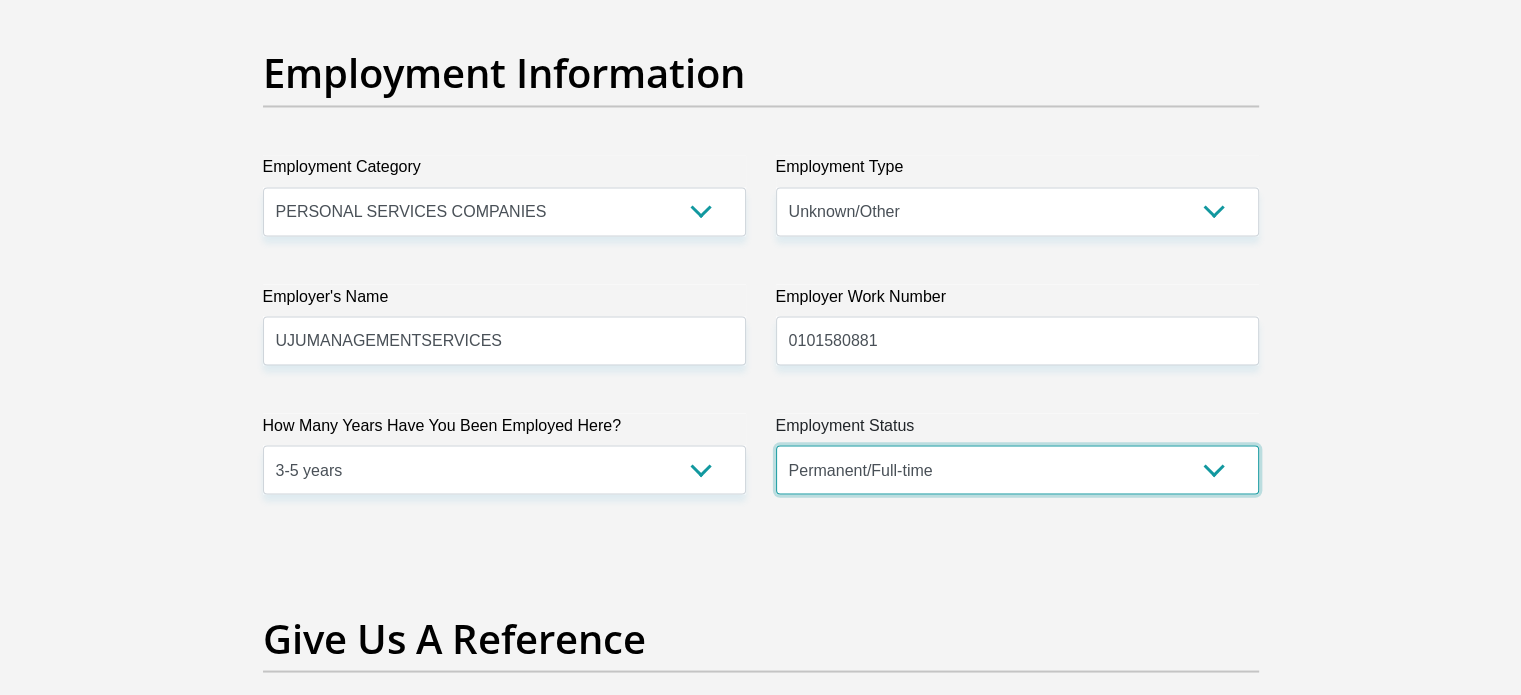 click on "Permanent/Full-time
Part-time/Casual
Contract Worker
Self-Employed
Housewife
Retired
Student
Medically Boarded
Disability
Unemployed" at bounding box center (1017, 469) 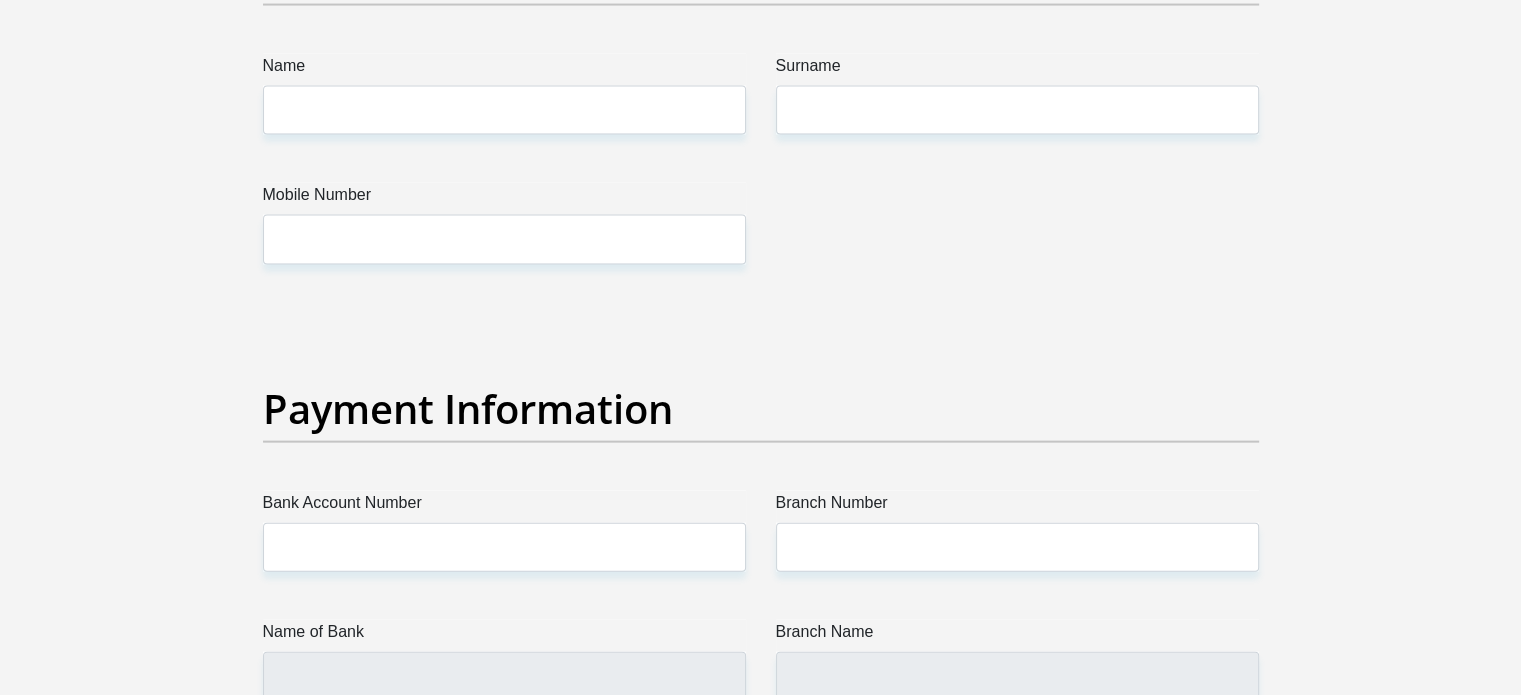 scroll, scrollTop: 4300, scrollLeft: 0, axis: vertical 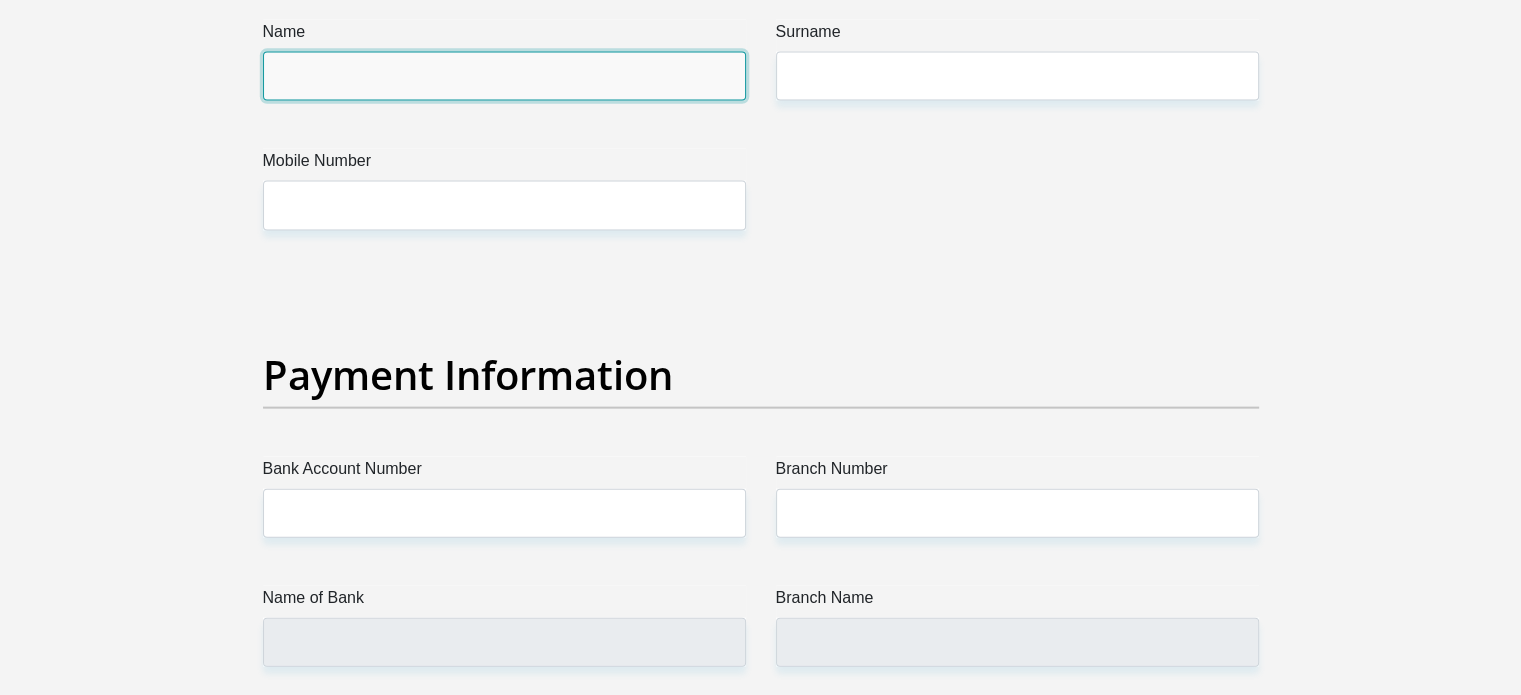 click on "Name" at bounding box center (504, 76) 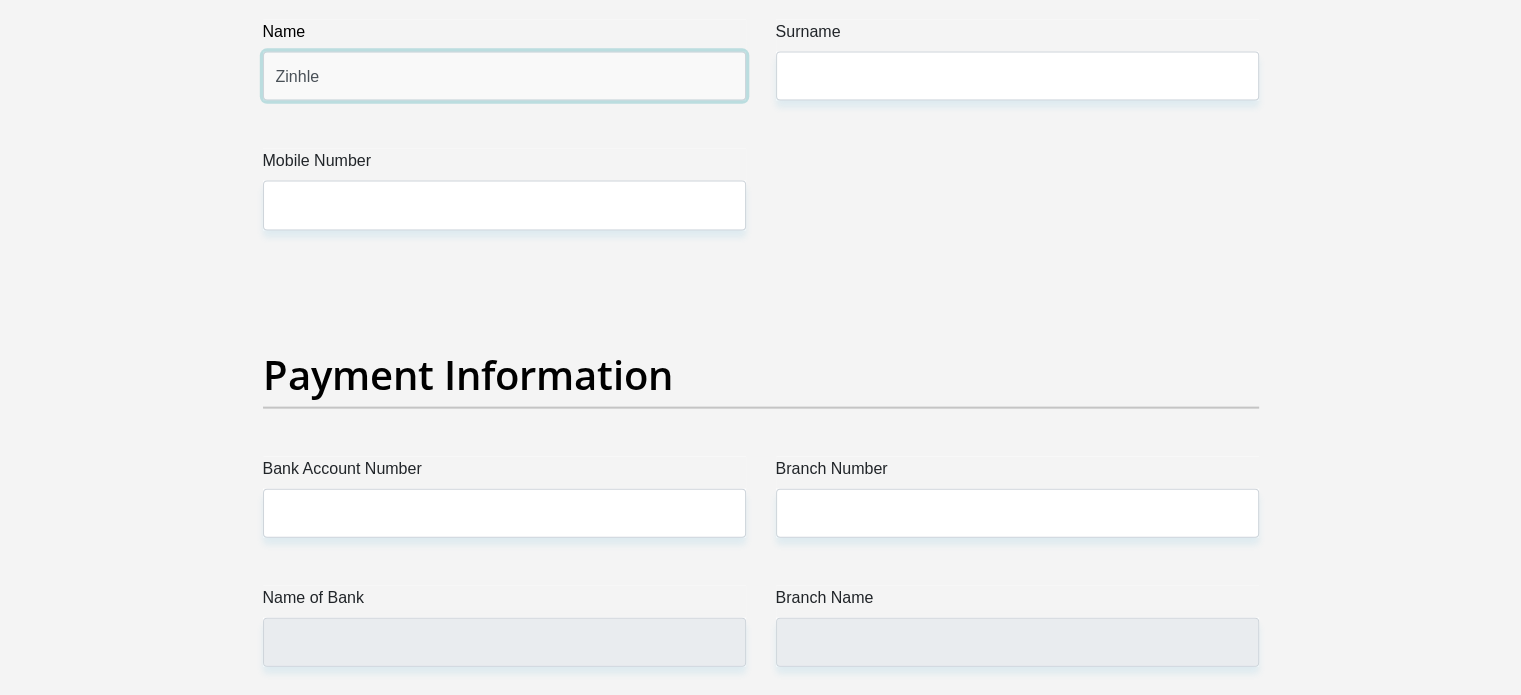 type on "Zinhle" 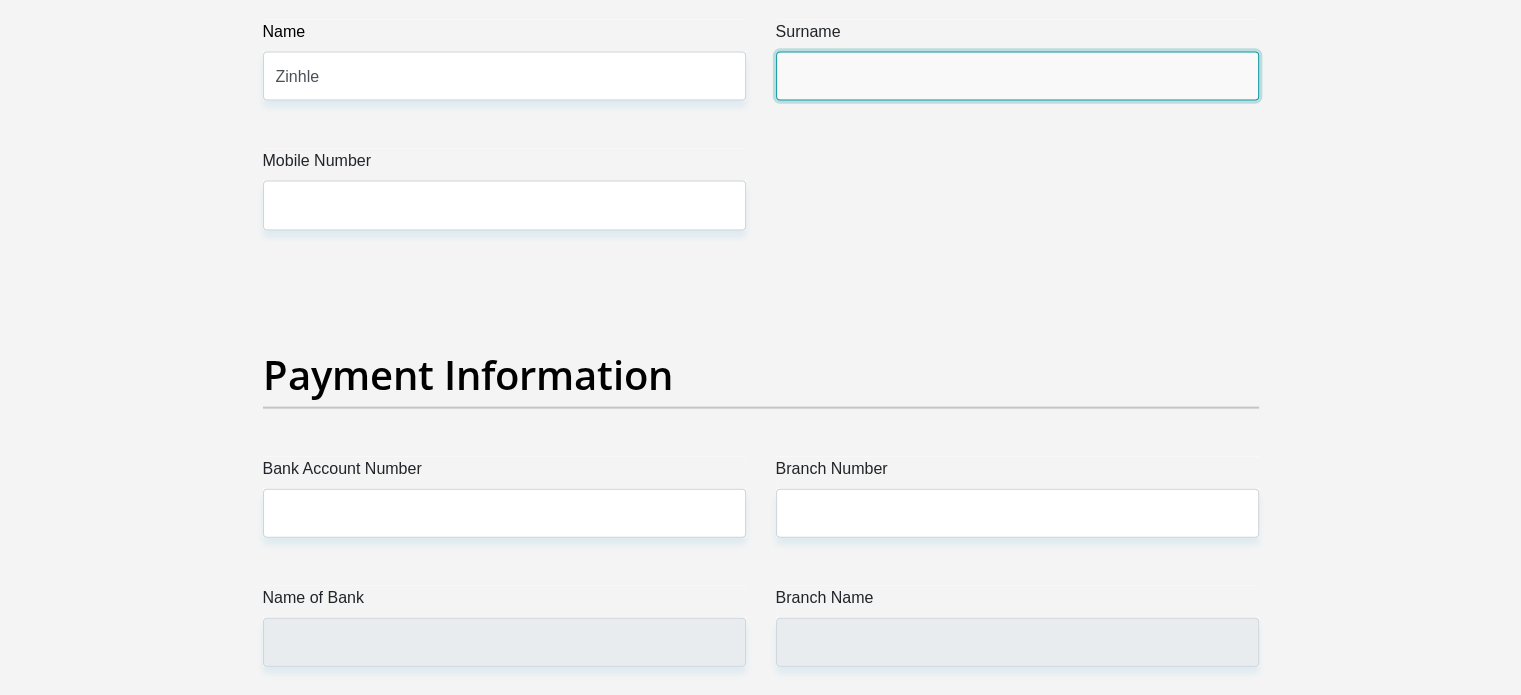 click on "Surname" at bounding box center (1017, 76) 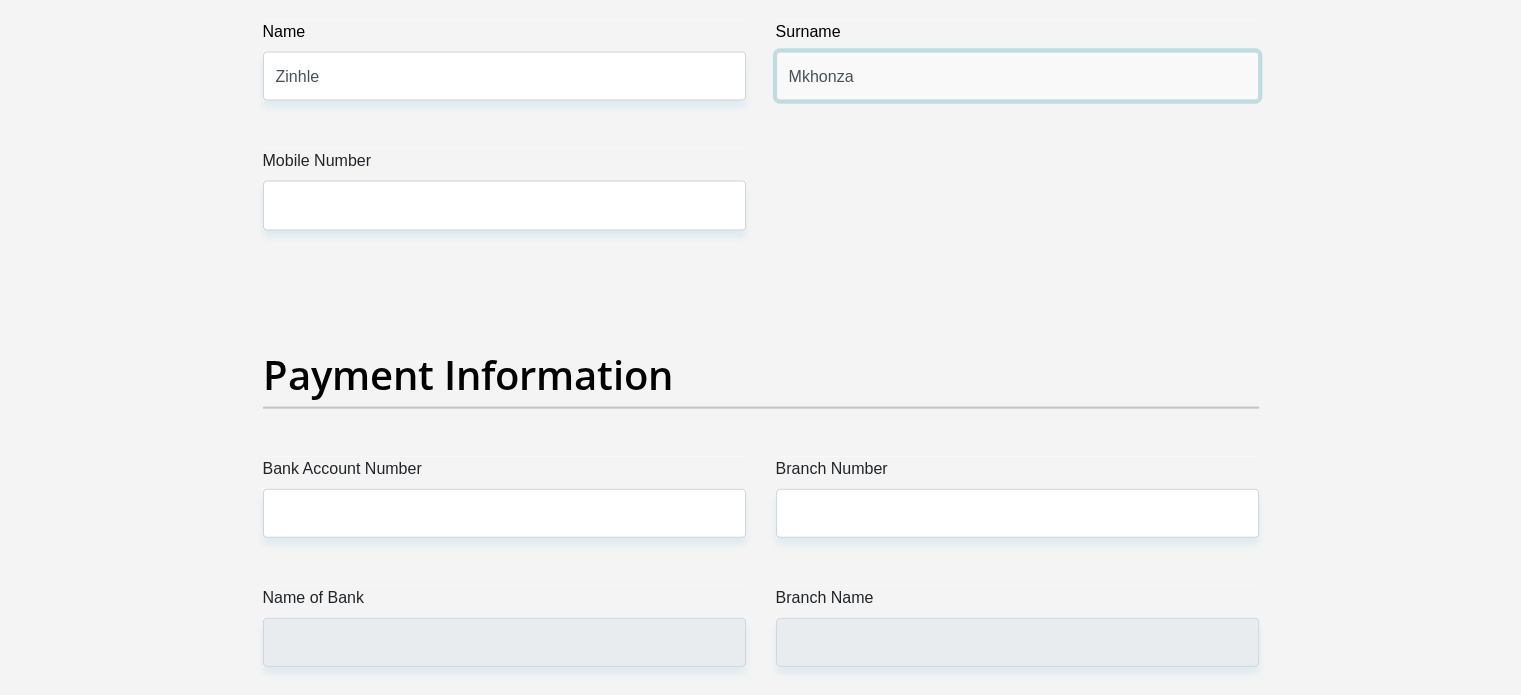 type on "Mkhonza" 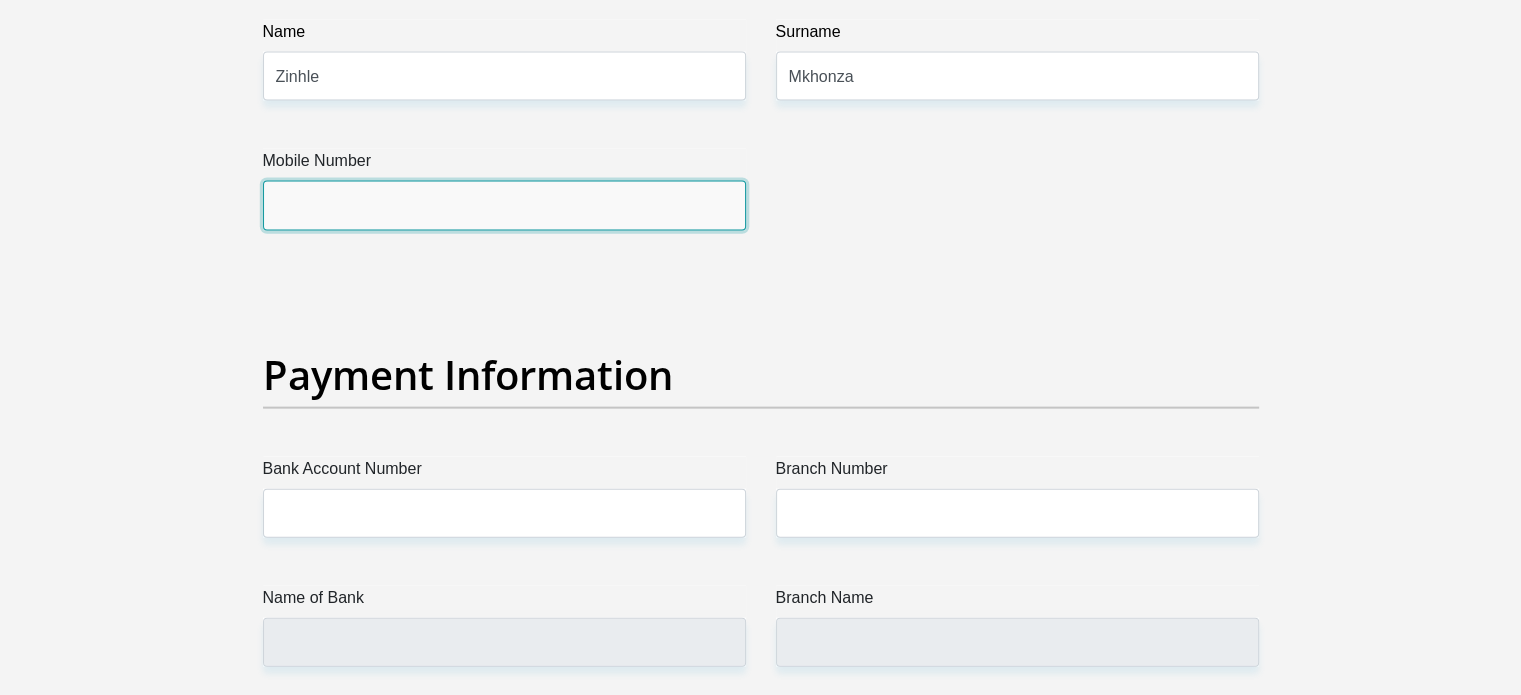 click on "Mobile Number" at bounding box center [504, 205] 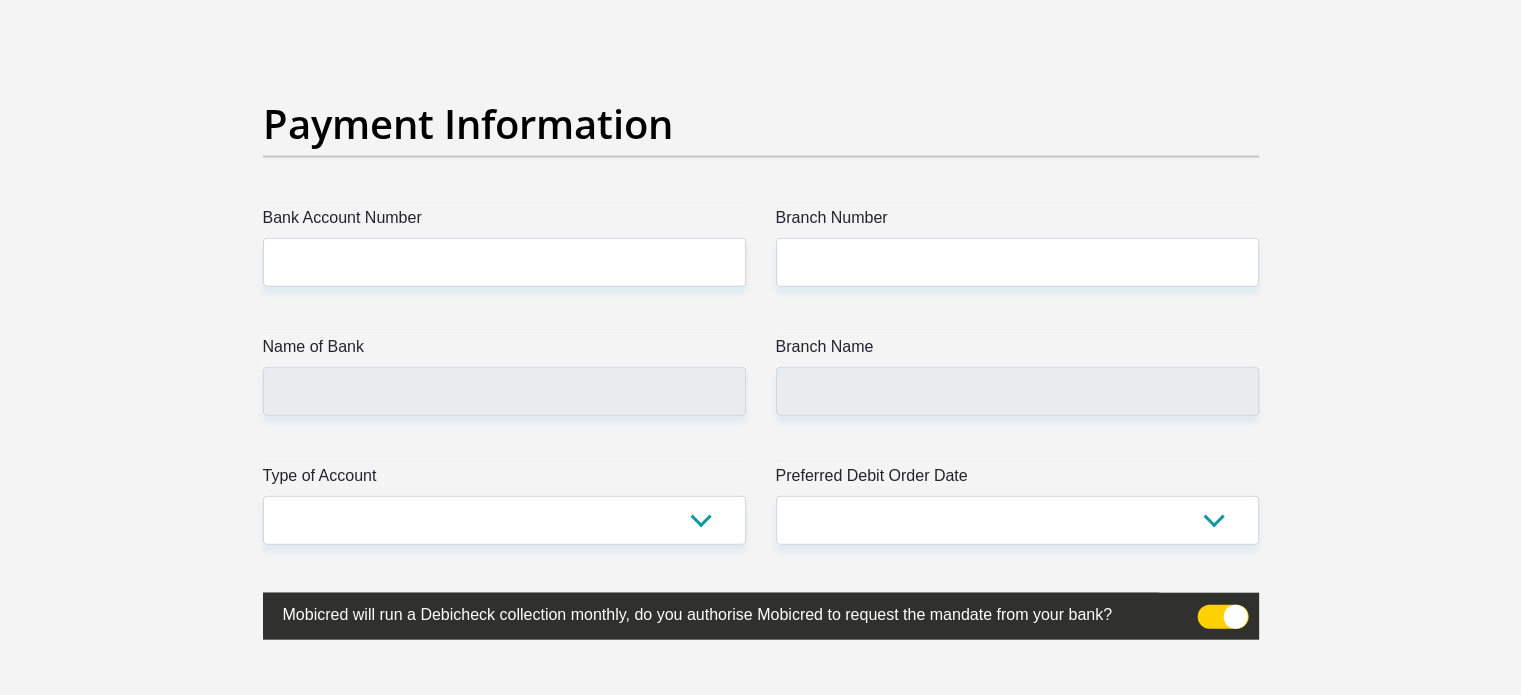 scroll, scrollTop: 4600, scrollLeft: 0, axis: vertical 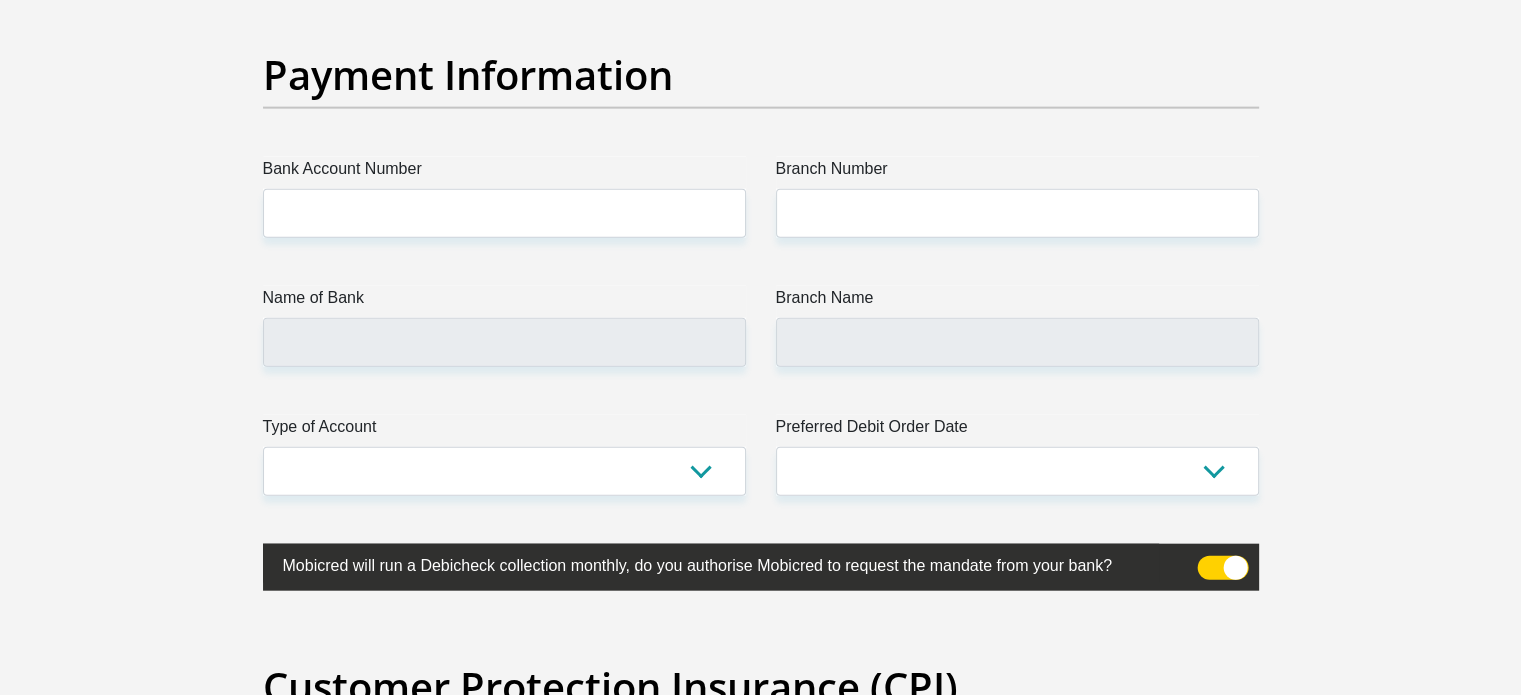 type on "0714156192" 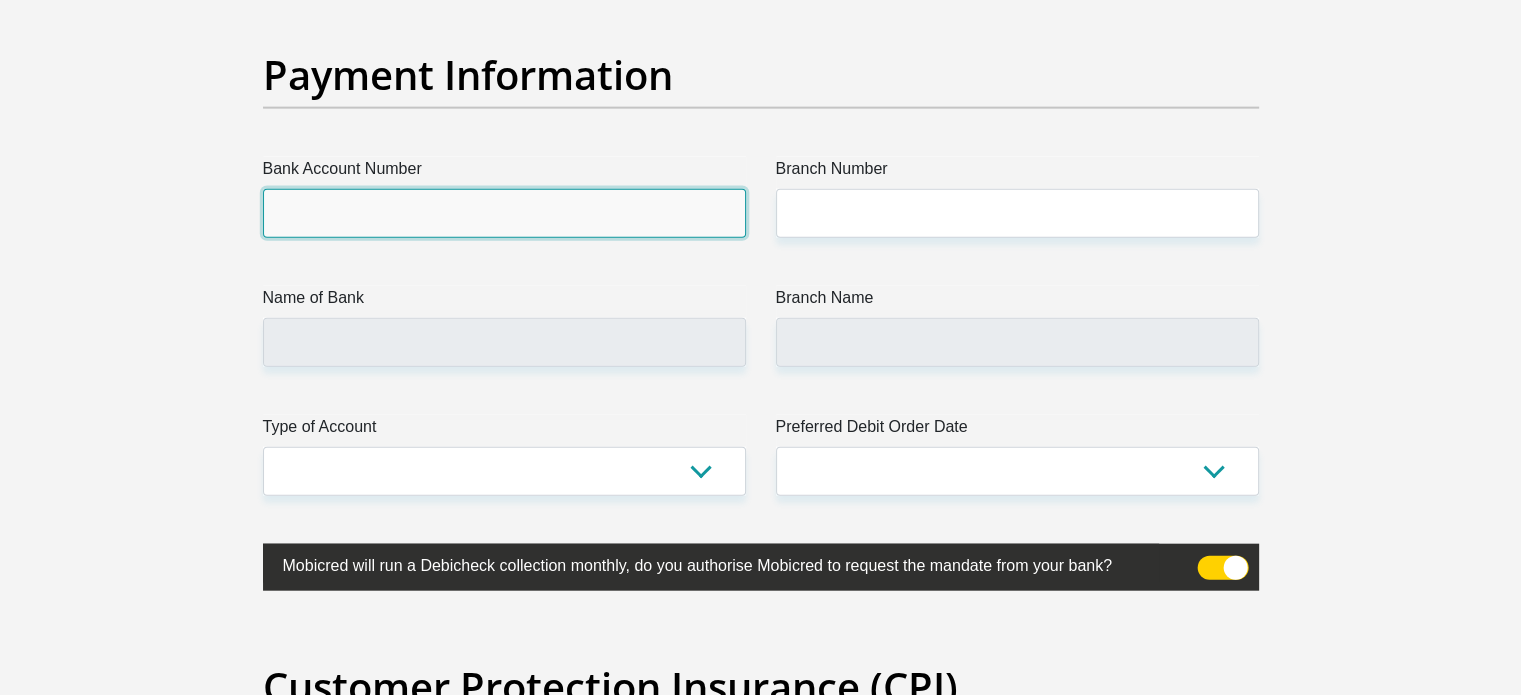 click on "Bank Account Number" at bounding box center (504, 213) 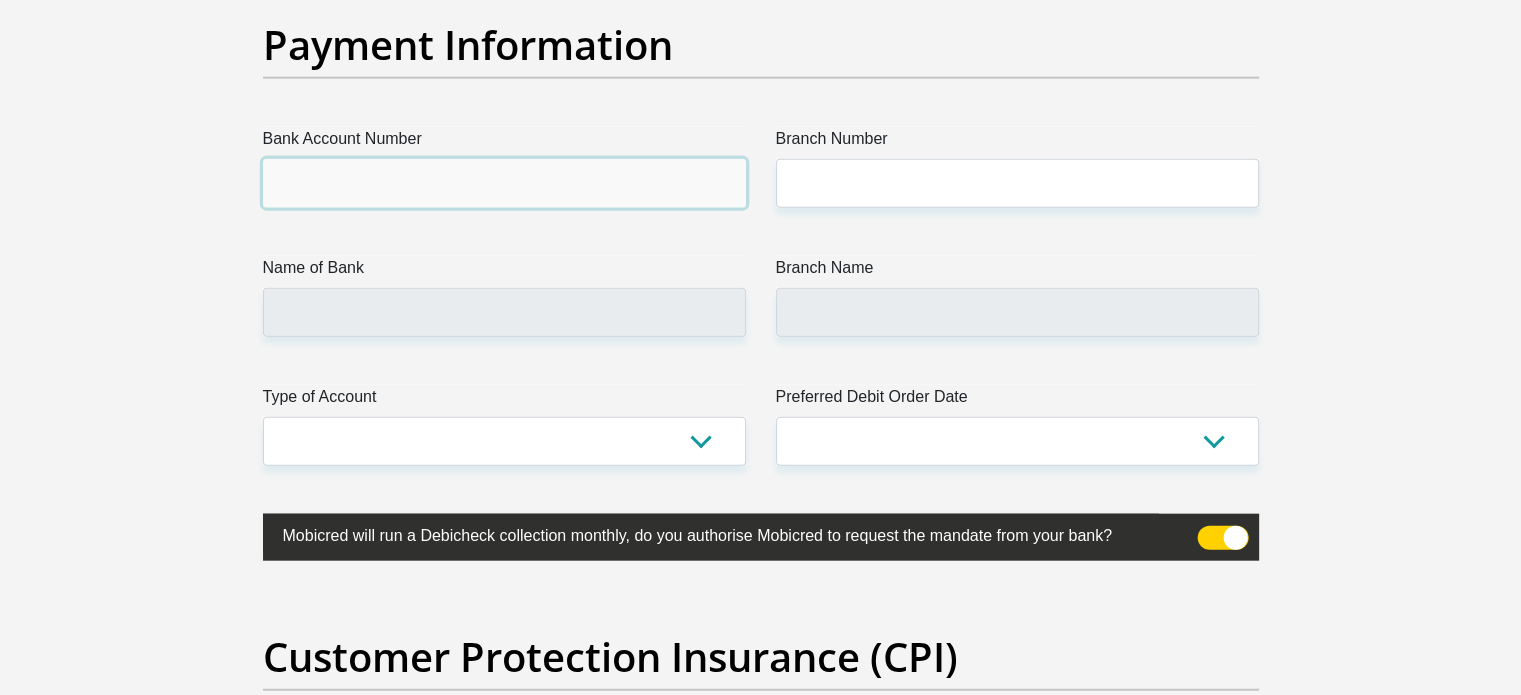 scroll, scrollTop: 4600, scrollLeft: 0, axis: vertical 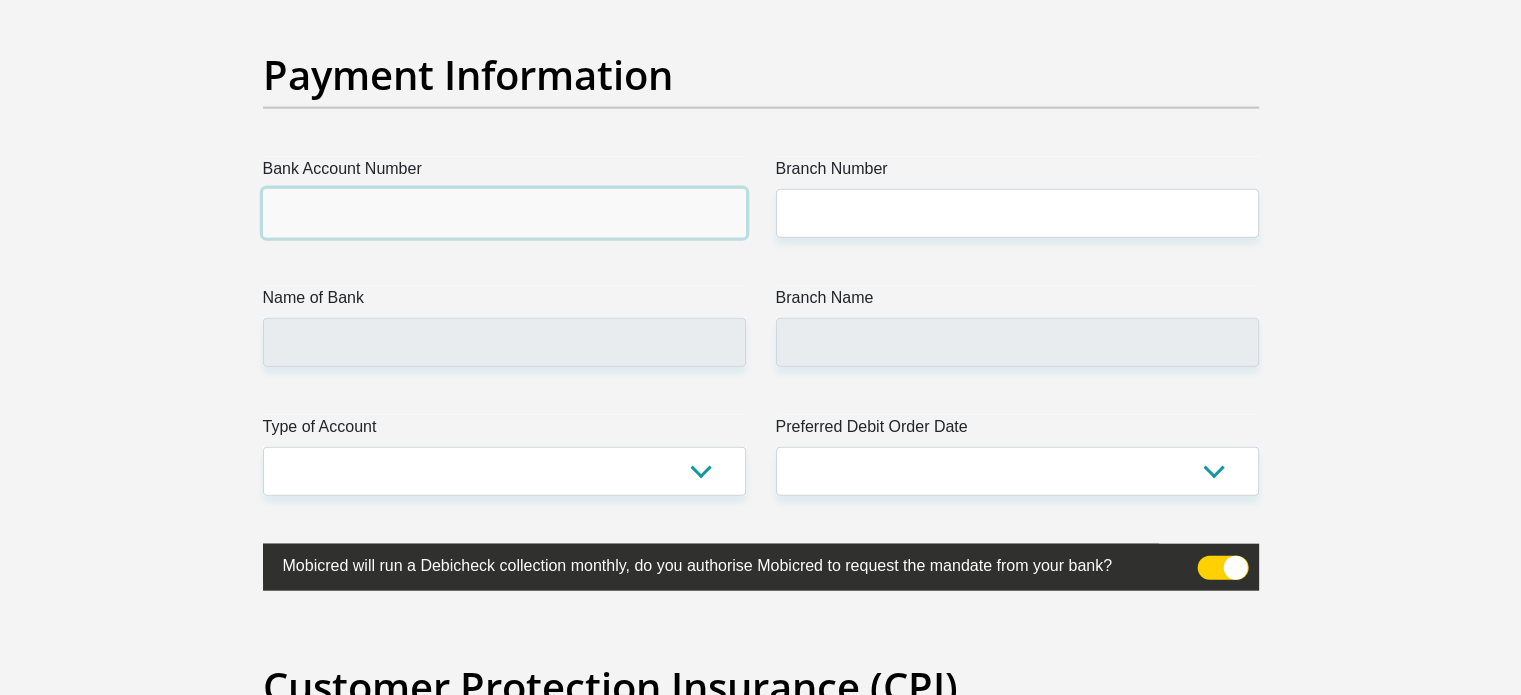 click on "Bank Account Number" at bounding box center [504, 213] 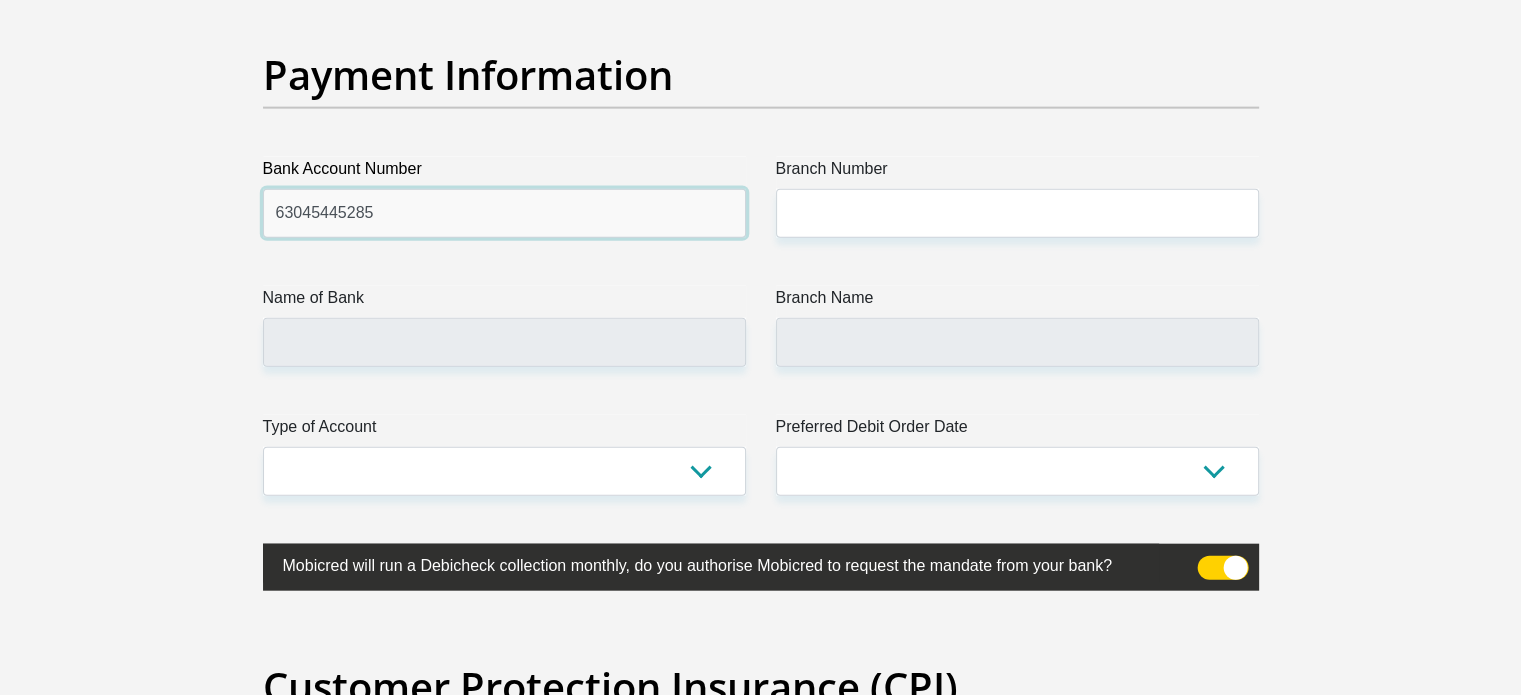 type on "63045445285" 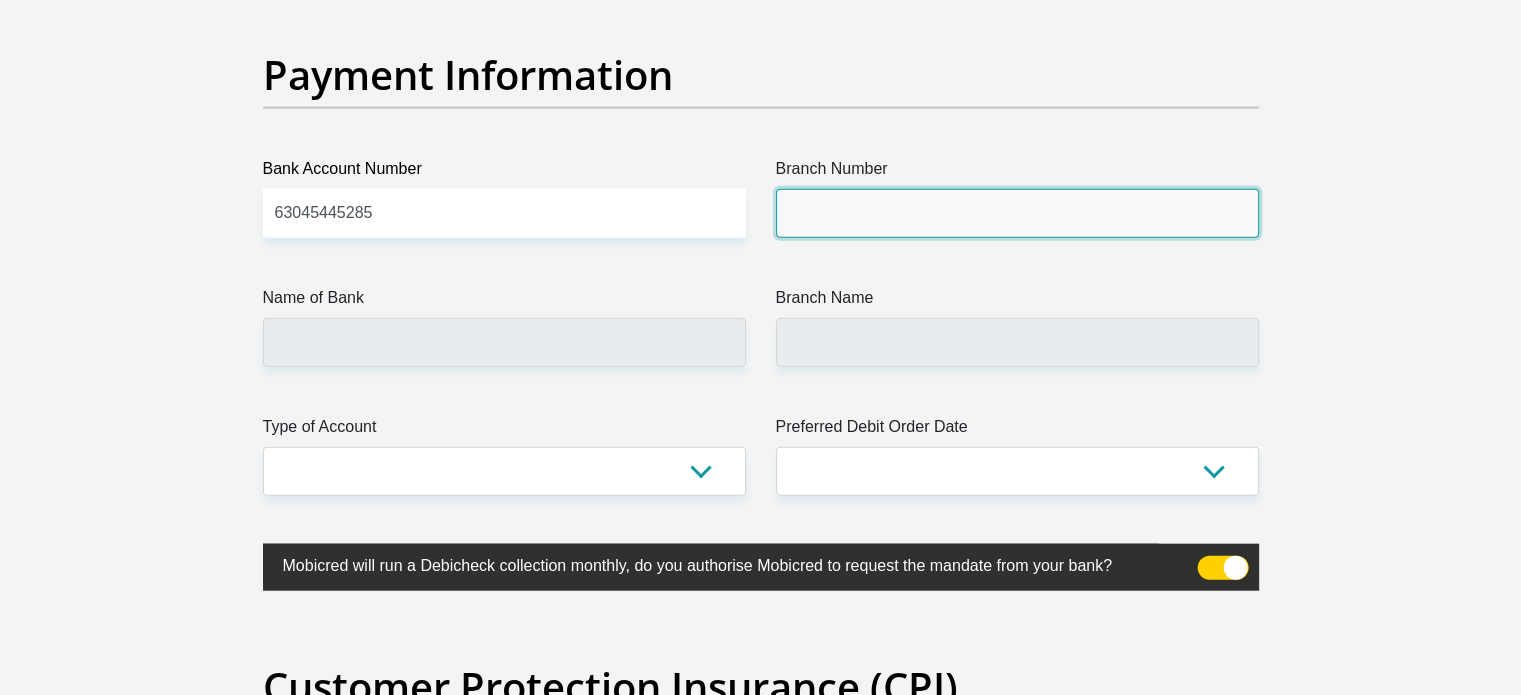 click on "Branch Number" at bounding box center (1017, 213) 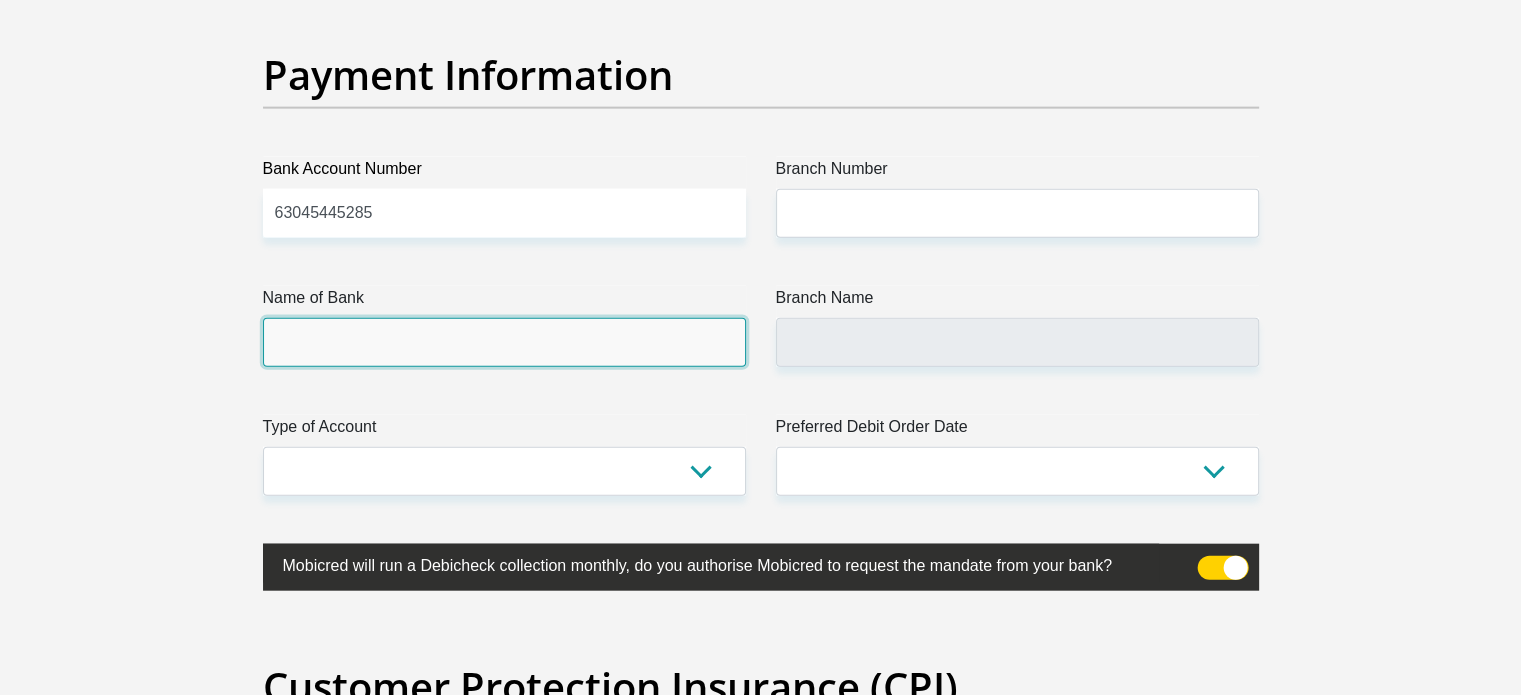 click on "Name of Bank" at bounding box center [504, 342] 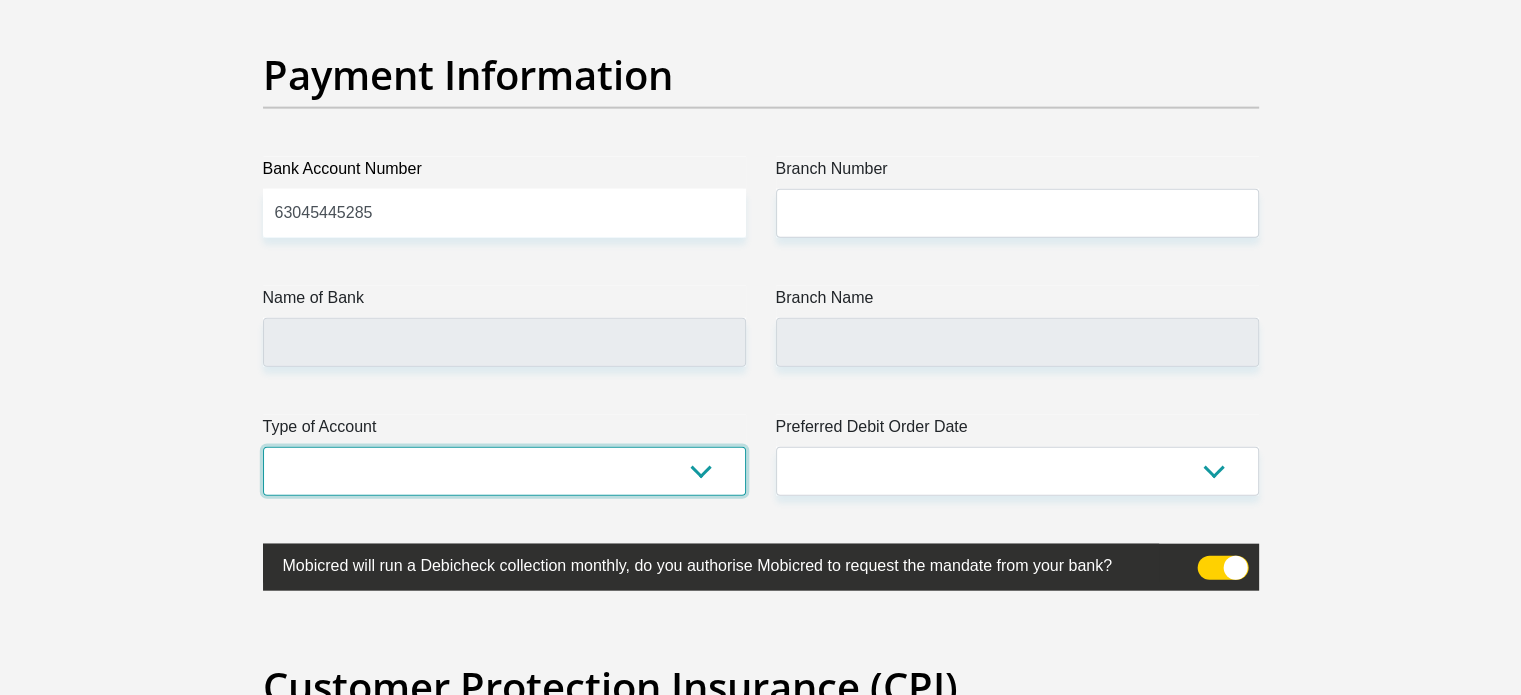 click on "Cheque
Savings" at bounding box center [504, 471] 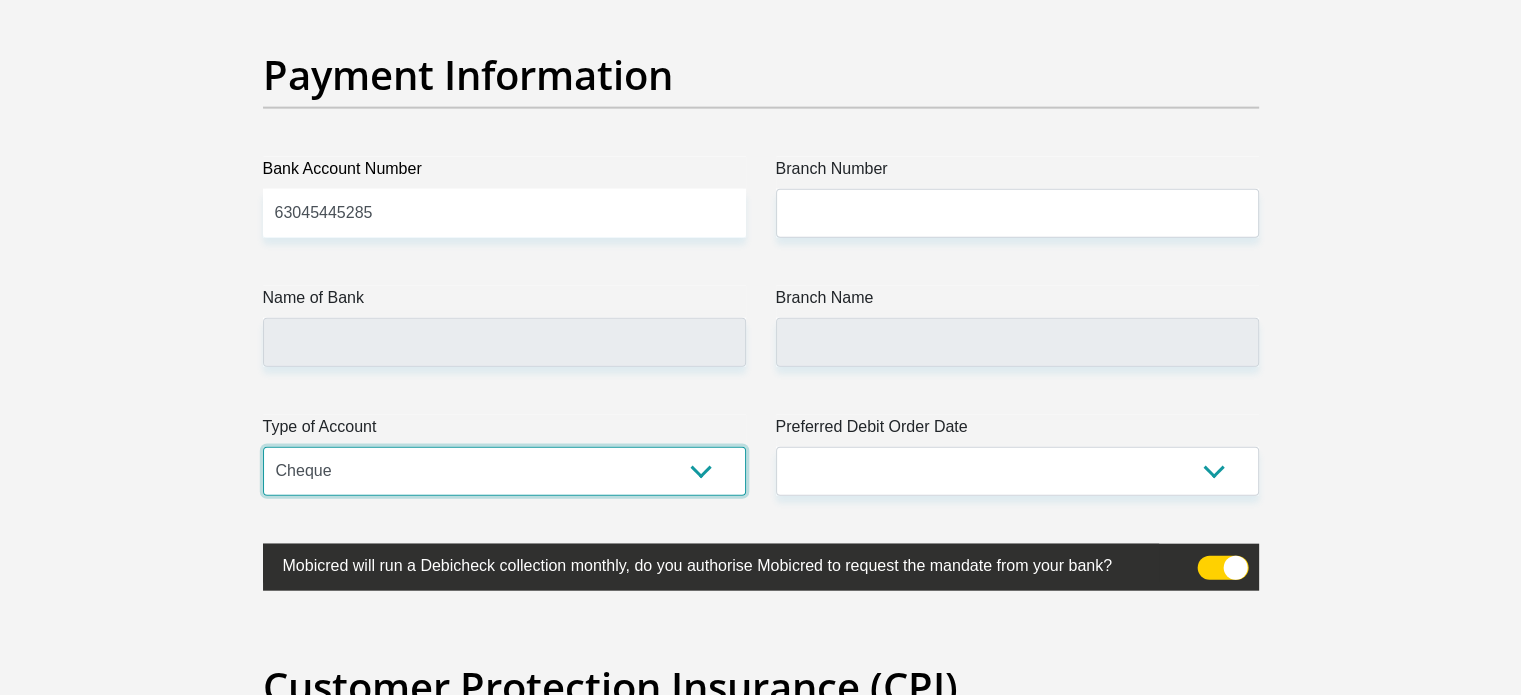 click on "Cheque
Savings" at bounding box center [504, 471] 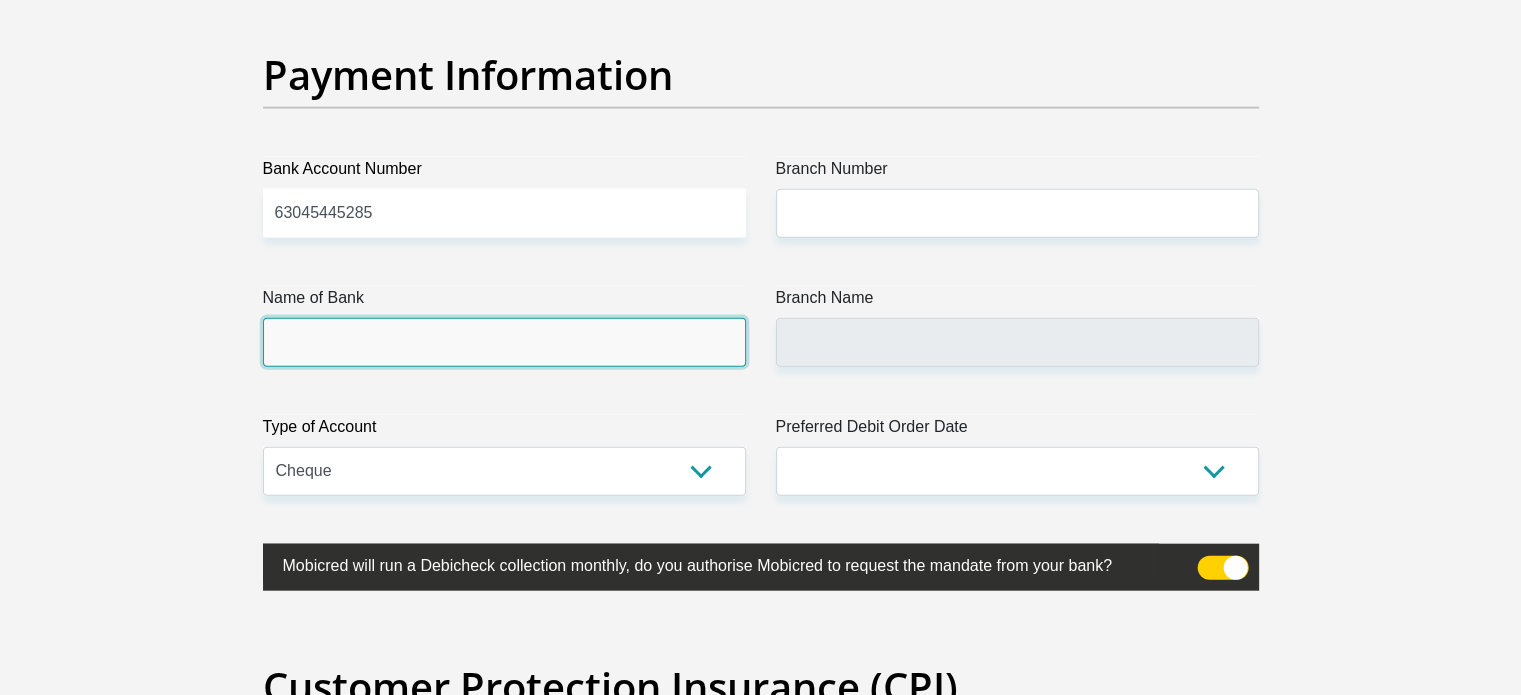 click on "Name of Bank" at bounding box center [504, 342] 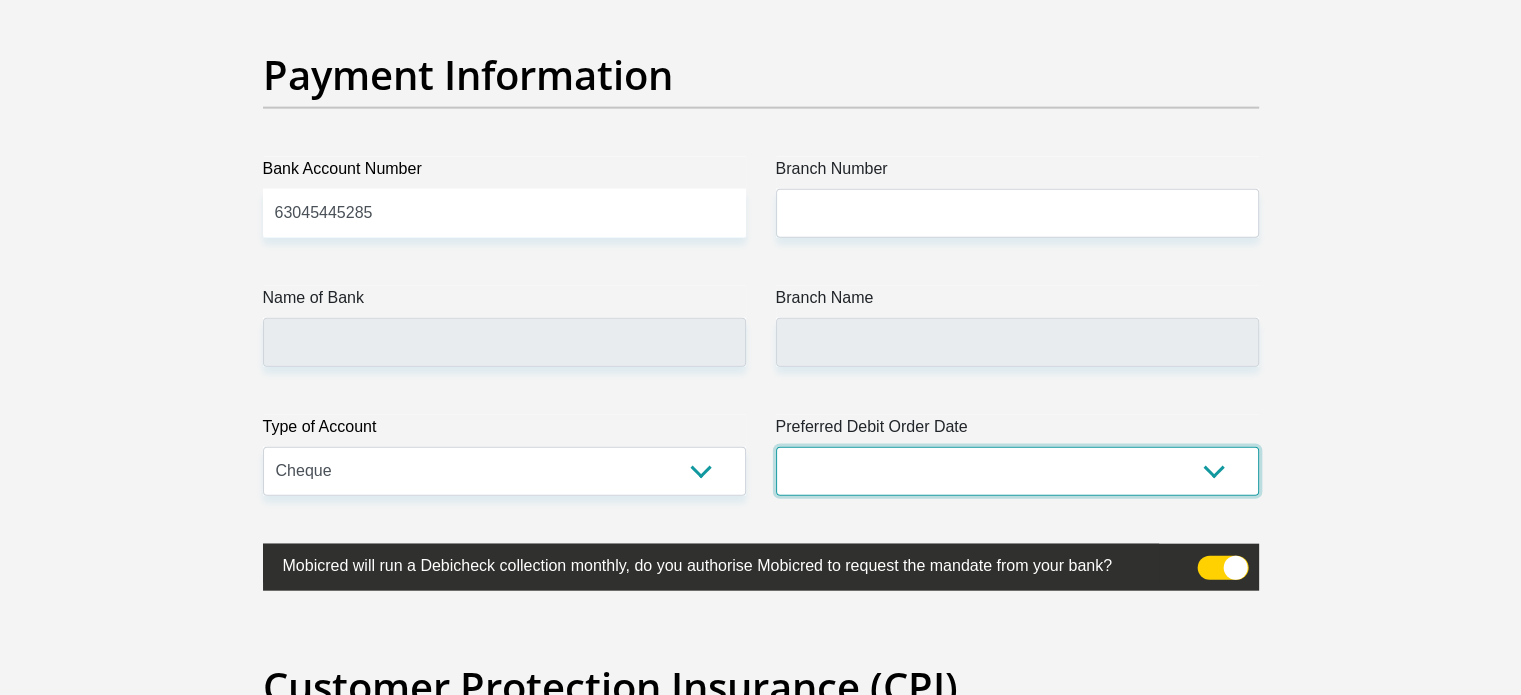 click on "1st
2nd
3rd
4th
5th
7th
18th
19th
20th
21st
22nd
23rd
24th
25th
26th
27th
28th
29th
30th" at bounding box center [1017, 471] 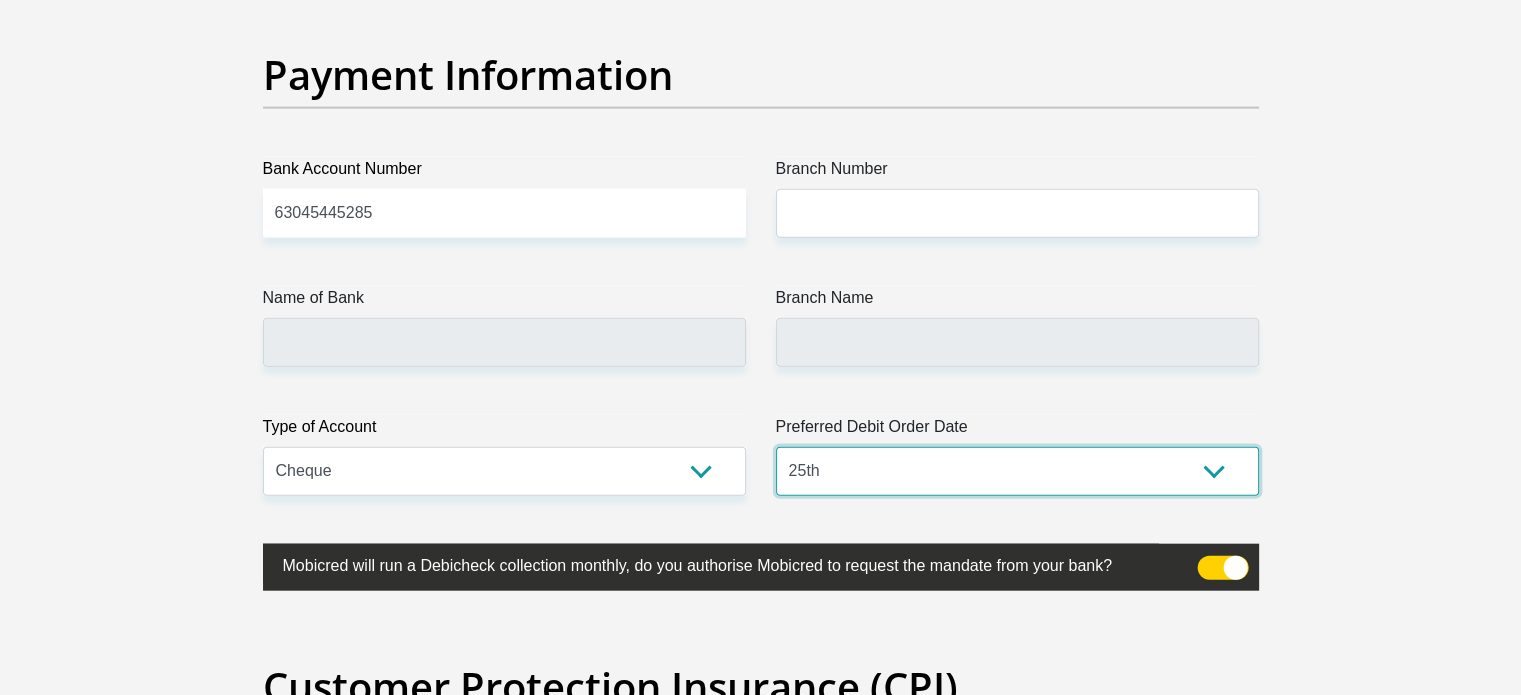 click on "1st
2nd
3rd
4th
5th
7th
18th
19th
20th
21st
22nd
23rd
24th
25th
26th
27th
28th
29th
30th" at bounding box center (1017, 471) 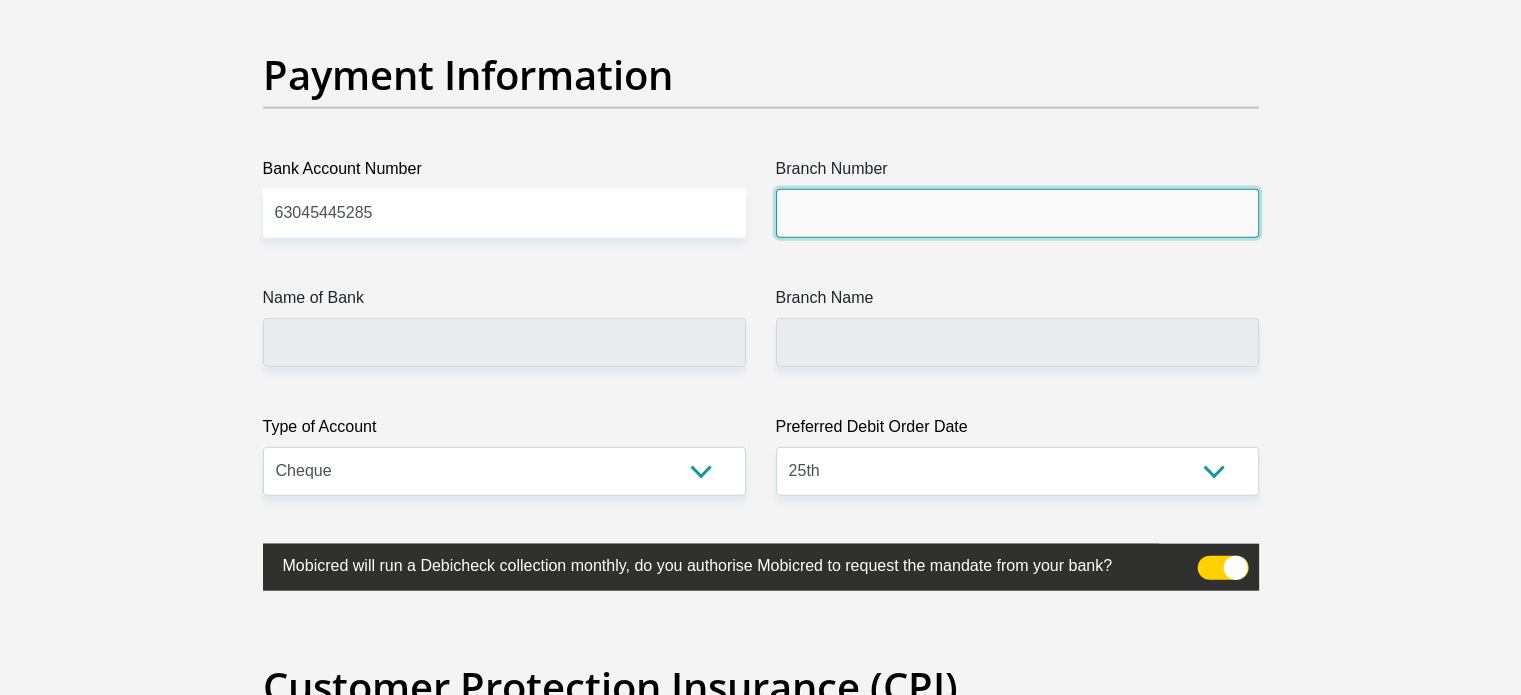 click on "Branch Number" at bounding box center [1017, 213] 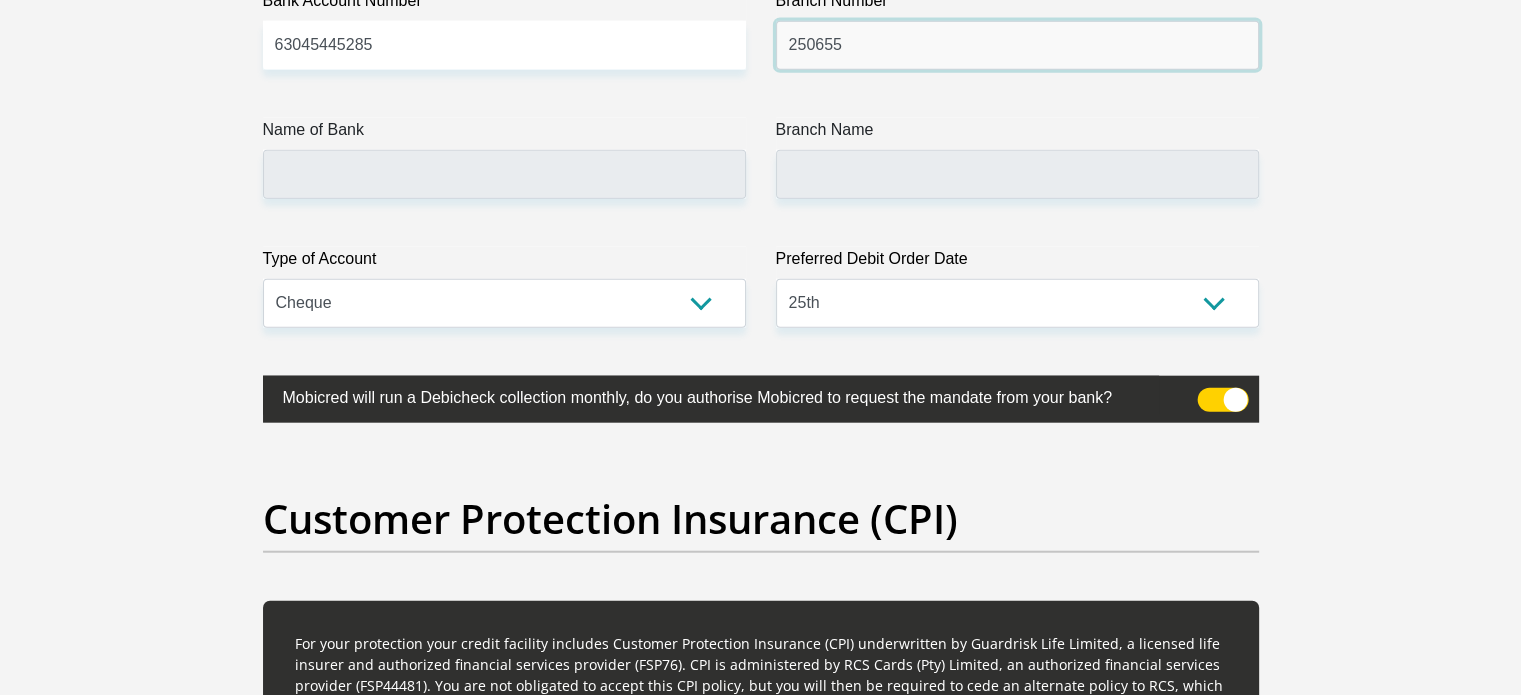 scroll, scrollTop: 4800, scrollLeft: 0, axis: vertical 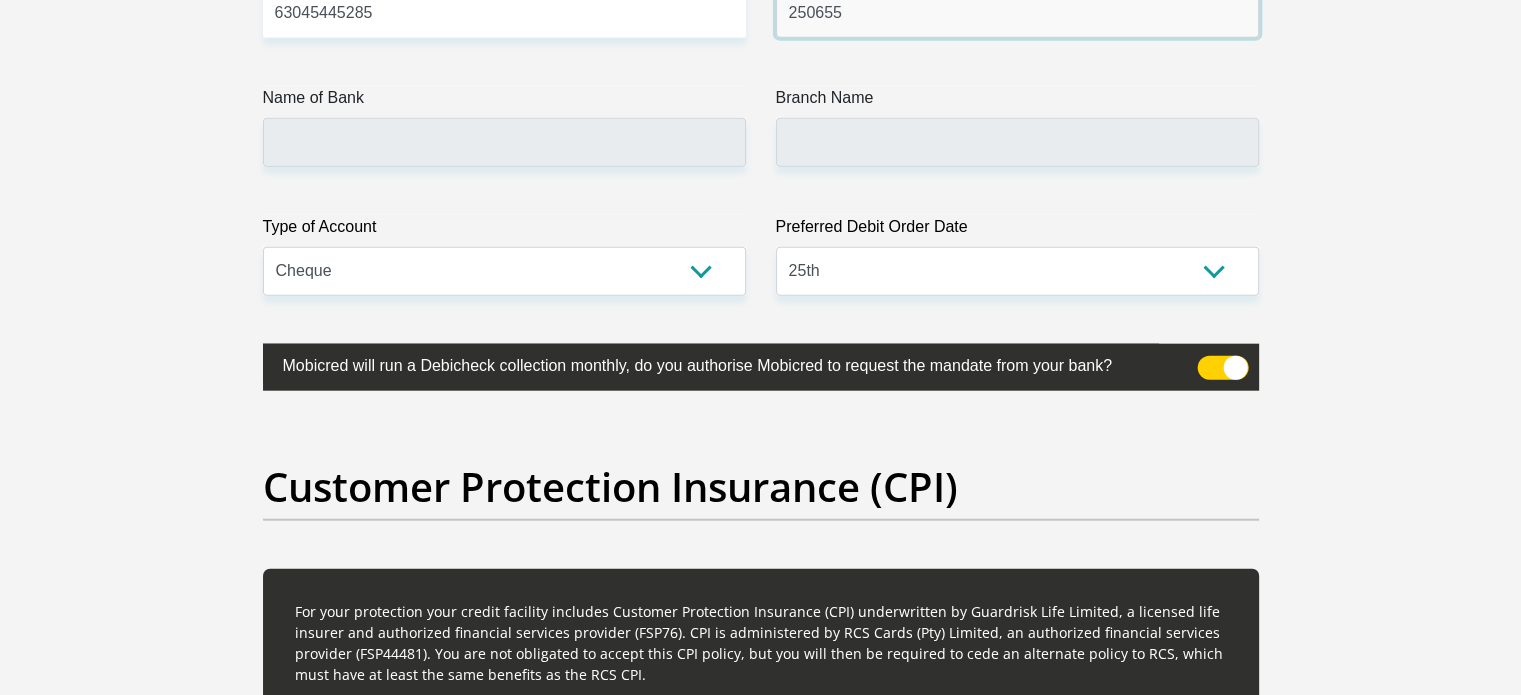type on "250655" 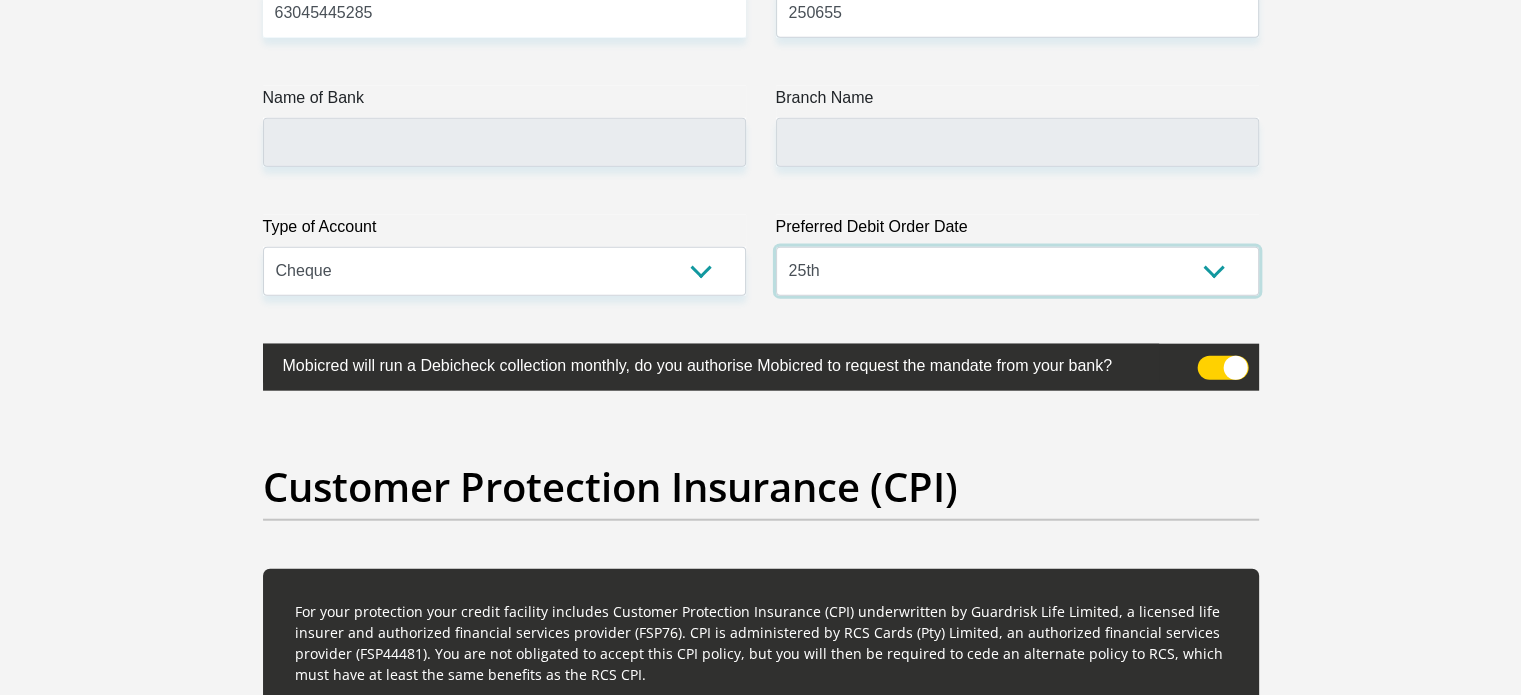 click on "1st
2nd
3rd
4th
5th
7th
18th
19th
20th
21st
22nd
23rd
24th
25th
26th
27th
28th
29th
30th" at bounding box center [1017, 271] 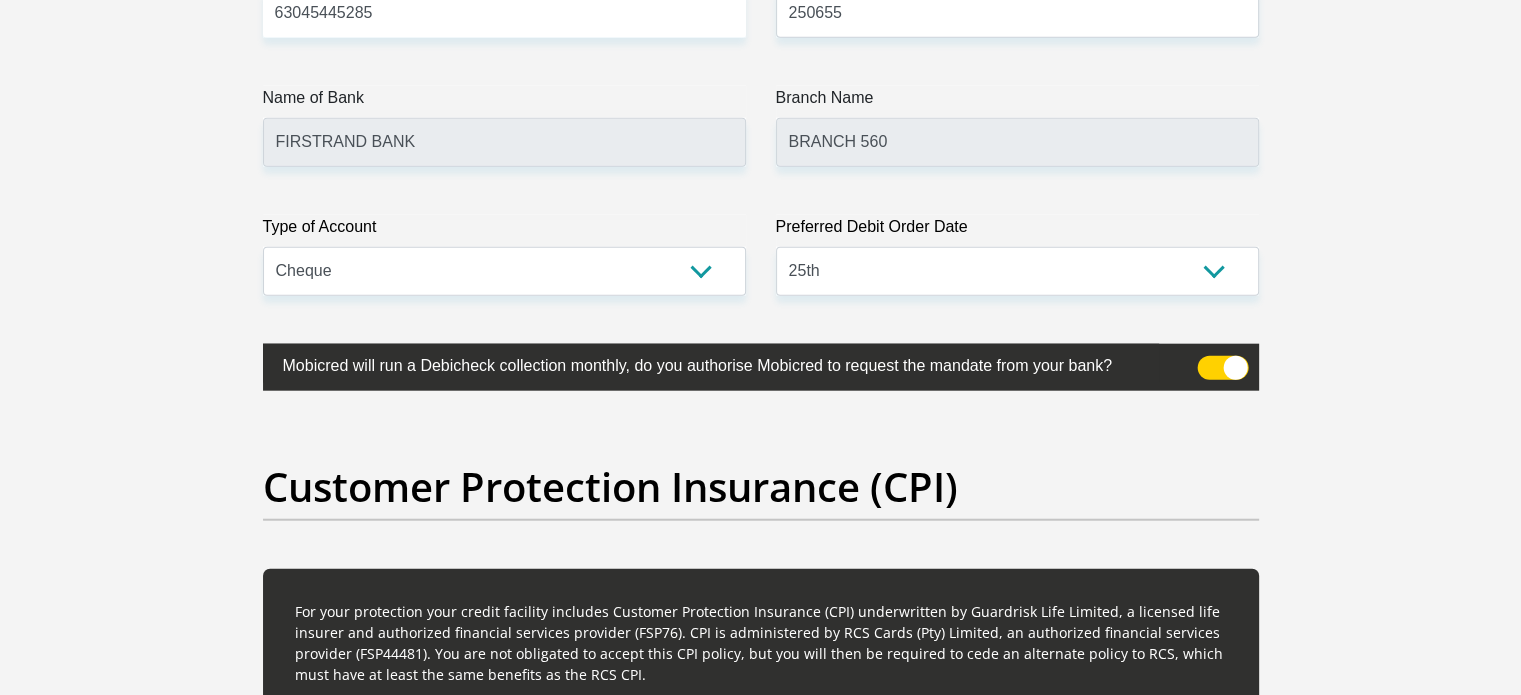 drag, startPoint x: 435, startPoint y: 434, endPoint x: 512, endPoint y: 434, distance: 77 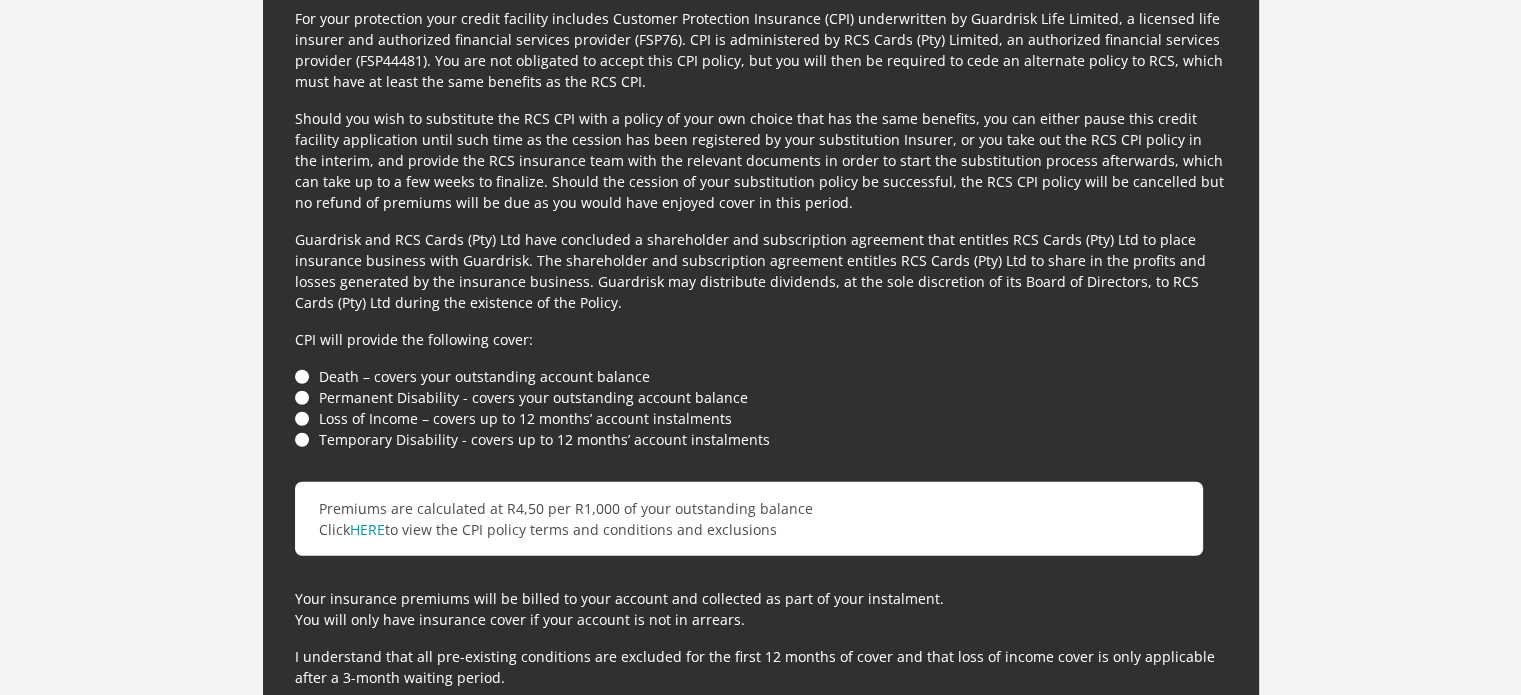 scroll, scrollTop: 5400, scrollLeft: 0, axis: vertical 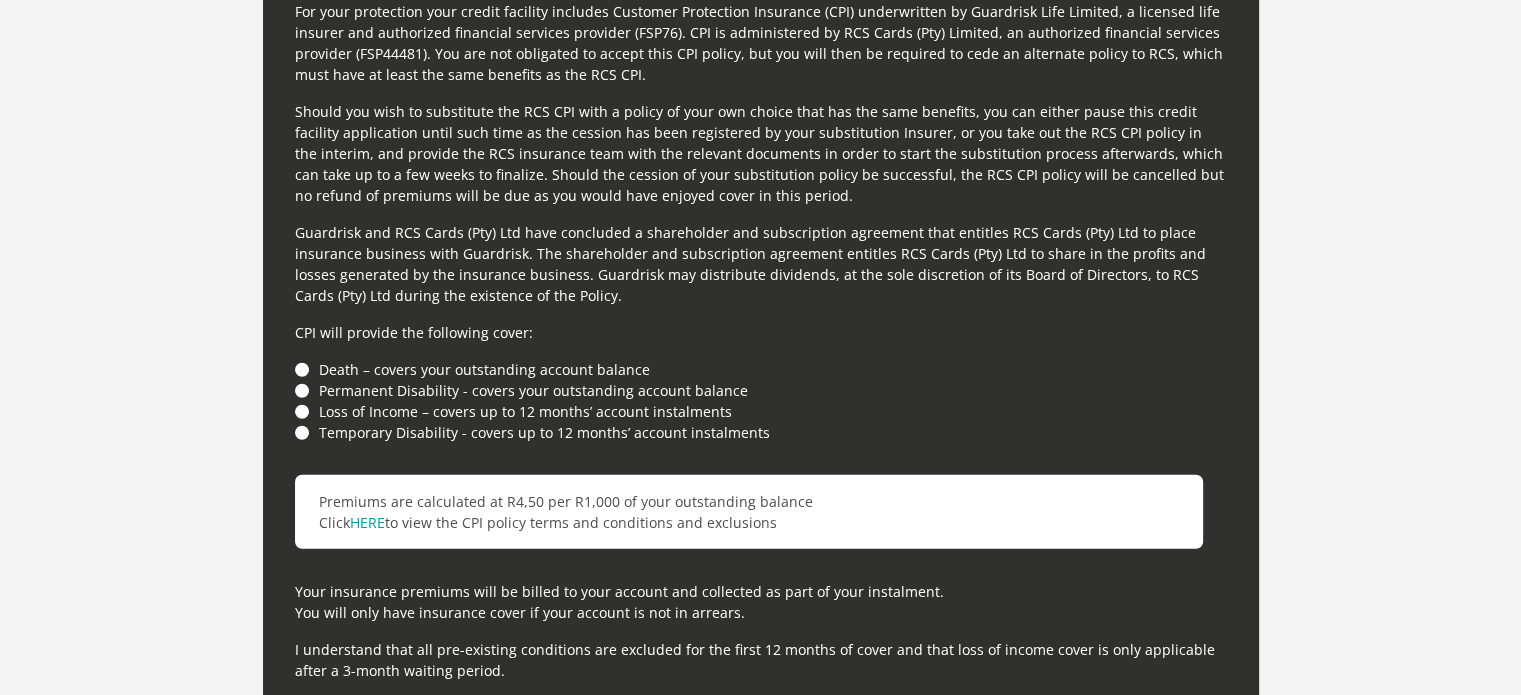 click on "Permanent Disability - covers your outstanding account balance" at bounding box center [761, 390] 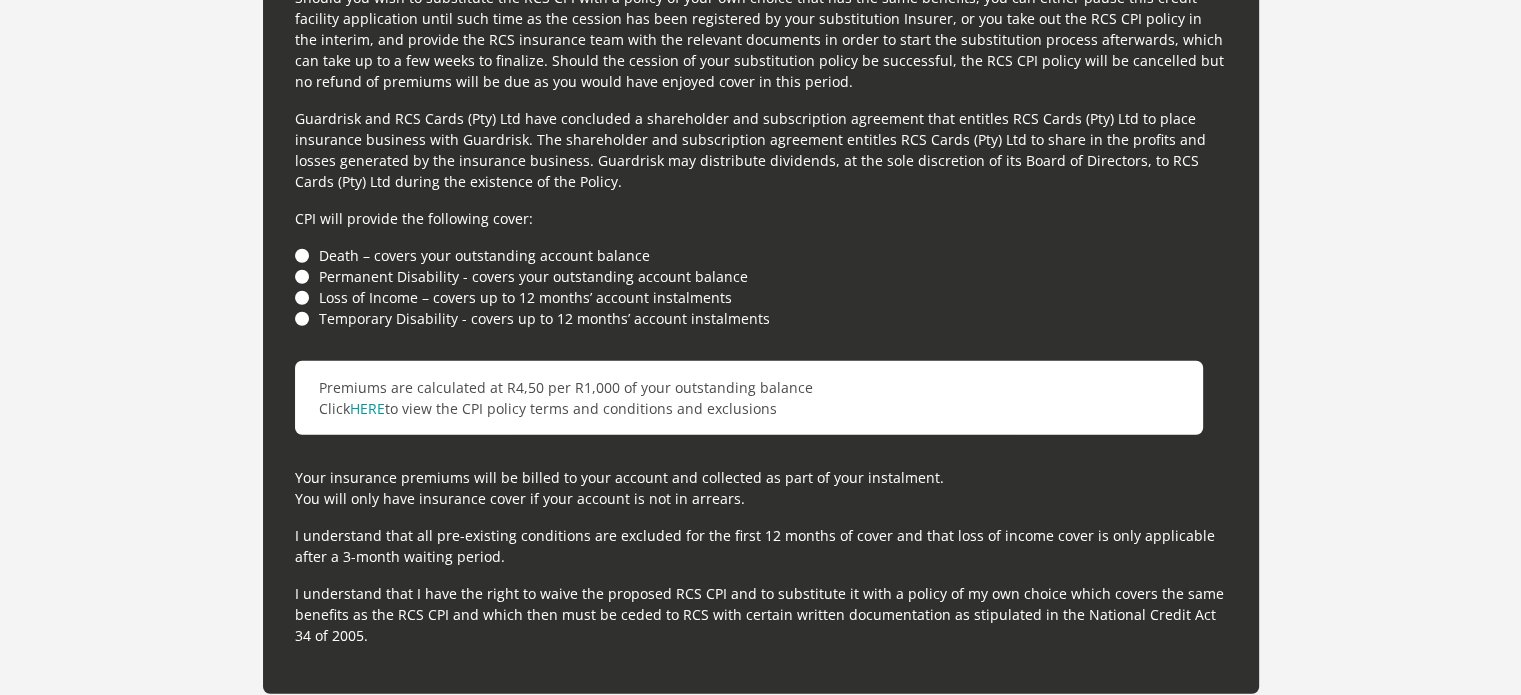 scroll, scrollTop: 5500, scrollLeft: 0, axis: vertical 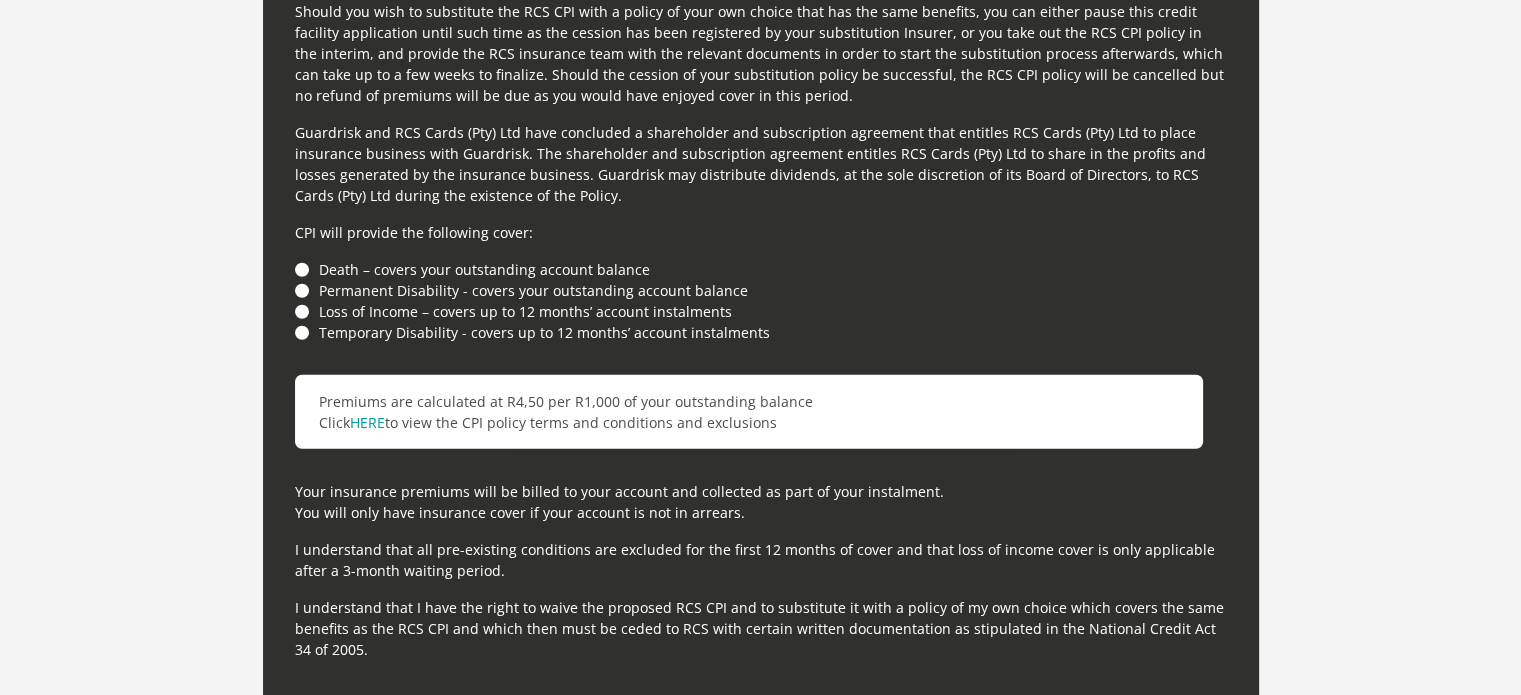 click on "Death – covers your outstanding account balance" at bounding box center [761, 269] 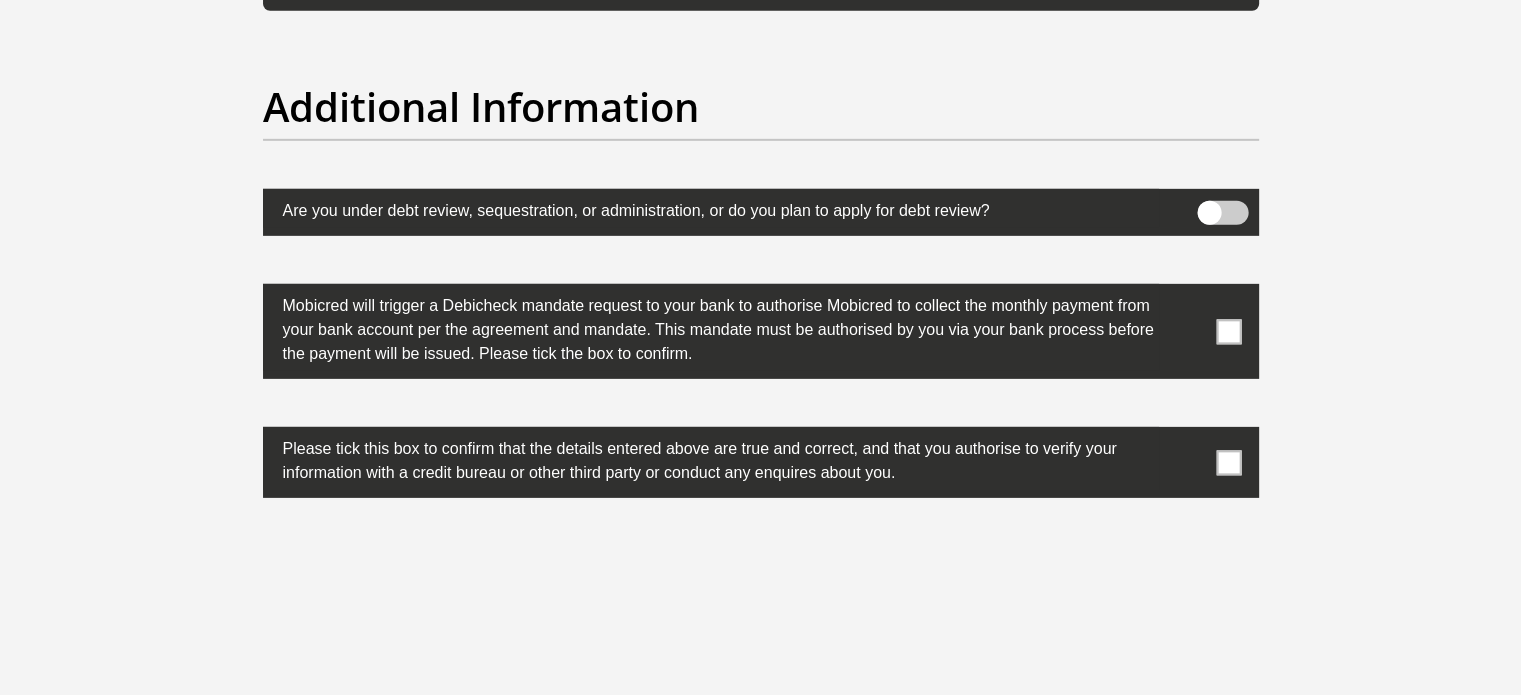 scroll, scrollTop: 6200, scrollLeft: 0, axis: vertical 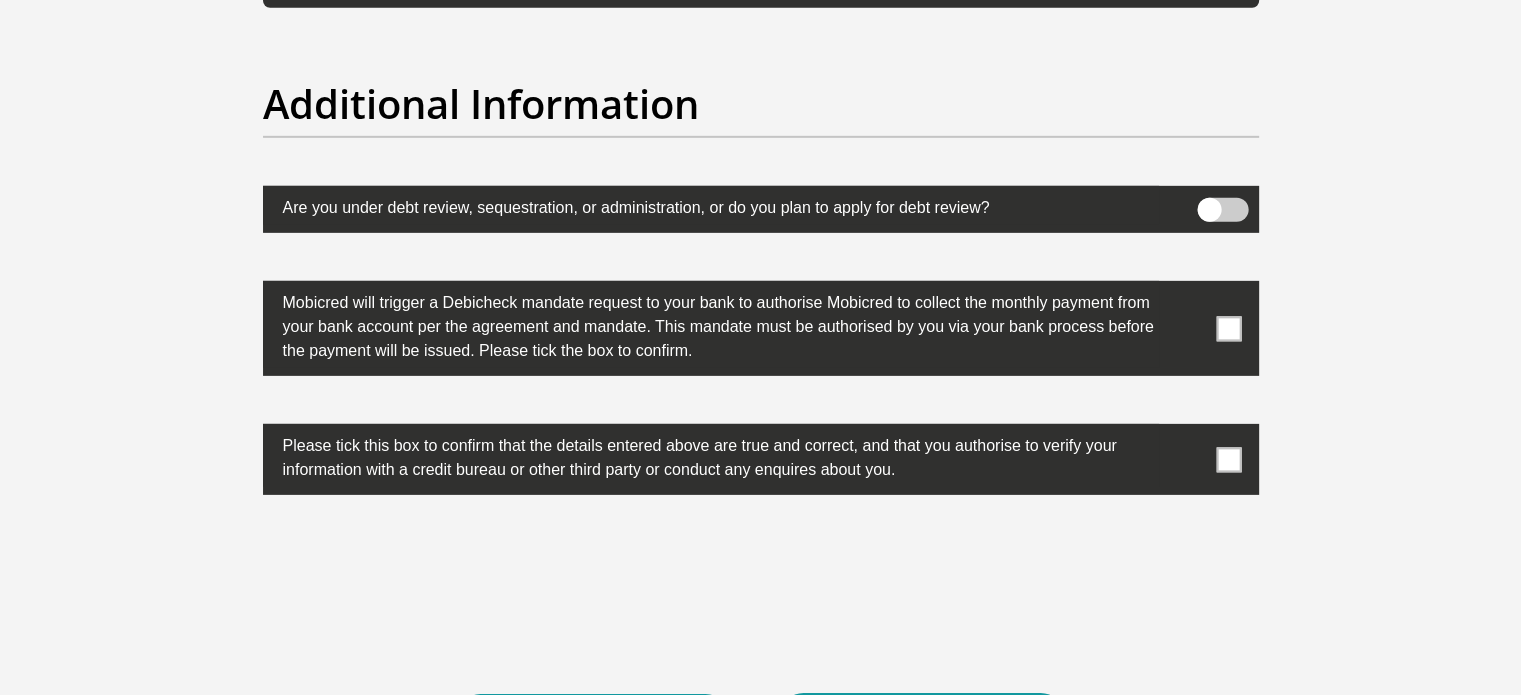 click at bounding box center [1228, 328] 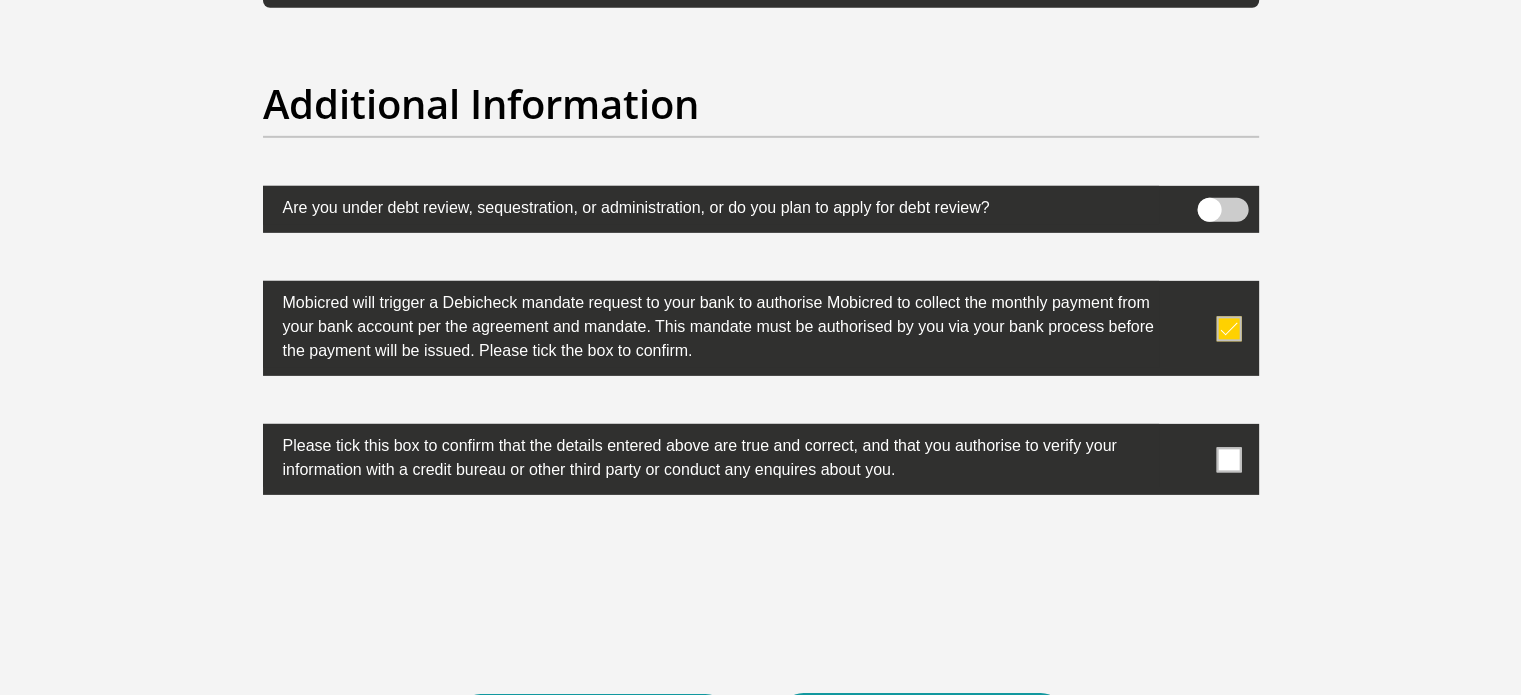 click at bounding box center (1228, 459) 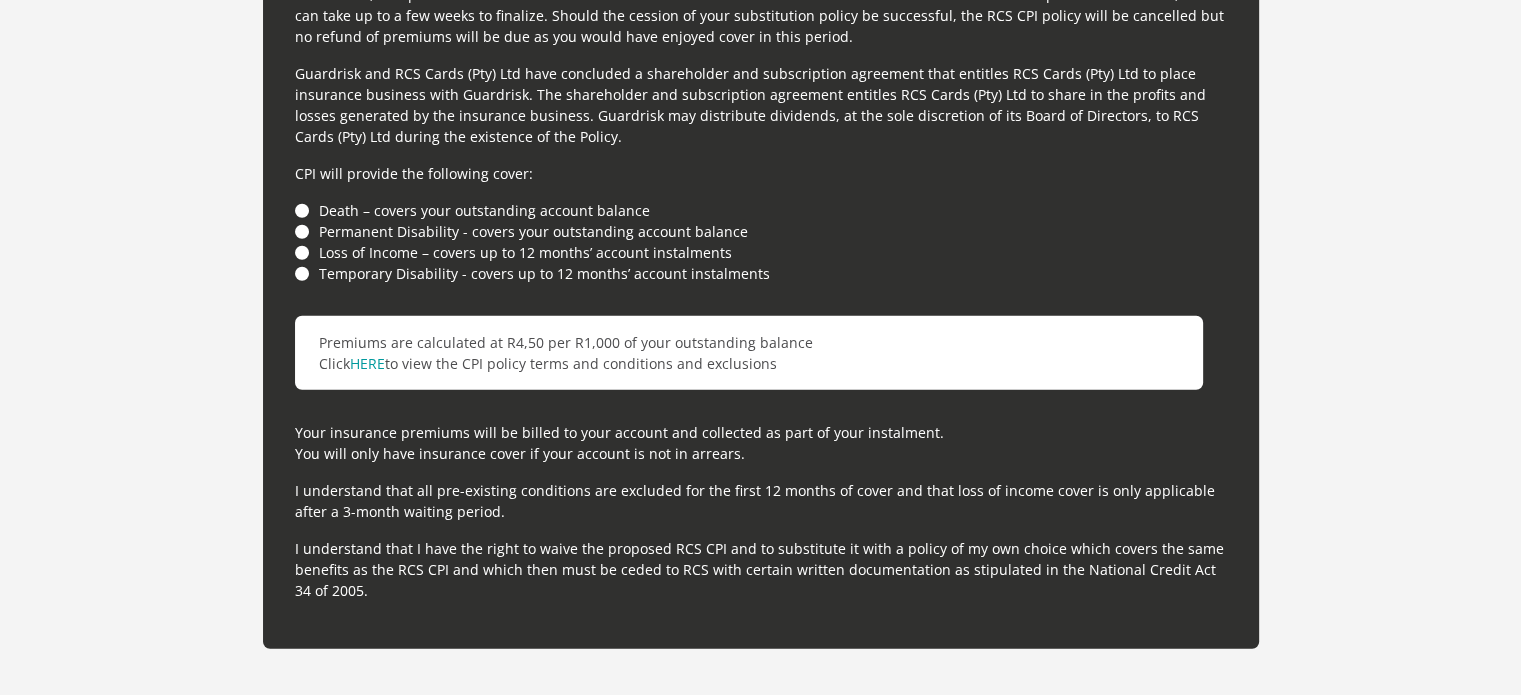 scroll, scrollTop: 5500, scrollLeft: 0, axis: vertical 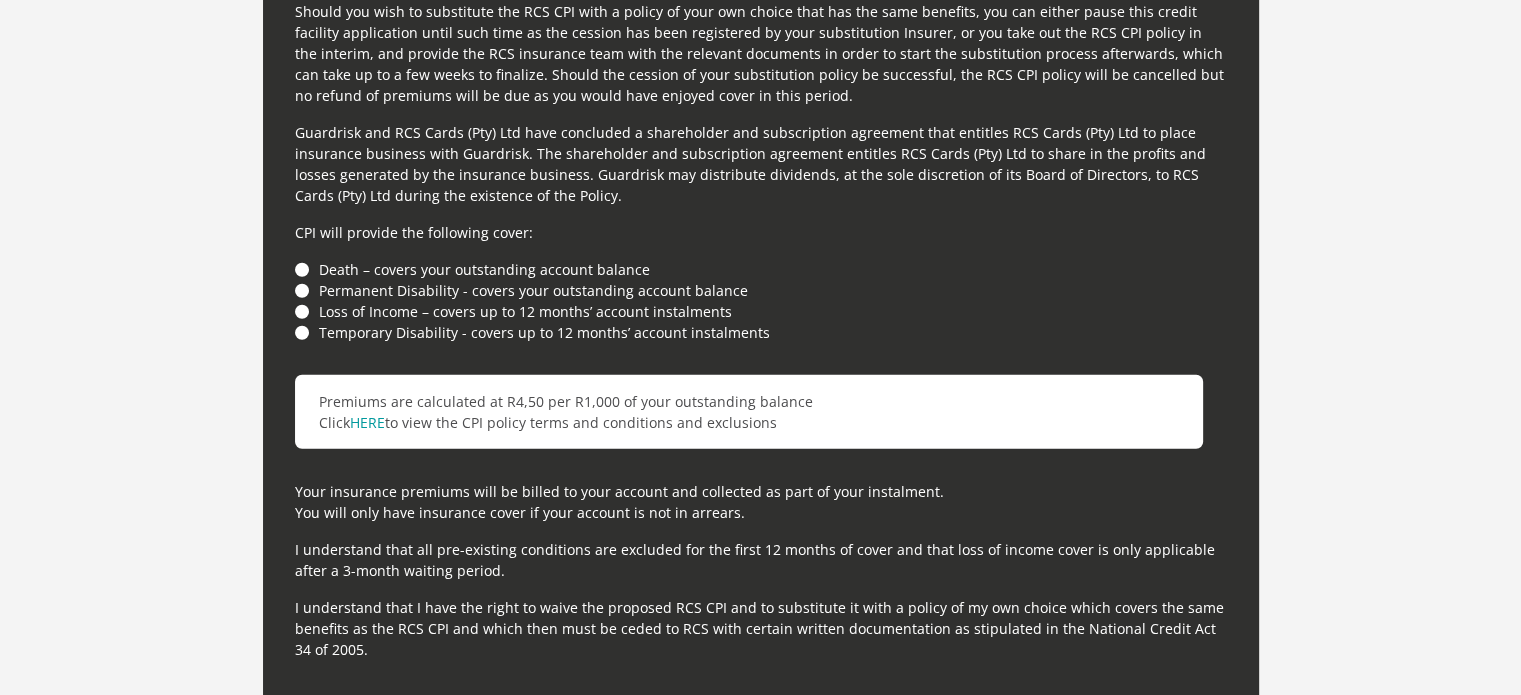 click on "Temporary Disability - covers up to 12 months’ account instalments" at bounding box center (761, 332) 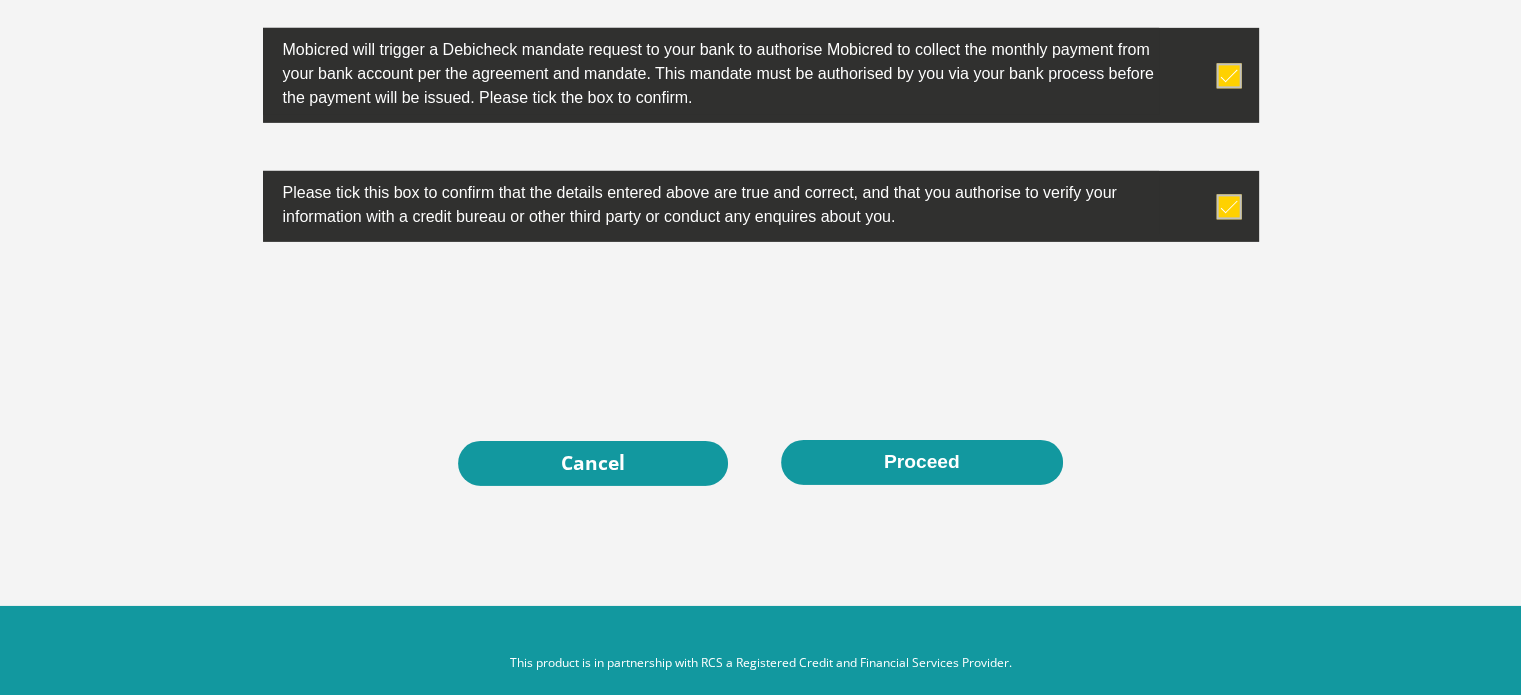 scroll, scrollTop: 6476, scrollLeft: 0, axis: vertical 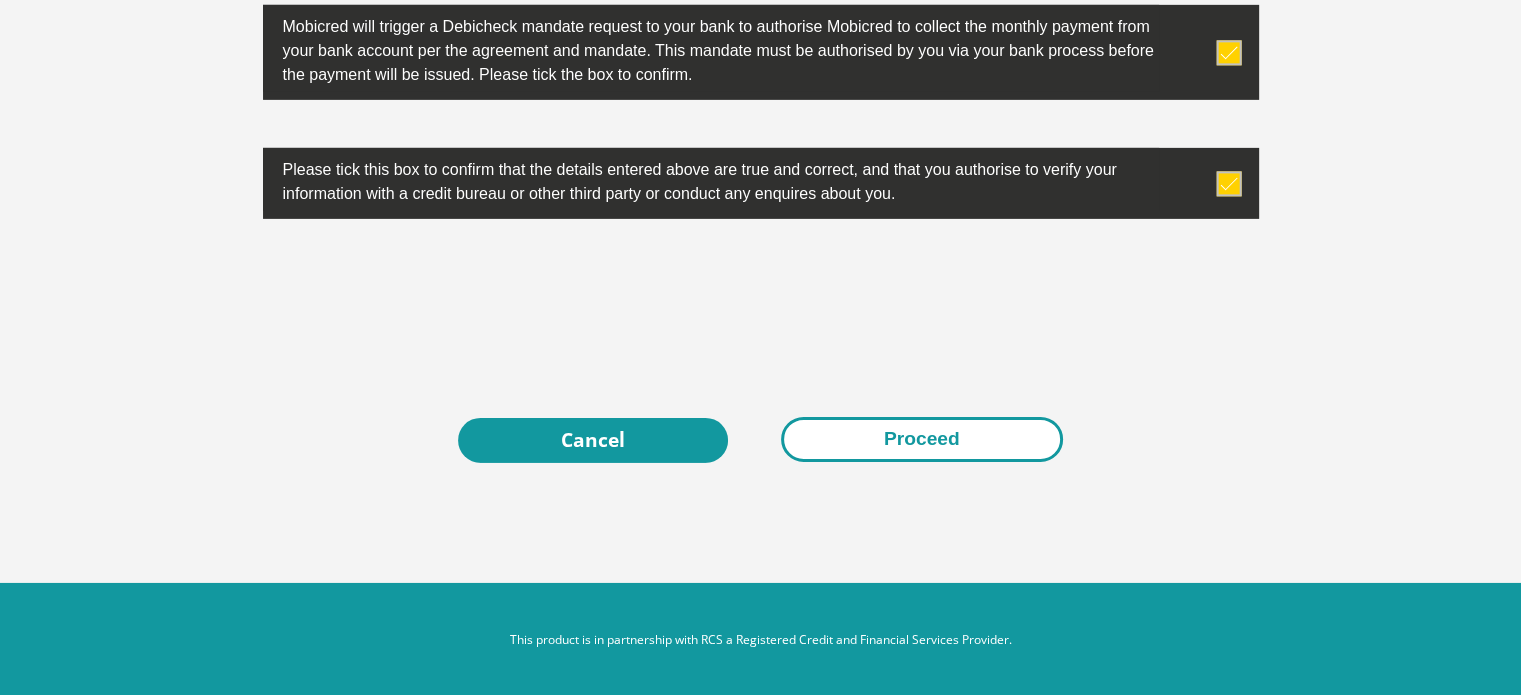 click on "Proceed" at bounding box center [922, 439] 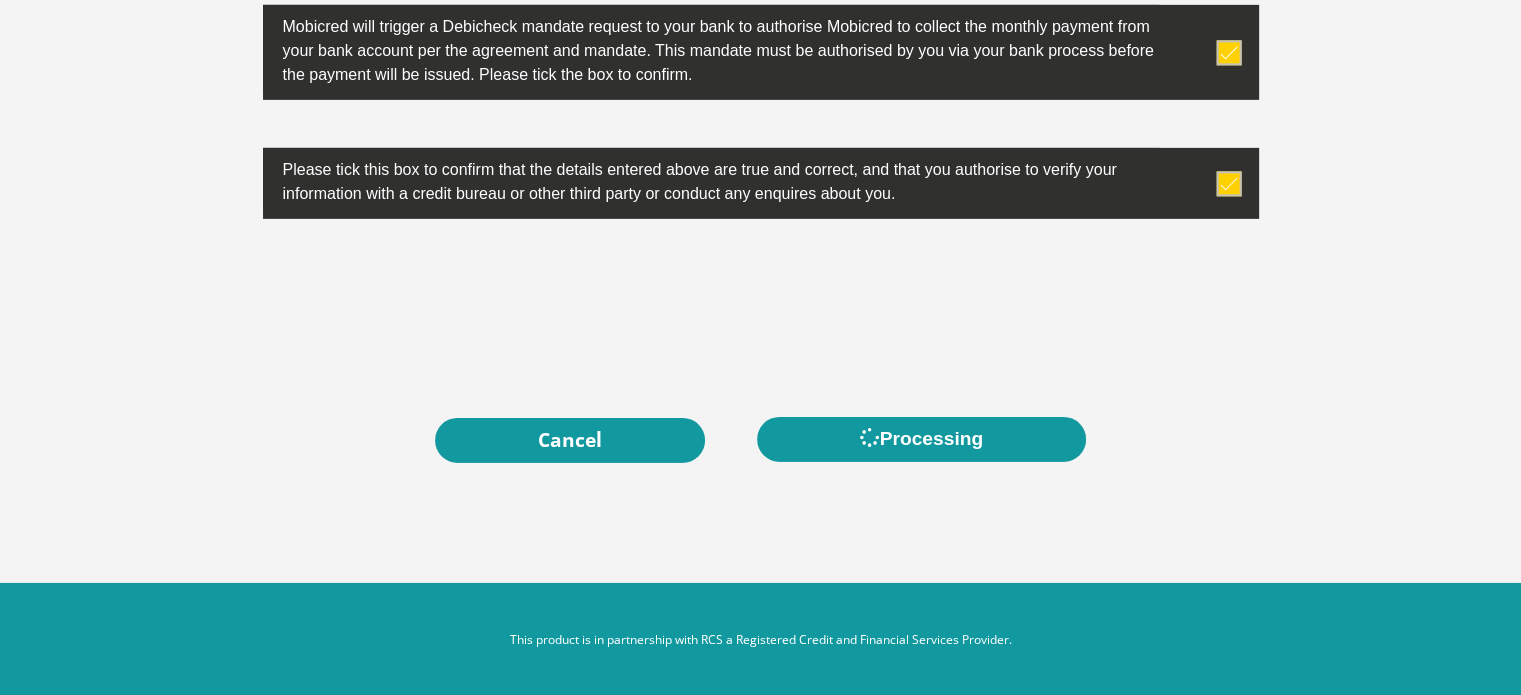 scroll, scrollTop: 0, scrollLeft: 0, axis: both 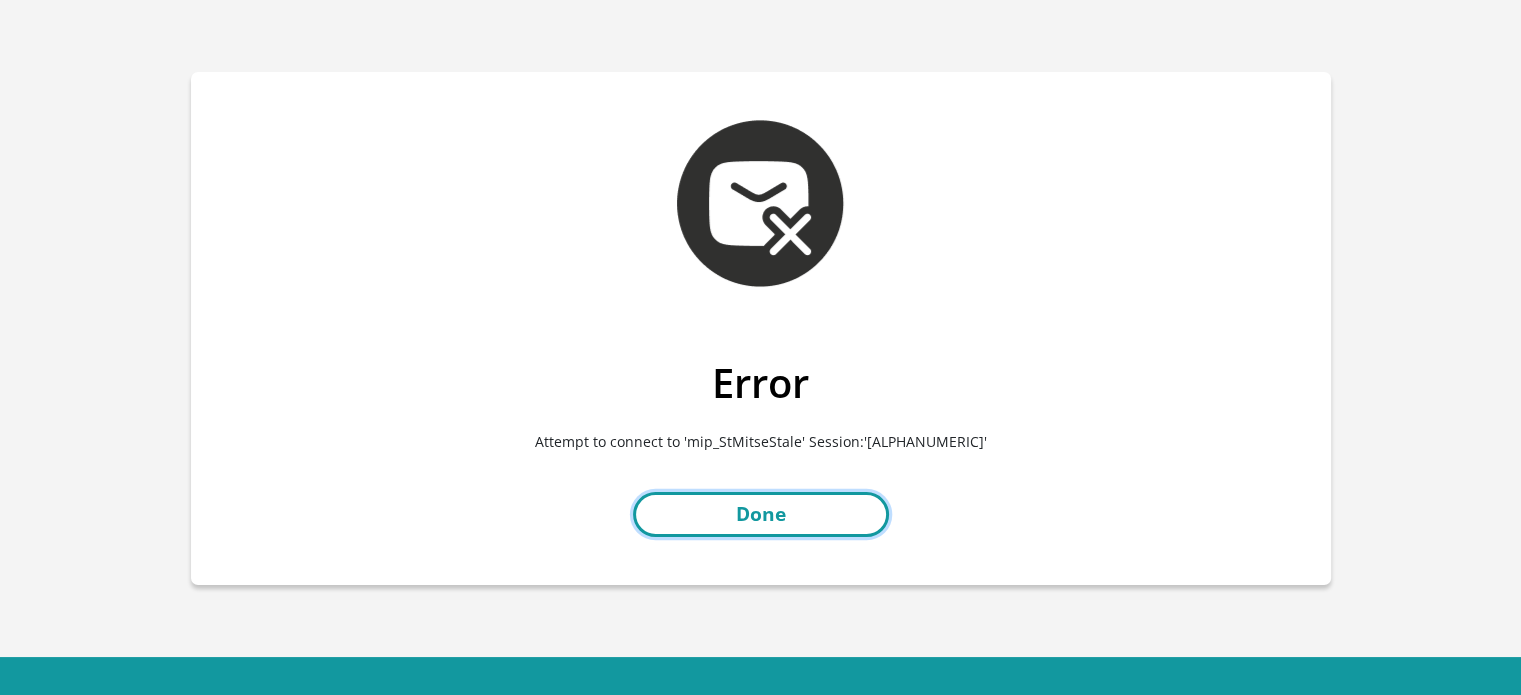 click on "Done" at bounding box center (761, 514) 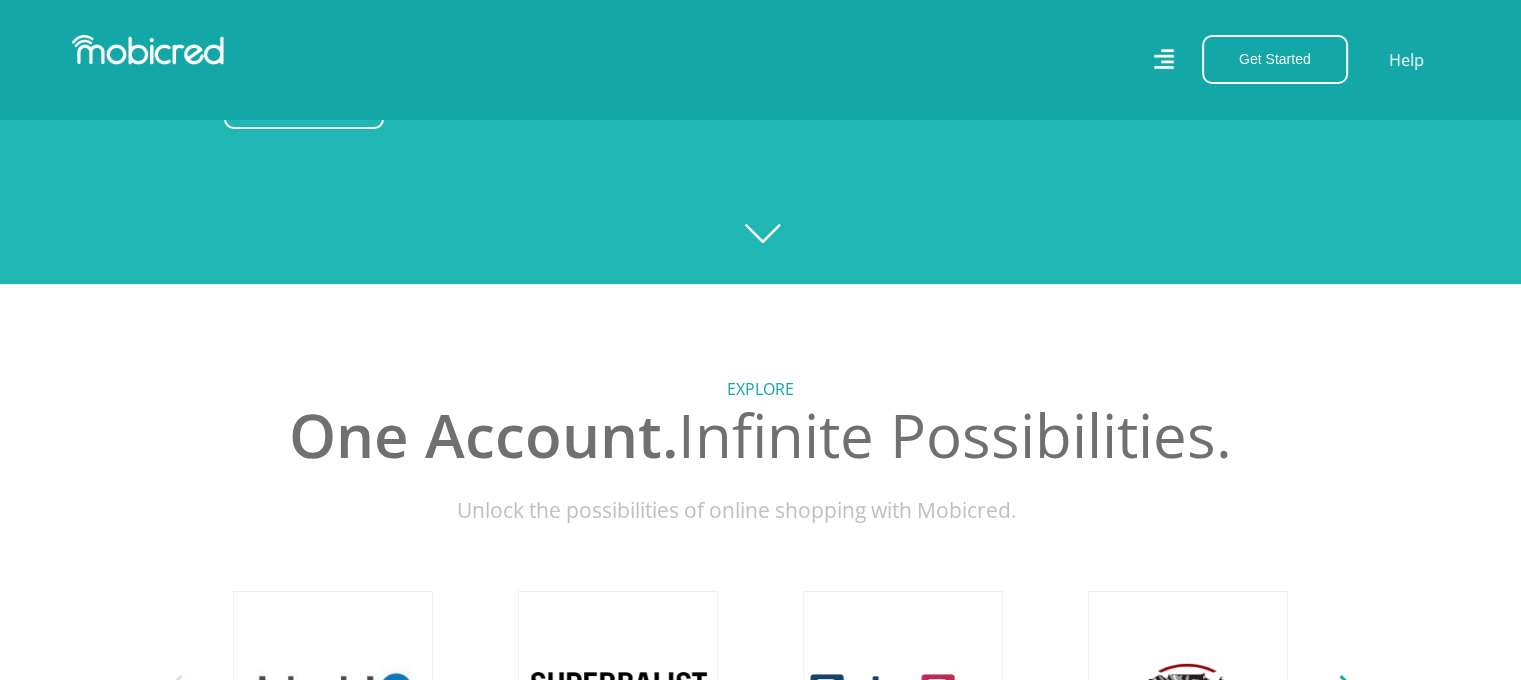 scroll, scrollTop: 400, scrollLeft: 0, axis: vertical 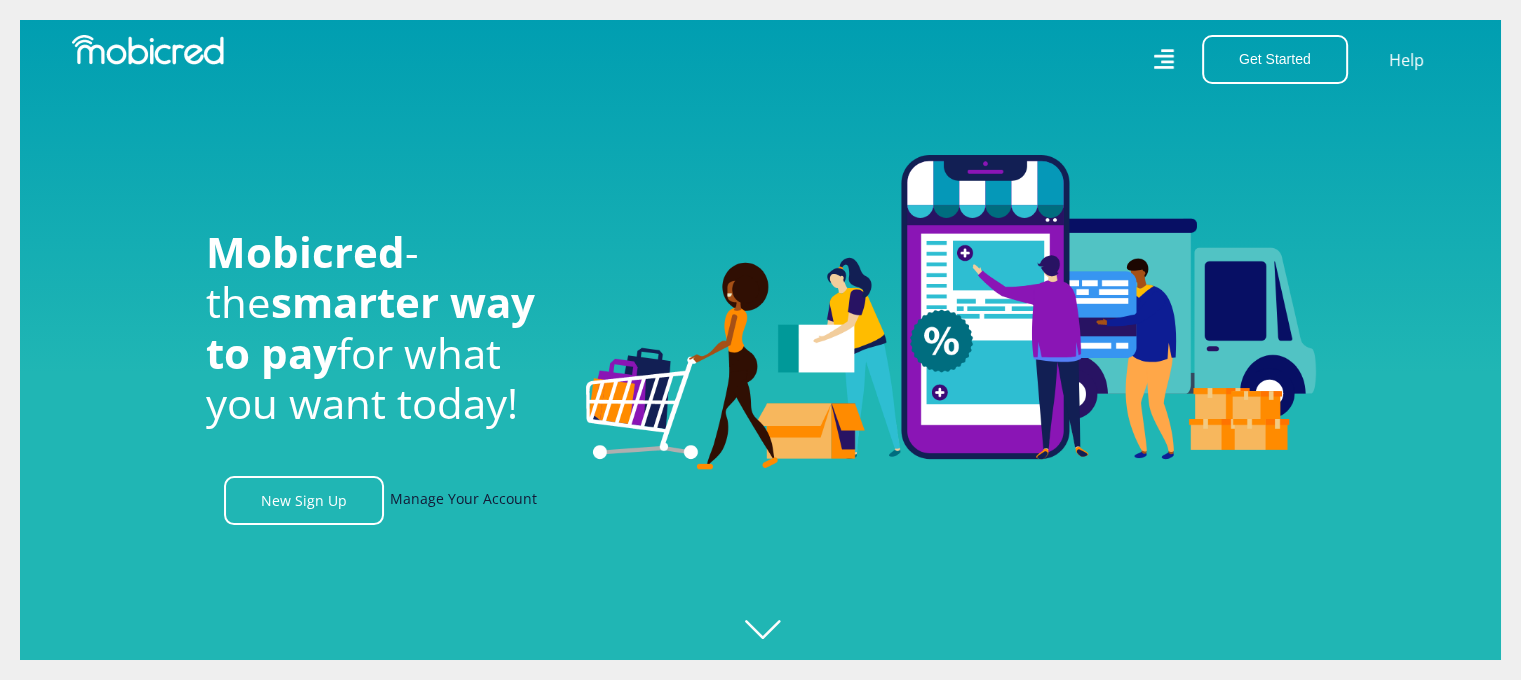 click on "Manage Your Account" at bounding box center [463, 500] 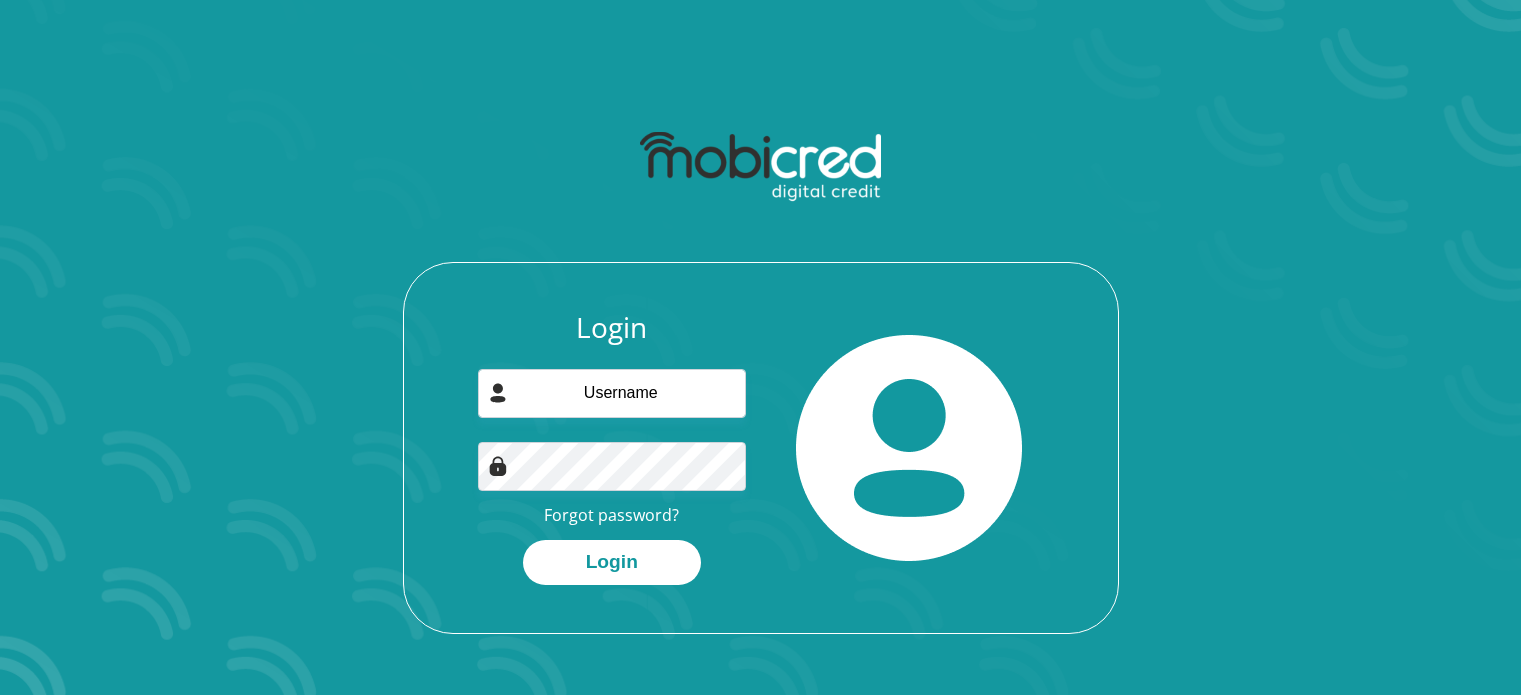 scroll, scrollTop: 0, scrollLeft: 0, axis: both 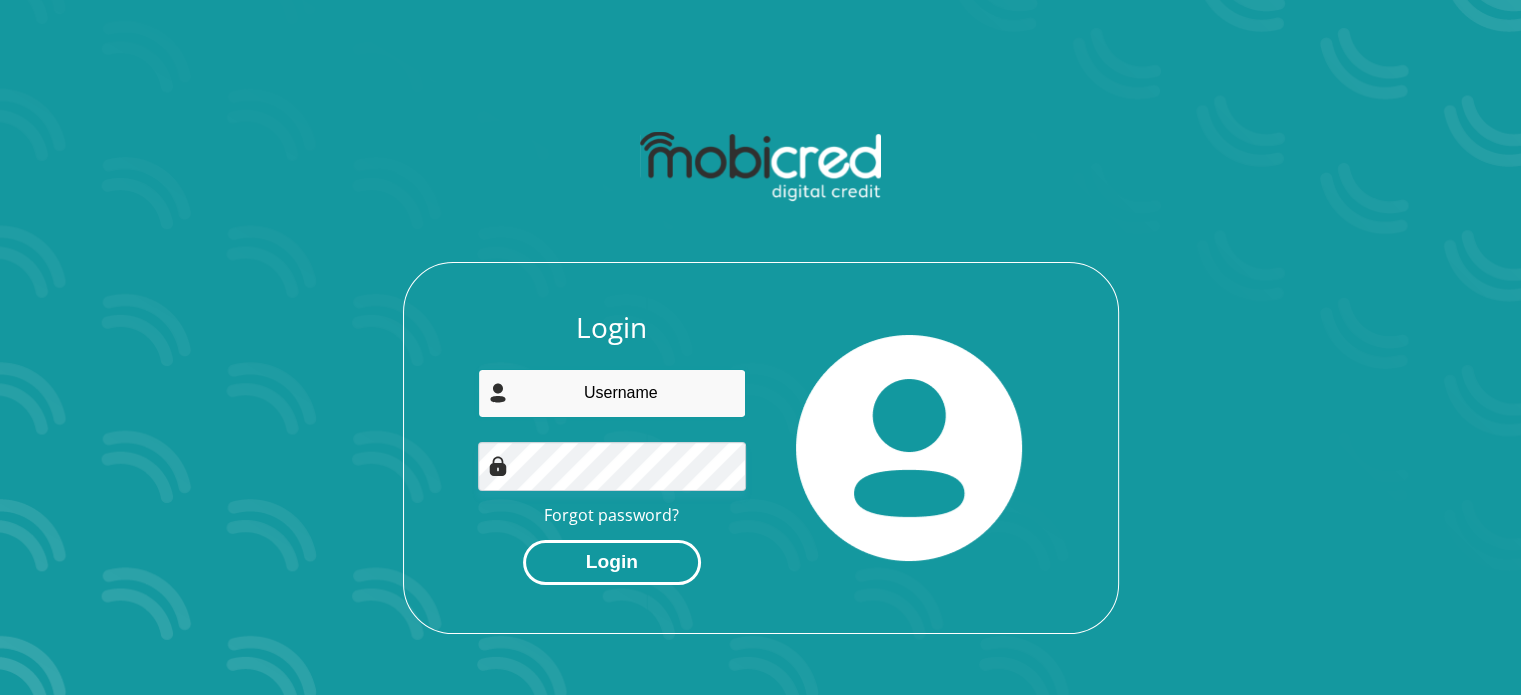type on "[USERNAME]@example.com" 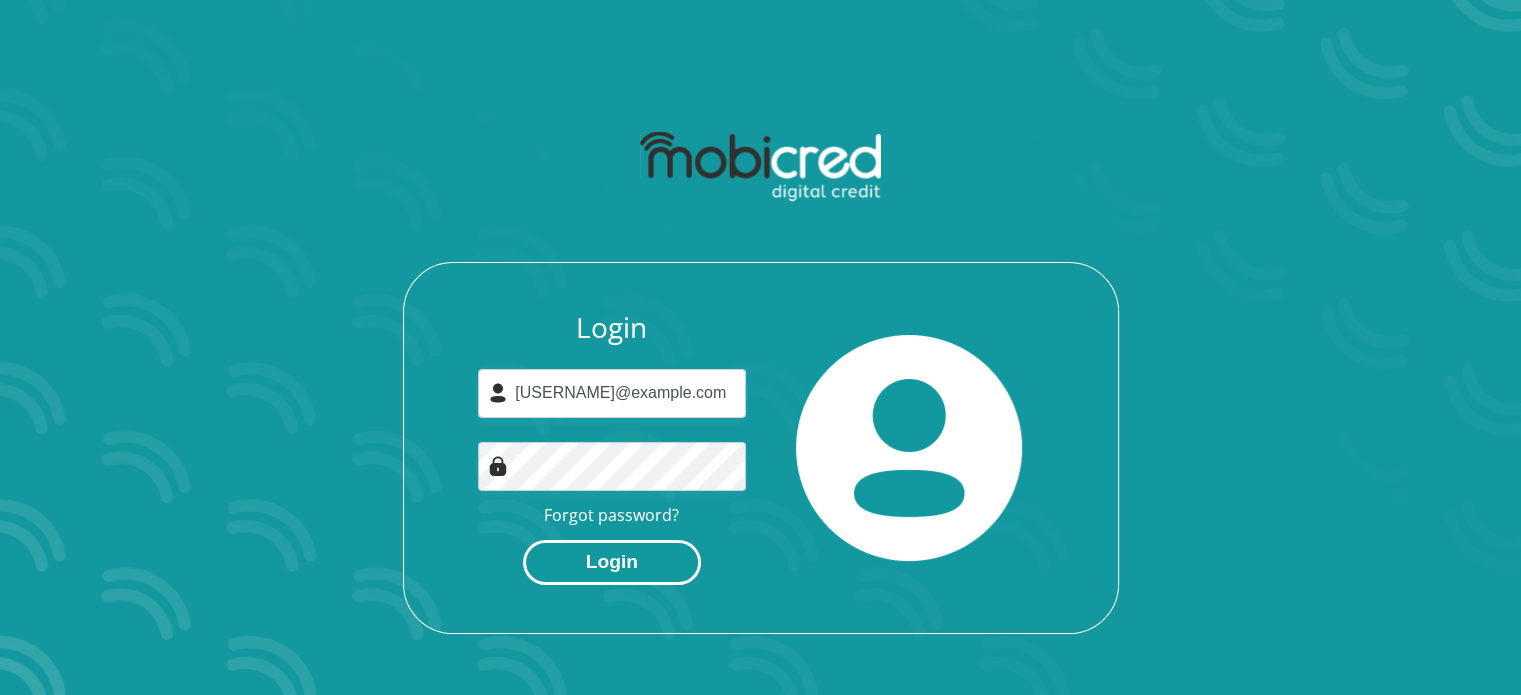 click on "Login" at bounding box center [612, 562] 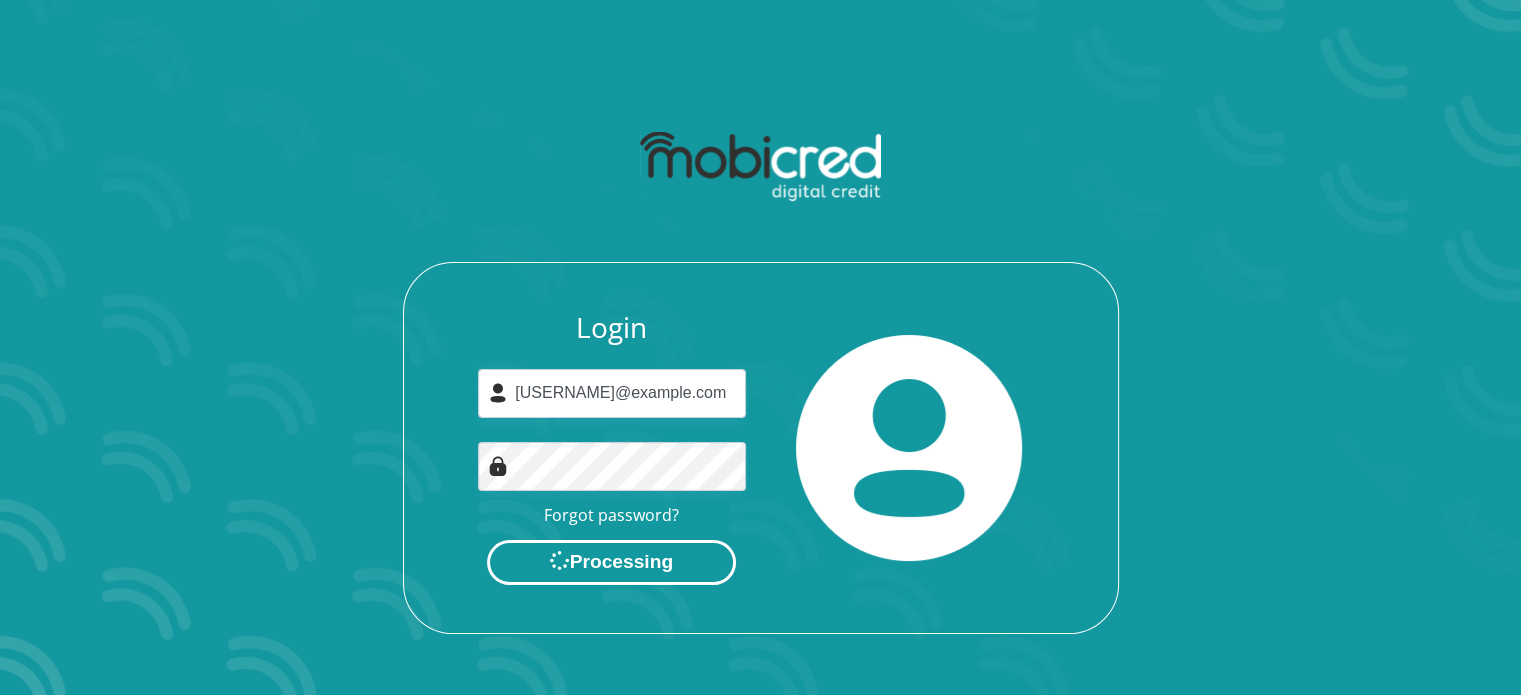 scroll, scrollTop: 0, scrollLeft: 0, axis: both 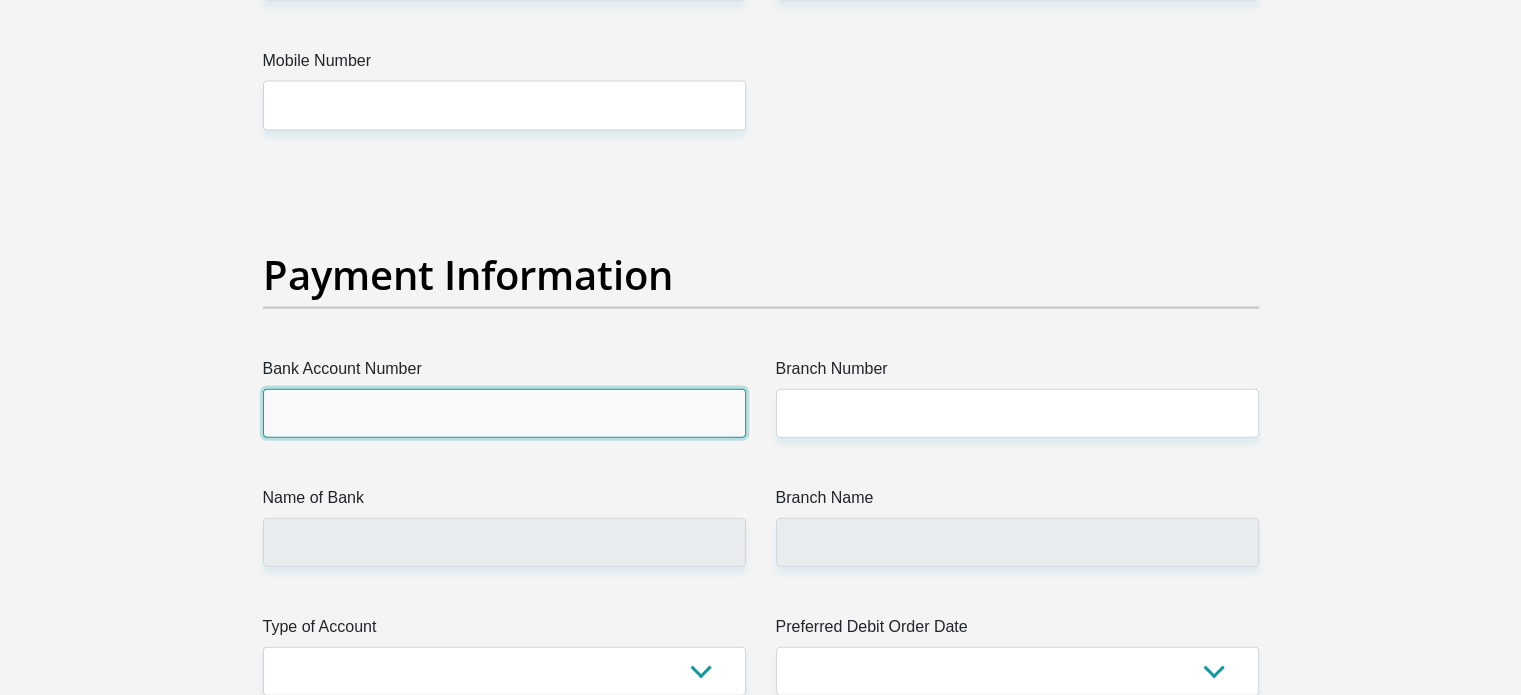 click on "Bank Account Number" at bounding box center [504, 413] 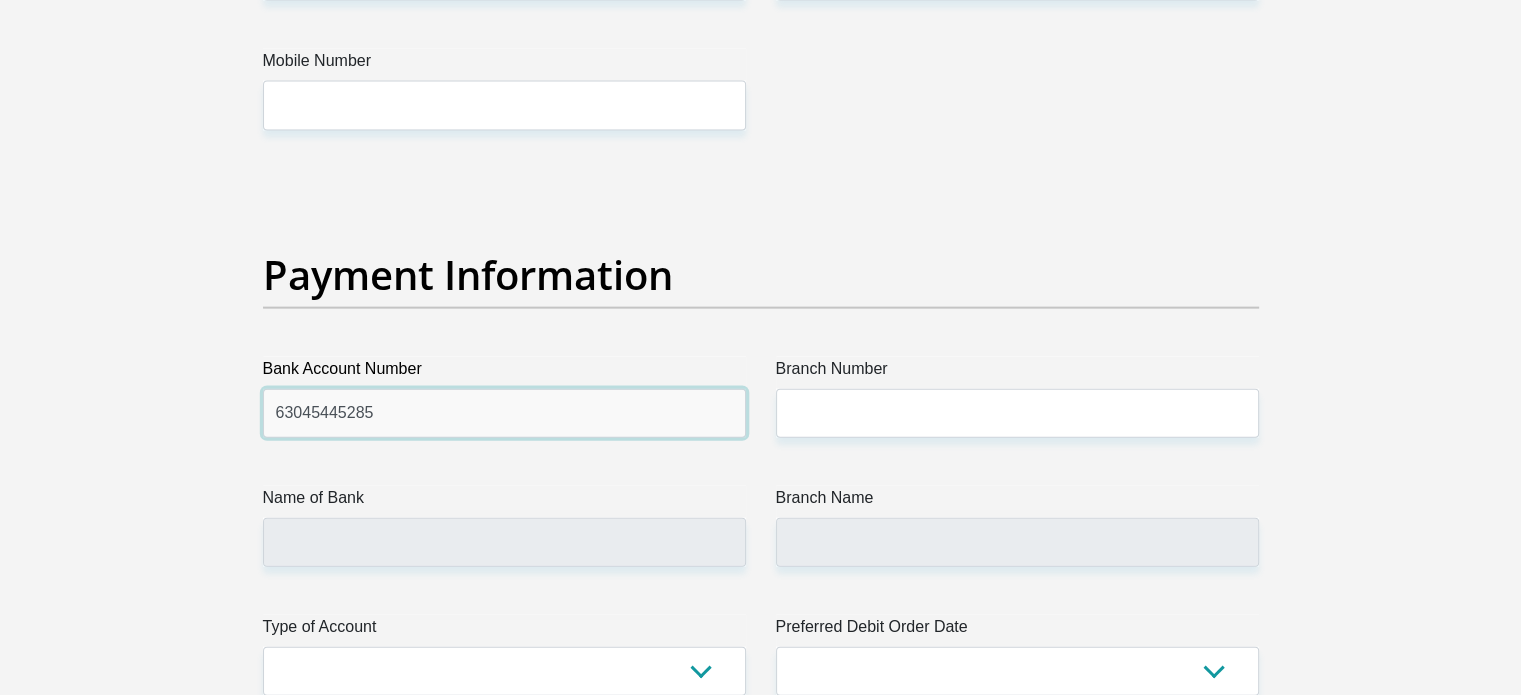type on "63045445285" 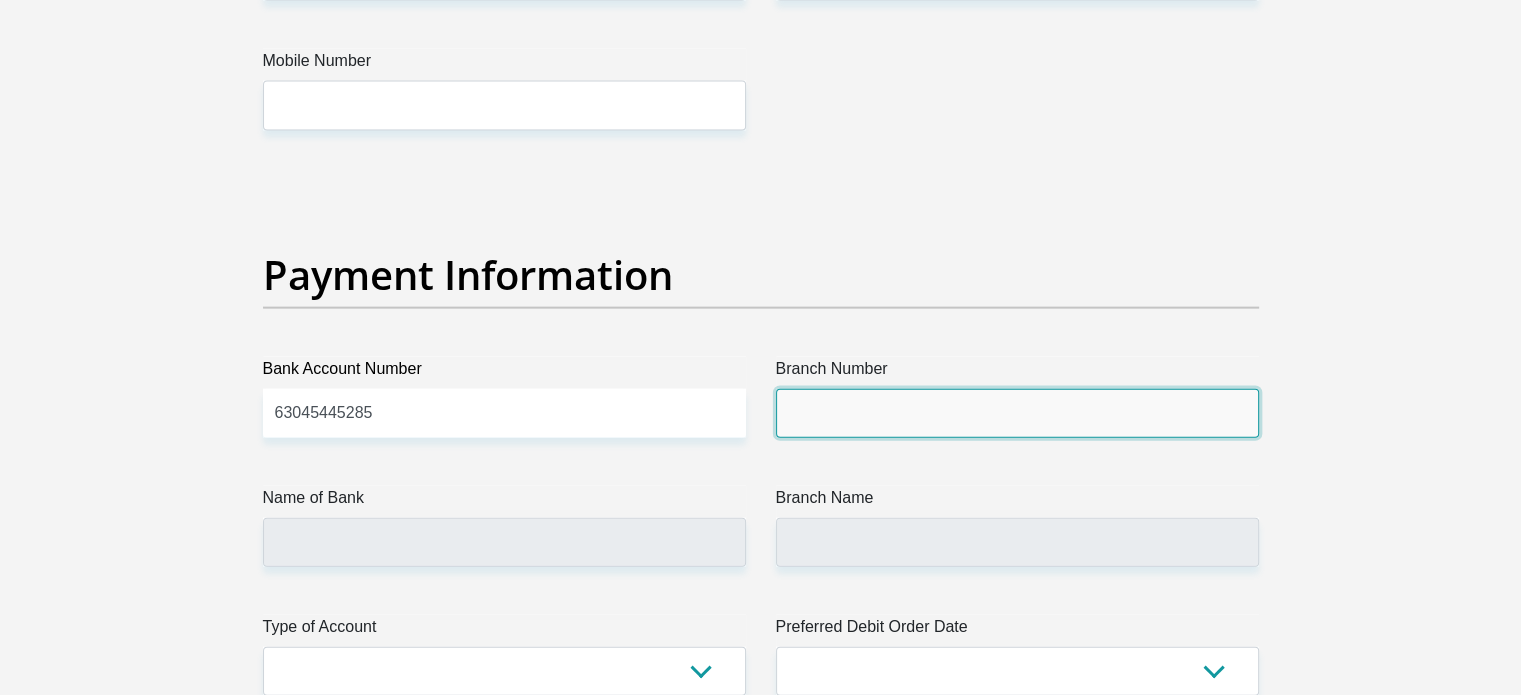 click on "Branch Number" at bounding box center (1017, 413) 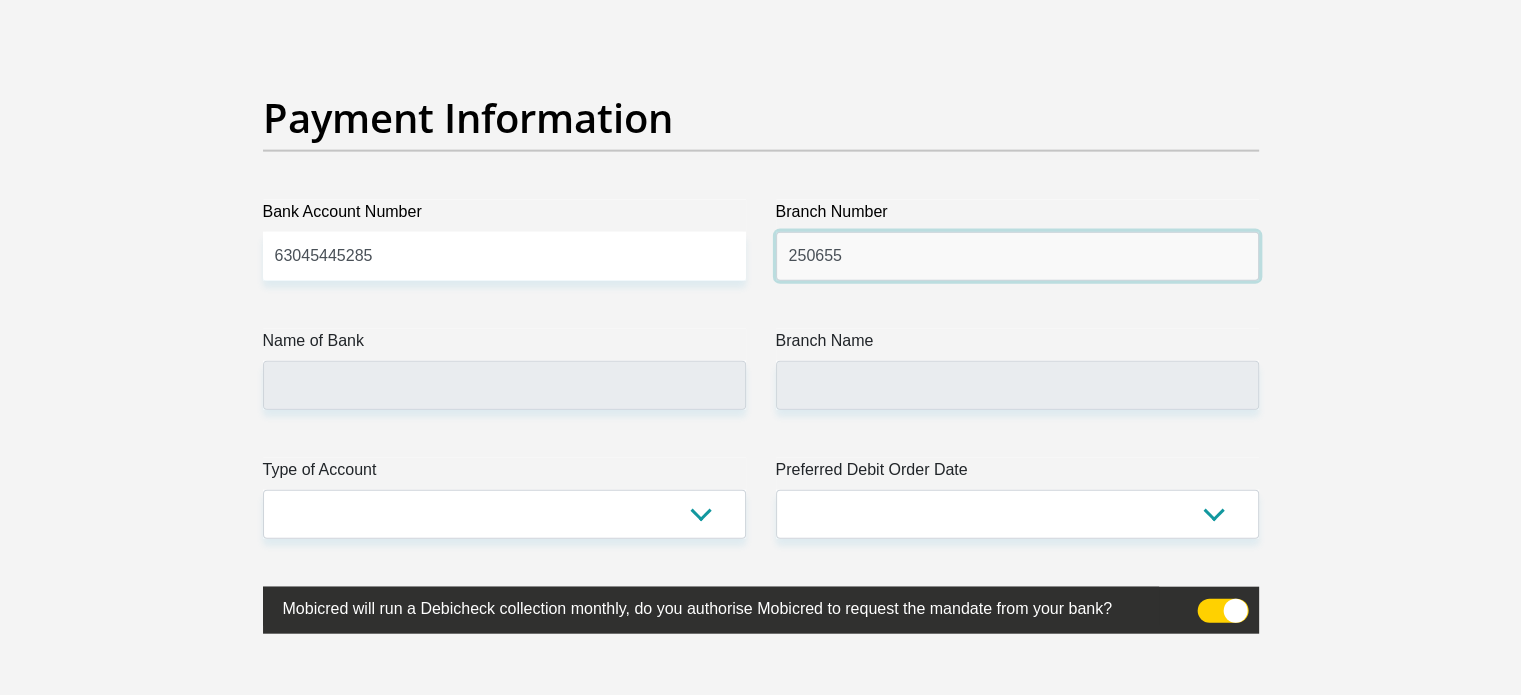 scroll, scrollTop: 4600, scrollLeft: 0, axis: vertical 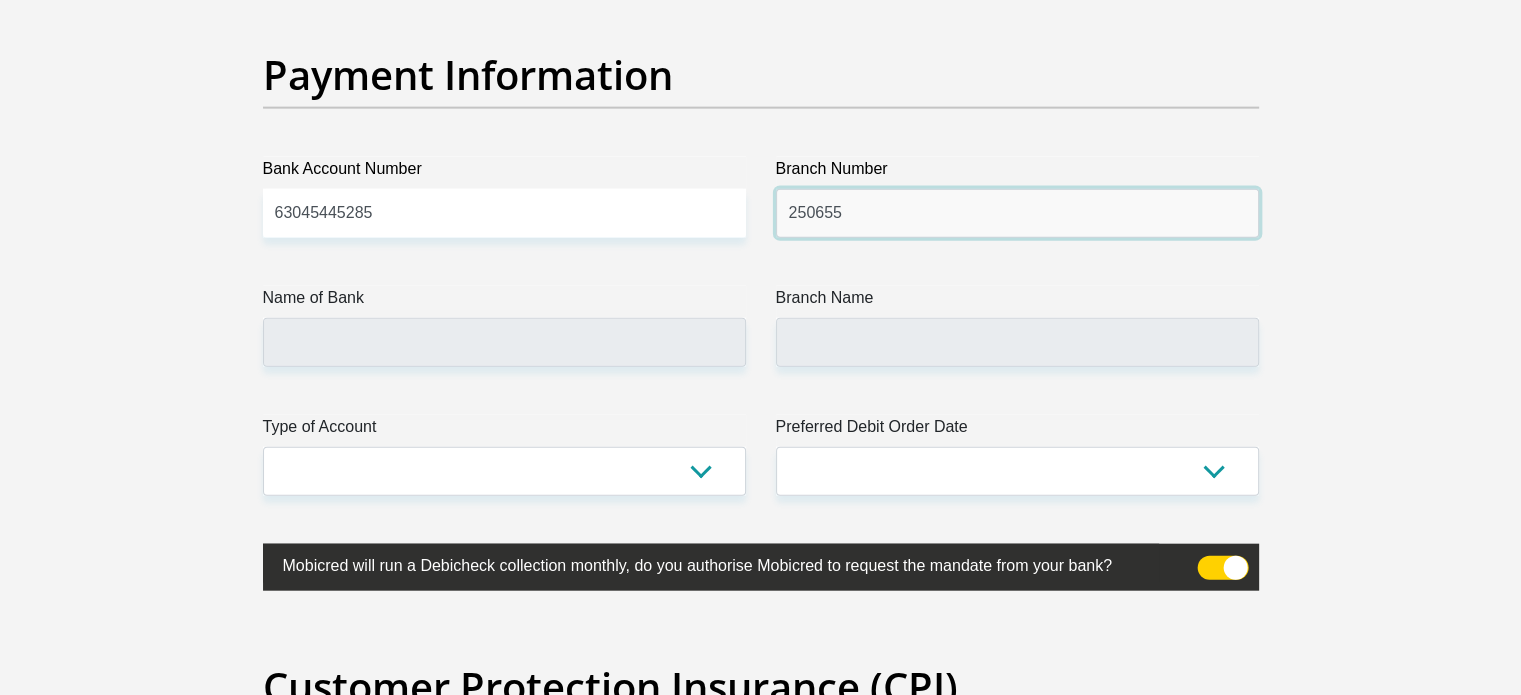 type on "250655" 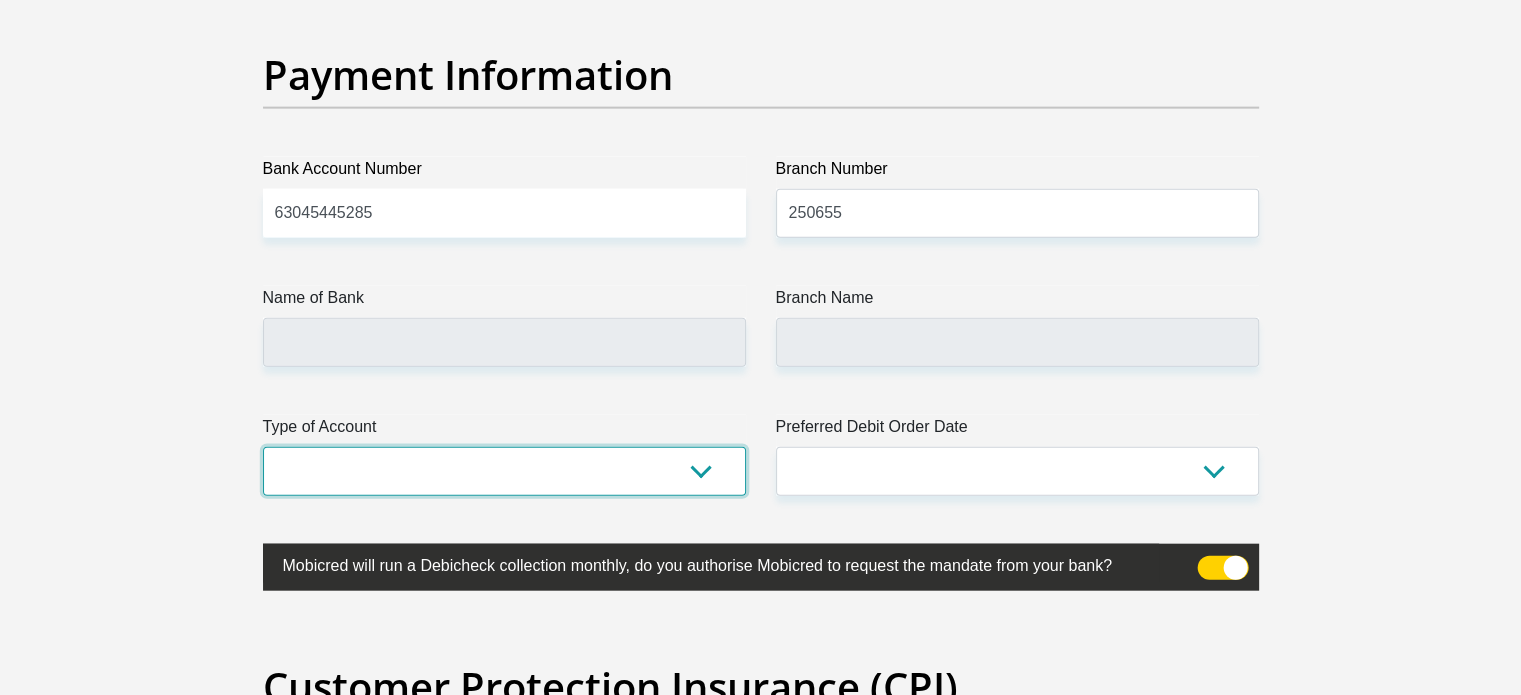 click on "Cheque
Savings" at bounding box center [504, 471] 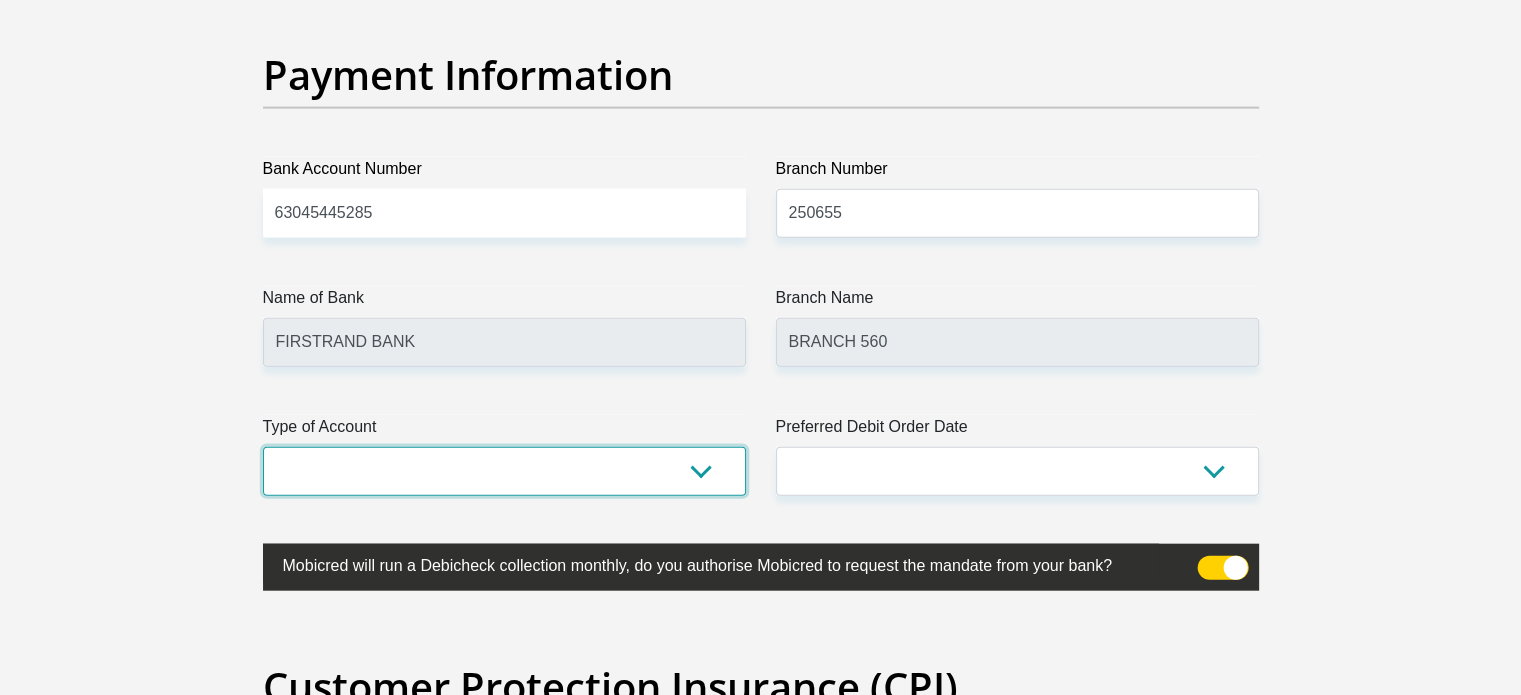 select on "CUR" 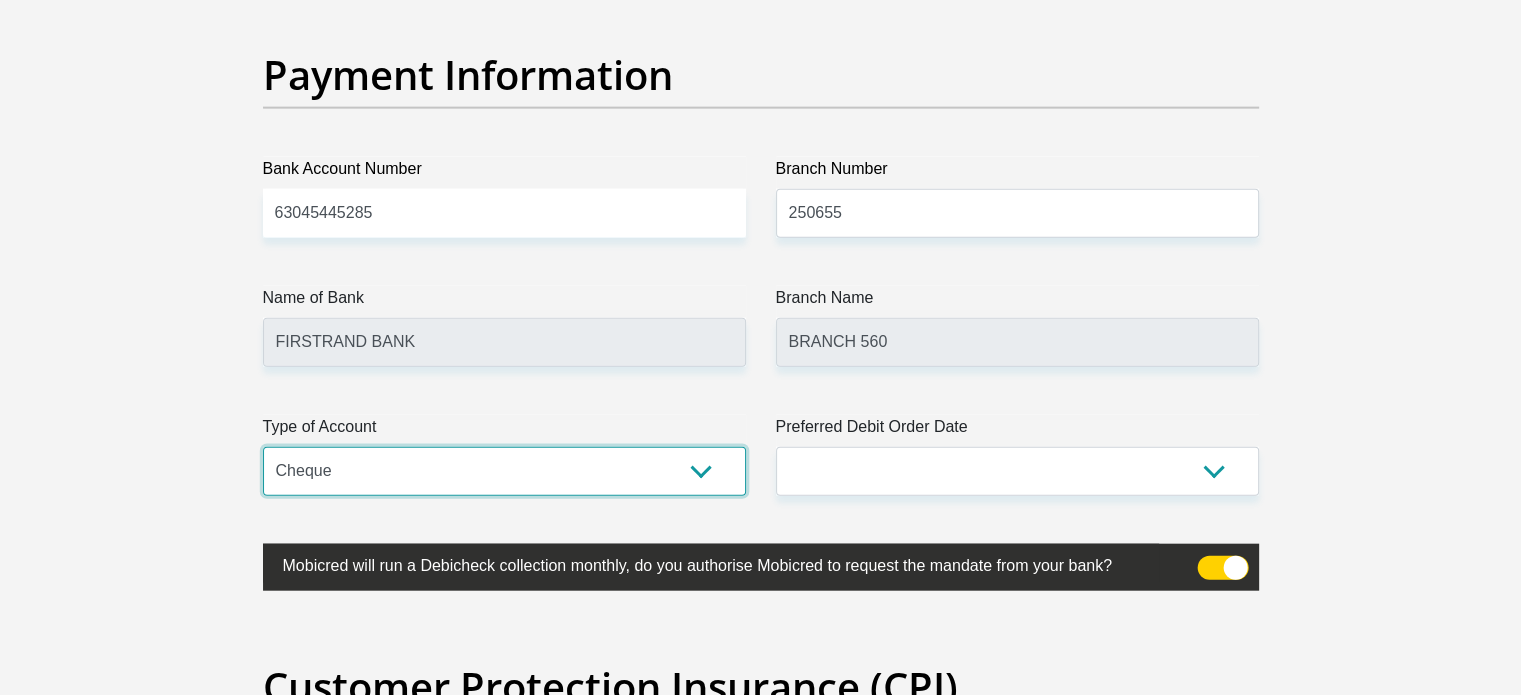 click on "Cheque
Savings" at bounding box center (504, 471) 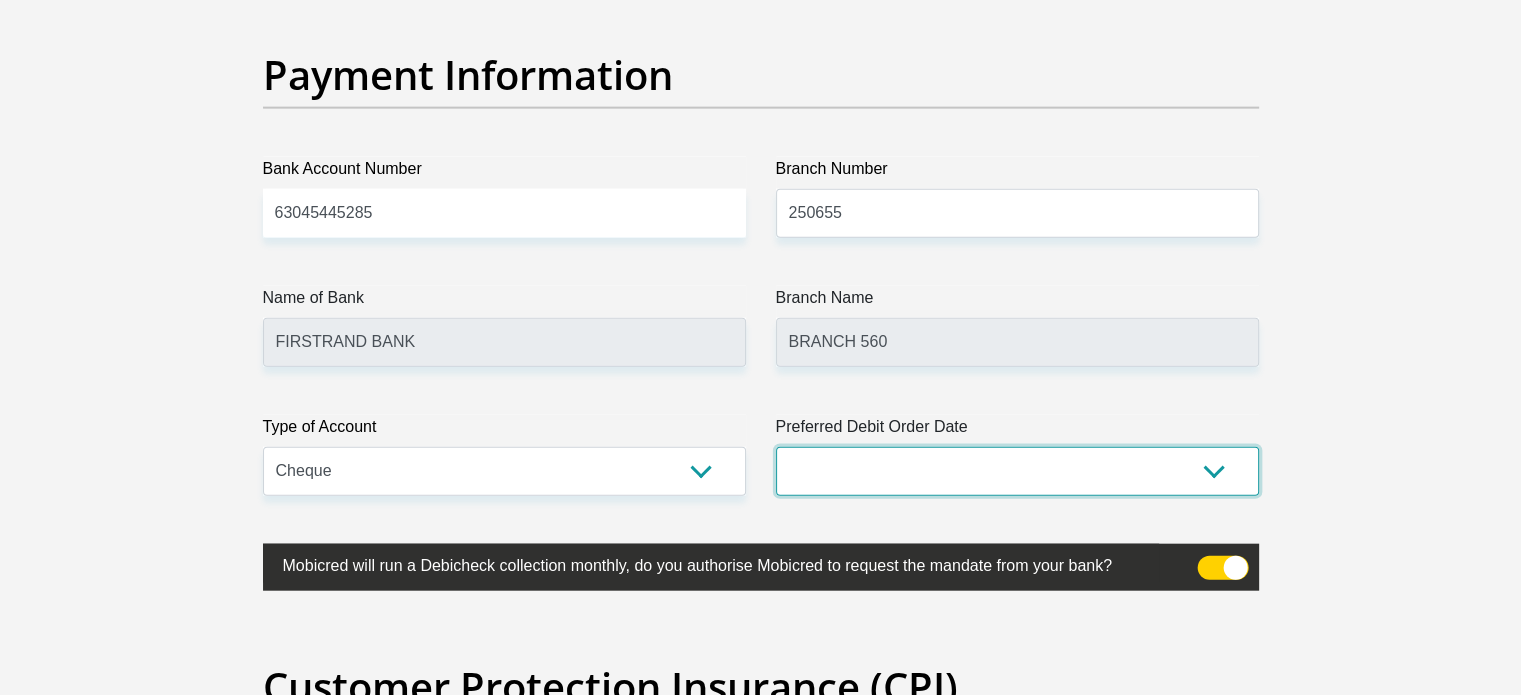 click on "1st
2nd
3rd
4th
5th
7th
18th
19th
20th
21st
22nd
23rd
24th
25th
26th
27th
28th
29th
30th" at bounding box center (1017, 471) 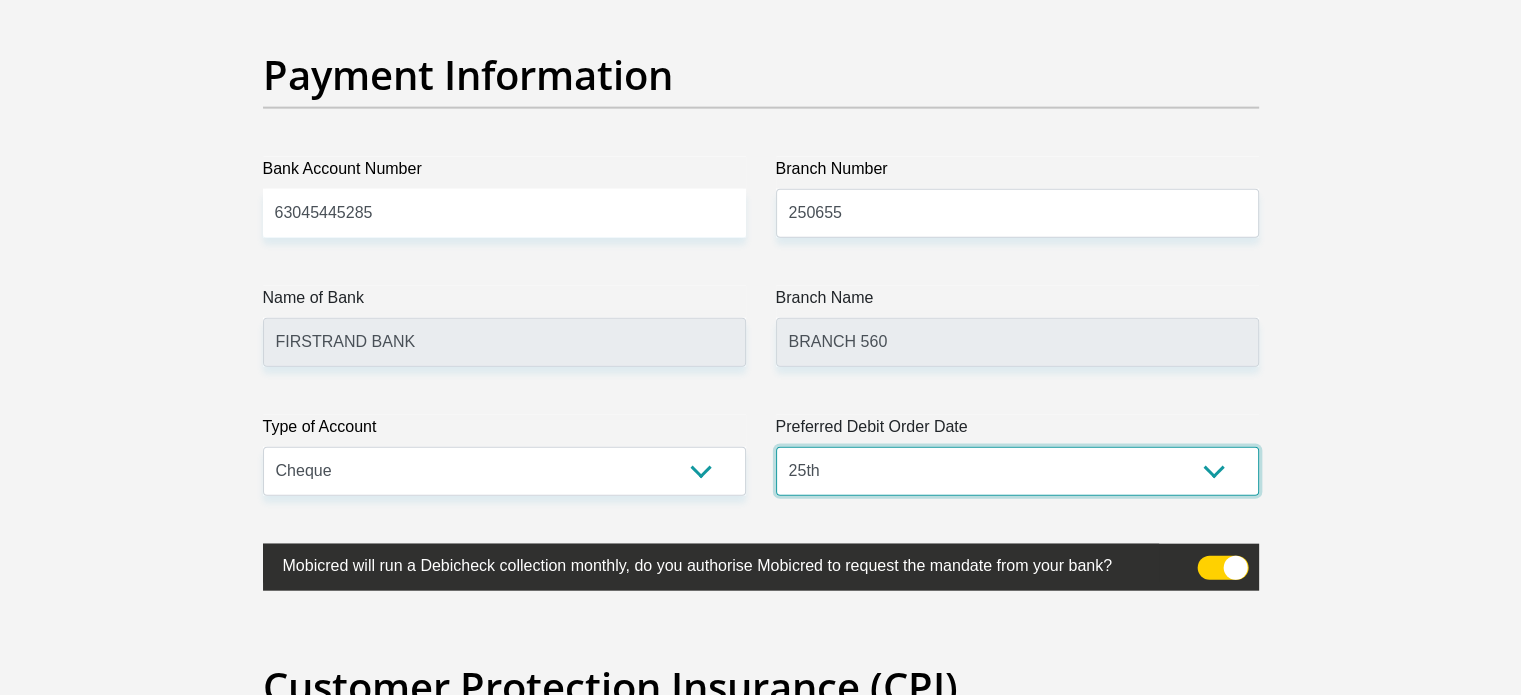 click on "1st
2nd
3rd
4th
5th
7th
18th
19th
20th
21st
22nd
23rd
24th
25th
26th
27th
28th
29th
30th" at bounding box center [1017, 471] 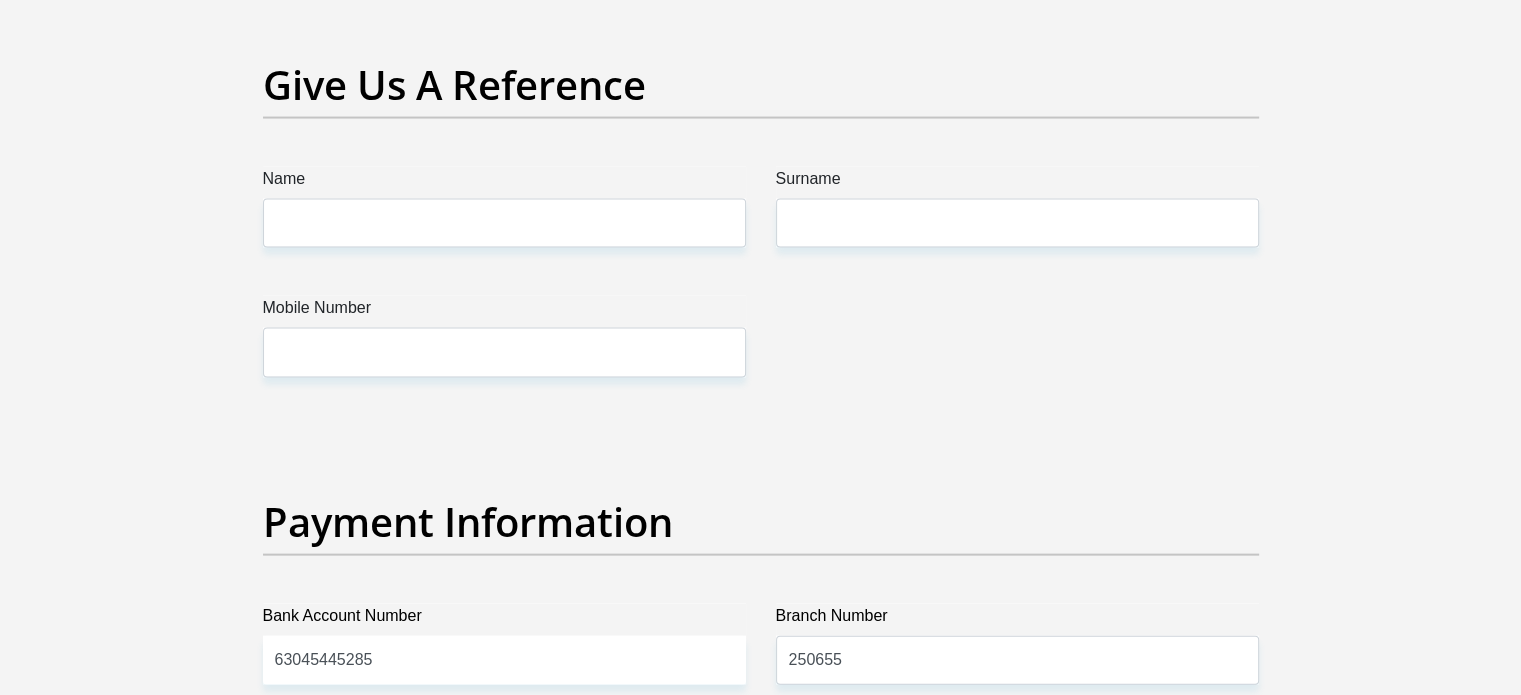 scroll, scrollTop: 4100, scrollLeft: 0, axis: vertical 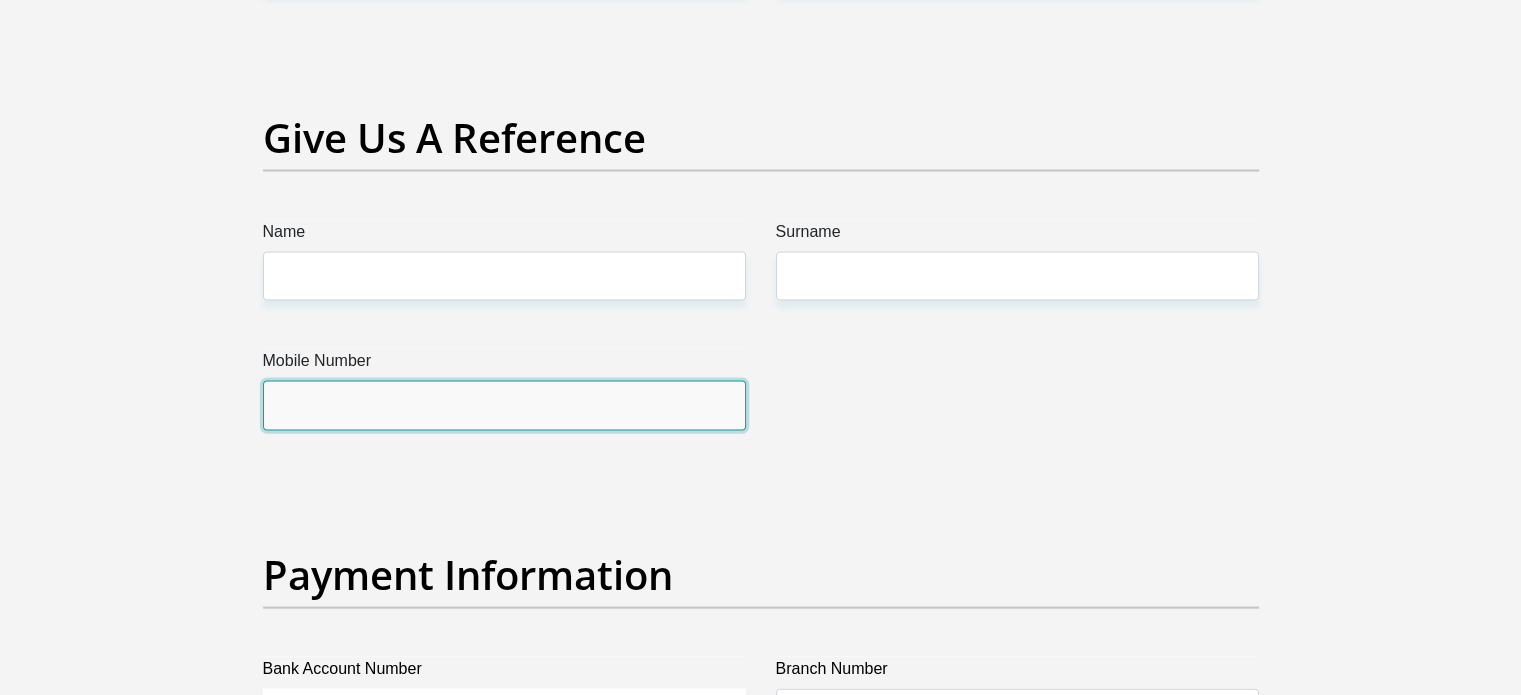 click on "Mobile Number" at bounding box center [504, 405] 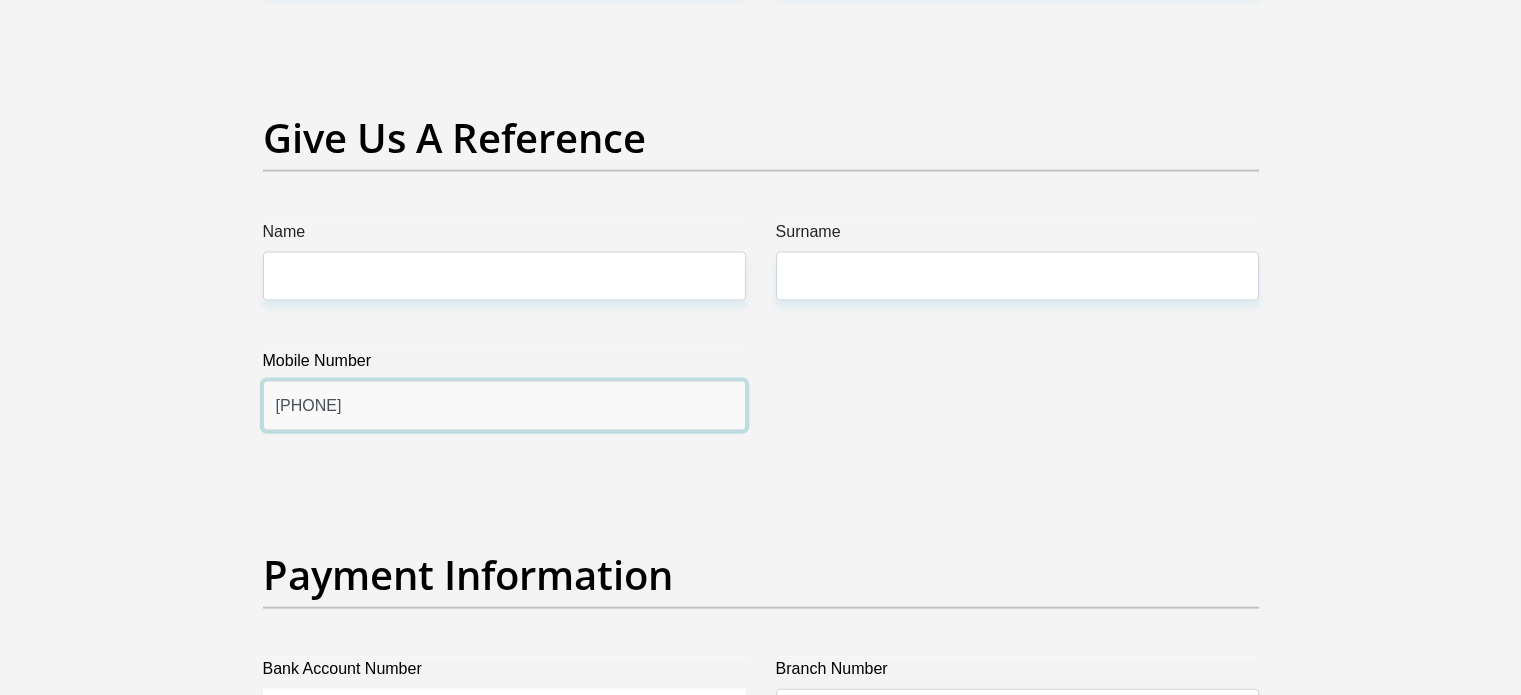 type on "0732505870" 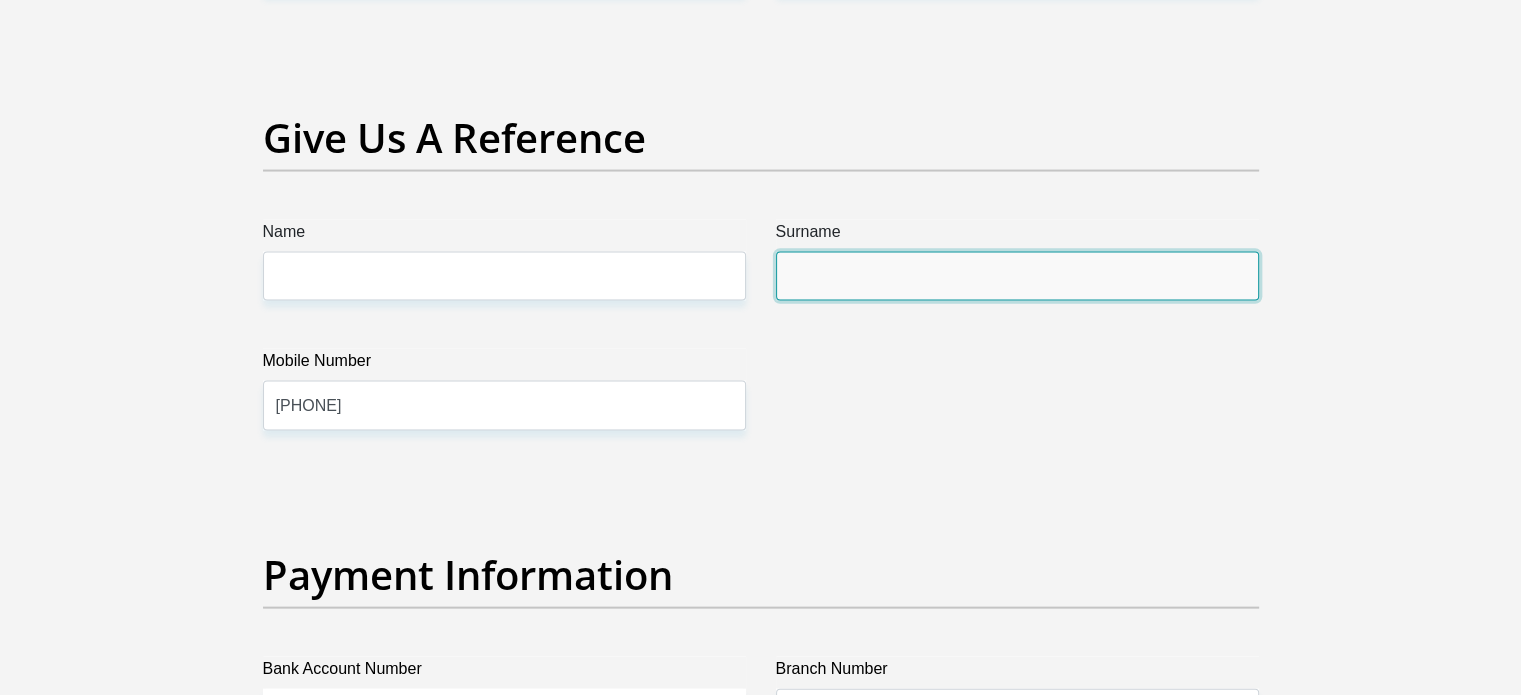 click on "Surname" at bounding box center [1017, 276] 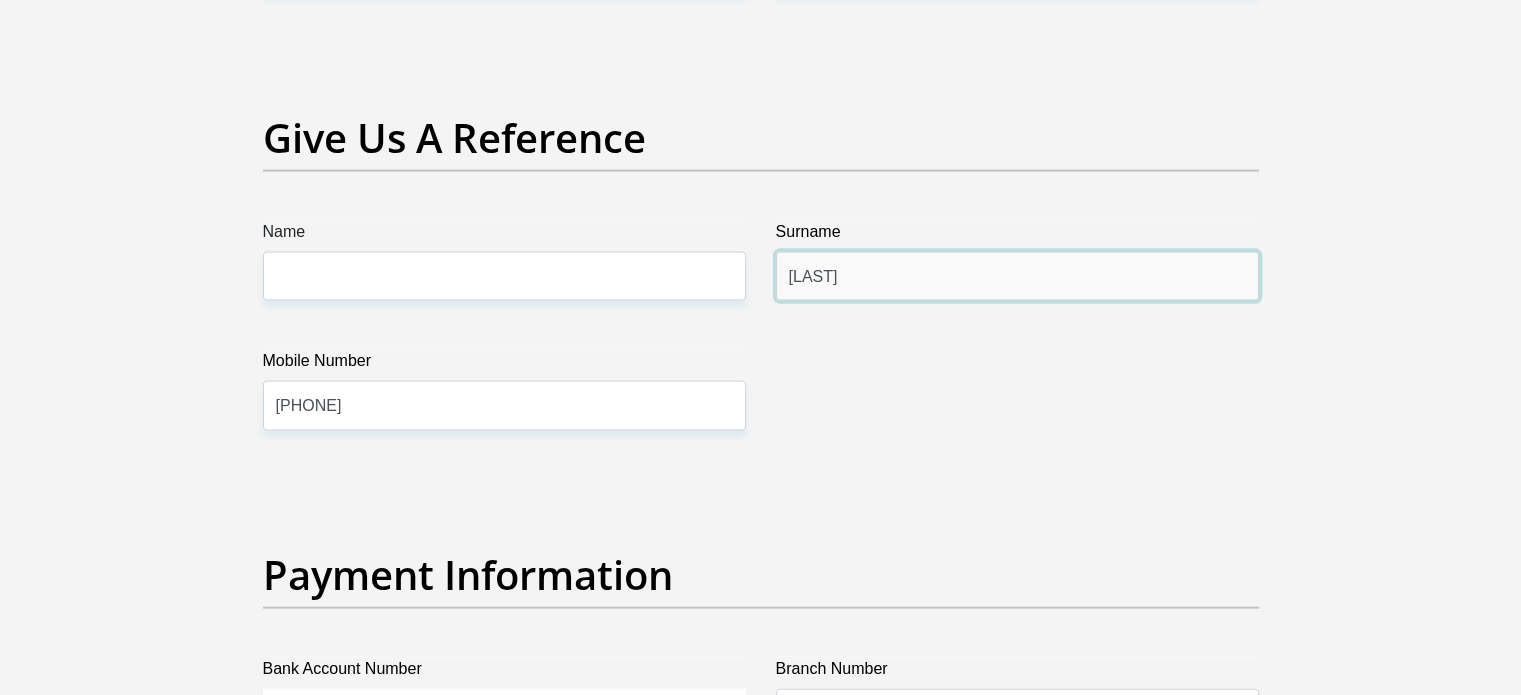 type on "MKHONZA" 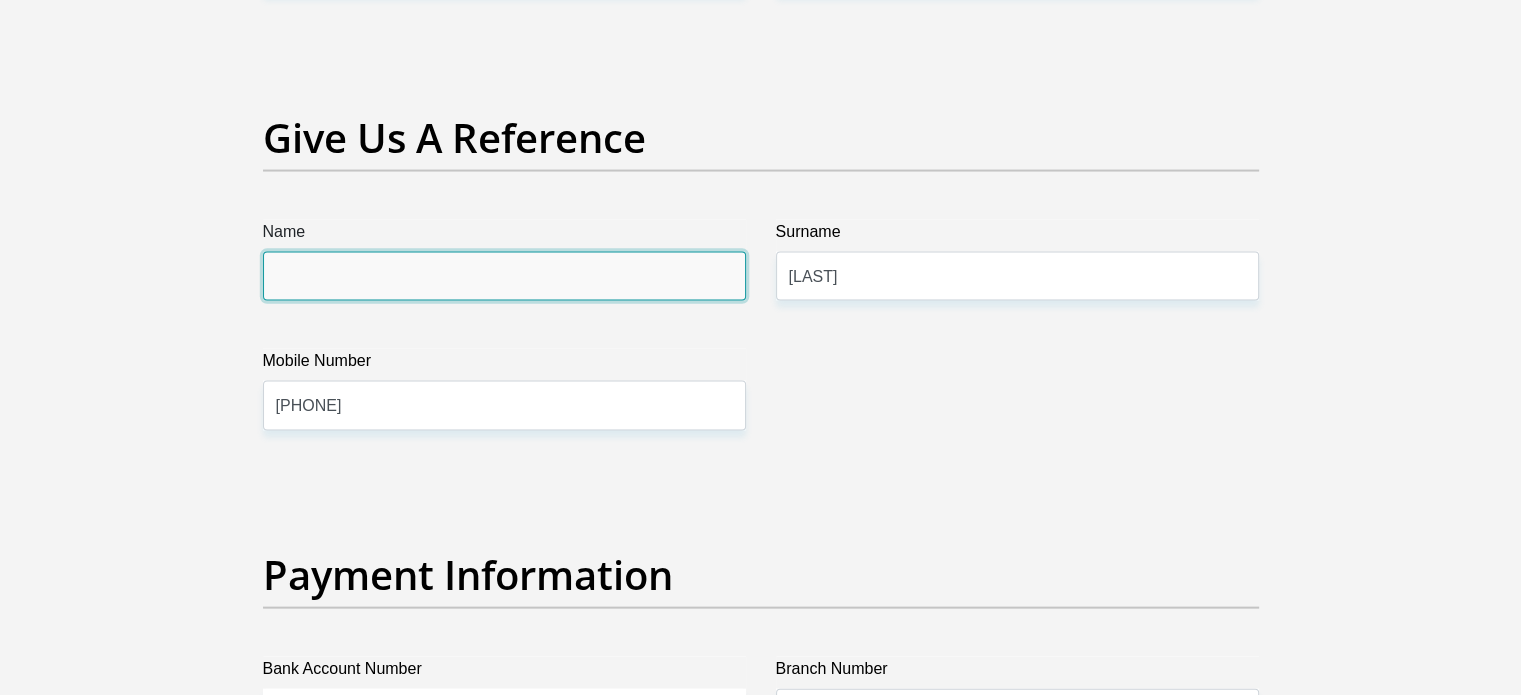 click on "Name" at bounding box center [504, 276] 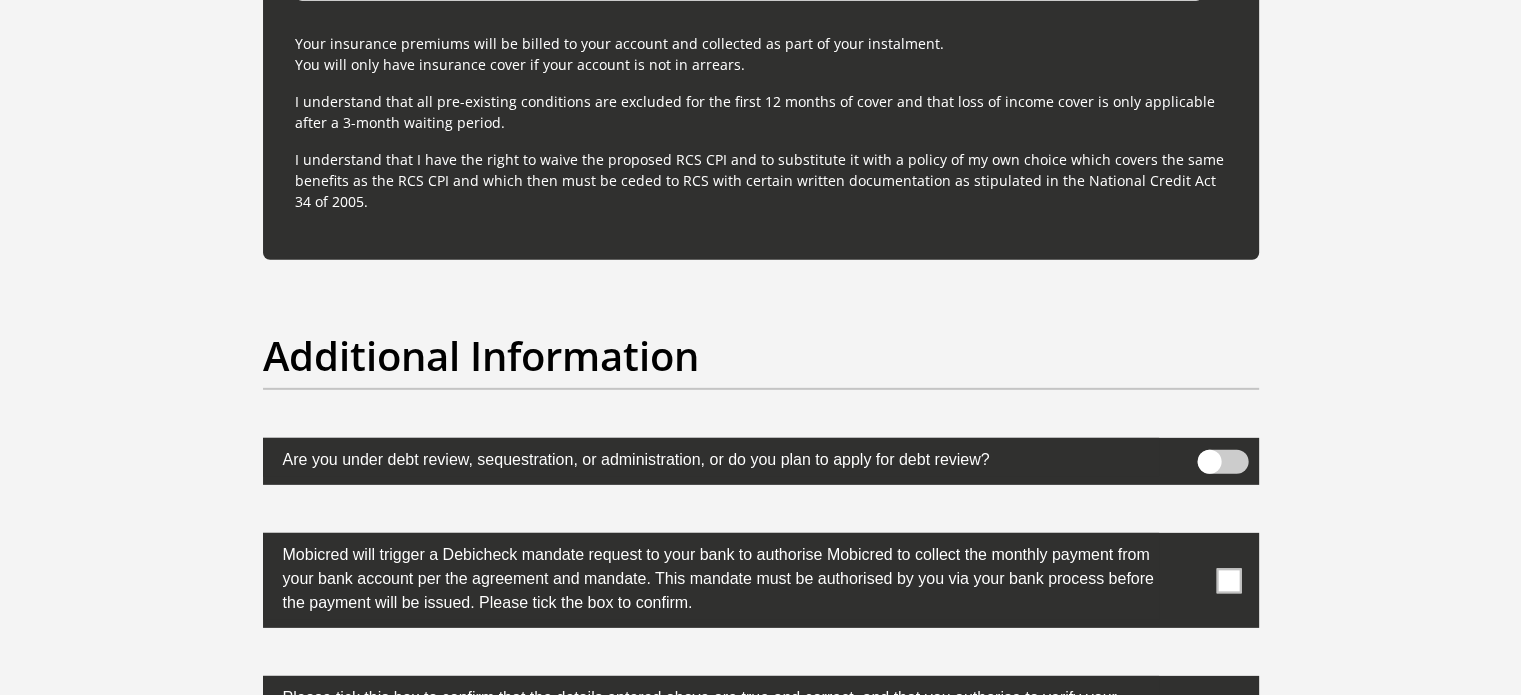 scroll, scrollTop: 5900, scrollLeft: 0, axis: vertical 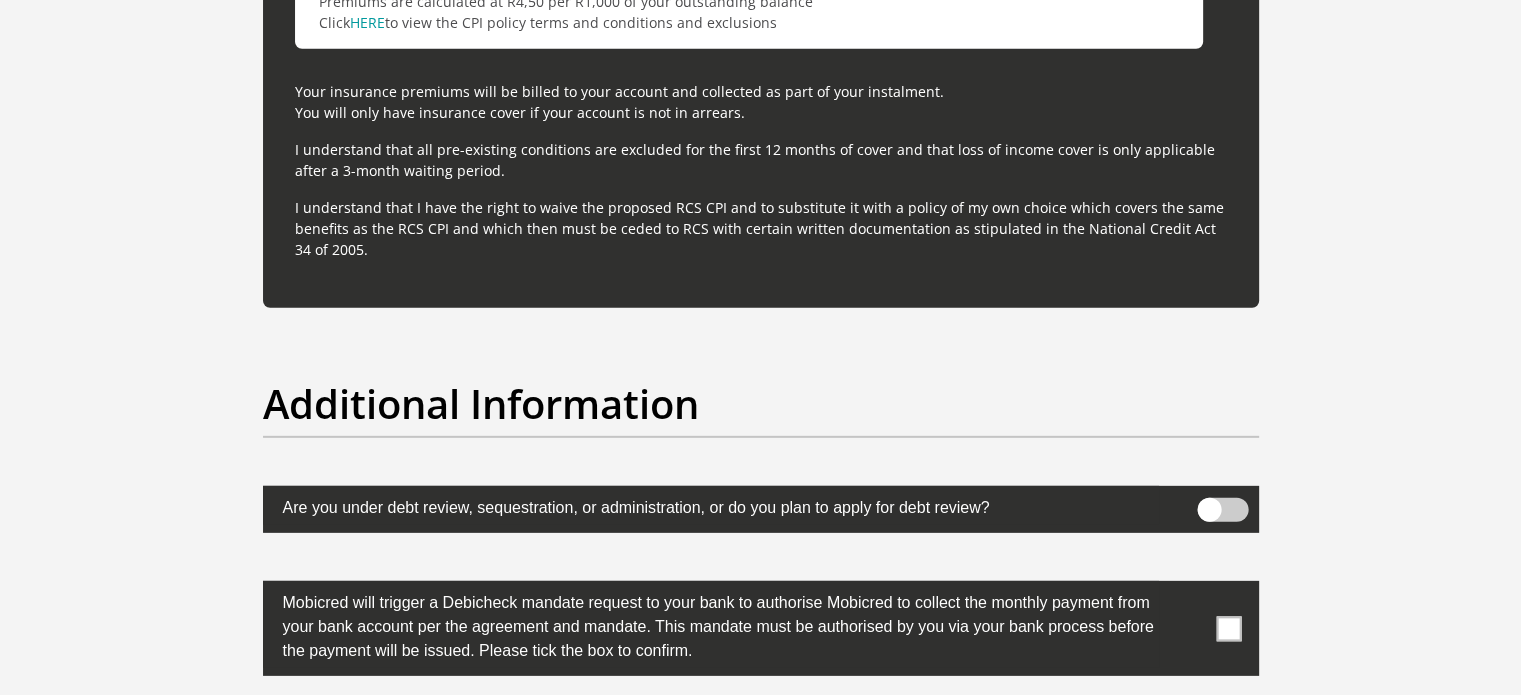 type on "ZINHLE" 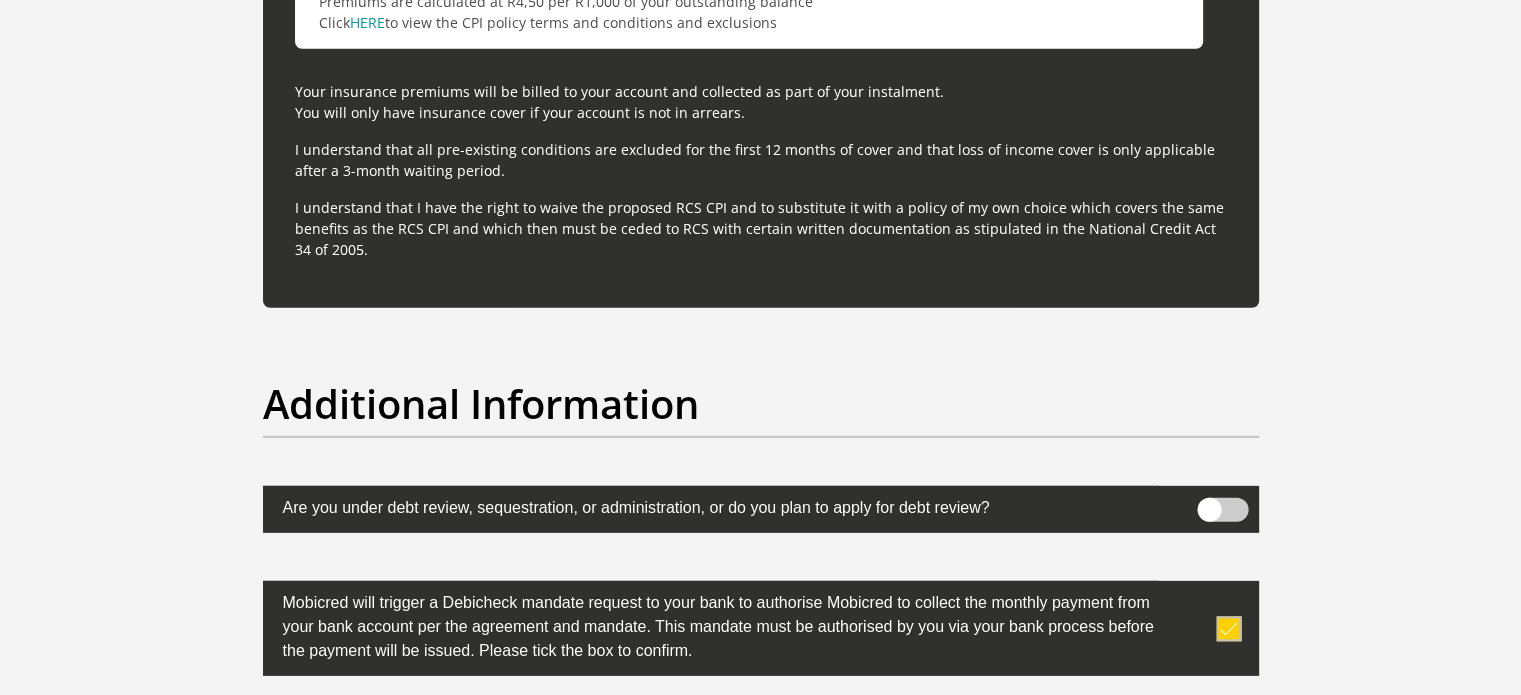 scroll, scrollTop: 6300, scrollLeft: 0, axis: vertical 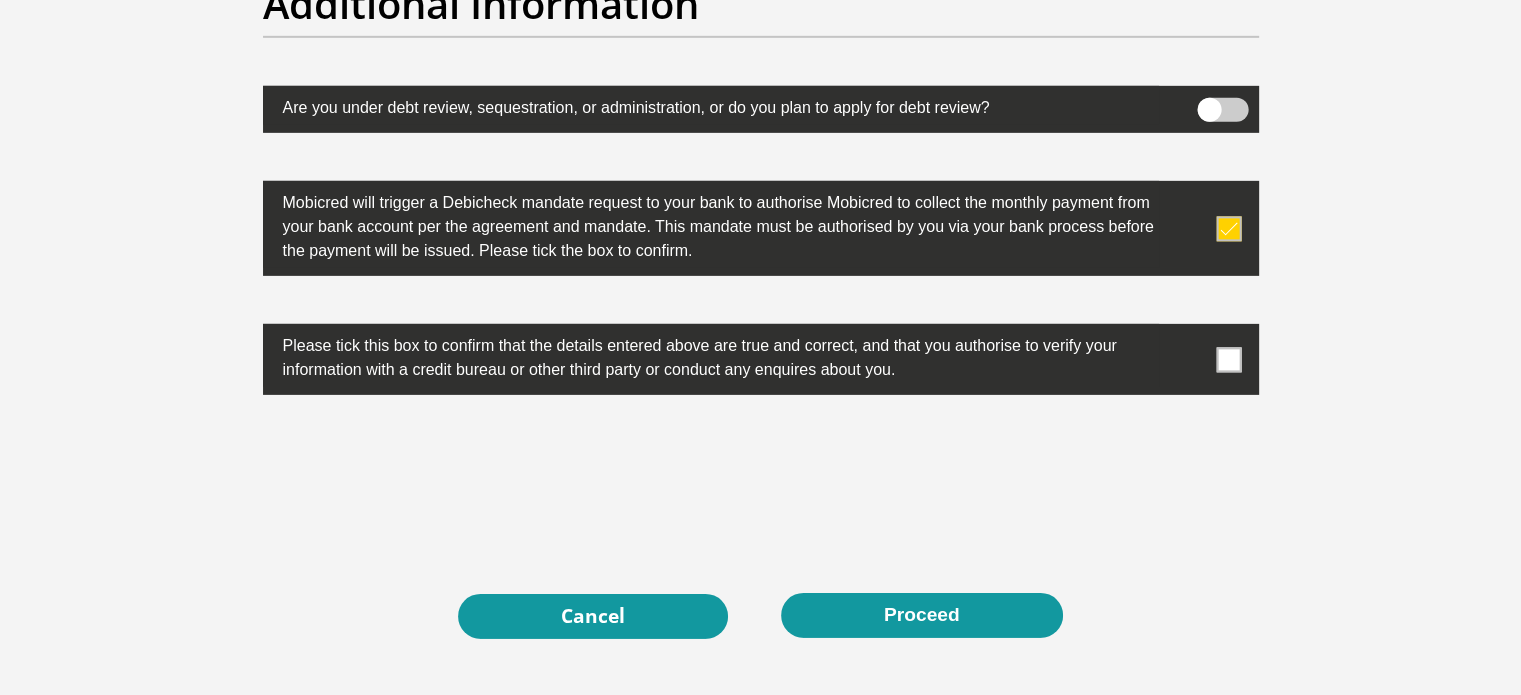 click at bounding box center (1228, 359) 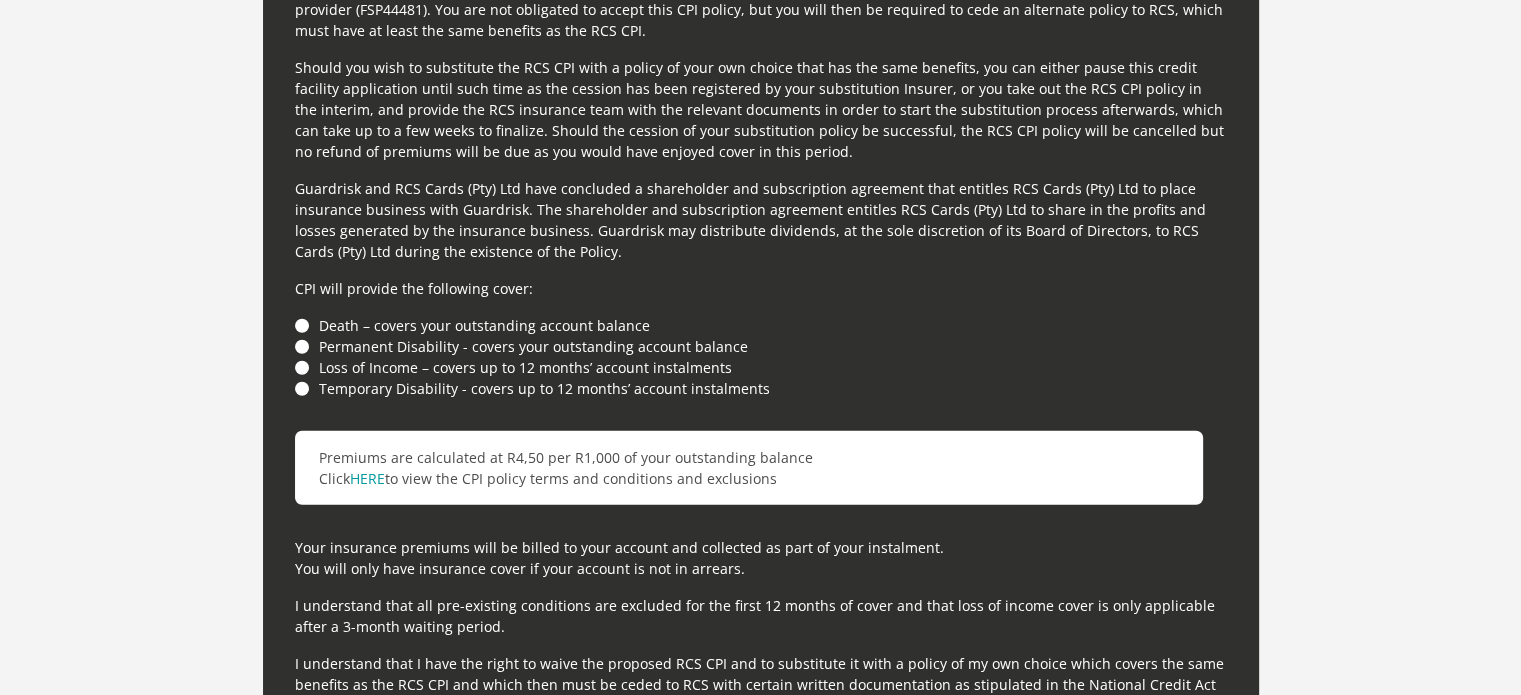 scroll, scrollTop: 5400, scrollLeft: 0, axis: vertical 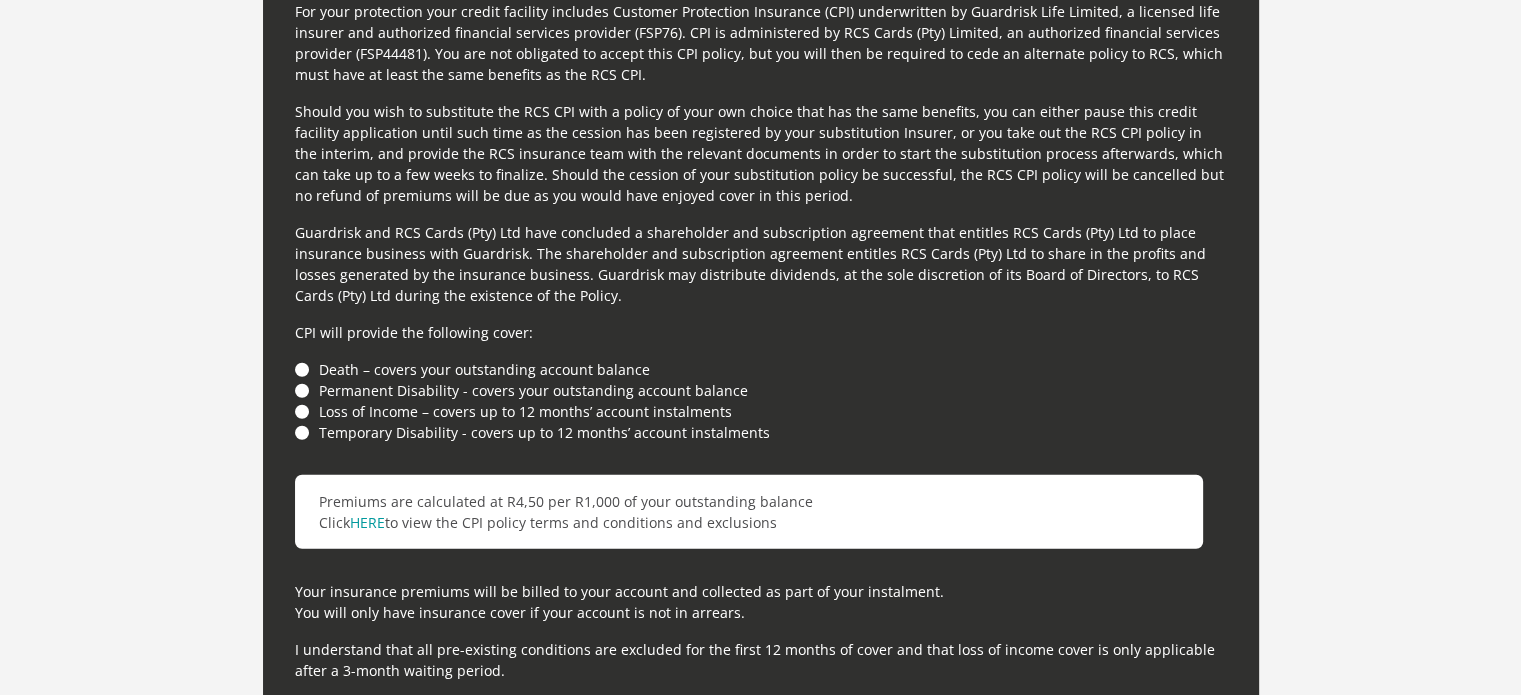 click on "Death – covers your outstanding account balance" at bounding box center [761, 369] 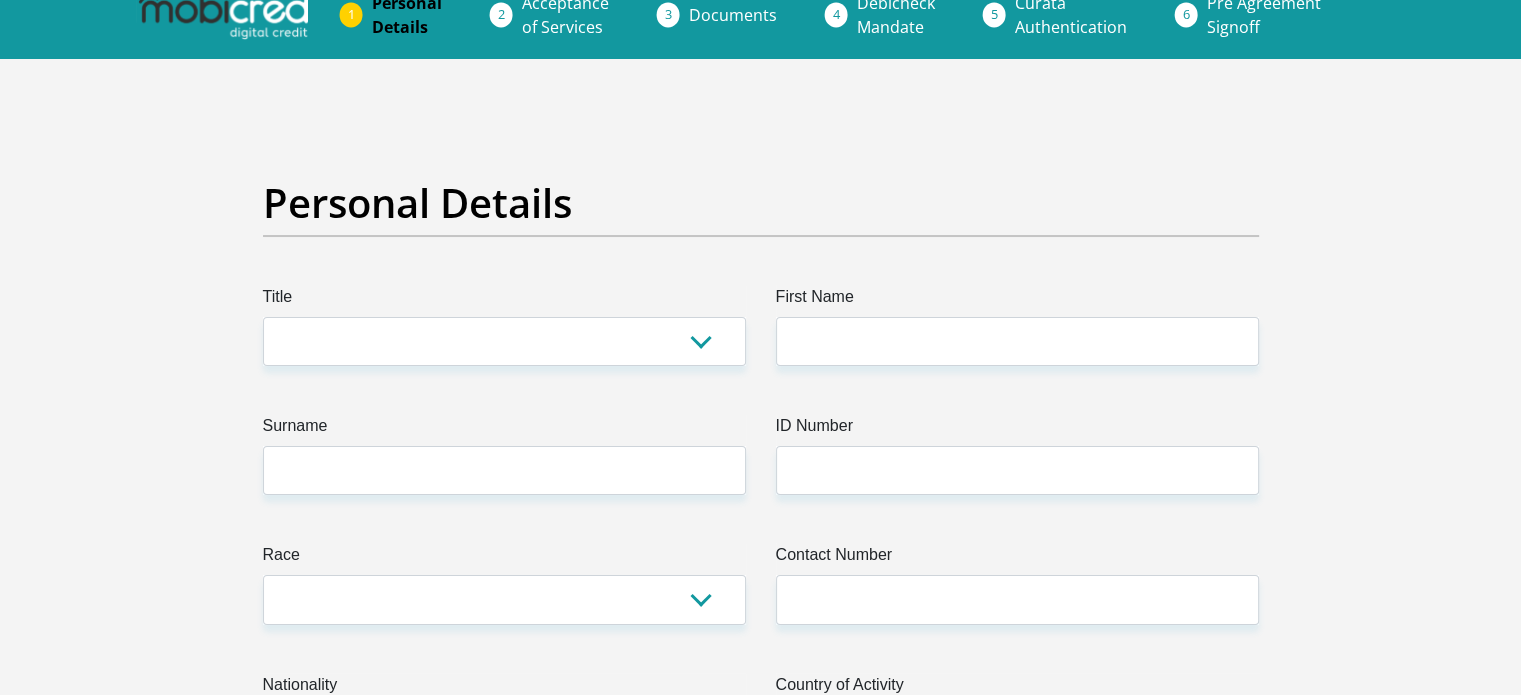 scroll, scrollTop: 0, scrollLeft: 0, axis: both 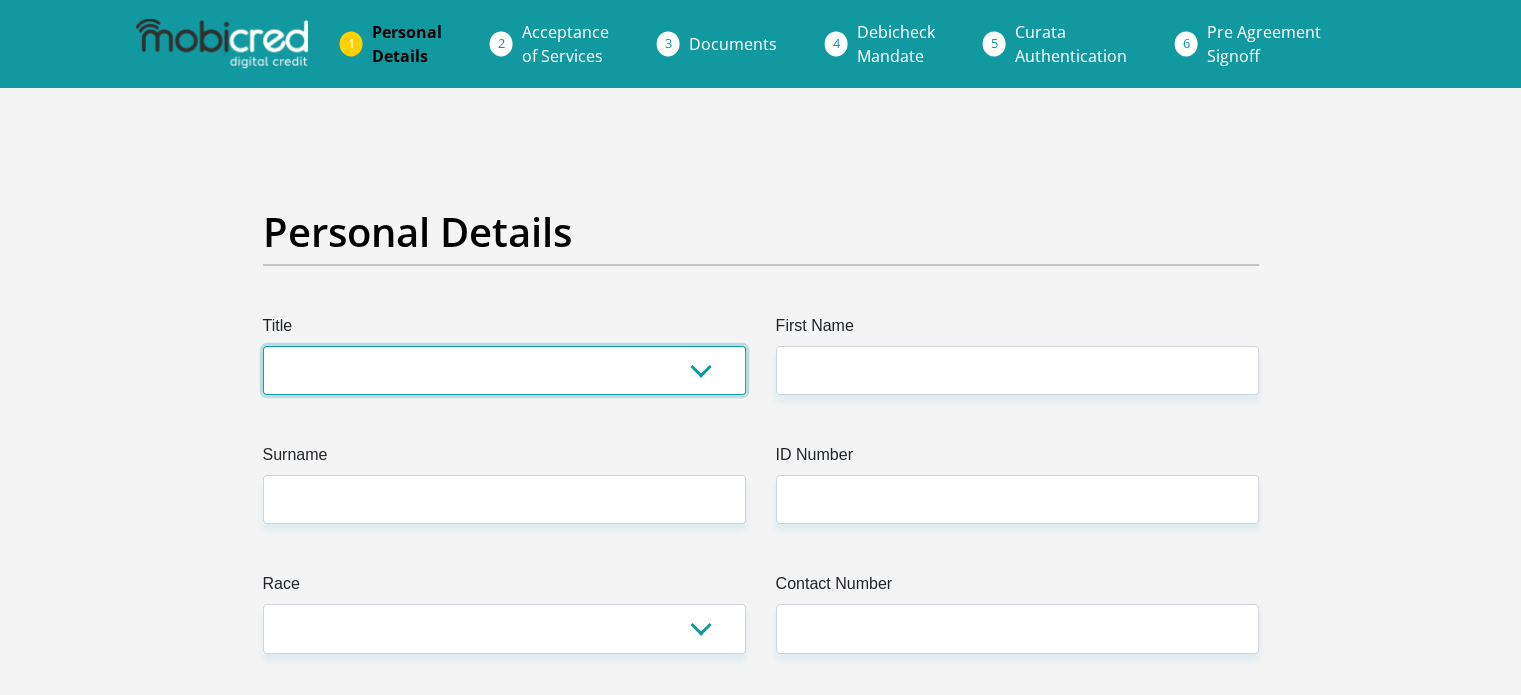 click on "Mr
Ms
Mrs
Dr
Other" at bounding box center (504, 370) 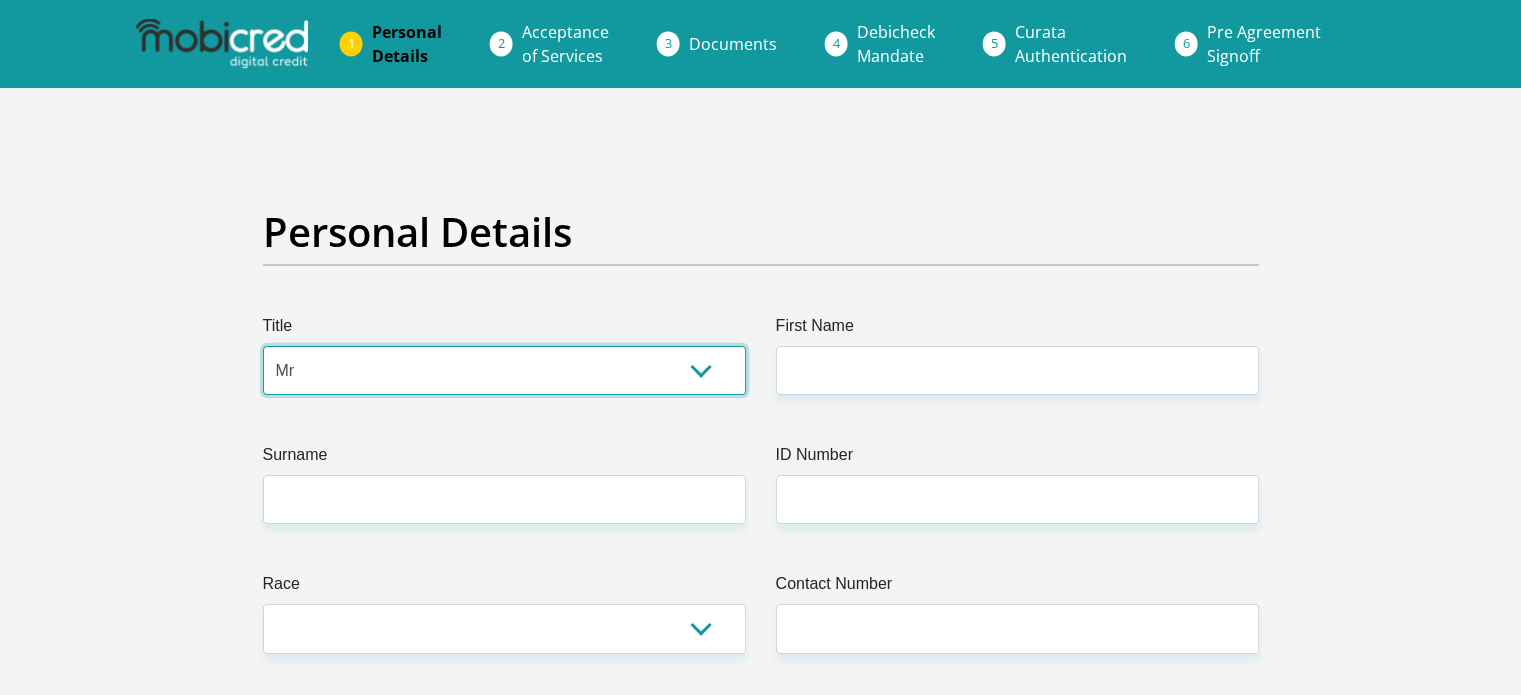 click on "Mr
Ms
Mrs
Dr
Other" at bounding box center [504, 370] 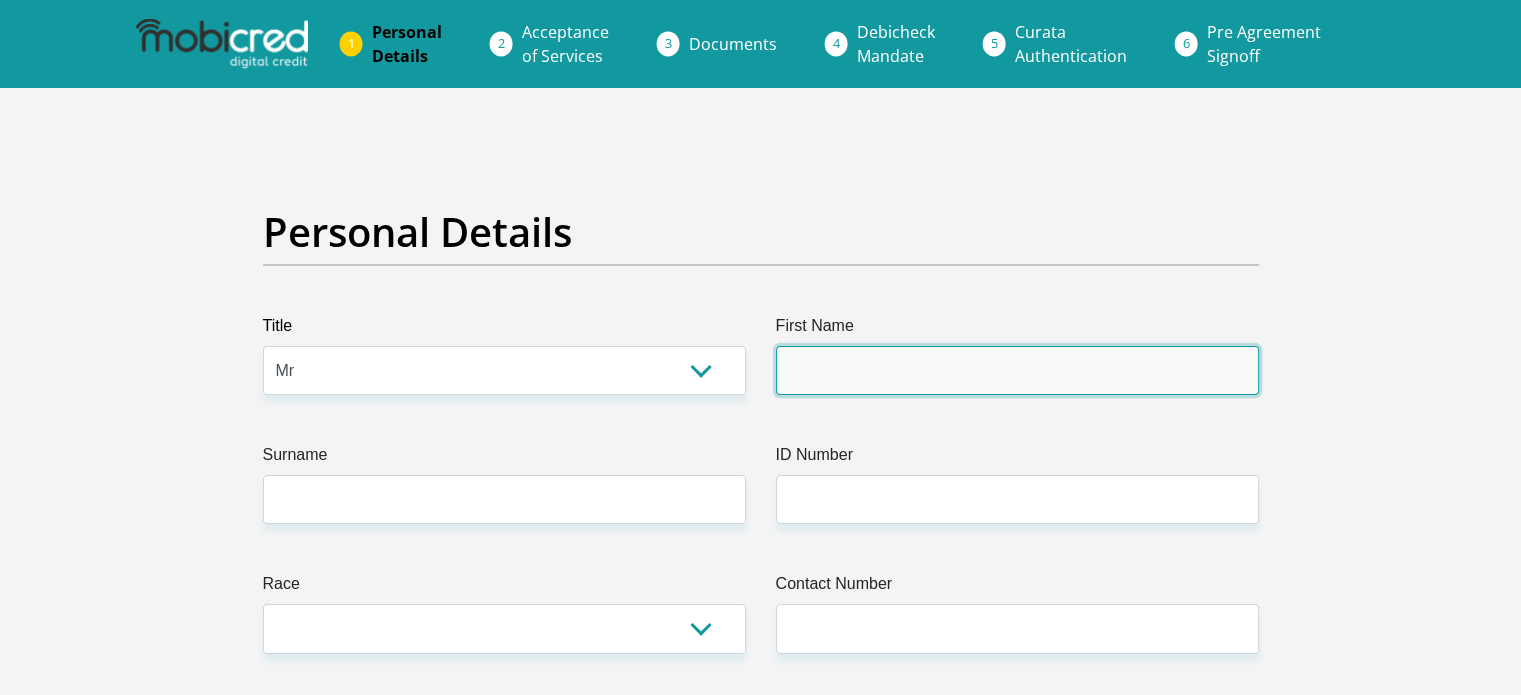 click on "First Name" at bounding box center [1017, 370] 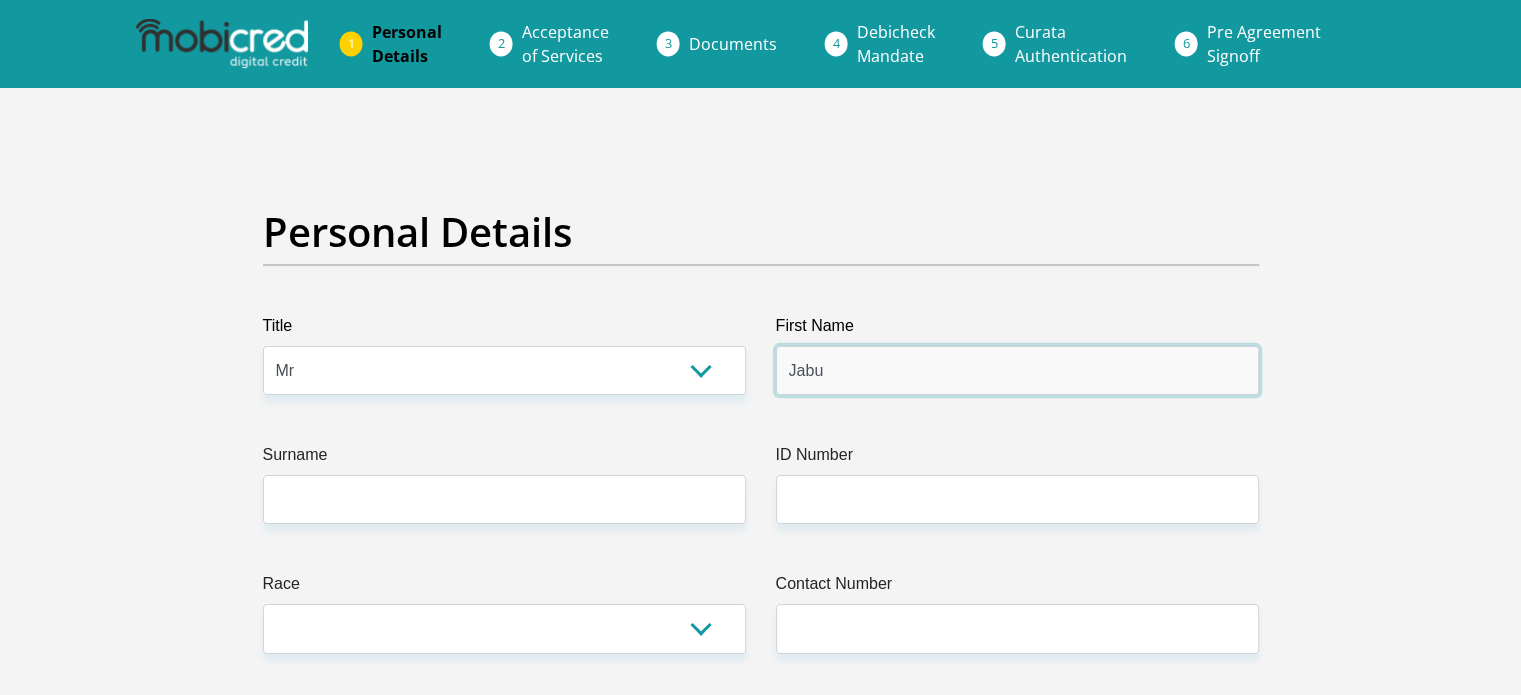 type on "Jabu" 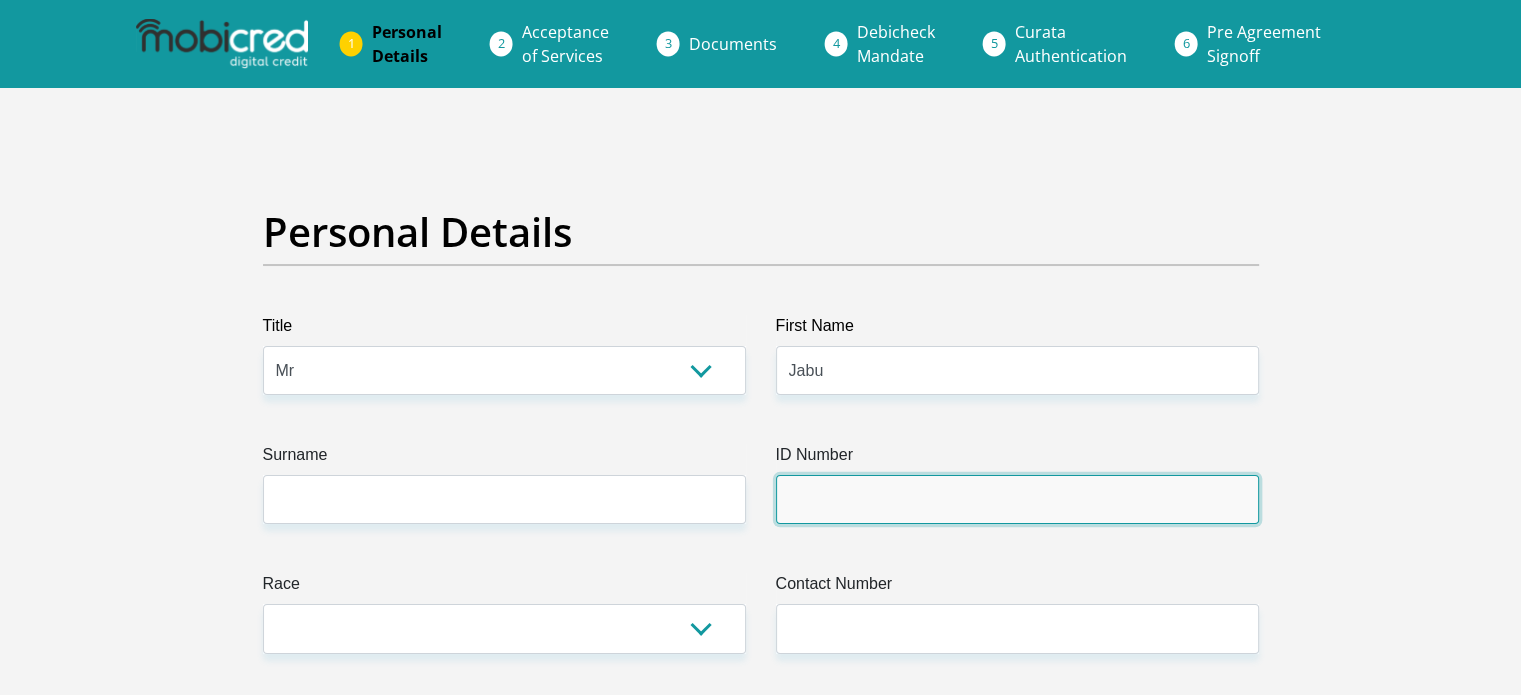 click on "ID Number" at bounding box center (1017, 499) 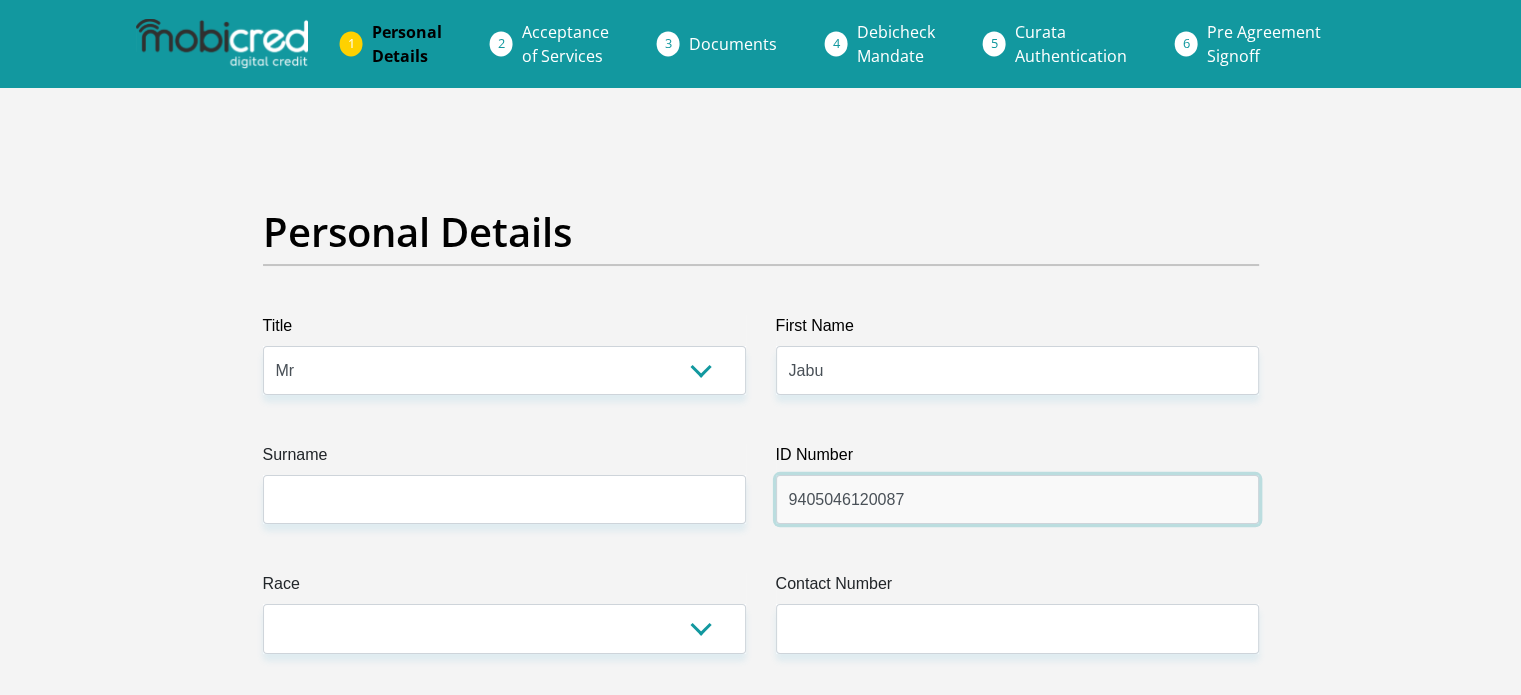 type on "9405046120087" 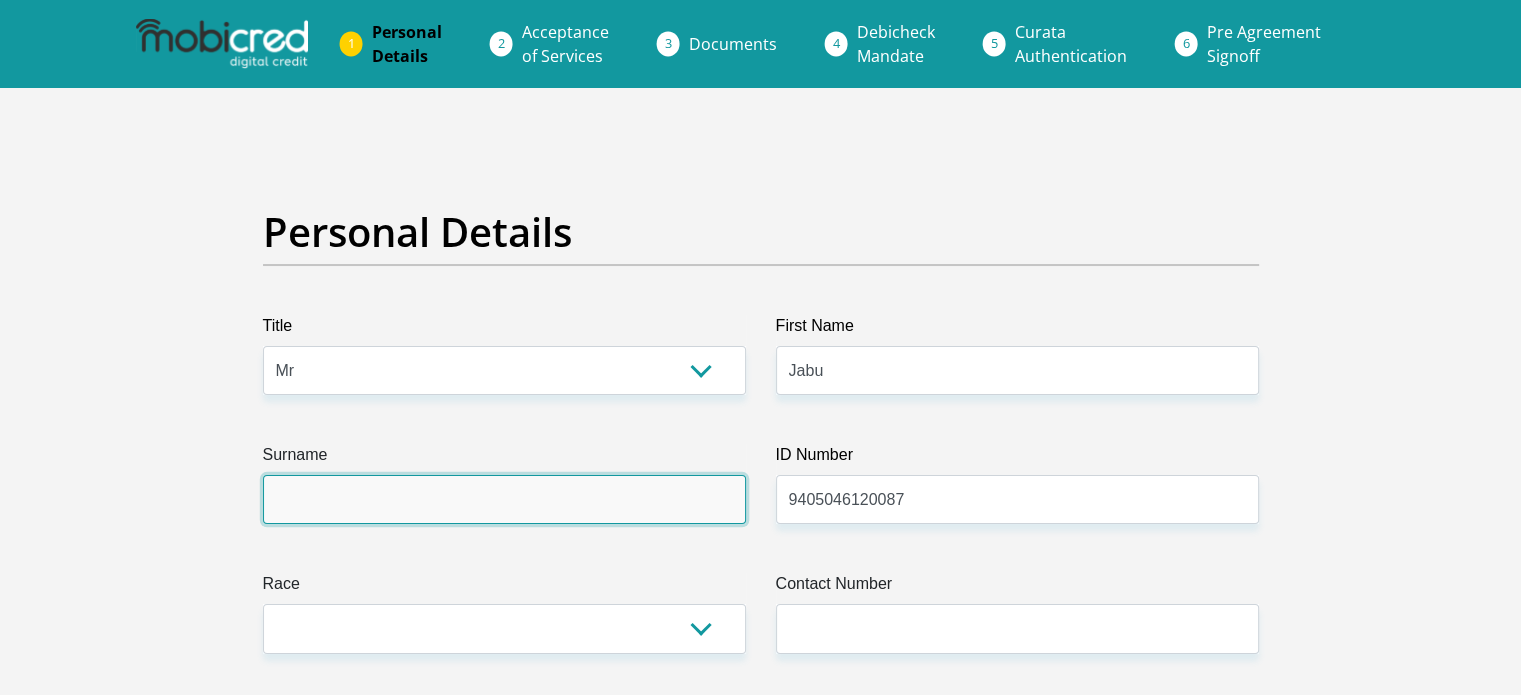 click on "Surname" at bounding box center [504, 499] 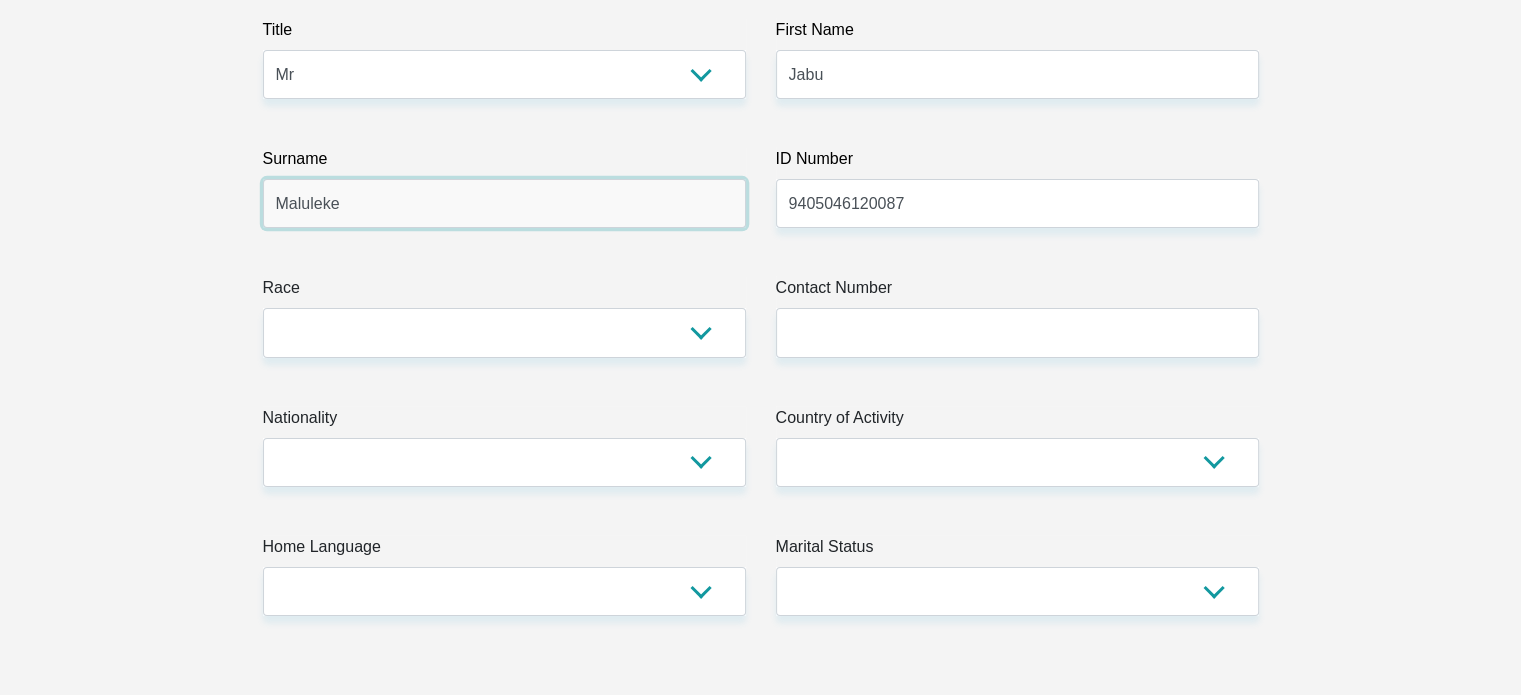 scroll, scrollTop: 300, scrollLeft: 0, axis: vertical 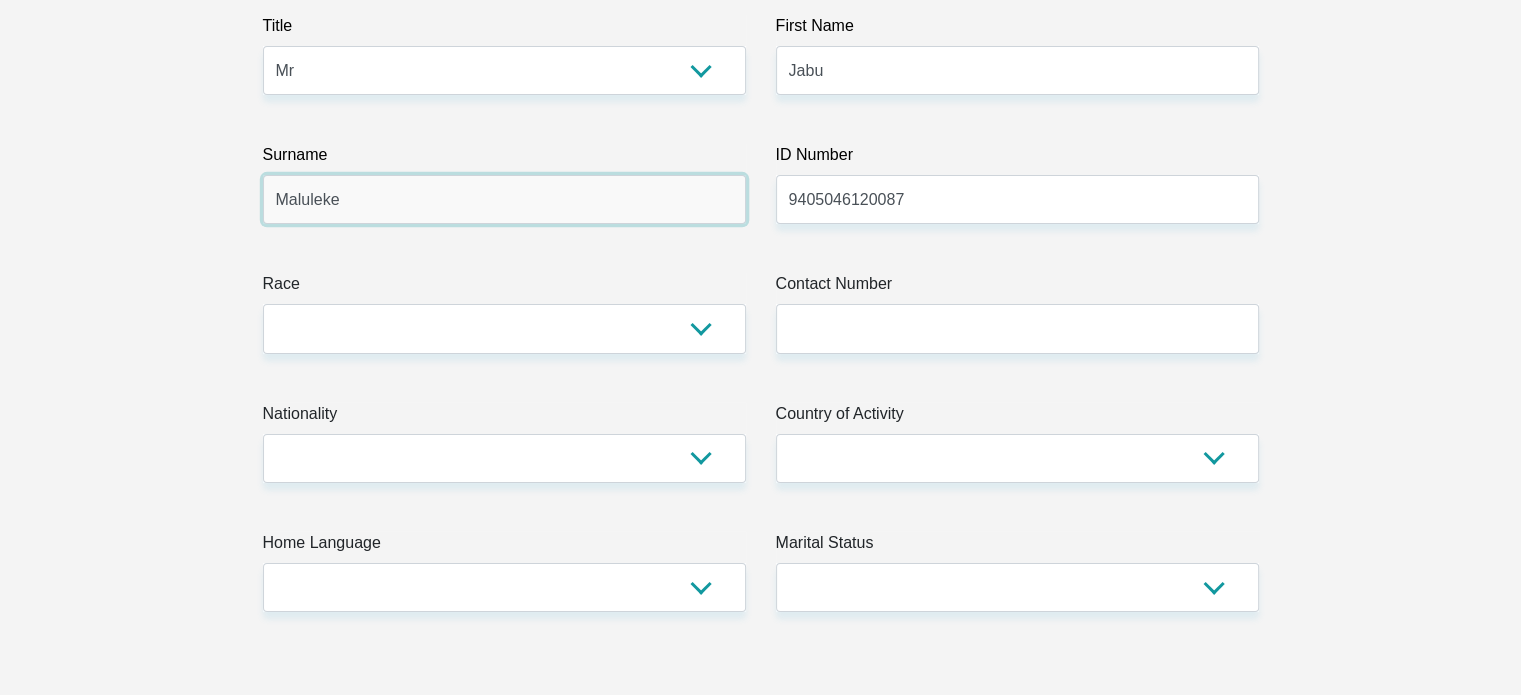 type on "Maluleke" 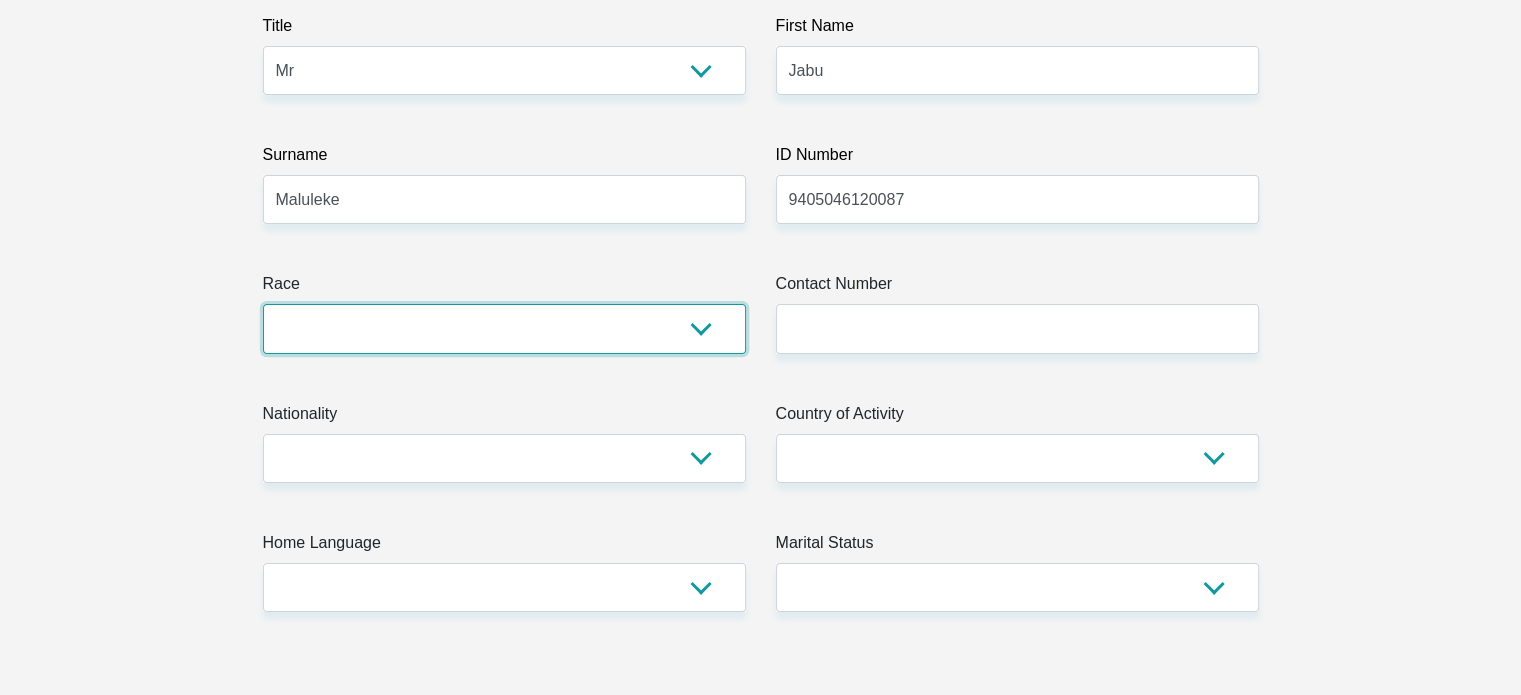 click on "Black
Coloured
Indian
White
Other" at bounding box center [504, 328] 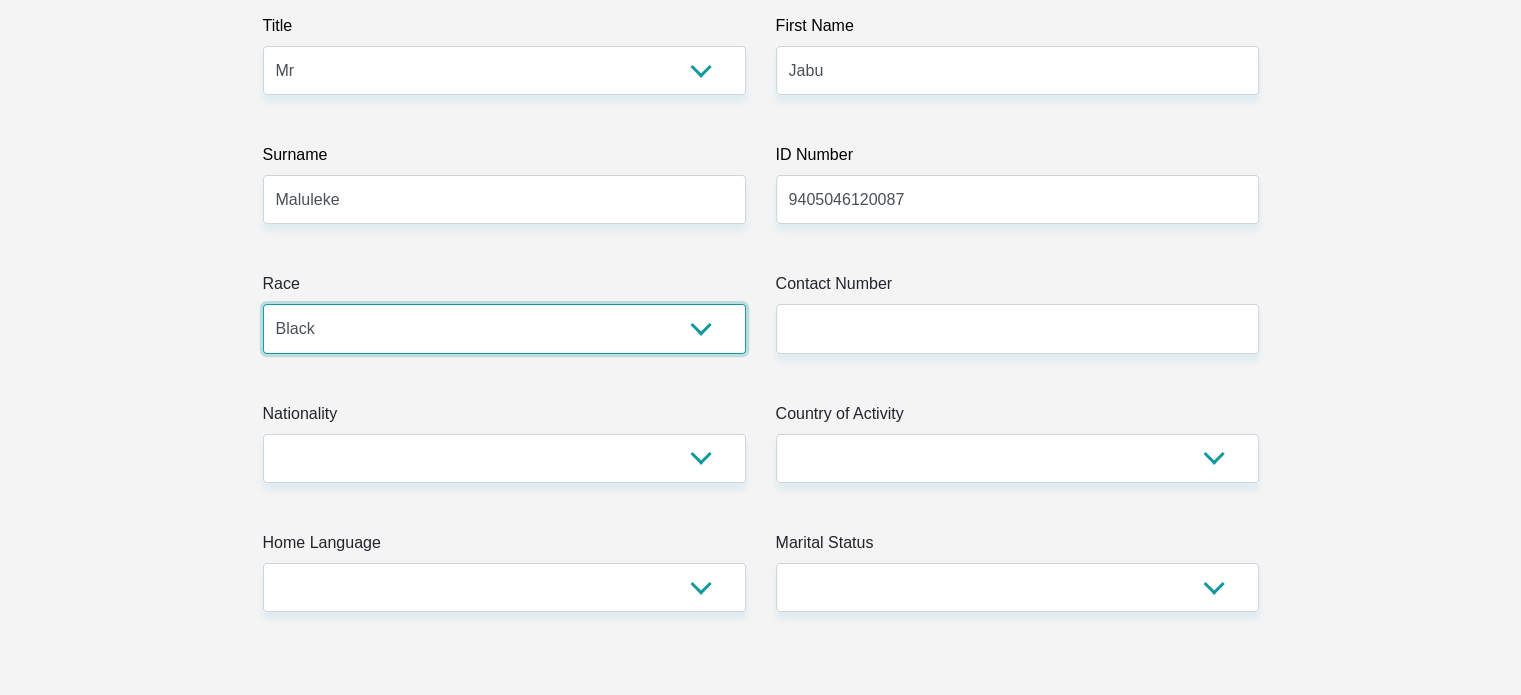click on "Black
Coloured
Indian
White
Other" at bounding box center (504, 328) 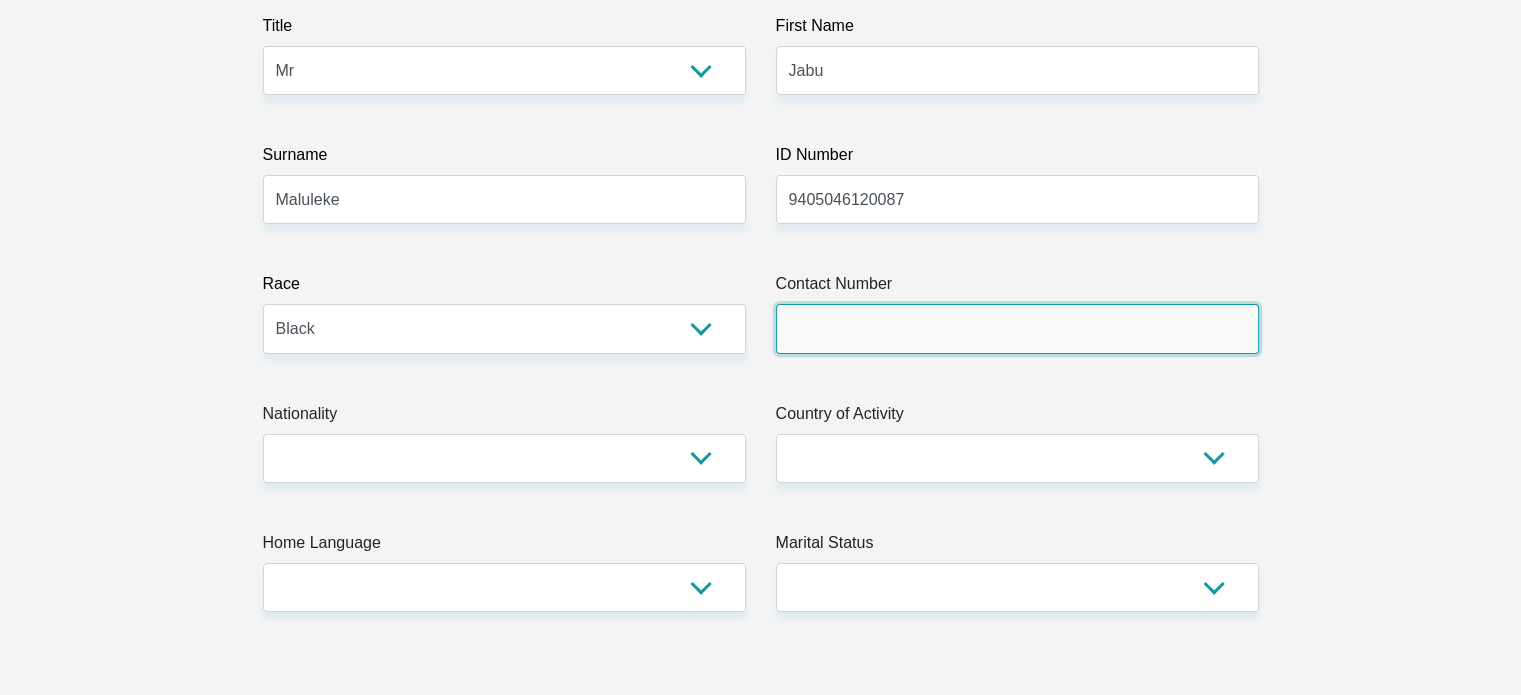 click on "Contact Number" at bounding box center (1017, 328) 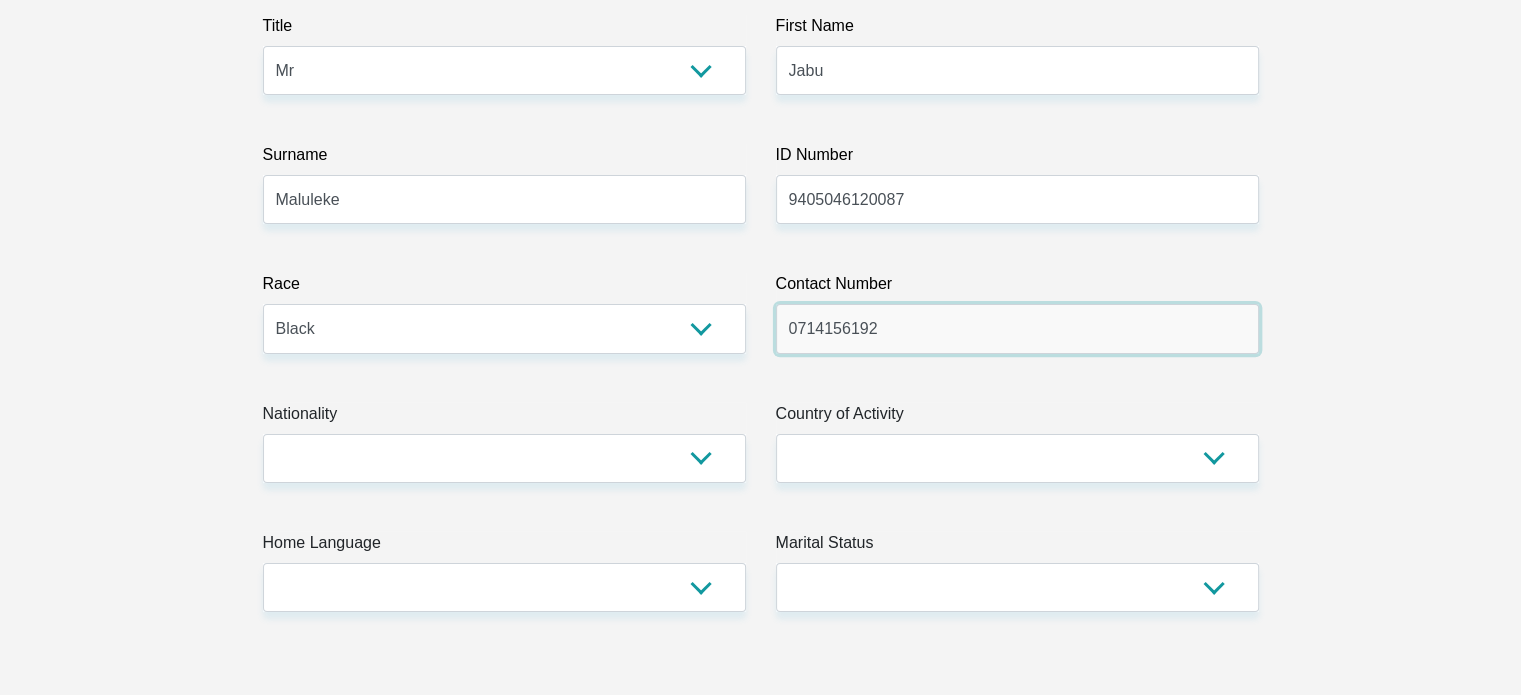 type on "0714156192" 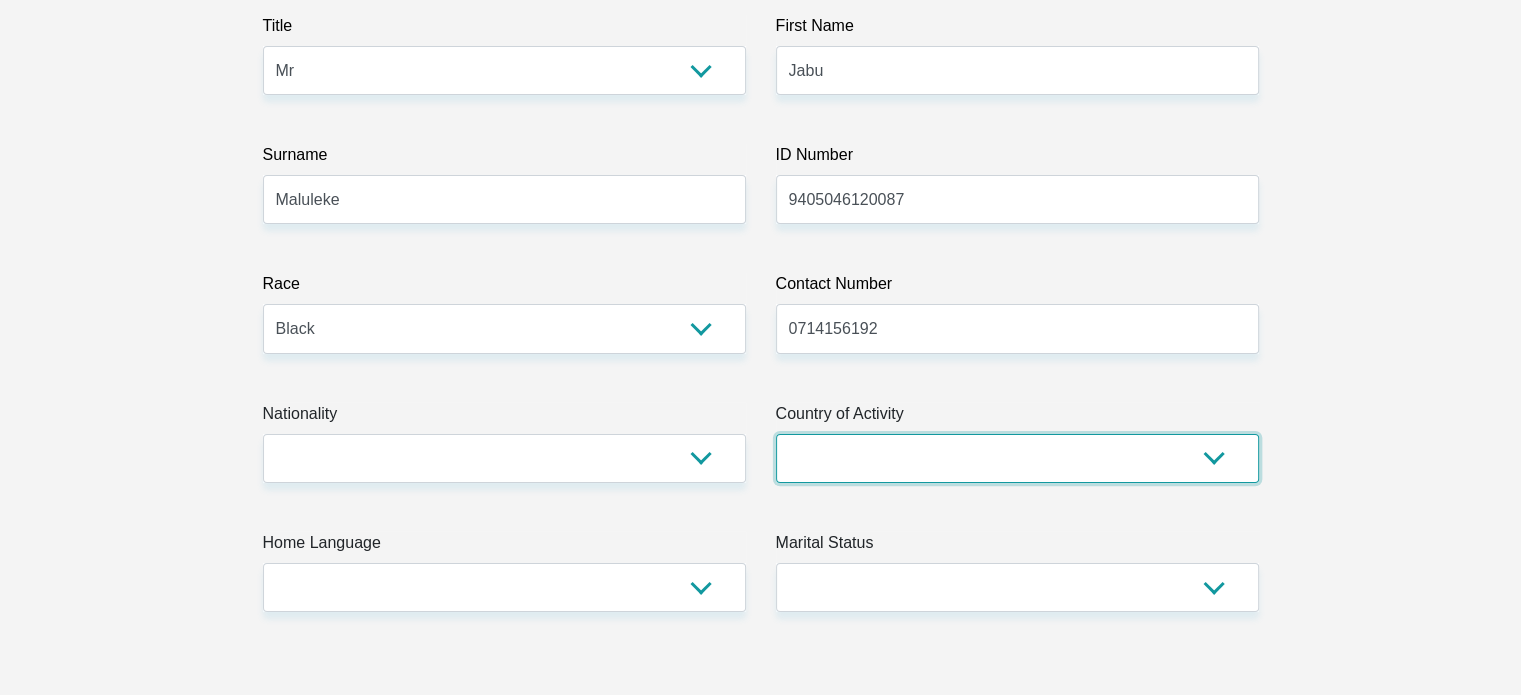 click on "South Africa
Afghanistan
Aland Islands
Albania
Algeria
America Samoa
American Virgin Islands
Andorra
Angola
Anguilla
Antarctica
Antigua and Barbuda
Argentina
Armenia
Aruba
Ascension Island
Australia
Austria
Azerbaijan
Chad" at bounding box center (1017, 458) 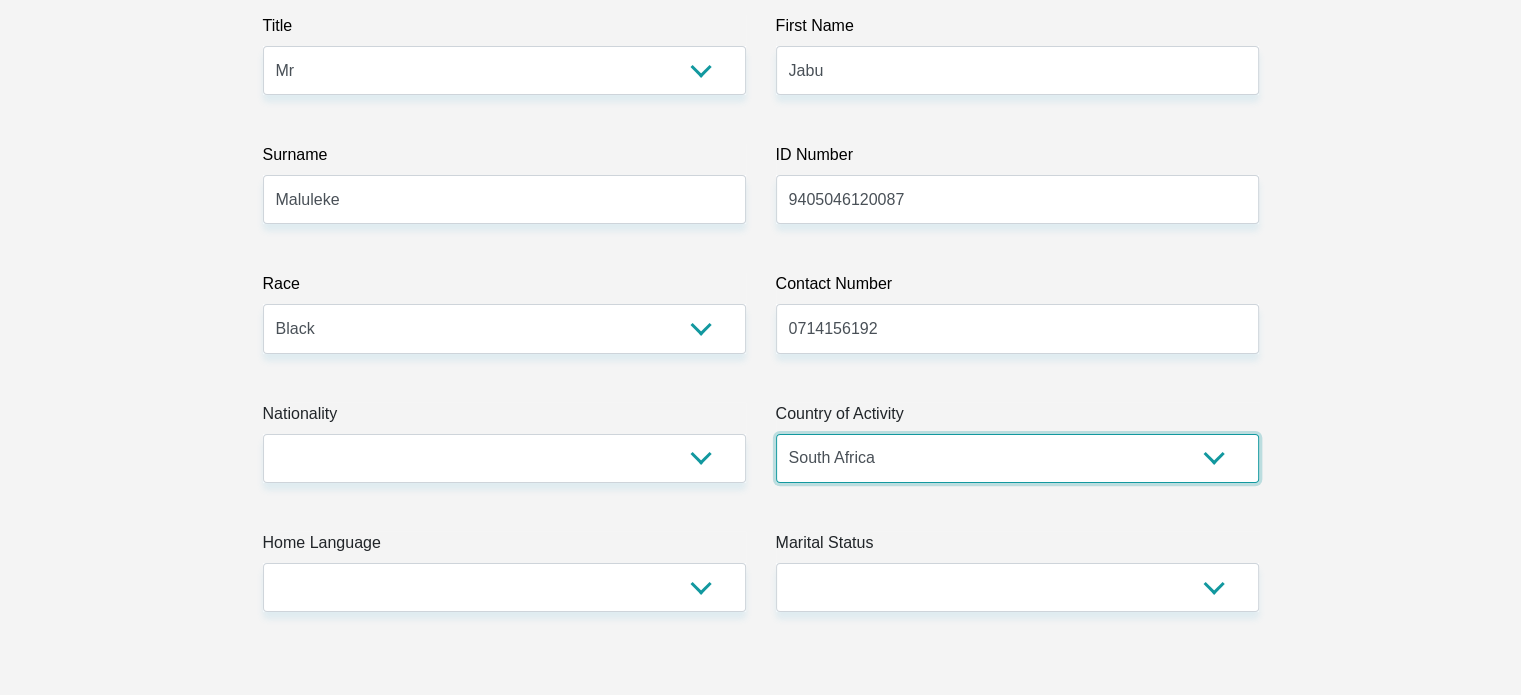 click on "South Africa
Afghanistan
Aland Islands
Albania
Algeria
America Samoa
American Virgin Islands
Andorra
Angola
Anguilla
Antarctica
Antigua and Barbuda
Argentina
Armenia
Aruba
Ascension Island
Australia
Austria
Azerbaijan
Chad" at bounding box center [1017, 458] 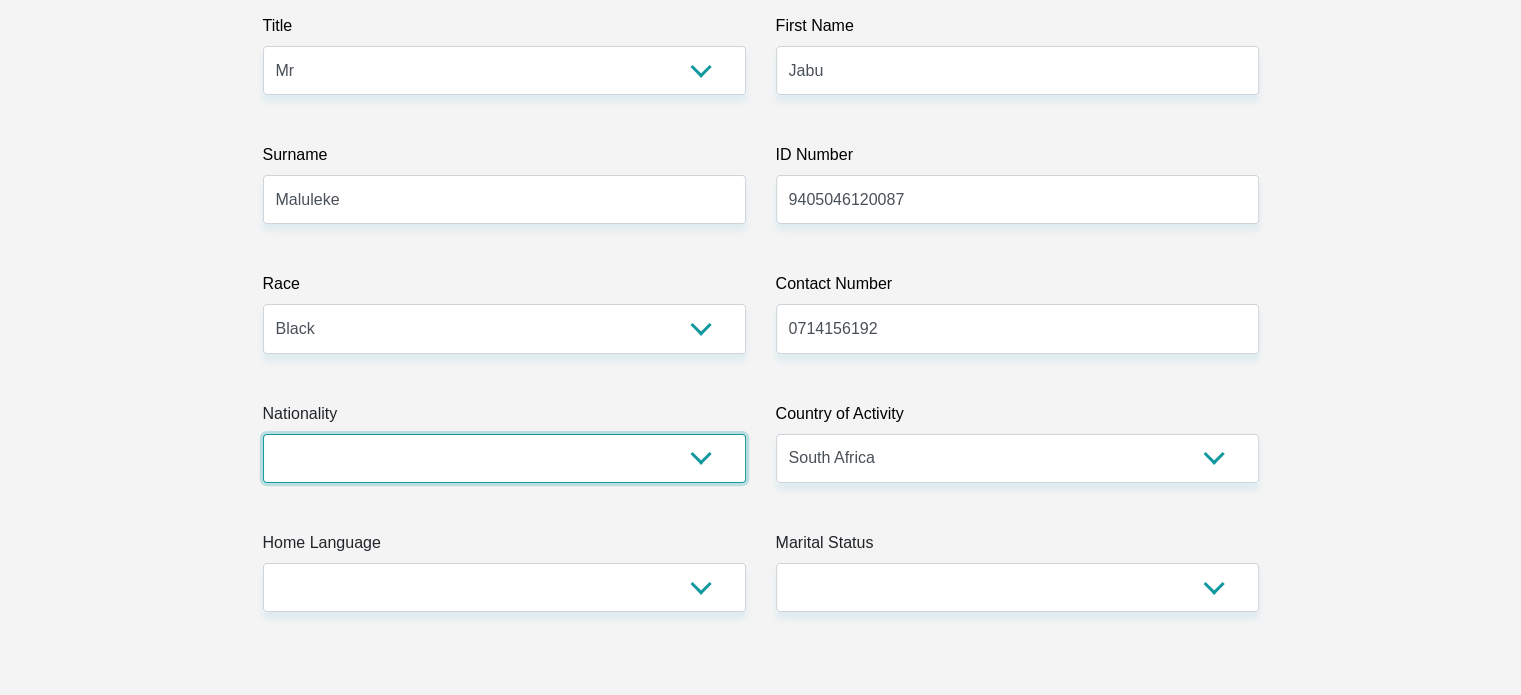 click on "South Africa
Afghanistan
Aland Islands
Albania
Algeria
America Samoa
American Virgin Islands
Andorra
Angola
Anguilla
Antarctica
Antigua and Barbuda
Argentina
Armenia
Aruba
Ascension Island
Australia
Austria
Azerbaijan
Bahamas
Bahrain
Bangladesh
Barbados
Chad" at bounding box center [504, 458] 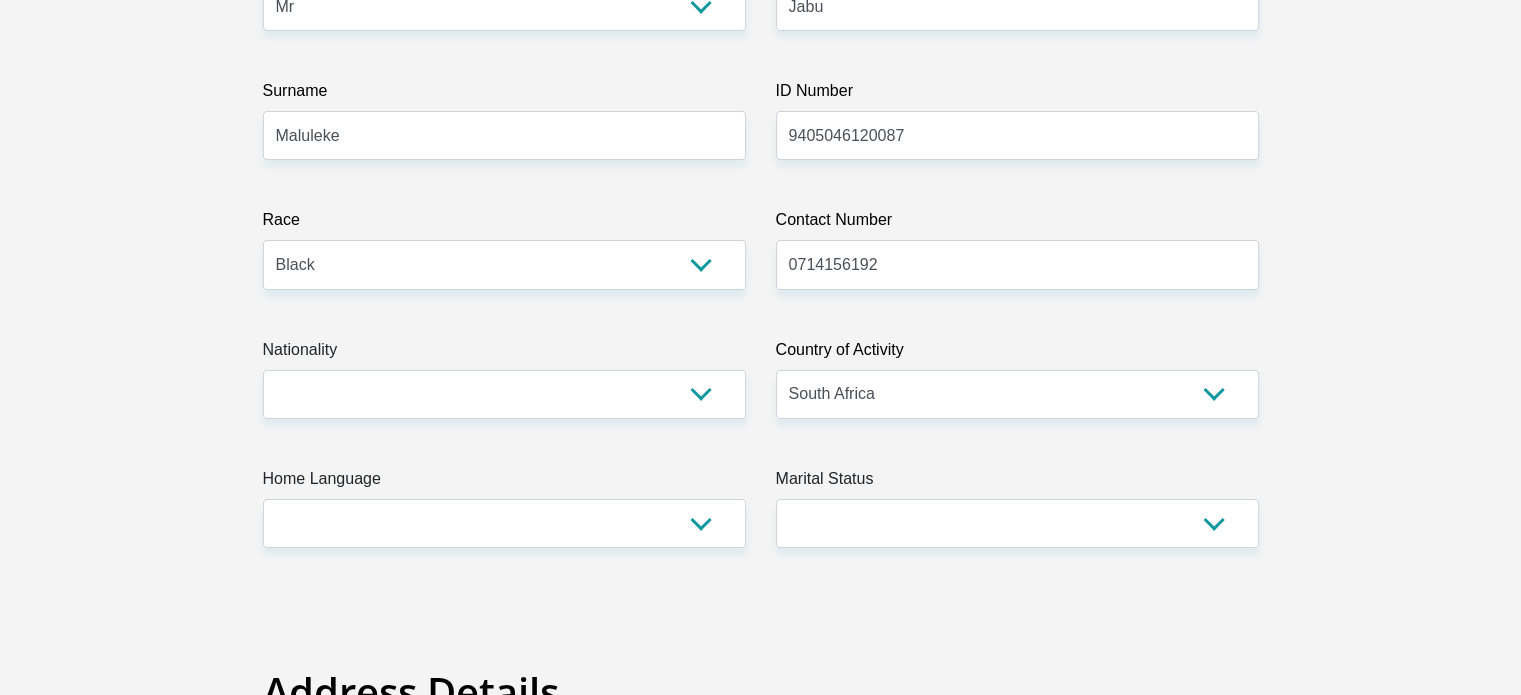 scroll, scrollTop: 400, scrollLeft: 0, axis: vertical 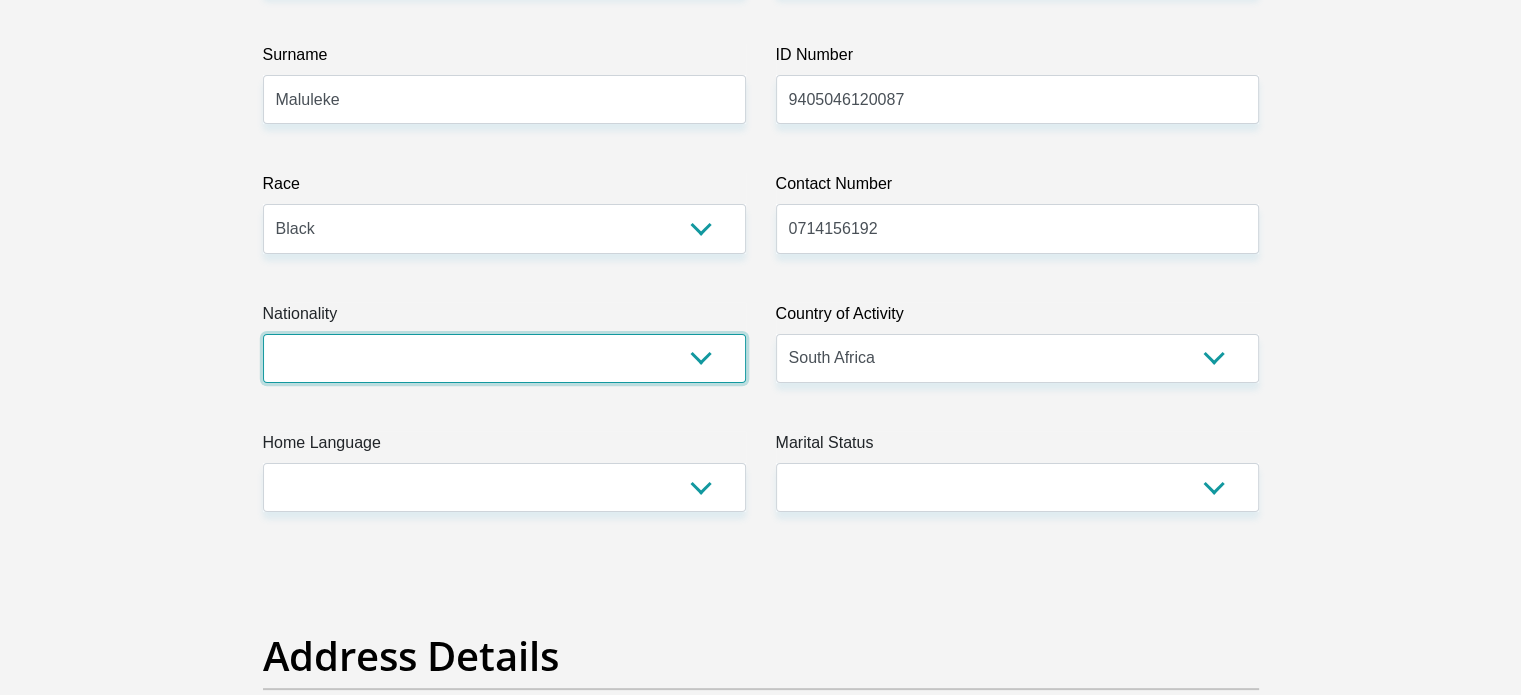 click on "South Africa
Afghanistan
Aland Islands
Albania
Algeria
America Samoa
American Virgin Islands
Andorra
Angola
Anguilla
Antarctica
Antigua and Barbuda
Argentina
Armenia
Aruba
Ascension Island
Australia
Austria
Azerbaijan
Bahamas
Bahrain
Bangladesh
Barbados
Chad" at bounding box center (504, 358) 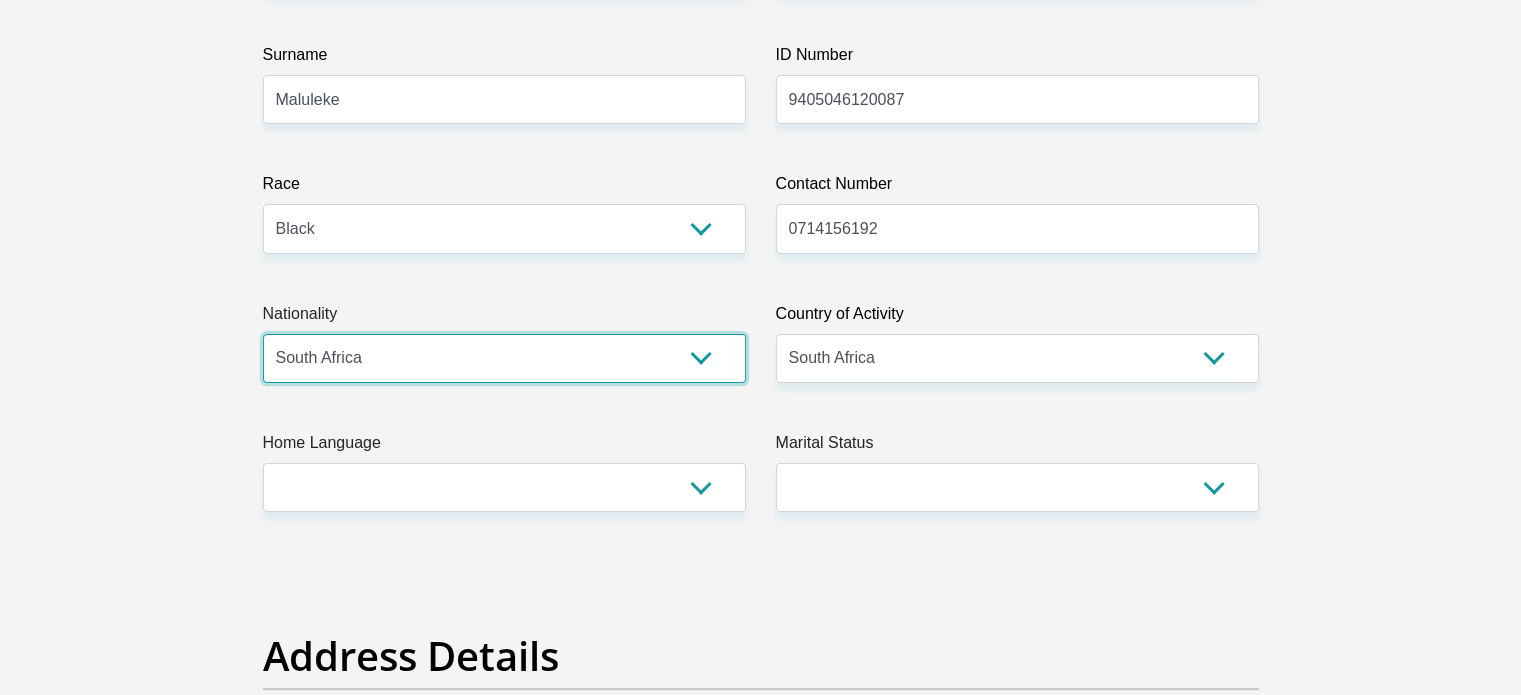 click on "South Africa
Afghanistan
Aland Islands
Albania
Algeria
America Samoa
American Virgin Islands
Andorra
Angola
Anguilla
Antarctica
Antigua and Barbuda
Argentina
Armenia
Aruba
Ascension Island
Australia
Austria
Azerbaijan
Bahamas
Bahrain
Bangladesh
Barbados
Chad" at bounding box center (504, 358) 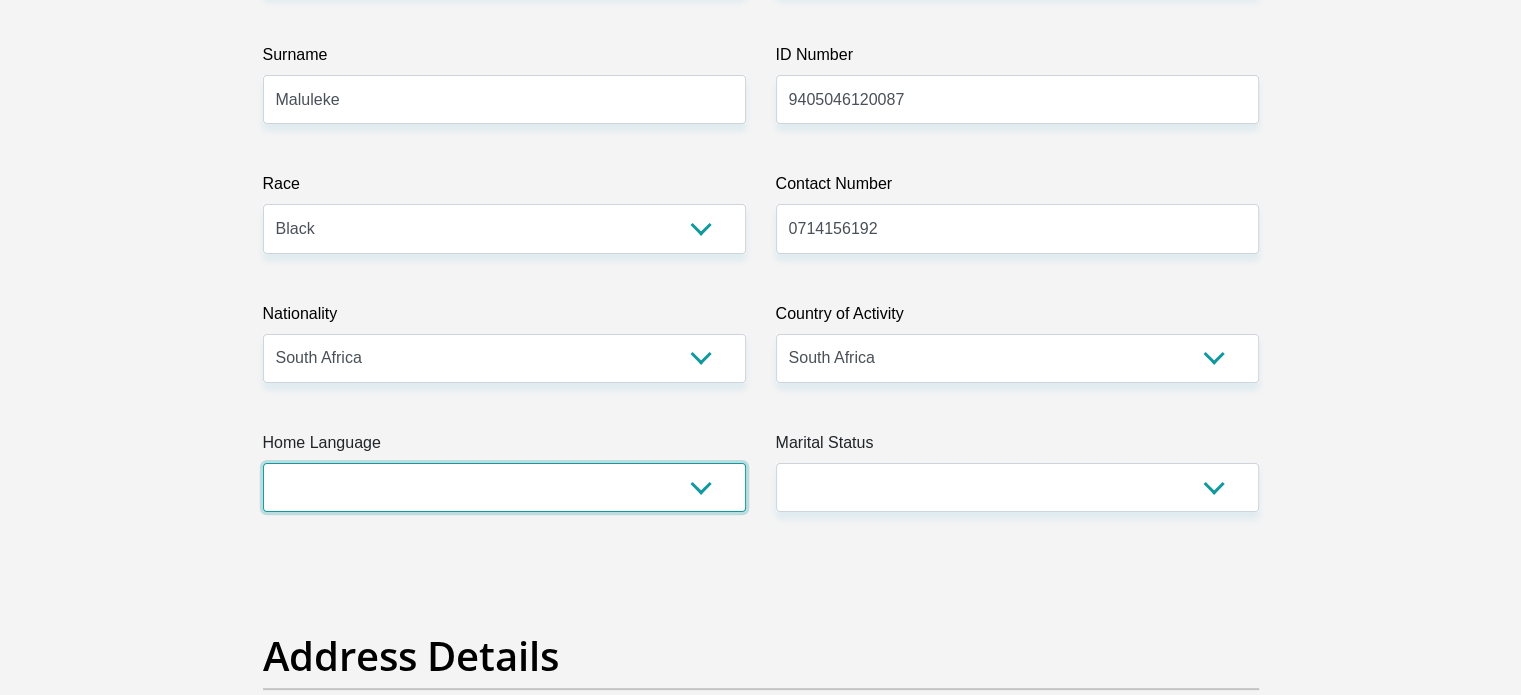 click on "Afrikaans
English
Sepedi
South Ndebele
Southern Sotho
Swati
Tsonga
Tswana
Venda
Xhosa
Zulu
Other" at bounding box center [504, 487] 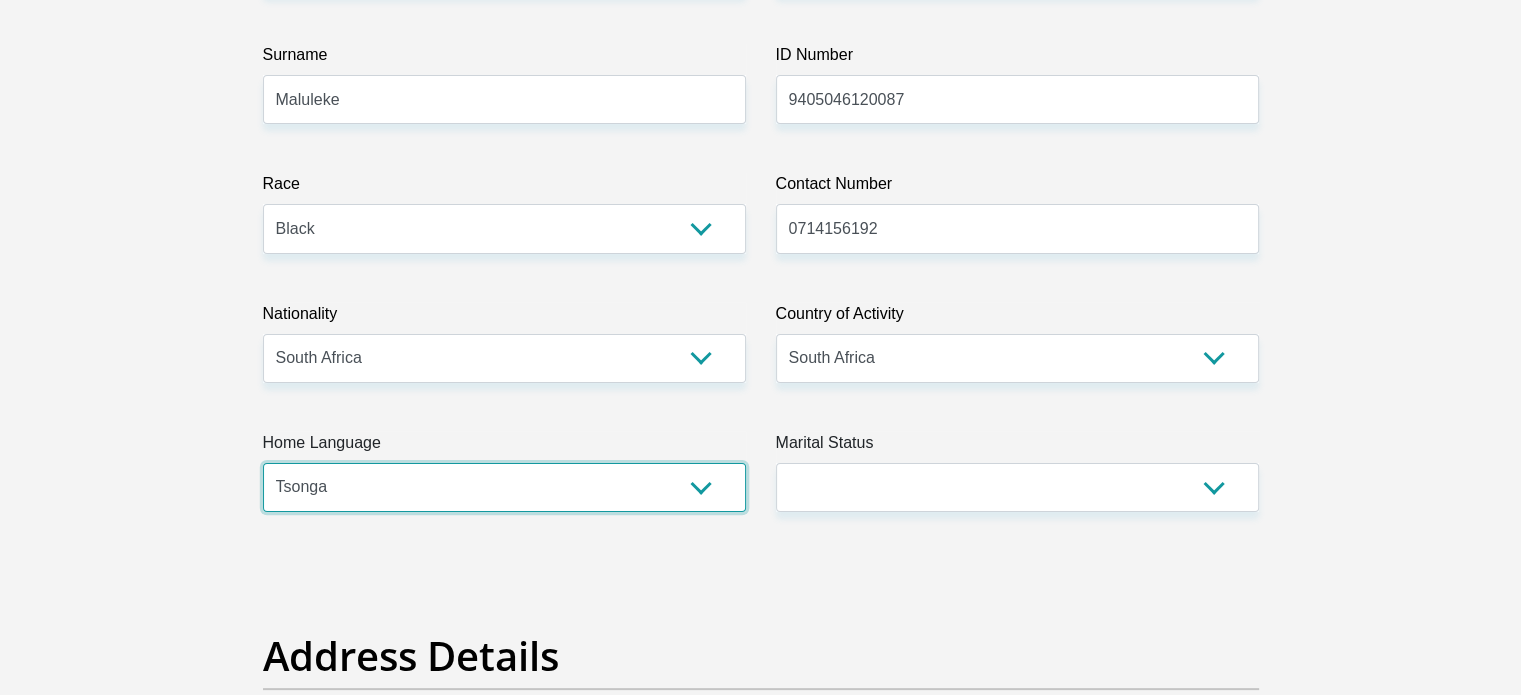 click on "Afrikaans
English
Sepedi
South Ndebele
Southern Sotho
Swati
Tsonga
Tswana
Venda
Xhosa
Zulu
Other" at bounding box center [504, 487] 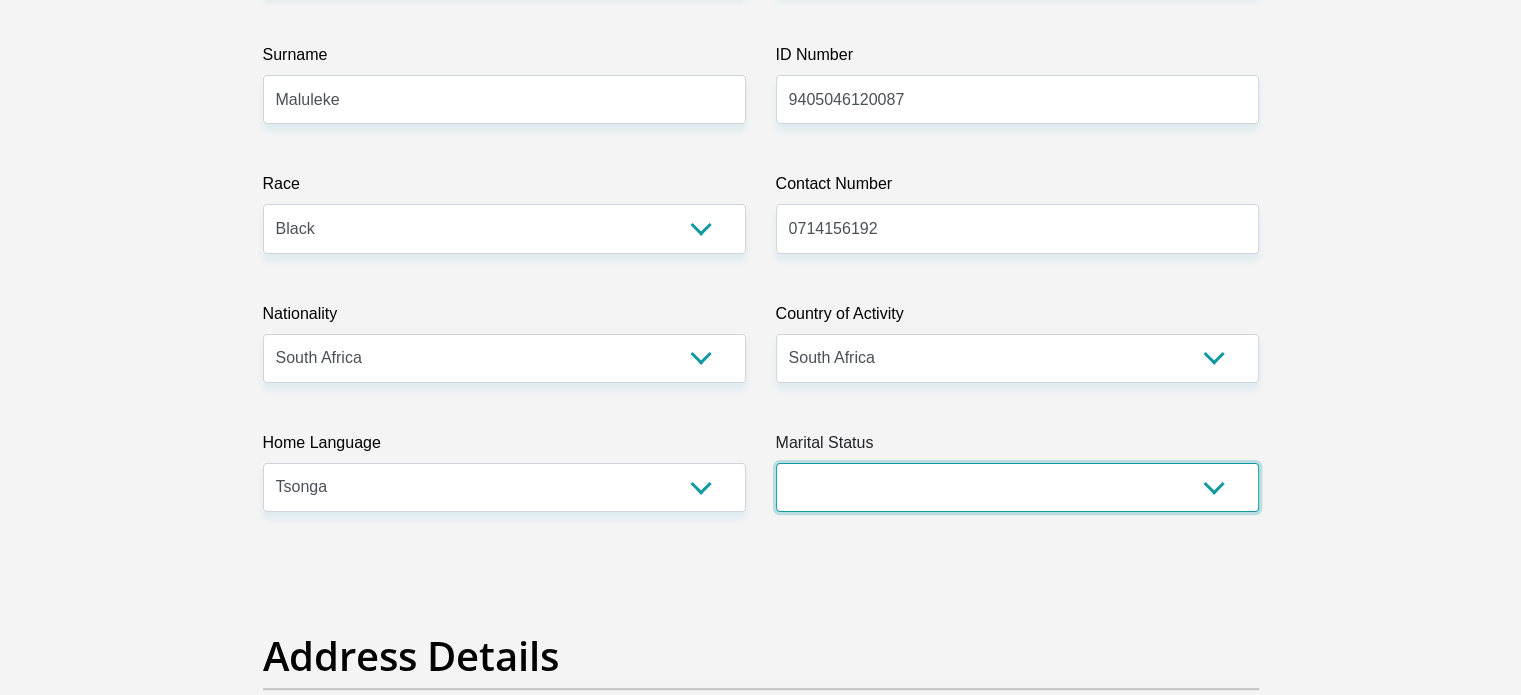 click on "Married ANC
Single
Divorced
Widowed
Married COP or Customary Law" at bounding box center (1017, 487) 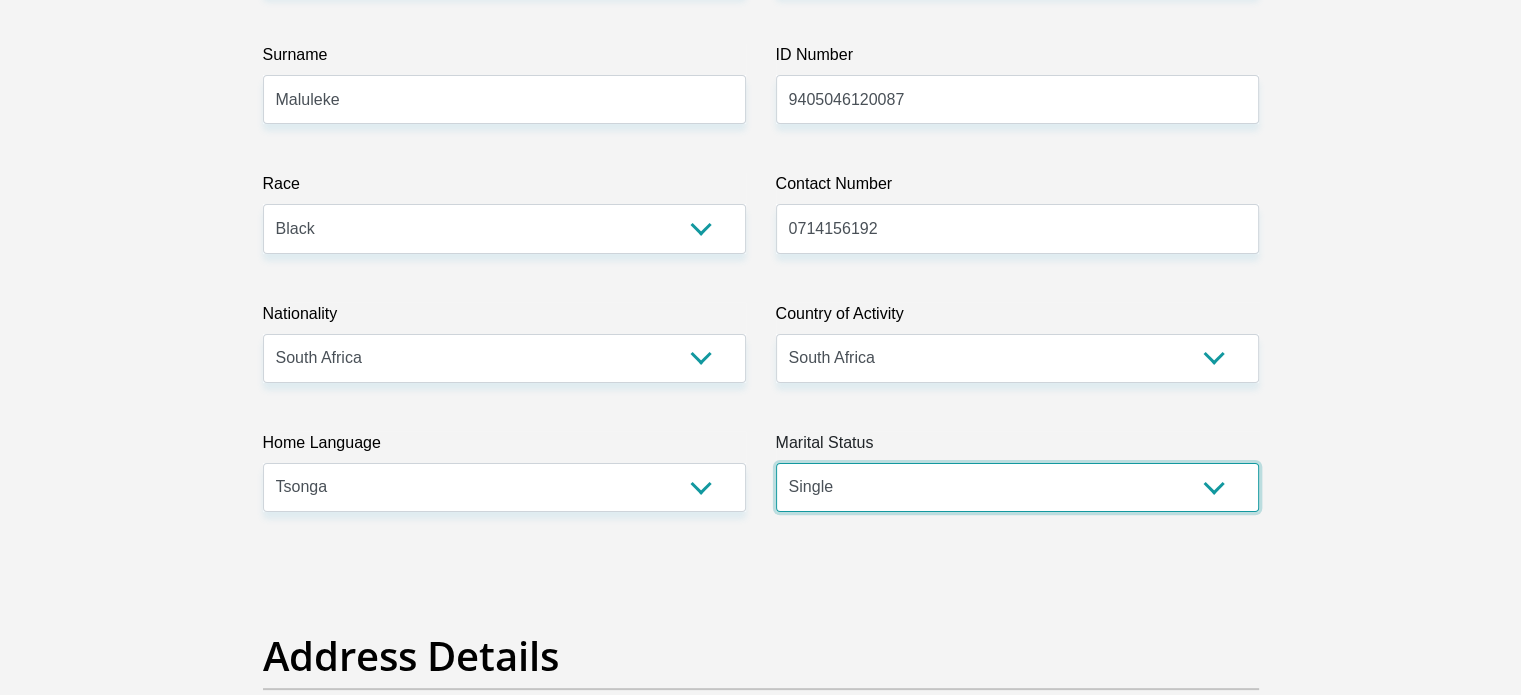 click on "Married ANC
Single
Divorced
Widowed
Married COP or Customary Law" at bounding box center [1017, 487] 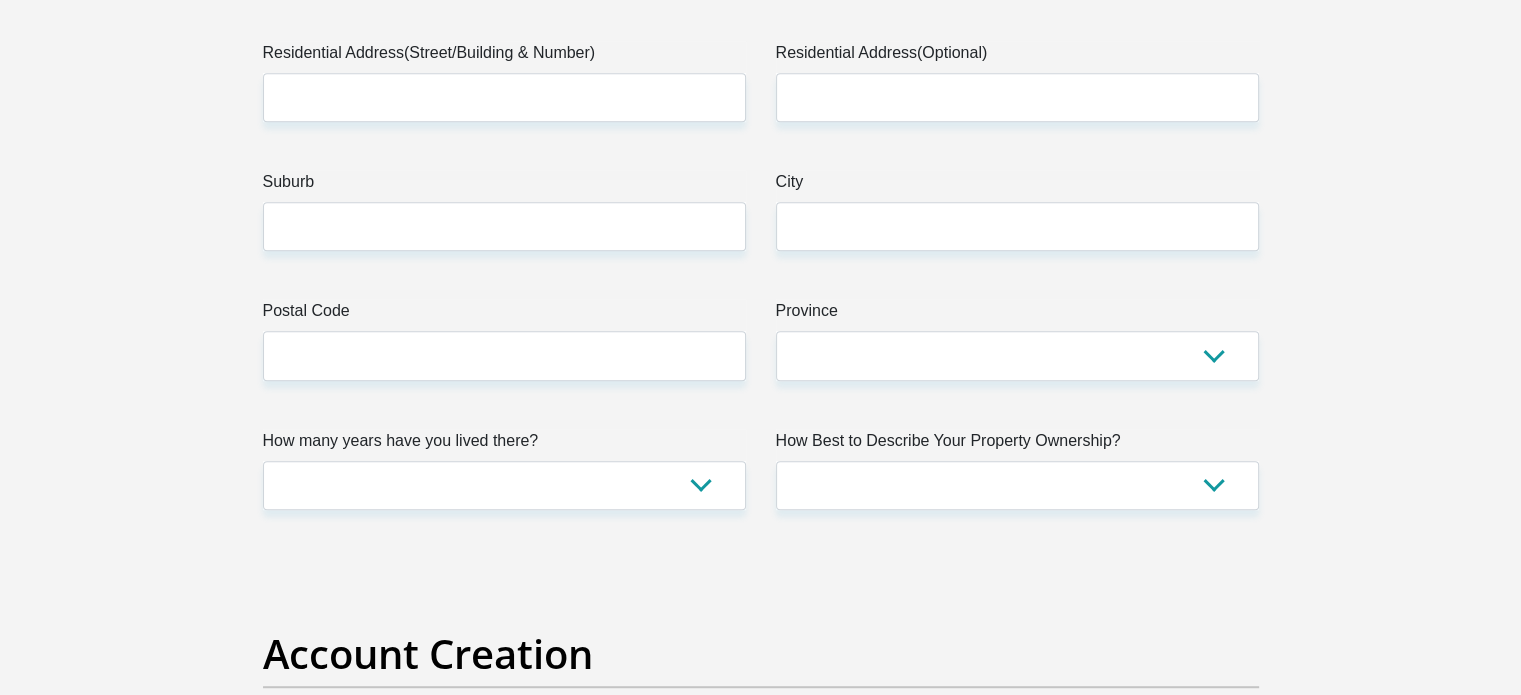scroll, scrollTop: 1100, scrollLeft: 0, axis: vertical 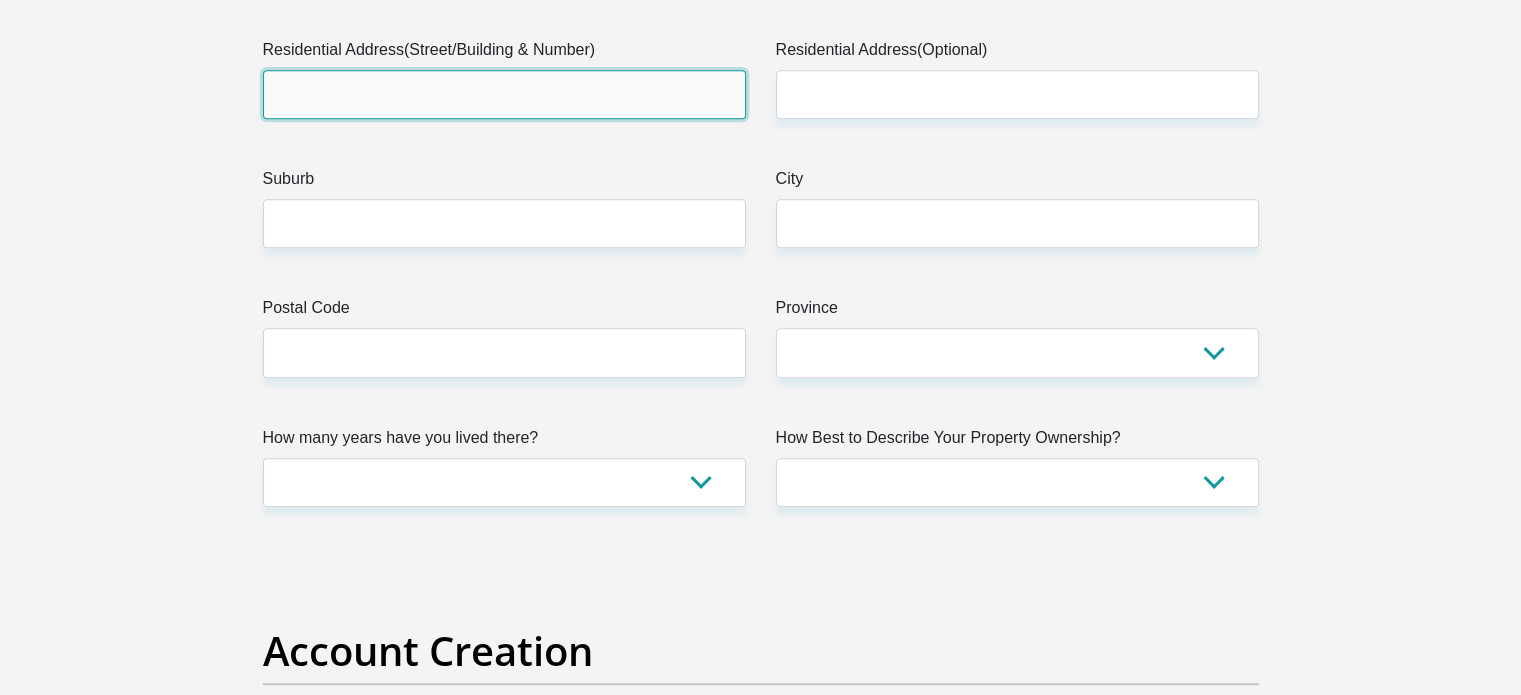 click on "Residential Address(Street/Building & Number)" at bounding box center [504, 94] 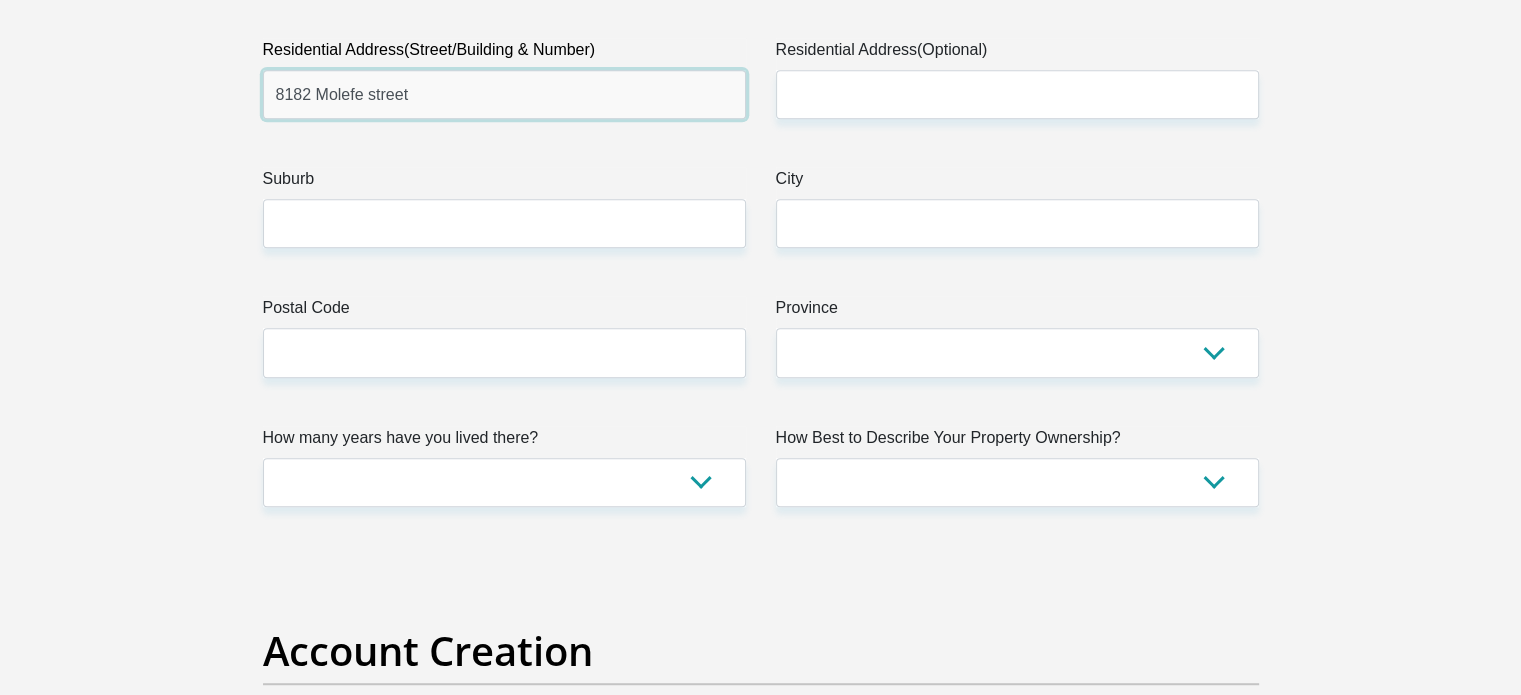 type on "8182 Molefe street" 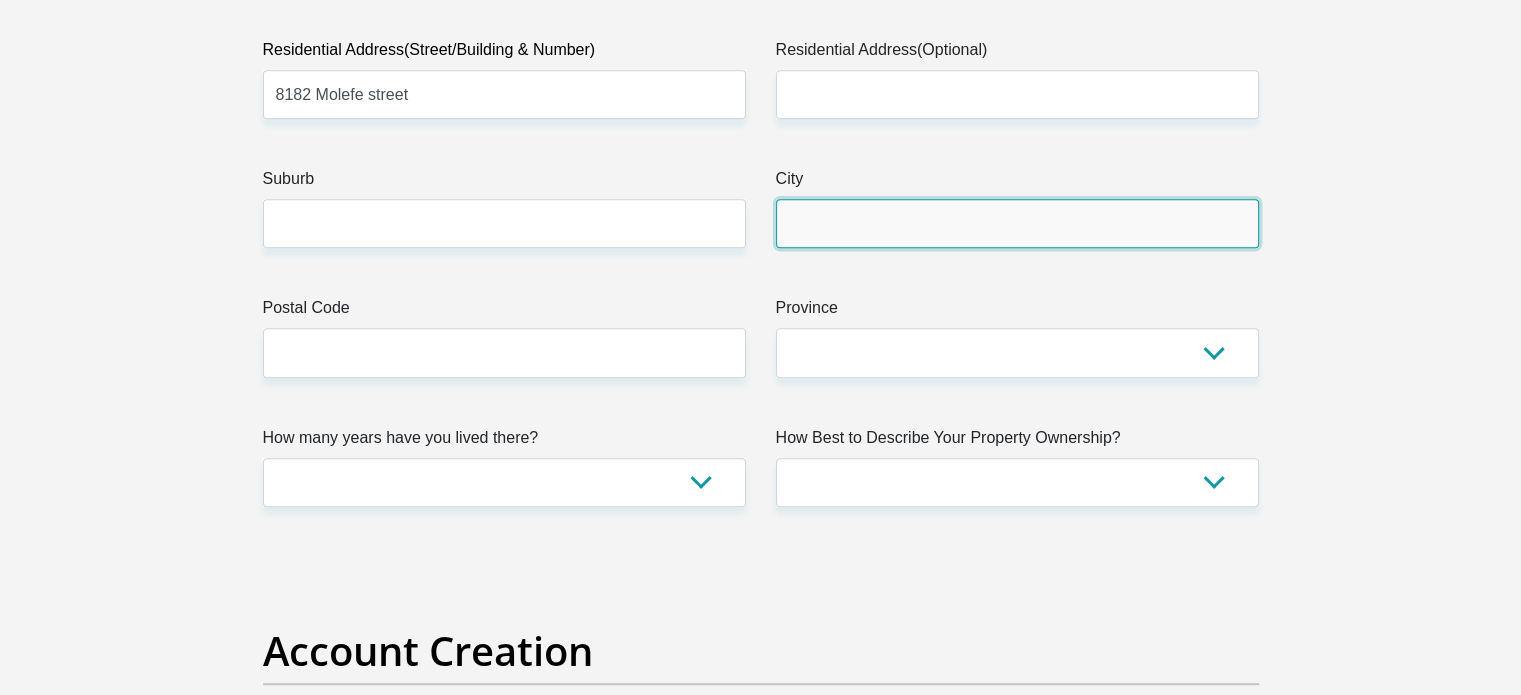 click on "City" at bounding box center (1017, 223) 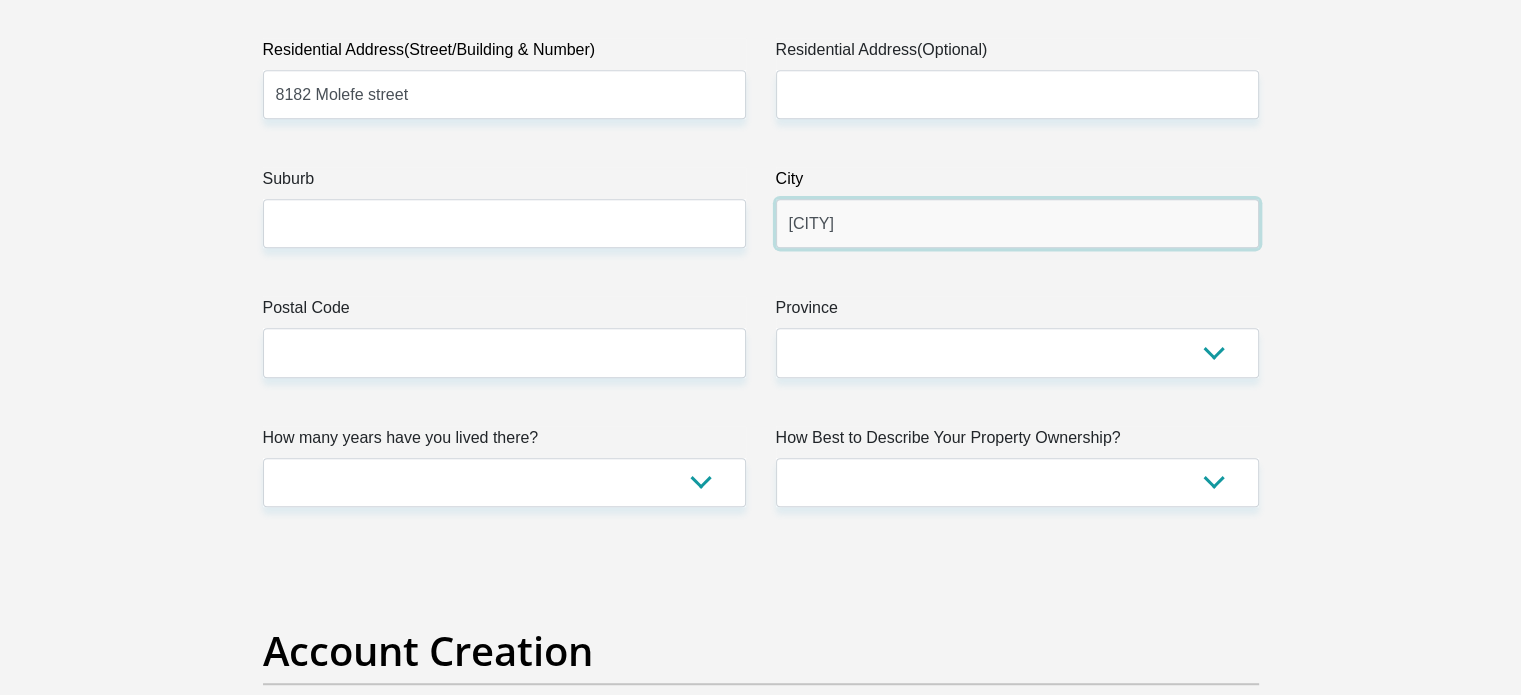 type on "tokoza" 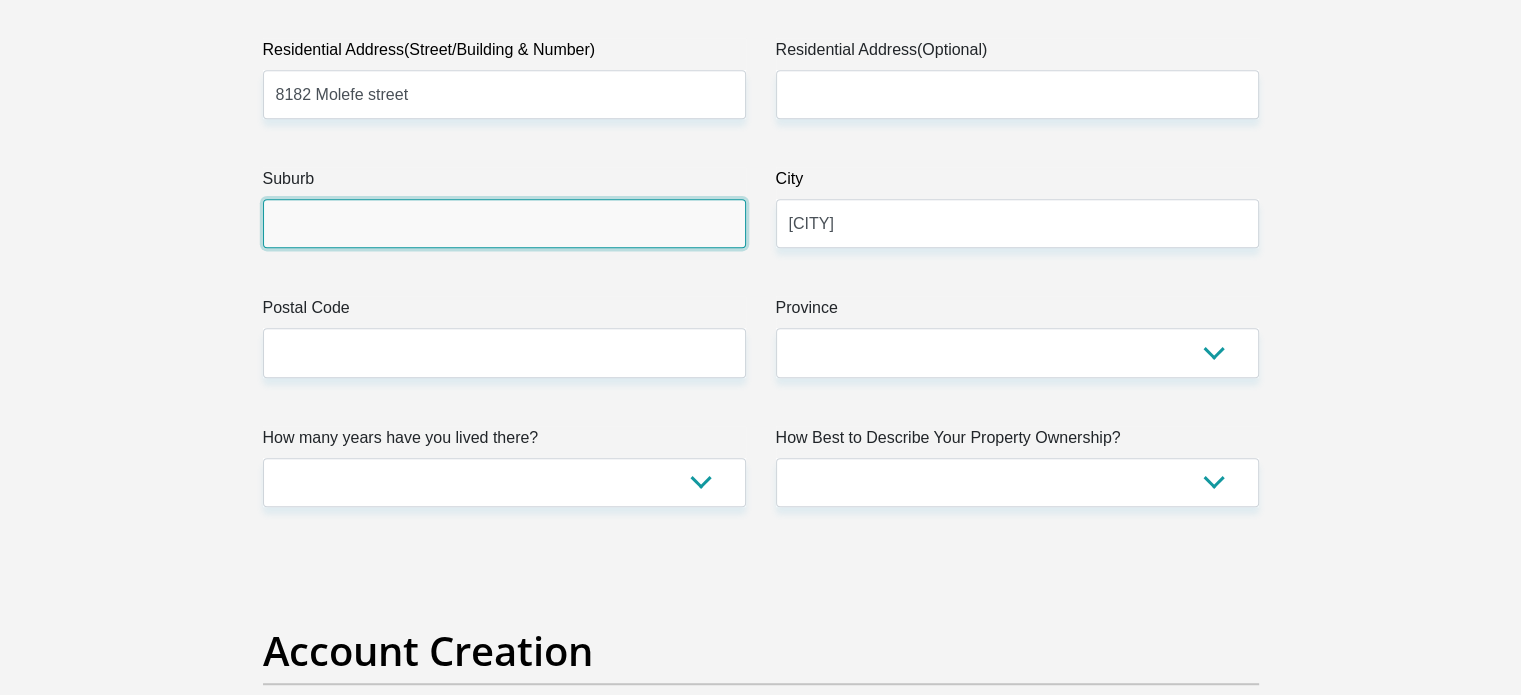 click on "Suburb" at bounding box center [504, 223] 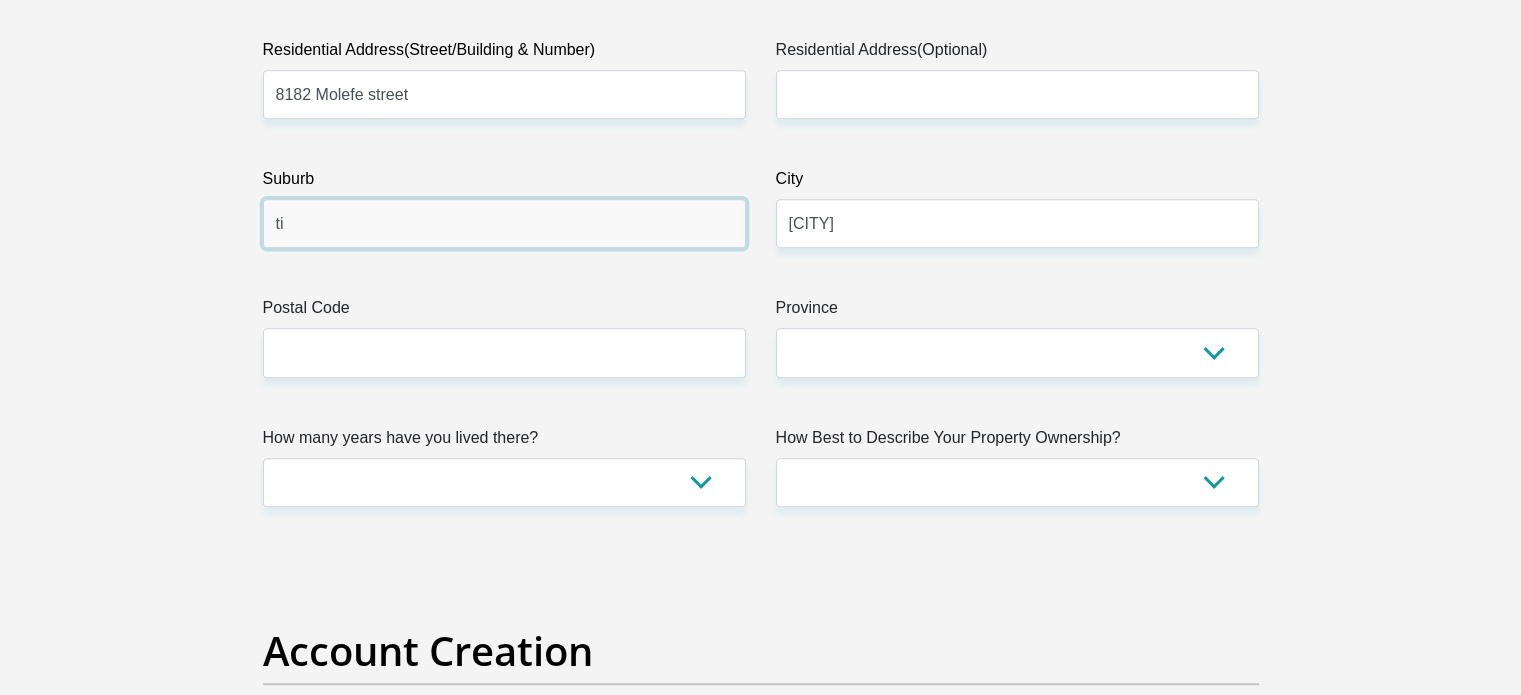 type on "t" 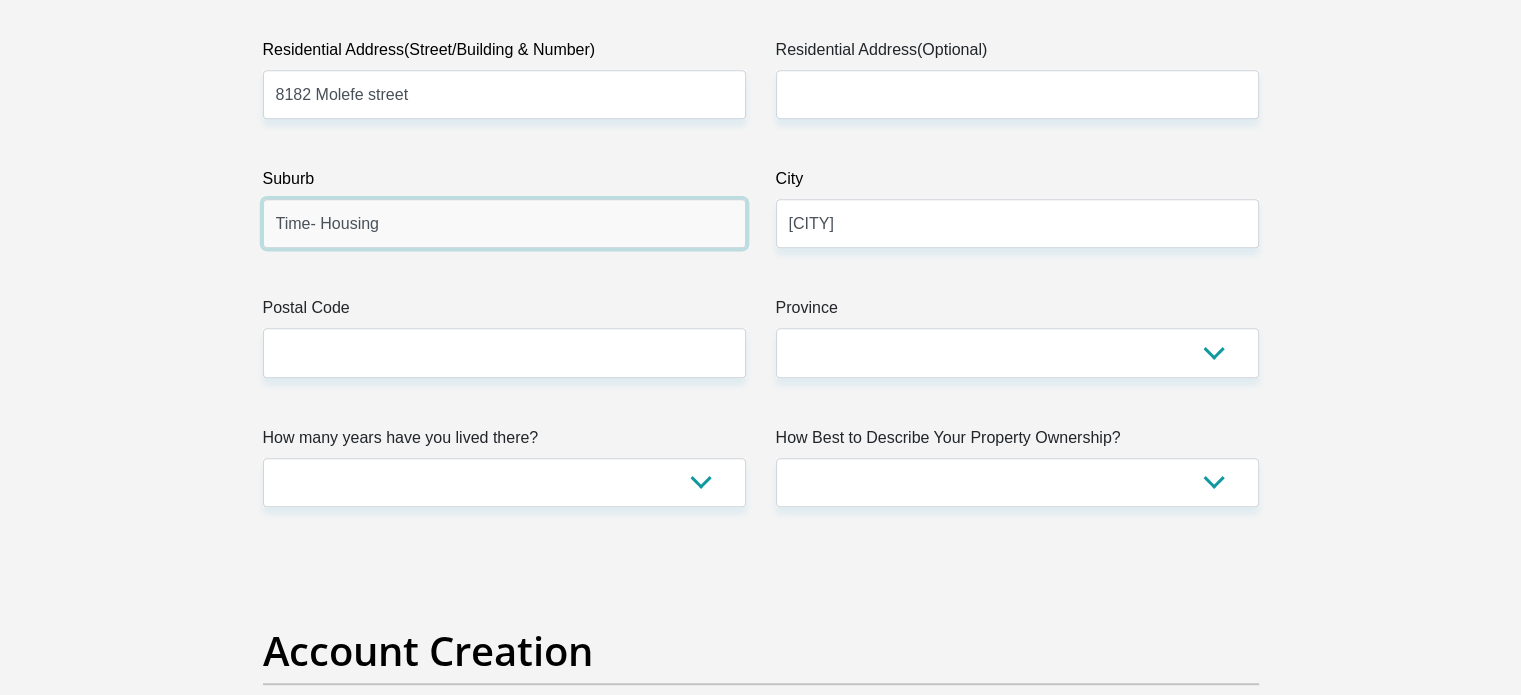 type on "Time- Housing" 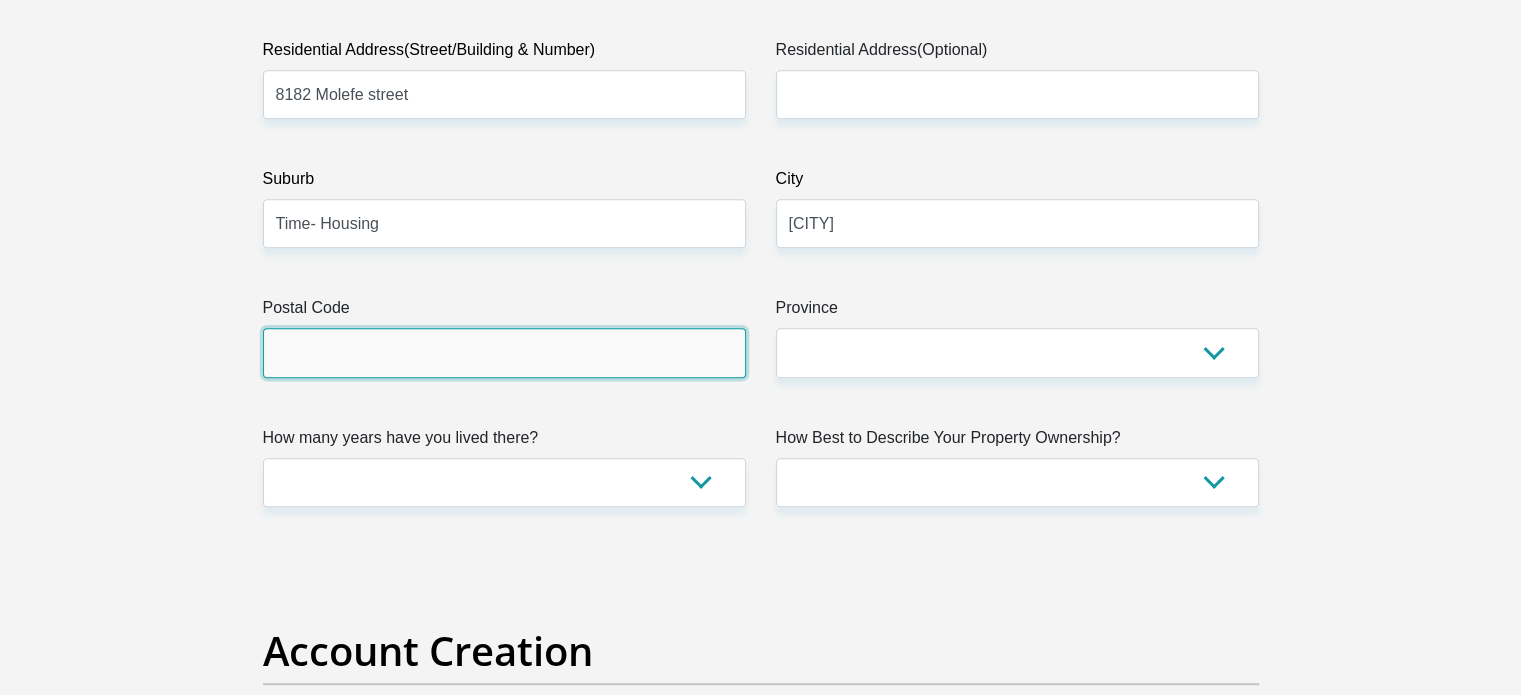 click on "Postal Code" at bounding box center [504, 352] 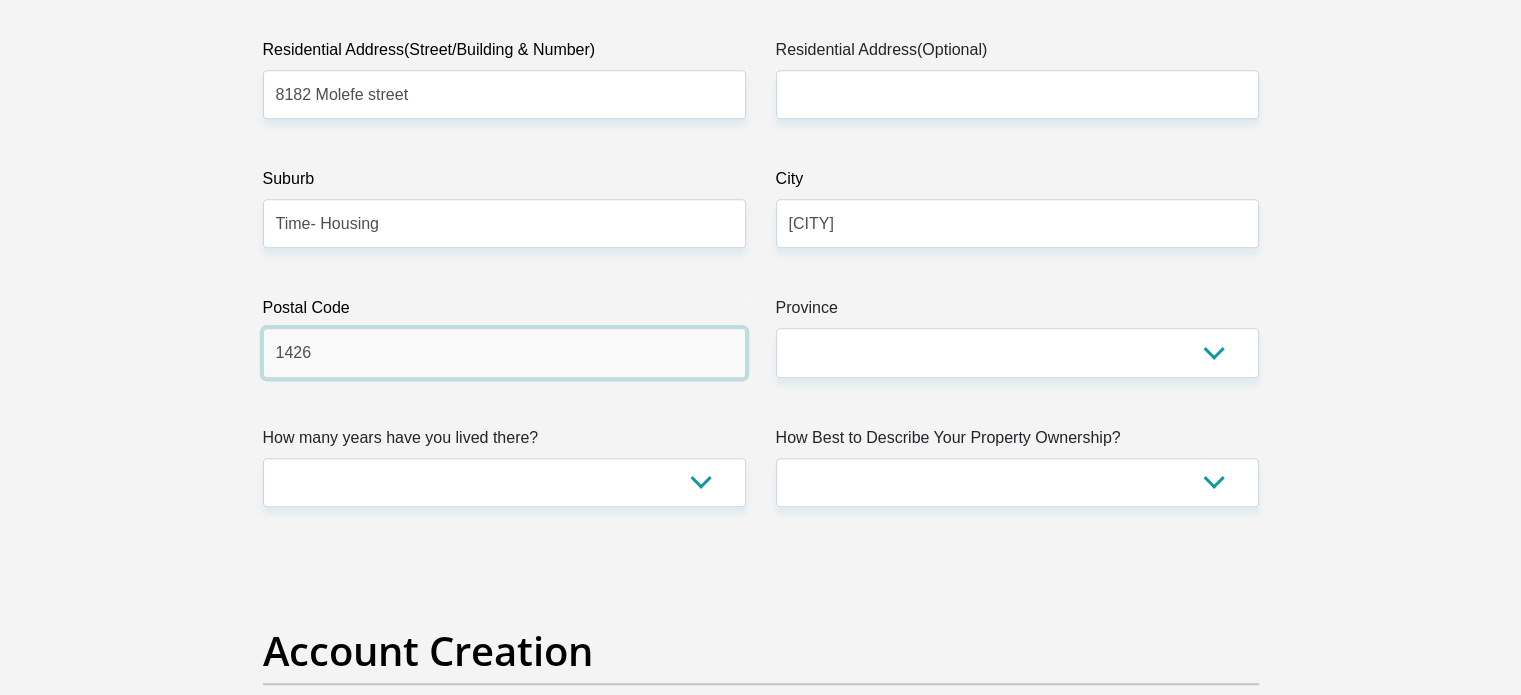 type on "1426" 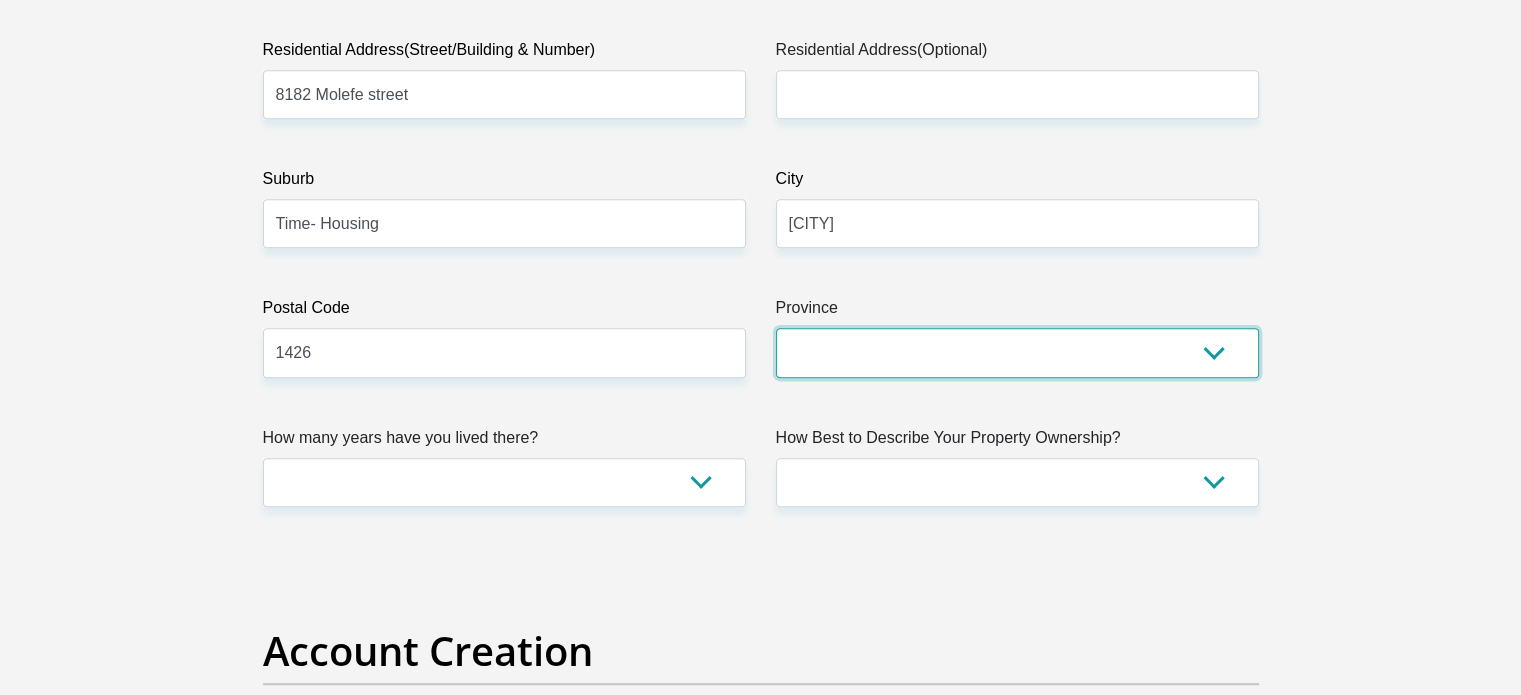 click on "Eastern Cape
Free State
Gauteng
KwaZulu-Natal
Limpopo
Mpumalanga
Northern Cape
North West
Western Cape" at bounding box center (1017, 352) 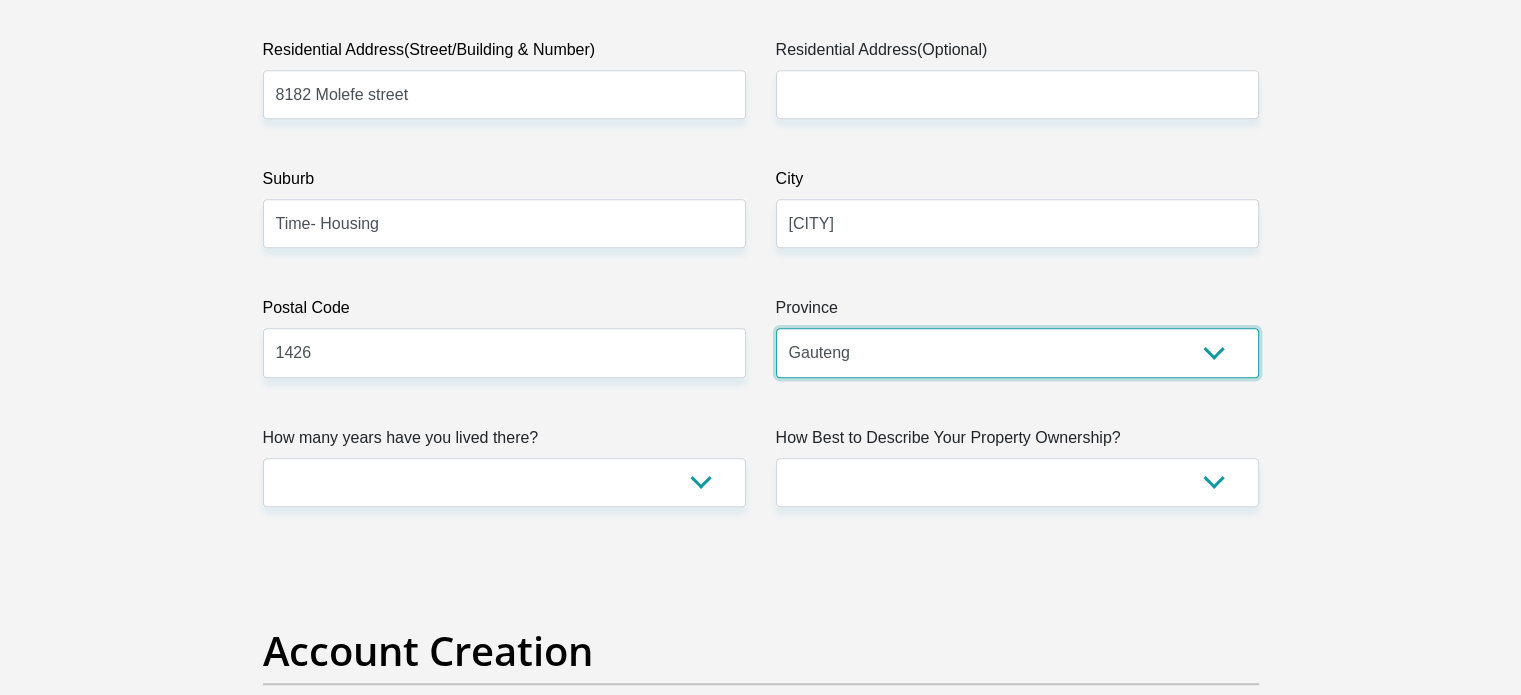 click on "Eastern Cape
Free State
Gauteng
KwaZulu-Natal
Limpopo
Mpumalanga
Northern Cape
North West
Western Cape" at bounding box center (1017, 352) 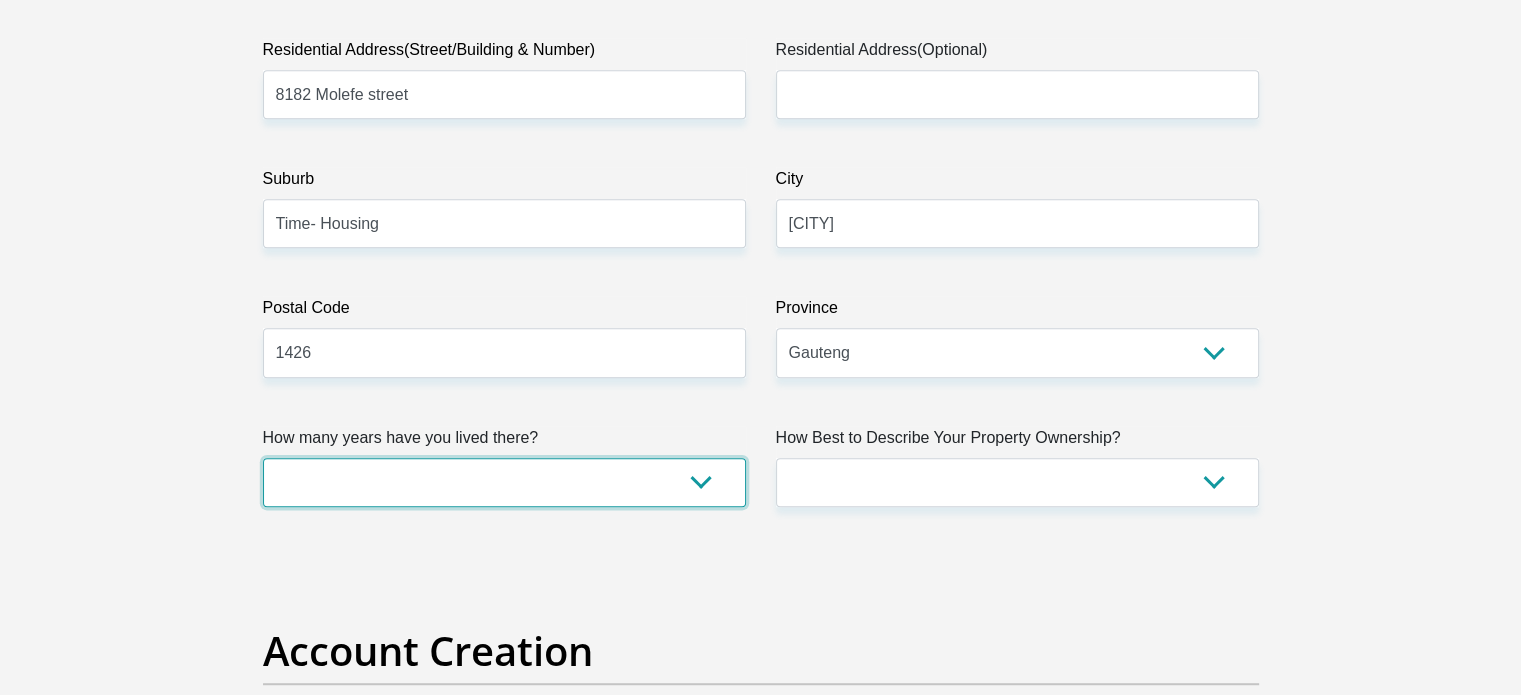 click on "less than 1 year
1-3 years
3-5 years
5+ years" at bounding box center (504, 482) 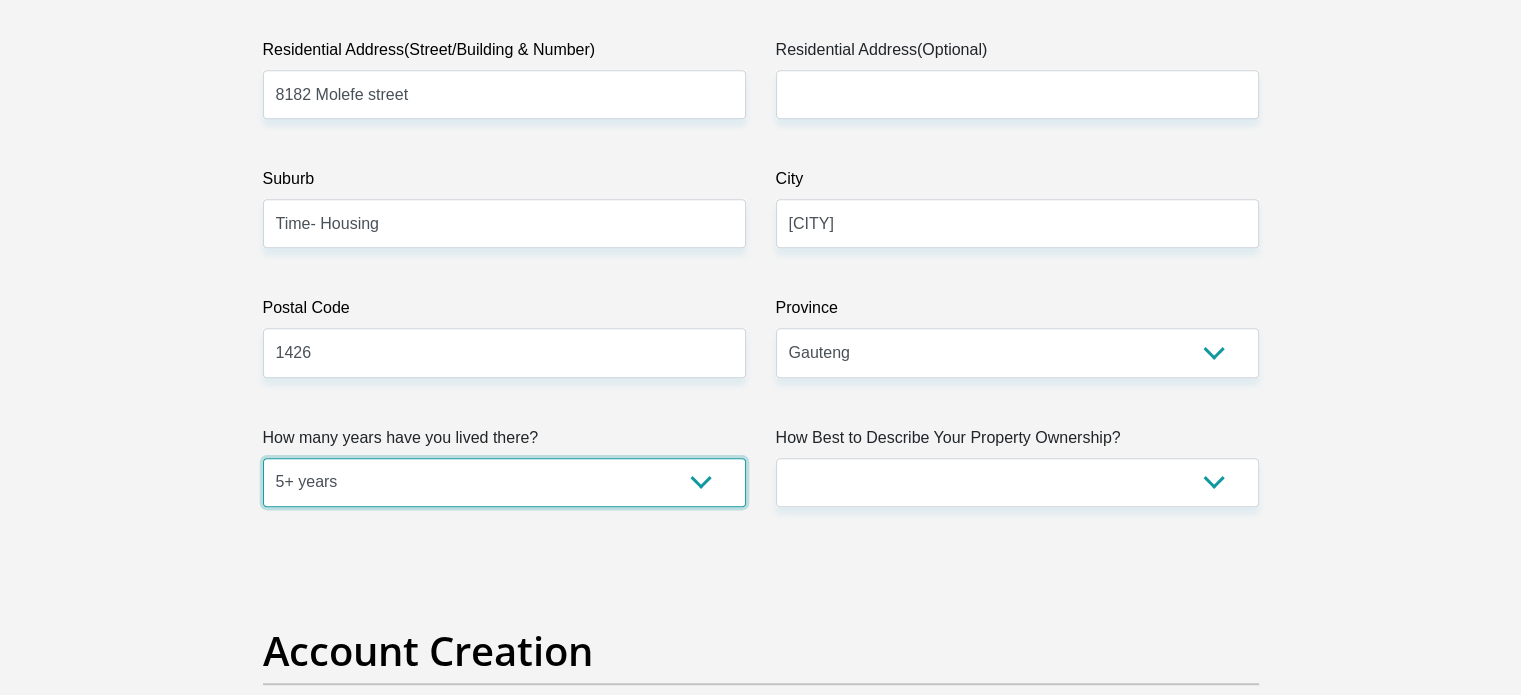 click on "less than 1 year
1-3 years
3-5 years
5+ years" at bounding box center [504, 482] 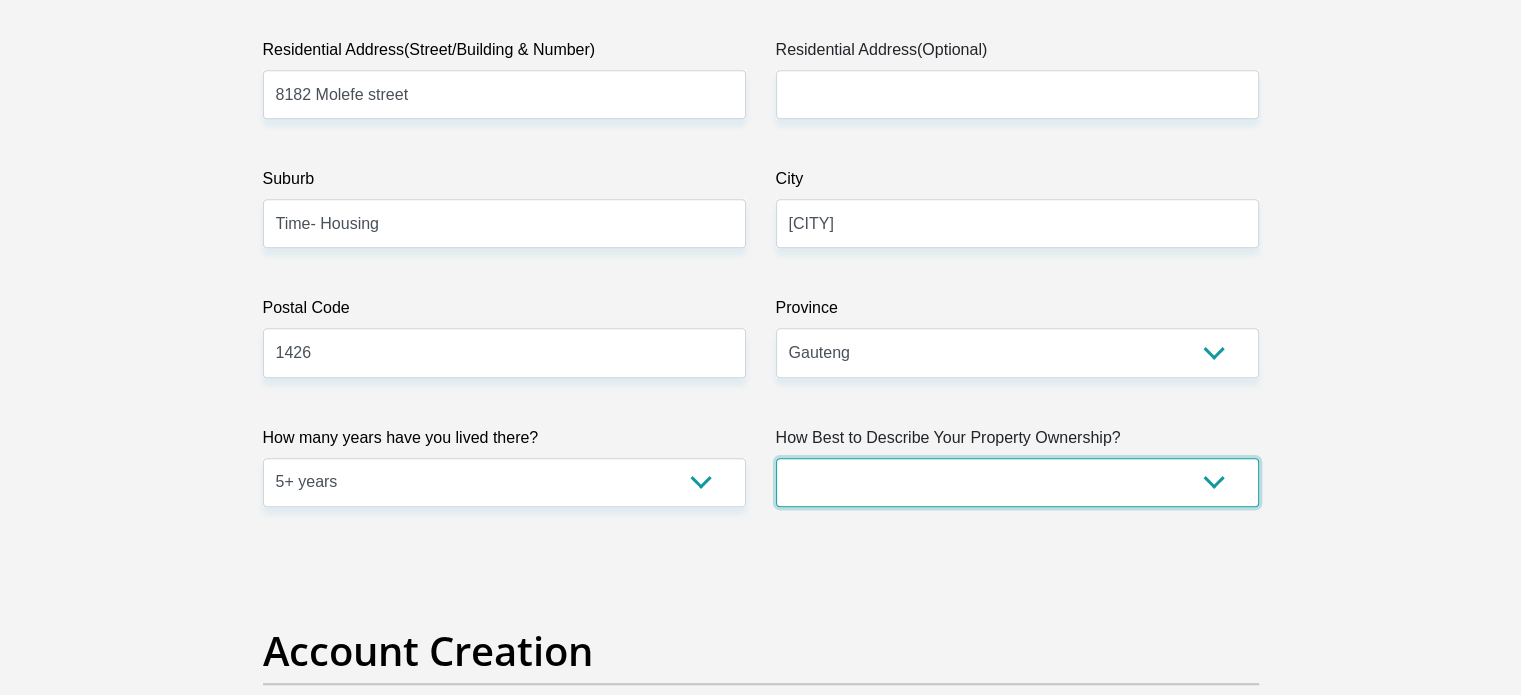 click on "Owned
Rented
Family Owned
Company Dwelling" at bounding box center [1017, 482] 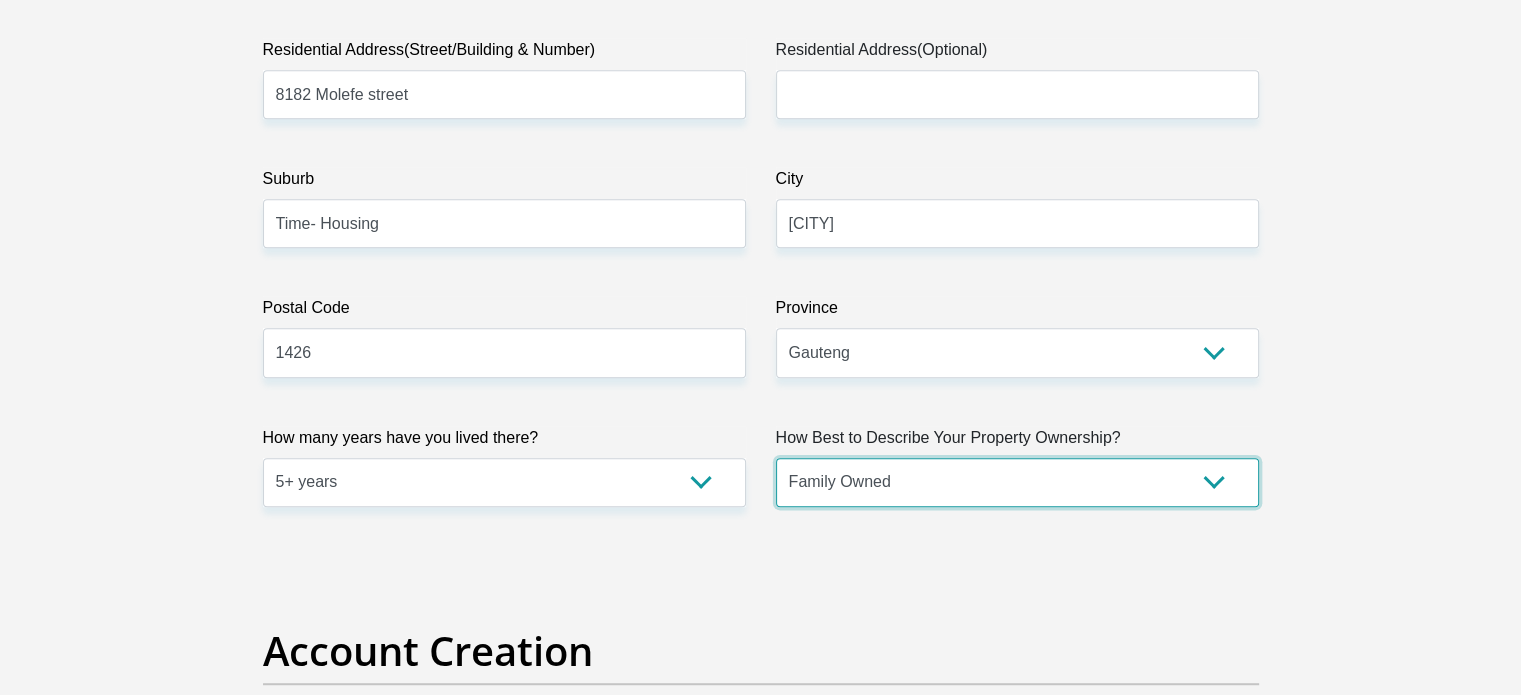 click on "Owned
Rented
Family Owned
Company Dwelling" at bounding box center [1017, 482] 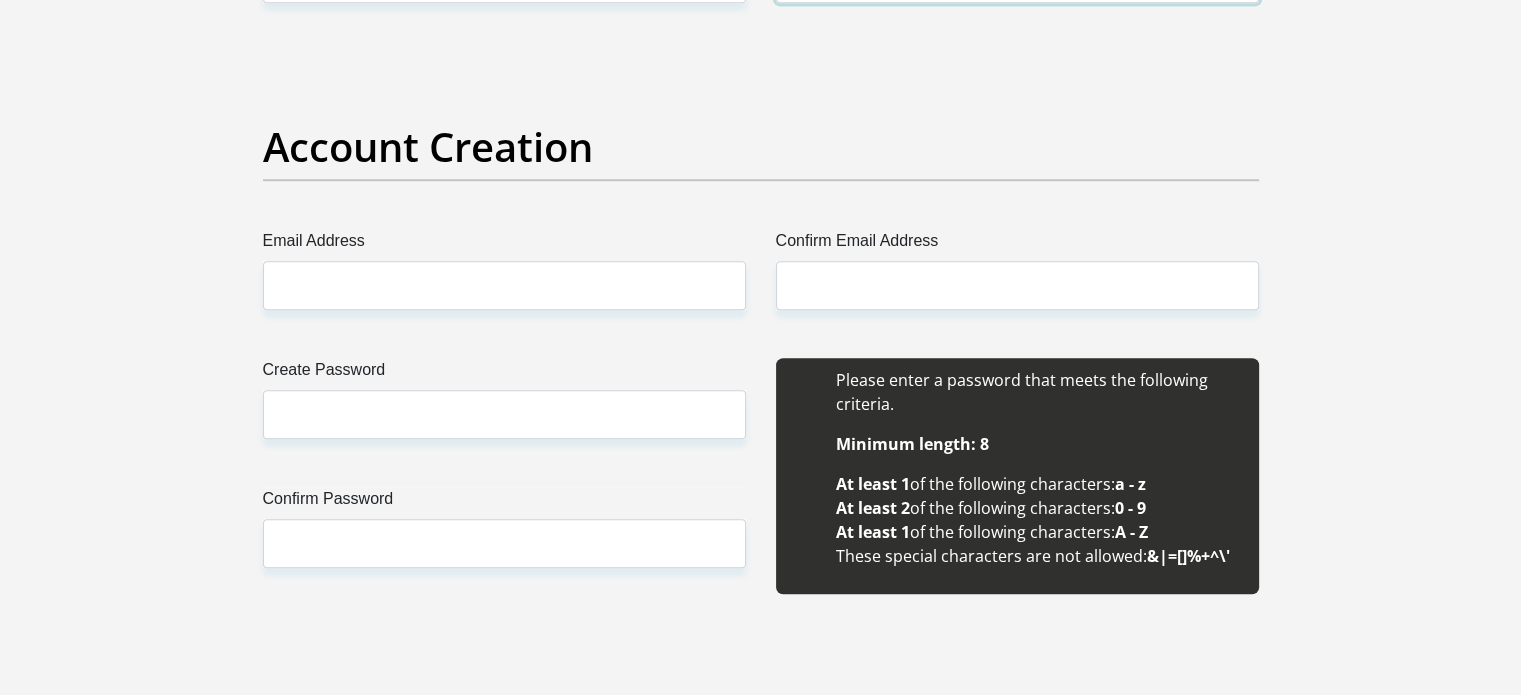 scroll, scrollTop: 1600, scrollLeft: 0, axis: vertical 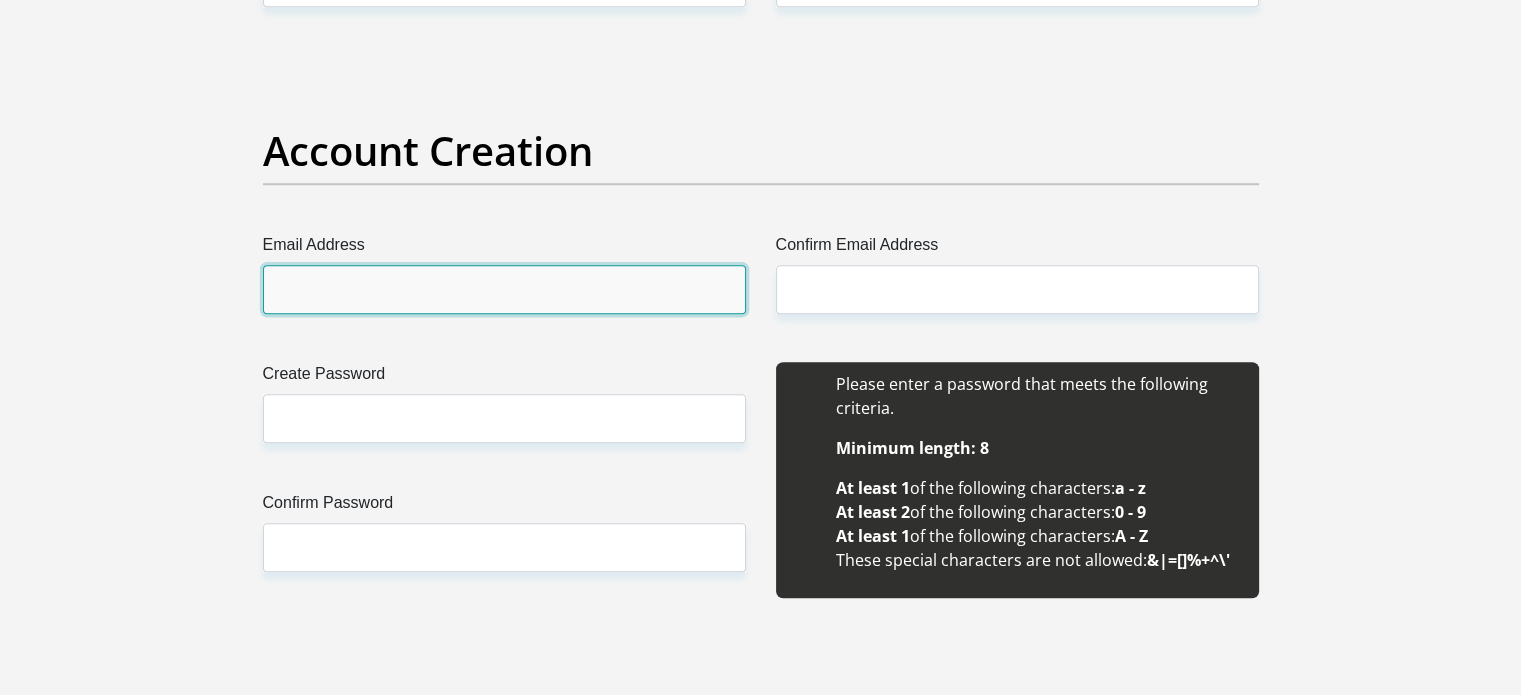 click on "Email Address" at bounding box center [504, 289] 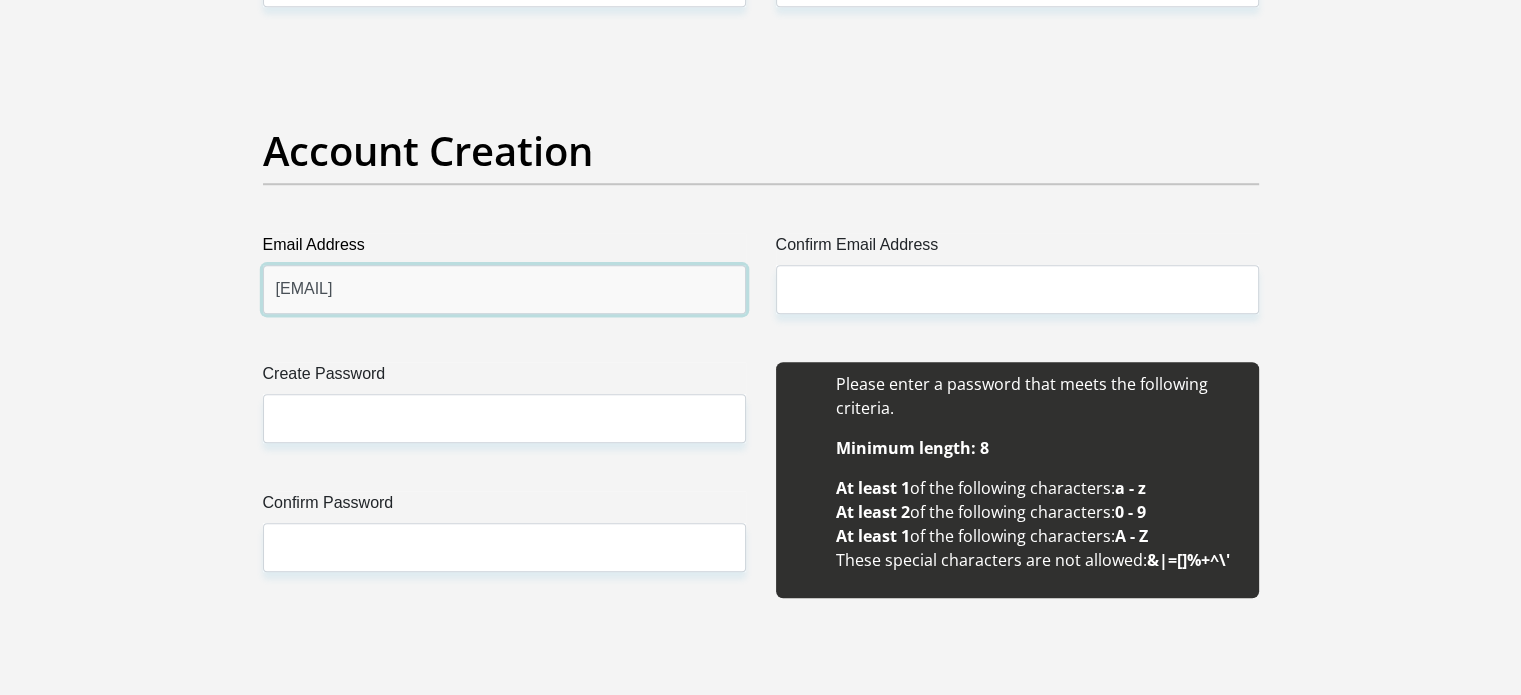 type on "[USERNAME]@example.com" 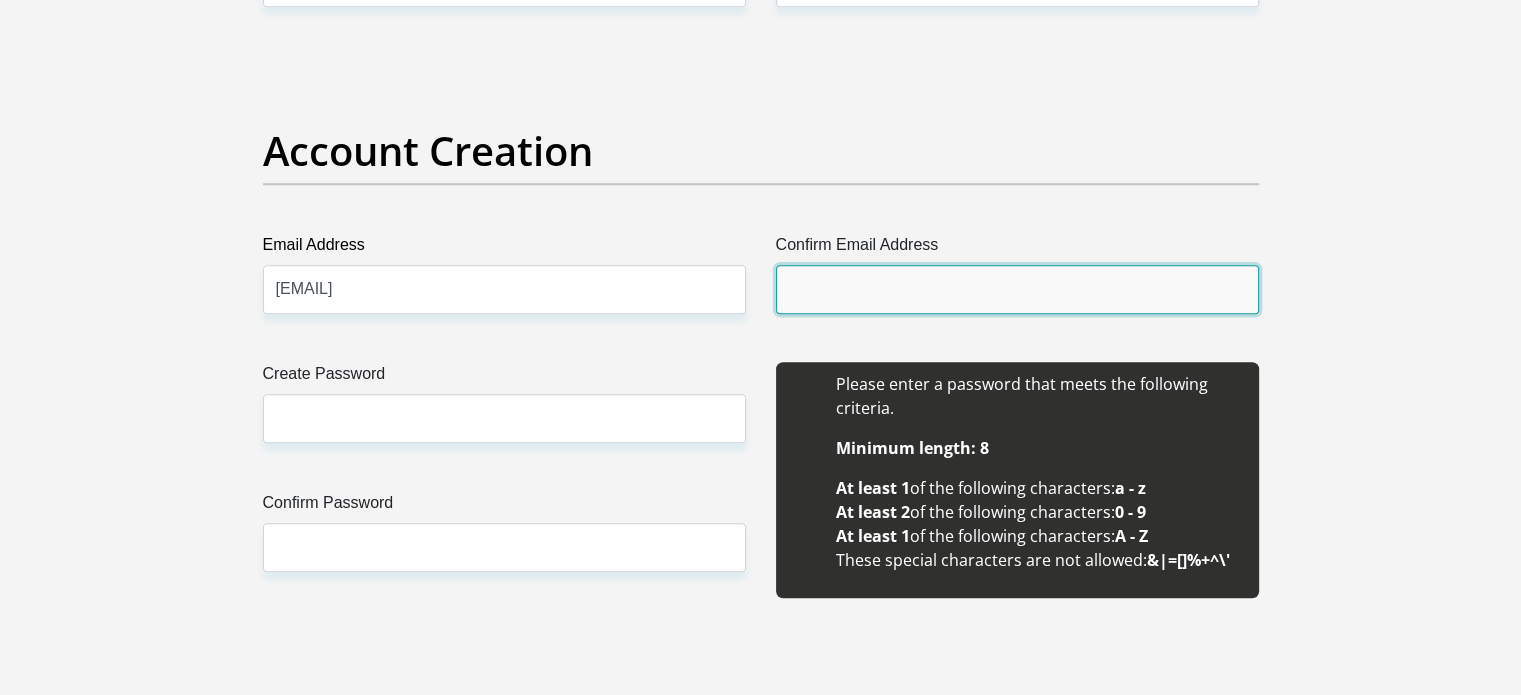 click on "Confirm Email Address" at bounding box center (1017, 289) 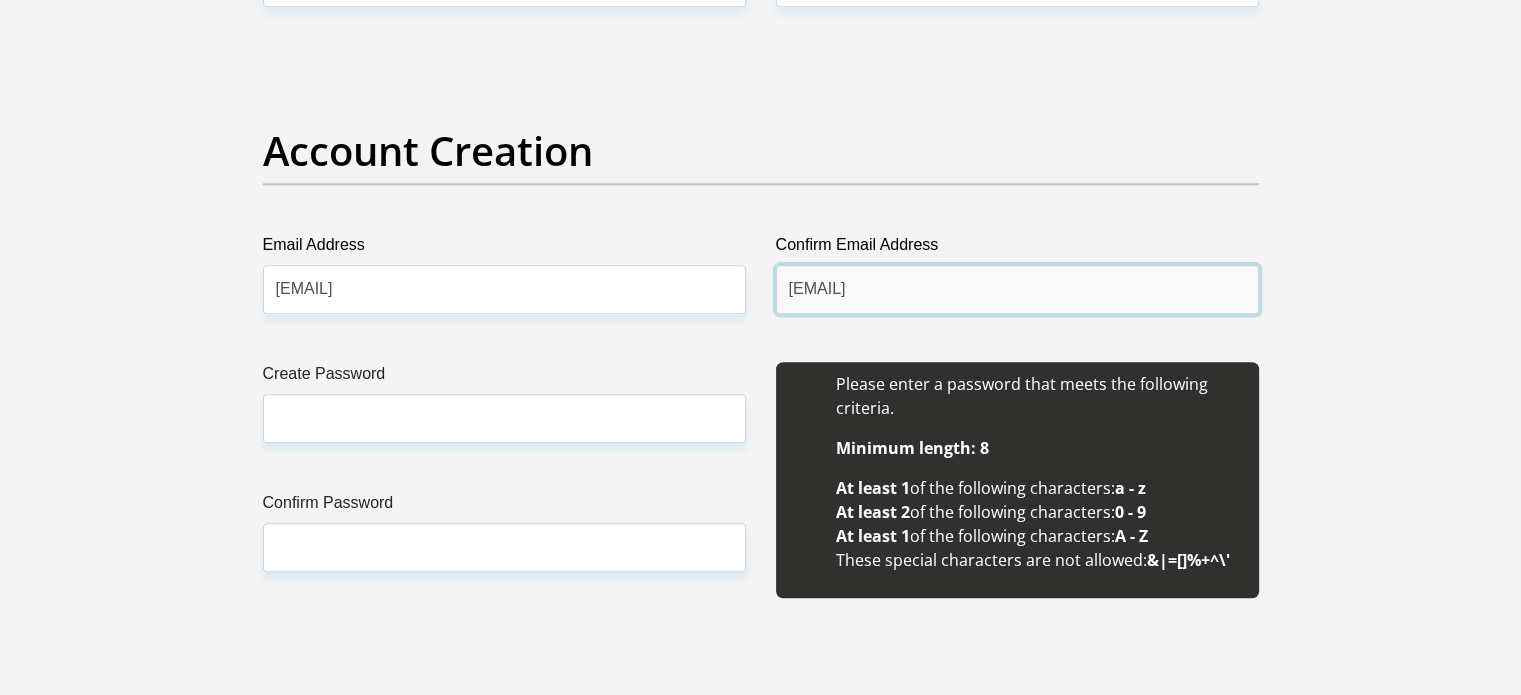type on "[USERNAME]@example.com" 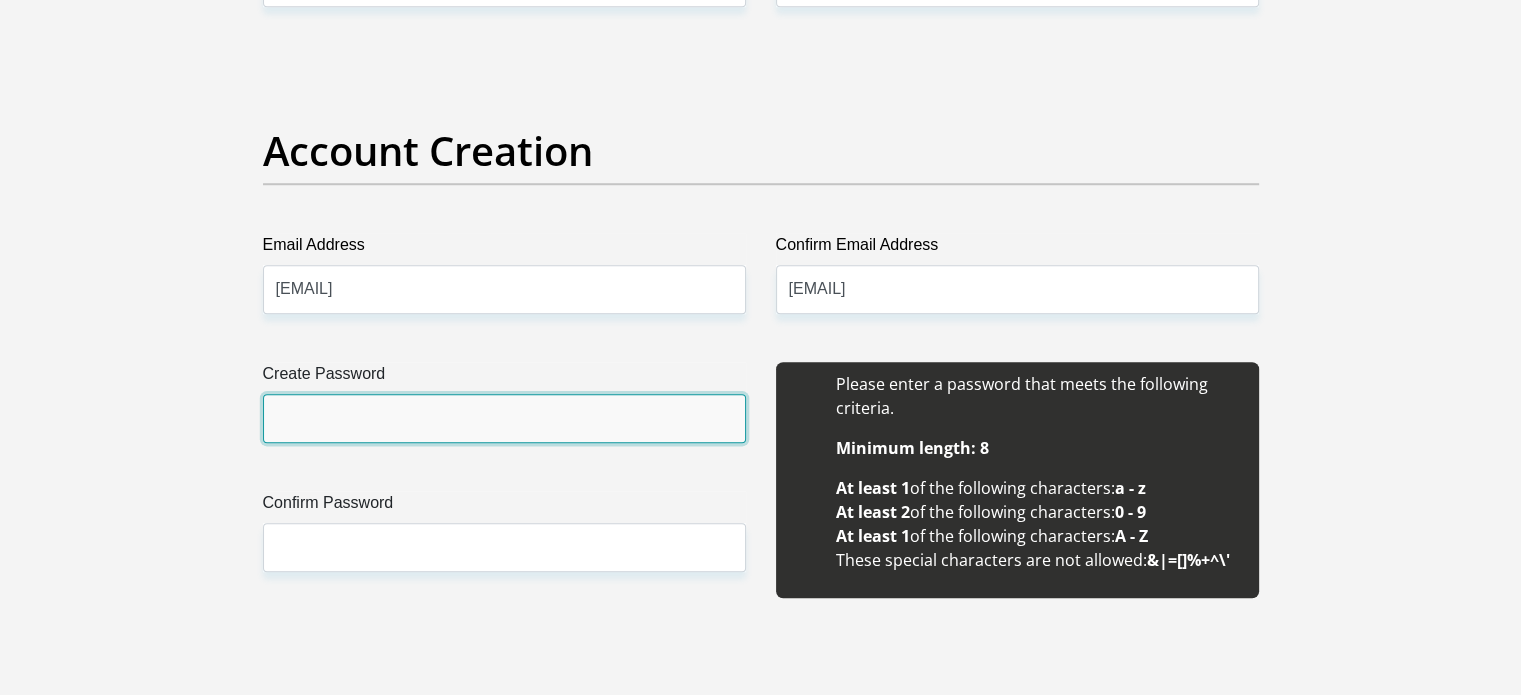 click on "Create Password" at bounding box center (504, 418) 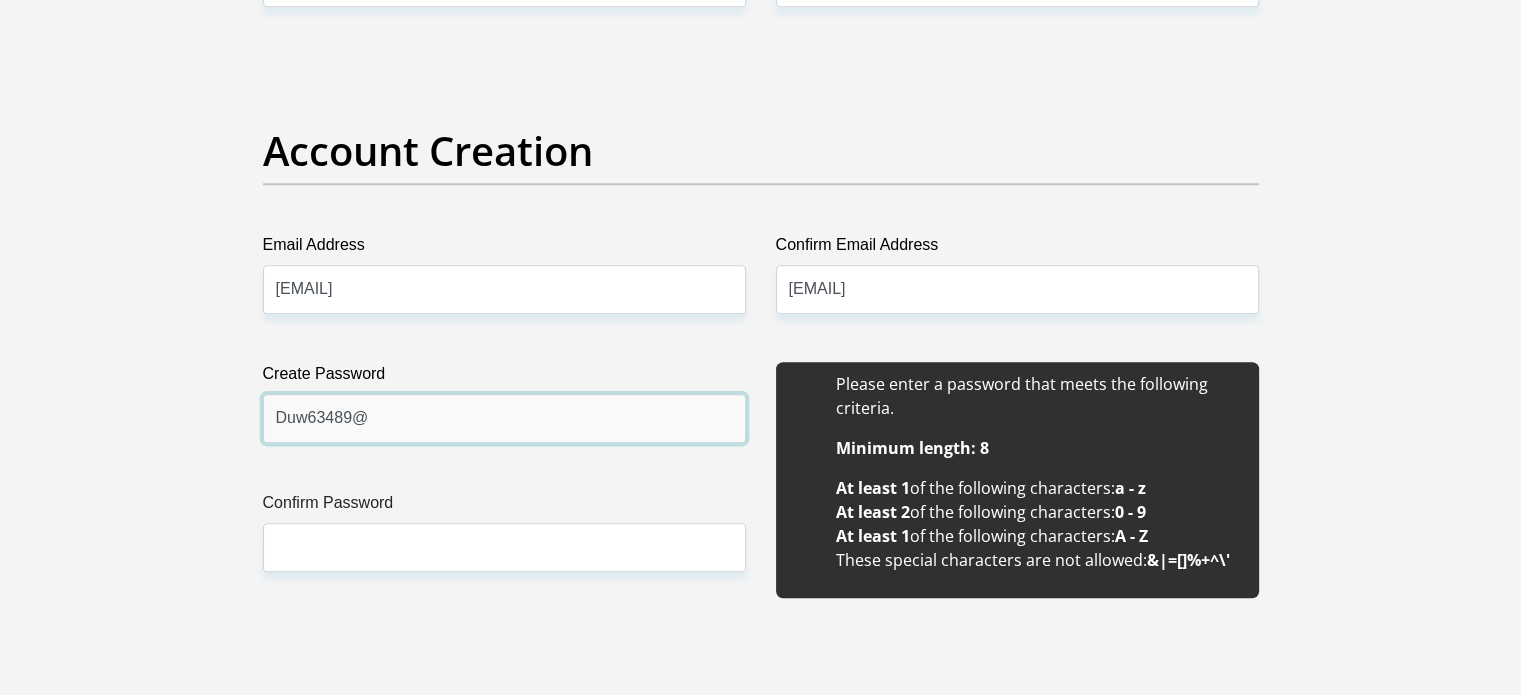 type on "Duw63489@" 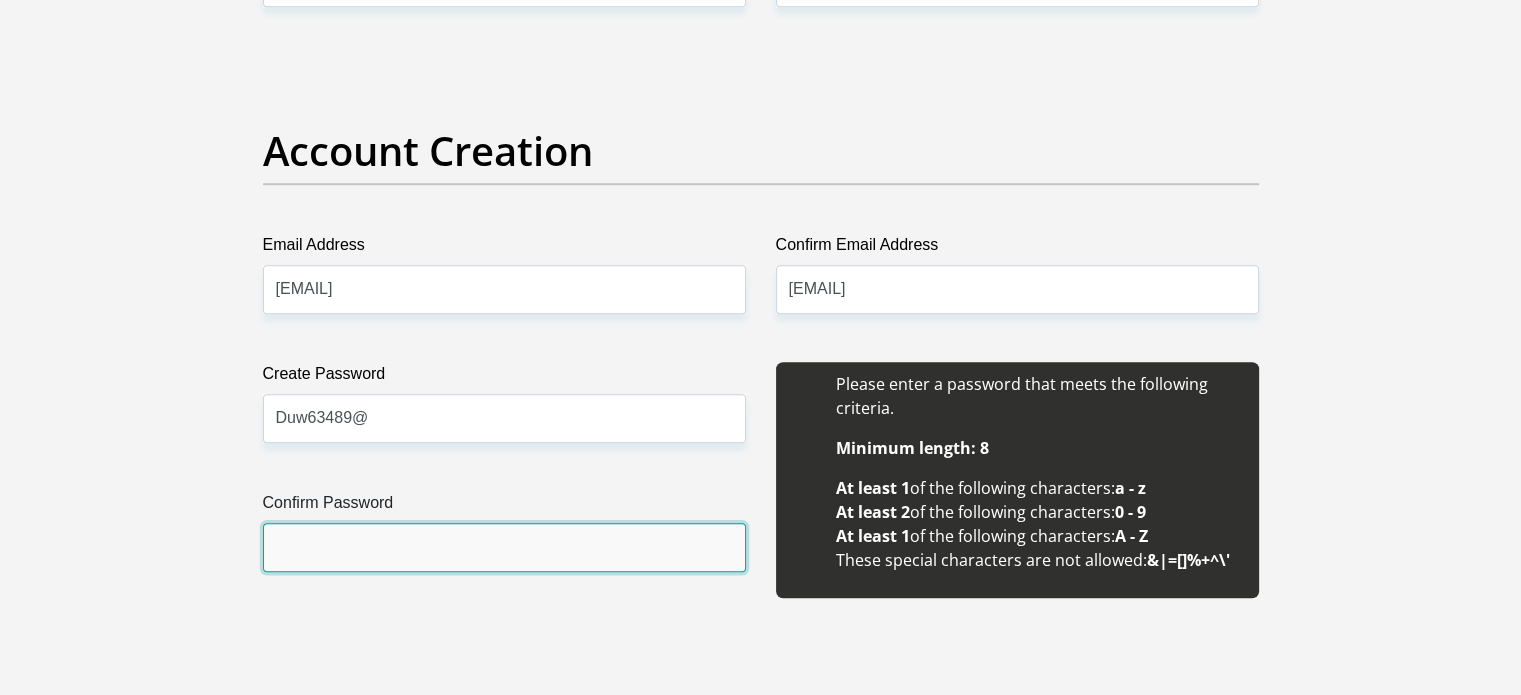 click on "Confirm Password" at bounding box center [504, 547] 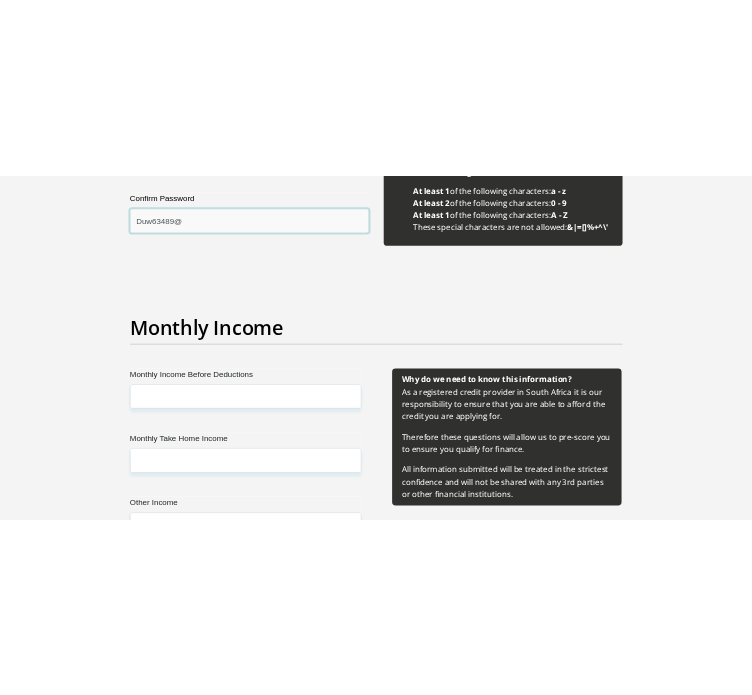 scroll, scrollTop: 2100, scrollLeft: 0, axis: vertical 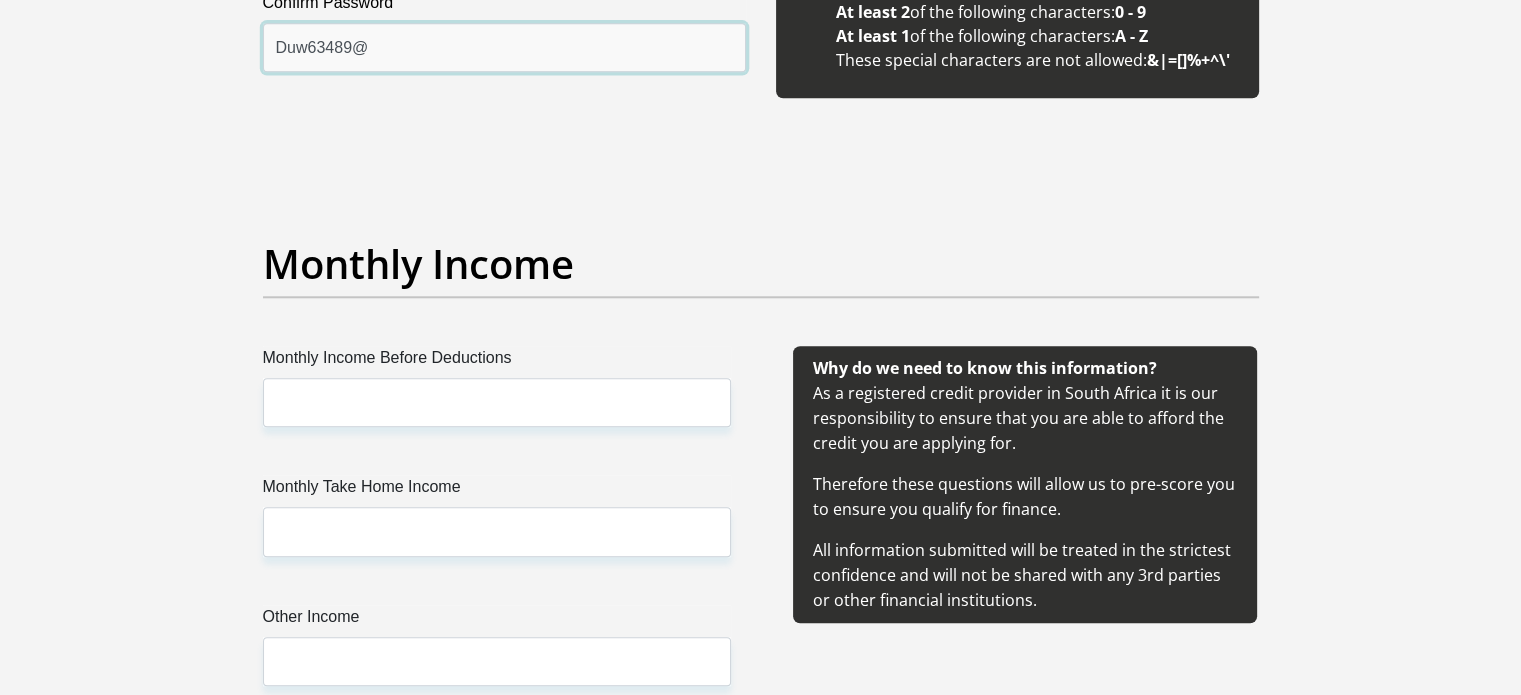 type on "Duw63489@" 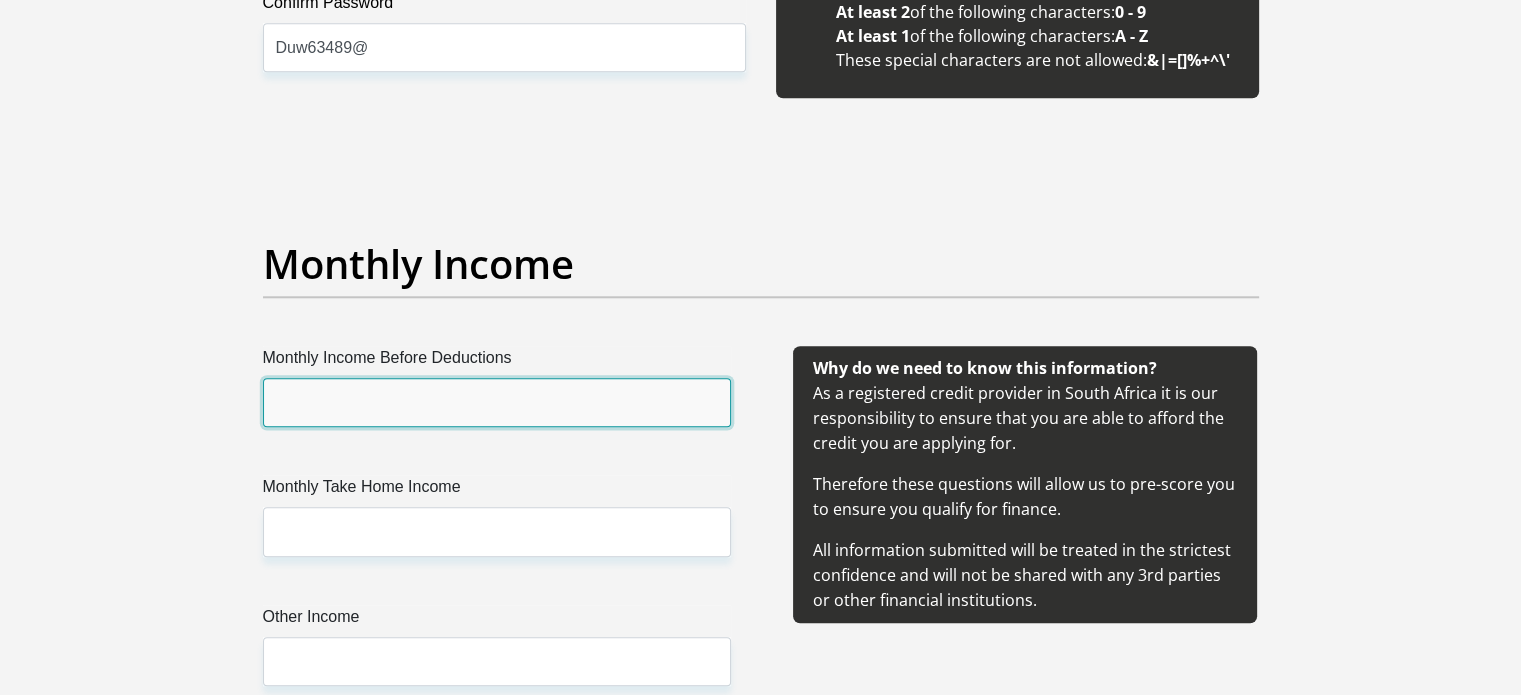 click on "Monthly Income Before Deductions" at bounding box center (497, 402) 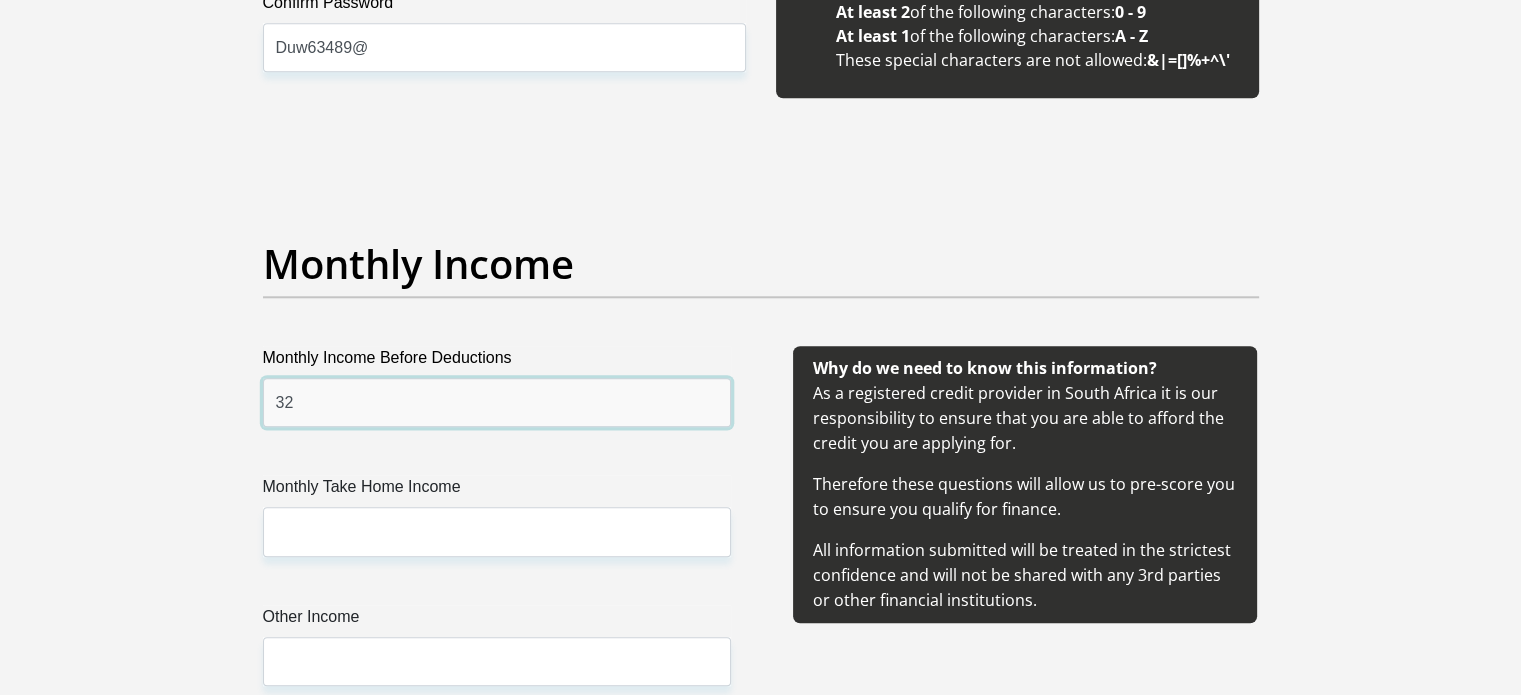 click on "32" at bounding box center [497, 402] 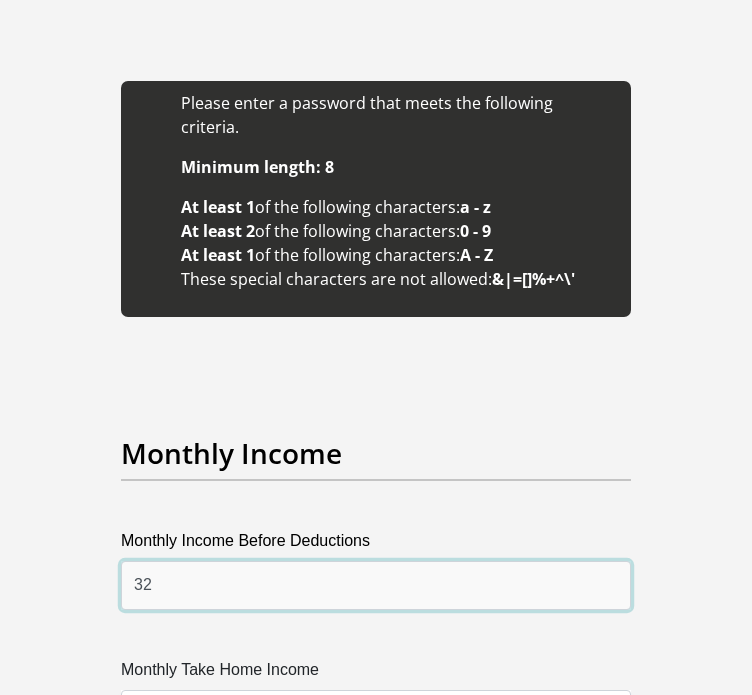 scroll, scrollTop: 3600, scrollLeft: 0, axis: vertical 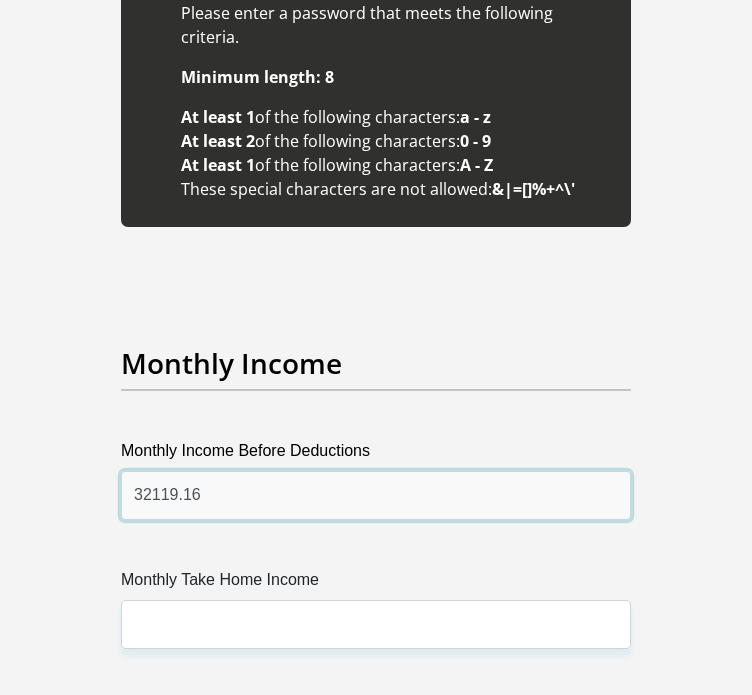 type on "32119.16" 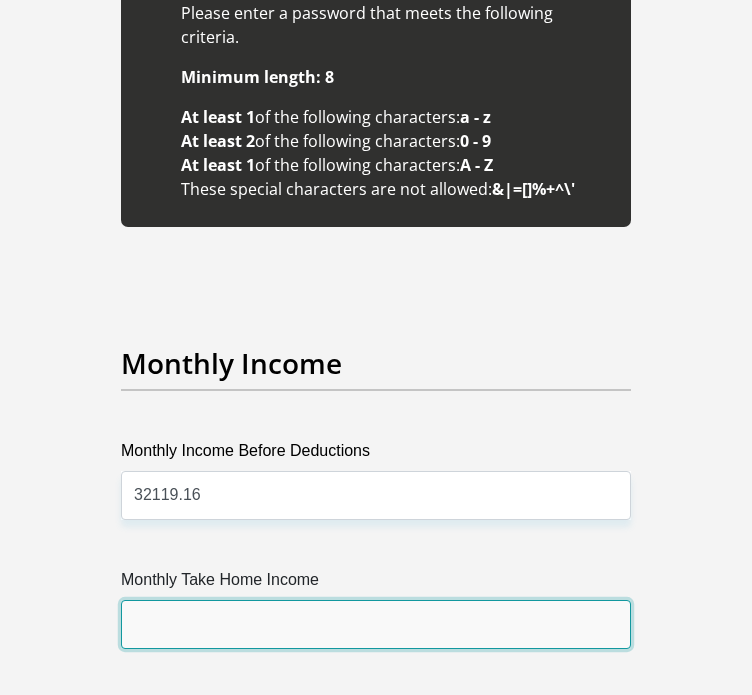 click on "Monthly Take Home Income" at bounding box center [376, 624] 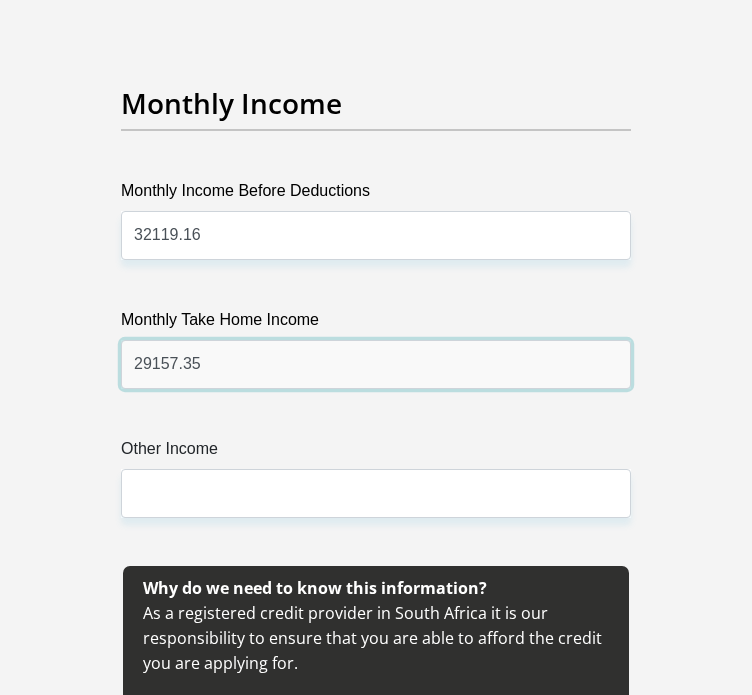 scroll, scrollTop: 3900, scrollLeft: 0, axis: vertical 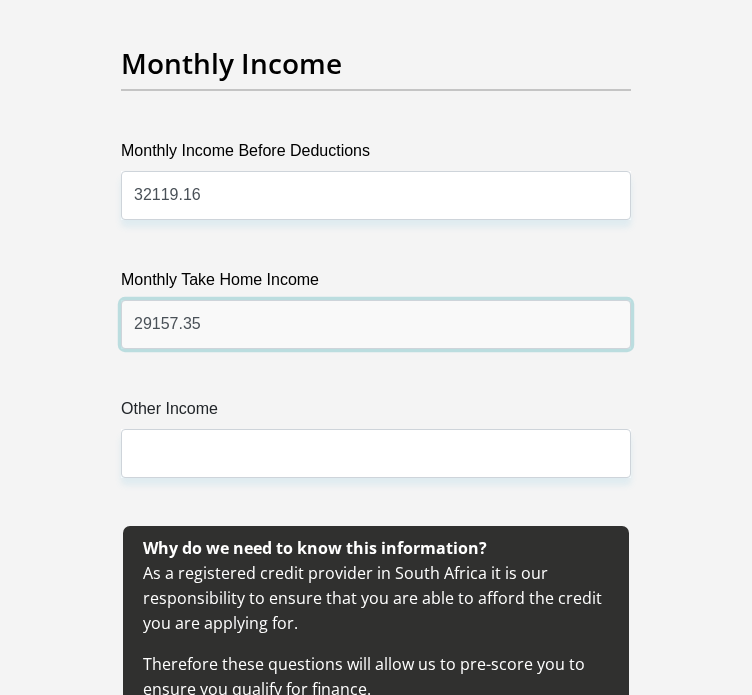 type on "29157.35" 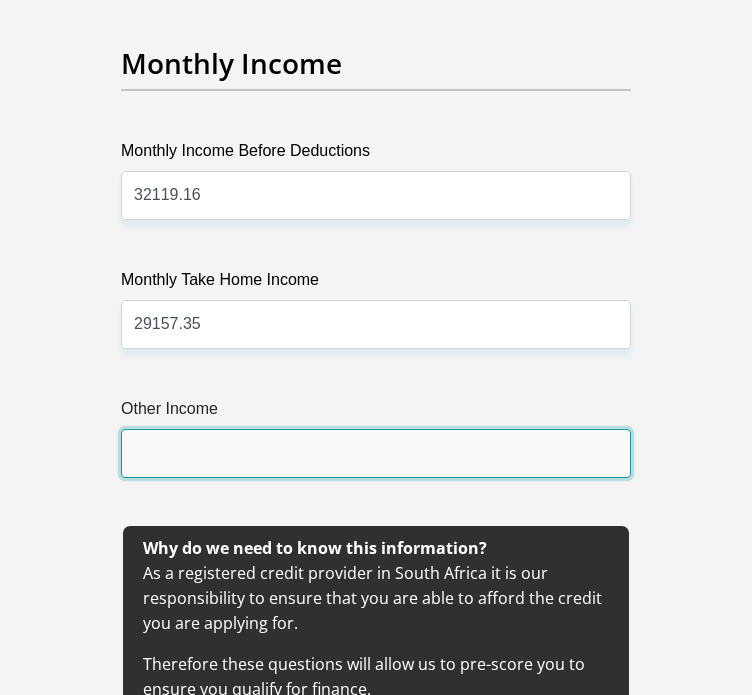 click on "Other Income" at bounding box center (376, 453) 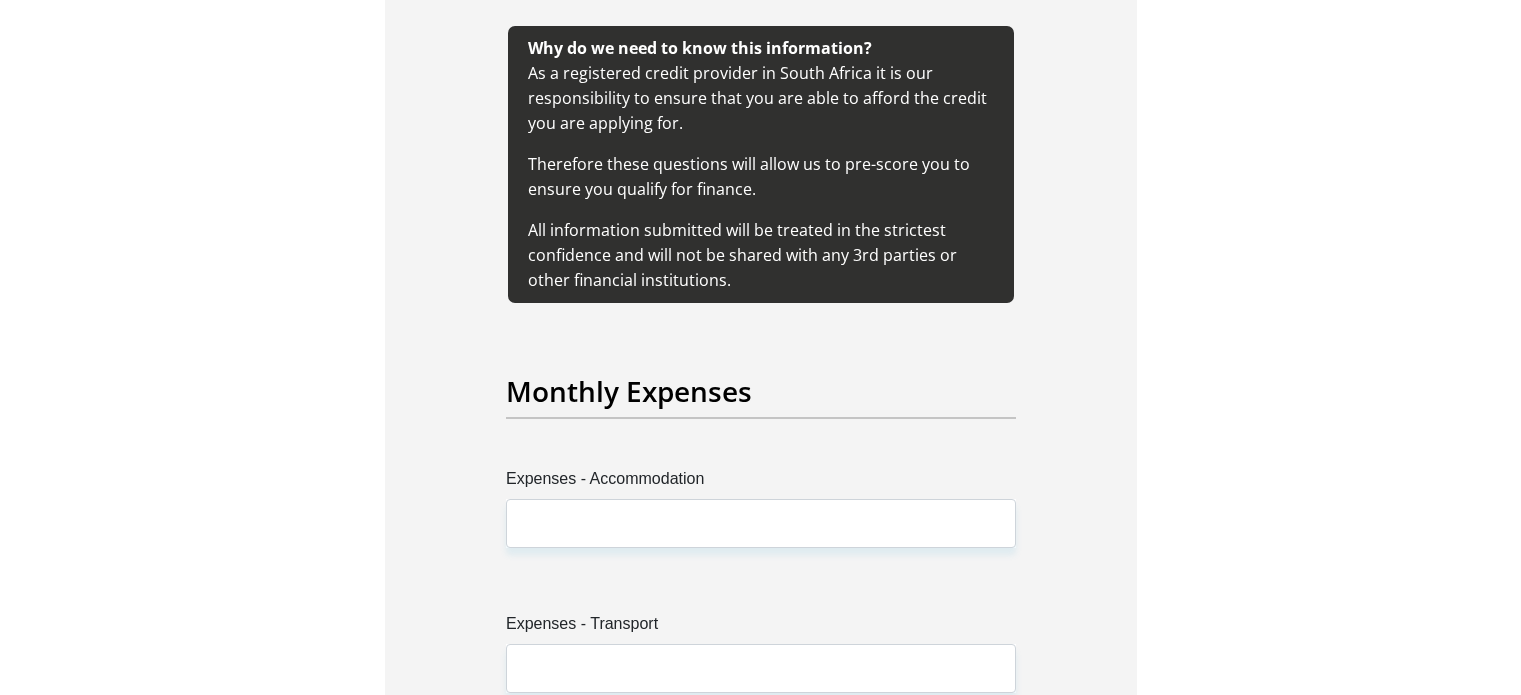scroll, scrollTop: 4500, scrollLeft: 0, axis: vertical 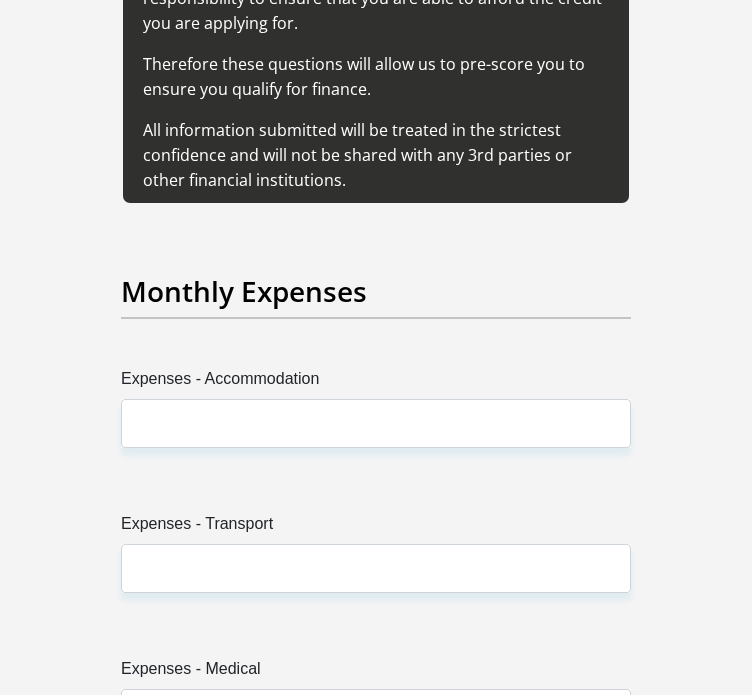 type on "2500" 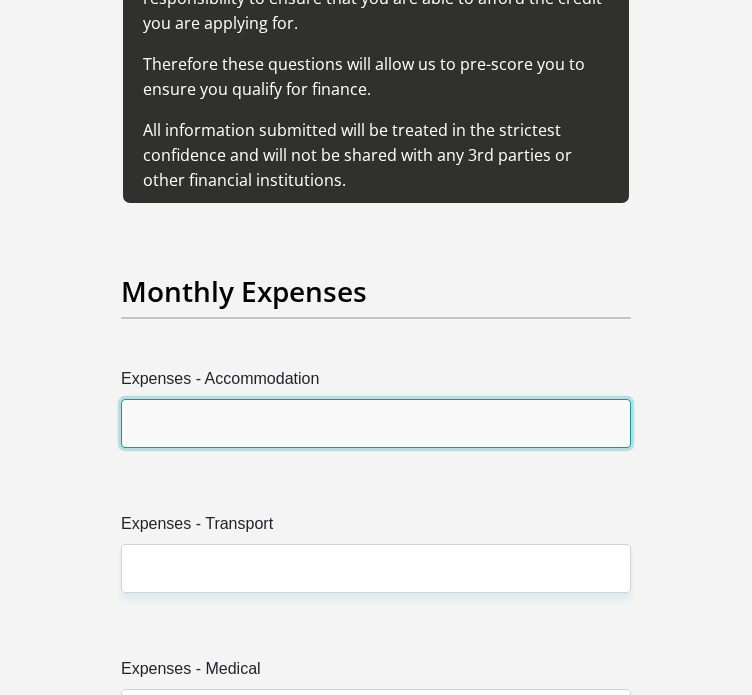 click on "Expenses - Accommodation" at bounding box center [376, 423] 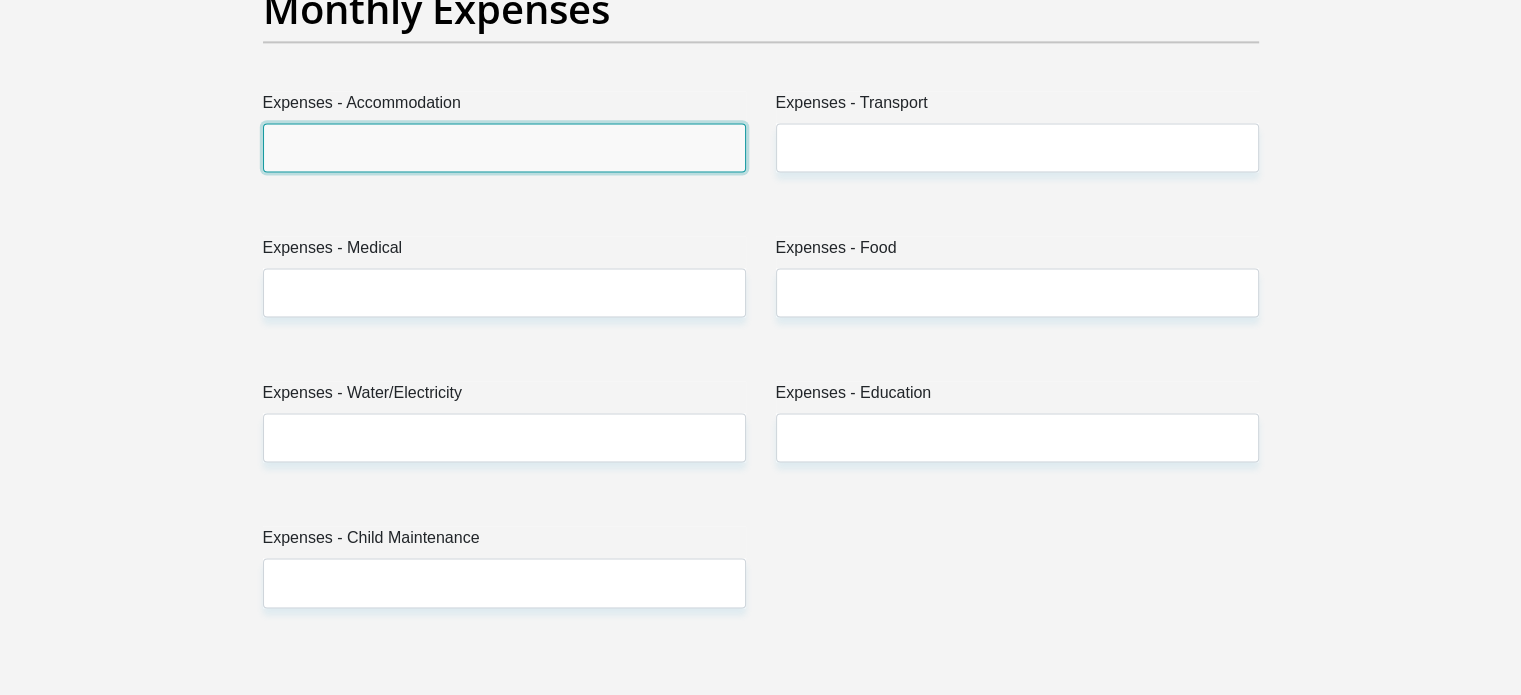 scroll, scrollTop: 2800, scrollLeft: 0, axis: vertical 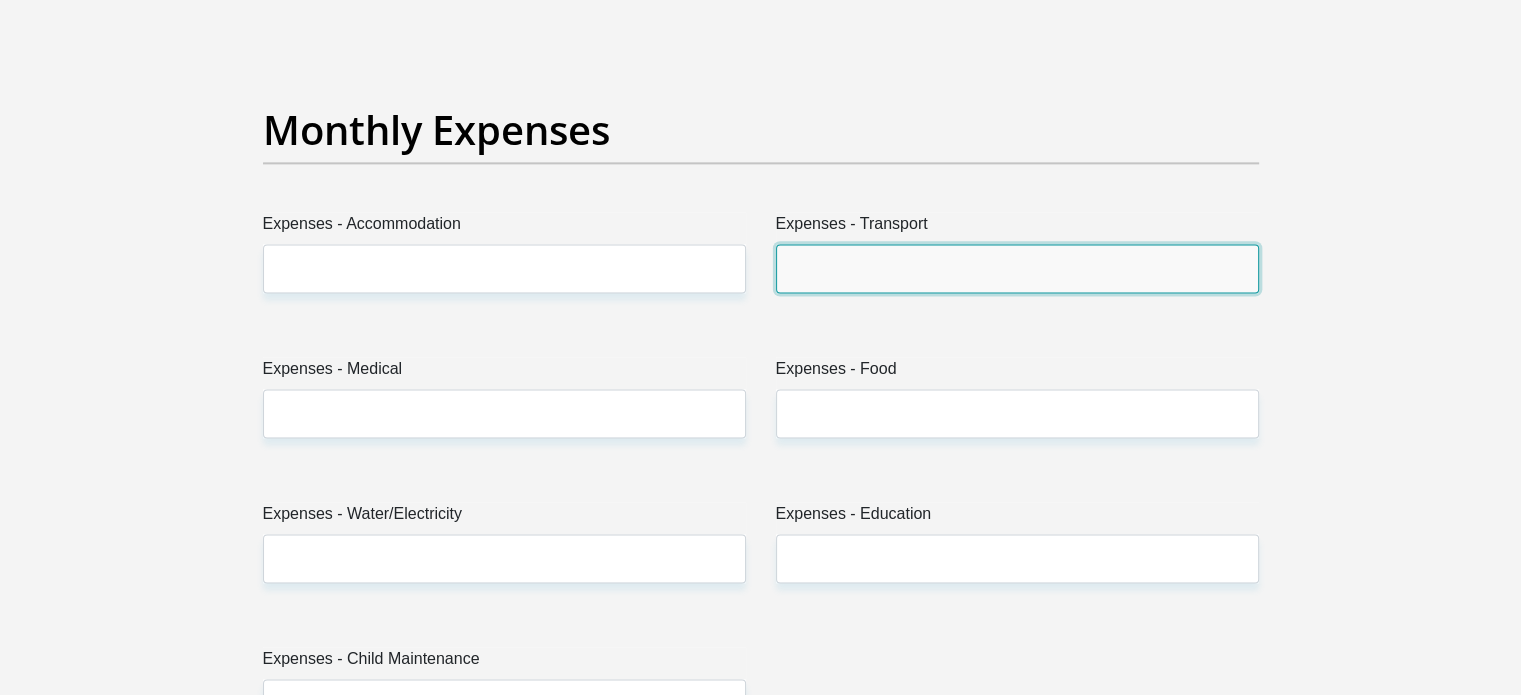 click on "Expenses - Transport" at bounding box center (1017, 268) 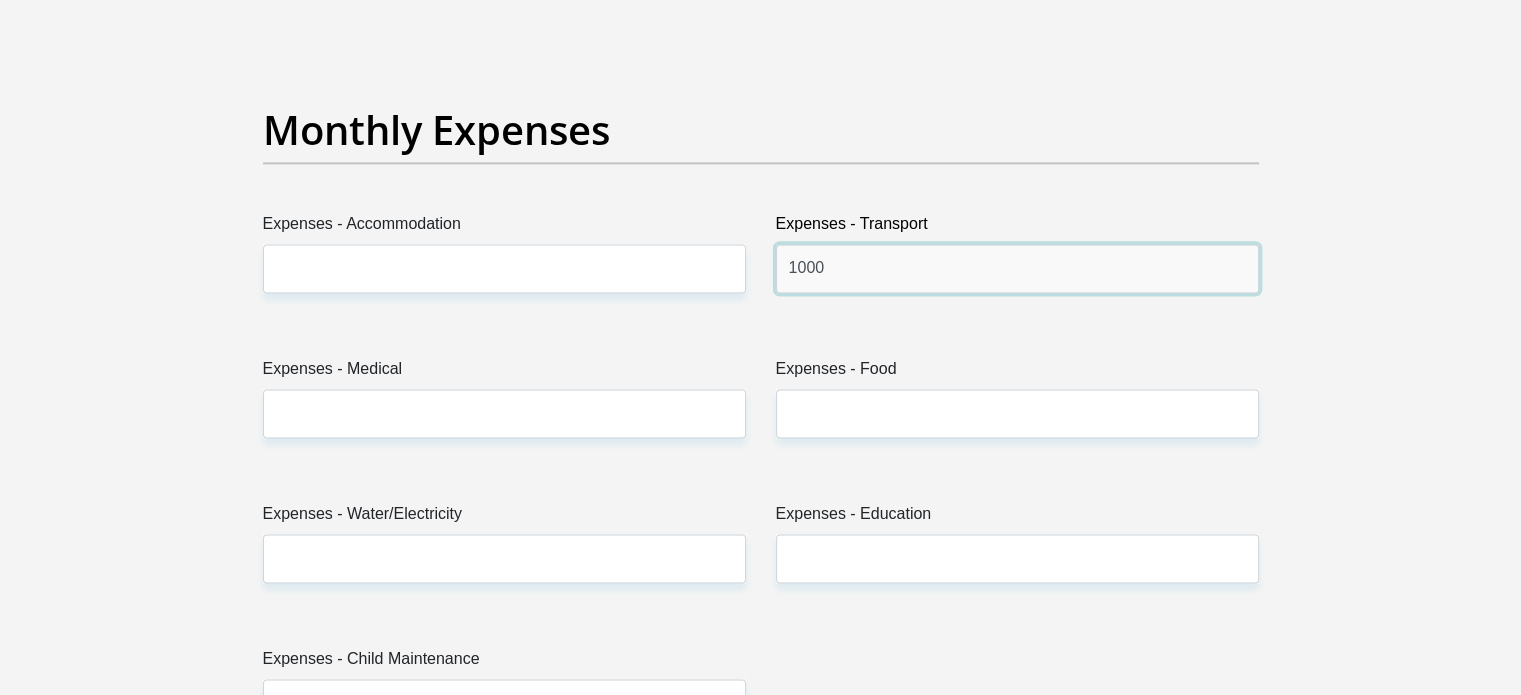 type on "1000" 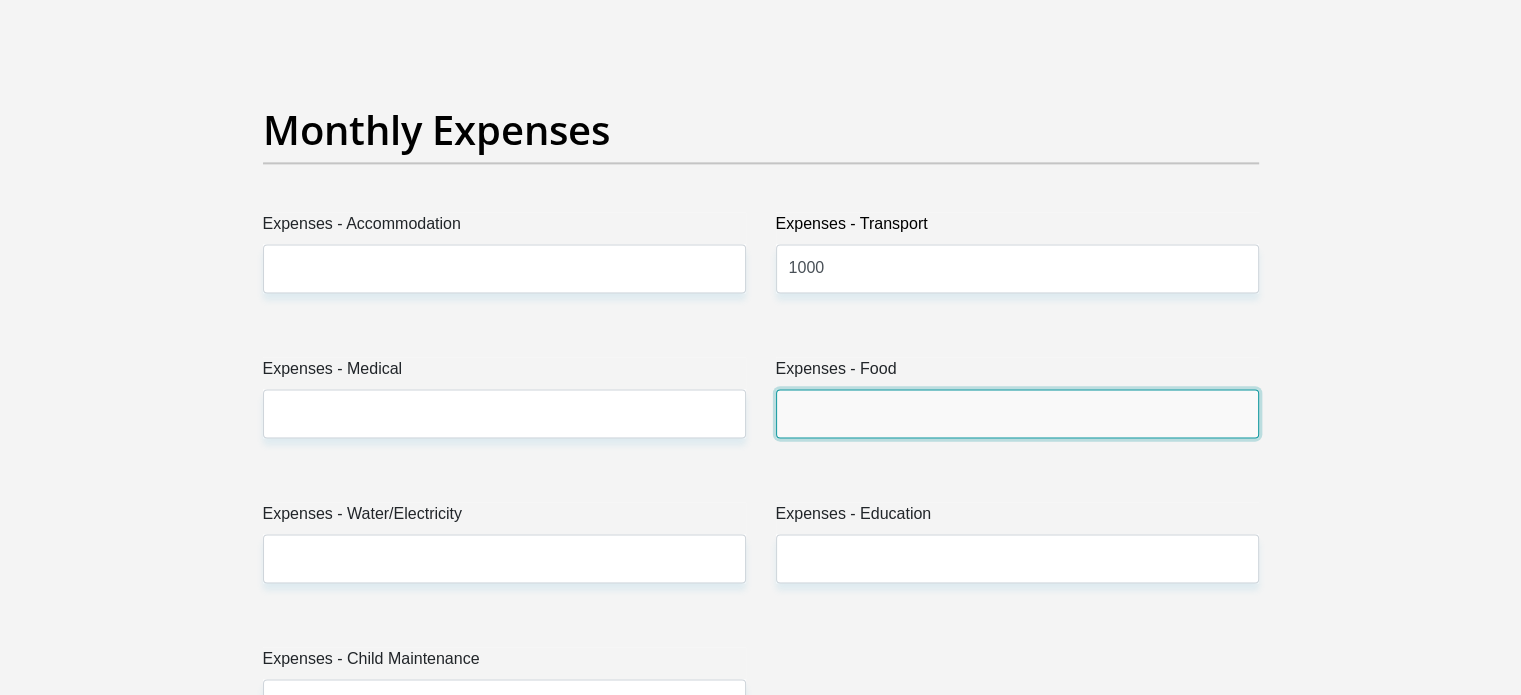 click on "Expenses - Food" at bounding box center (1017, 413) 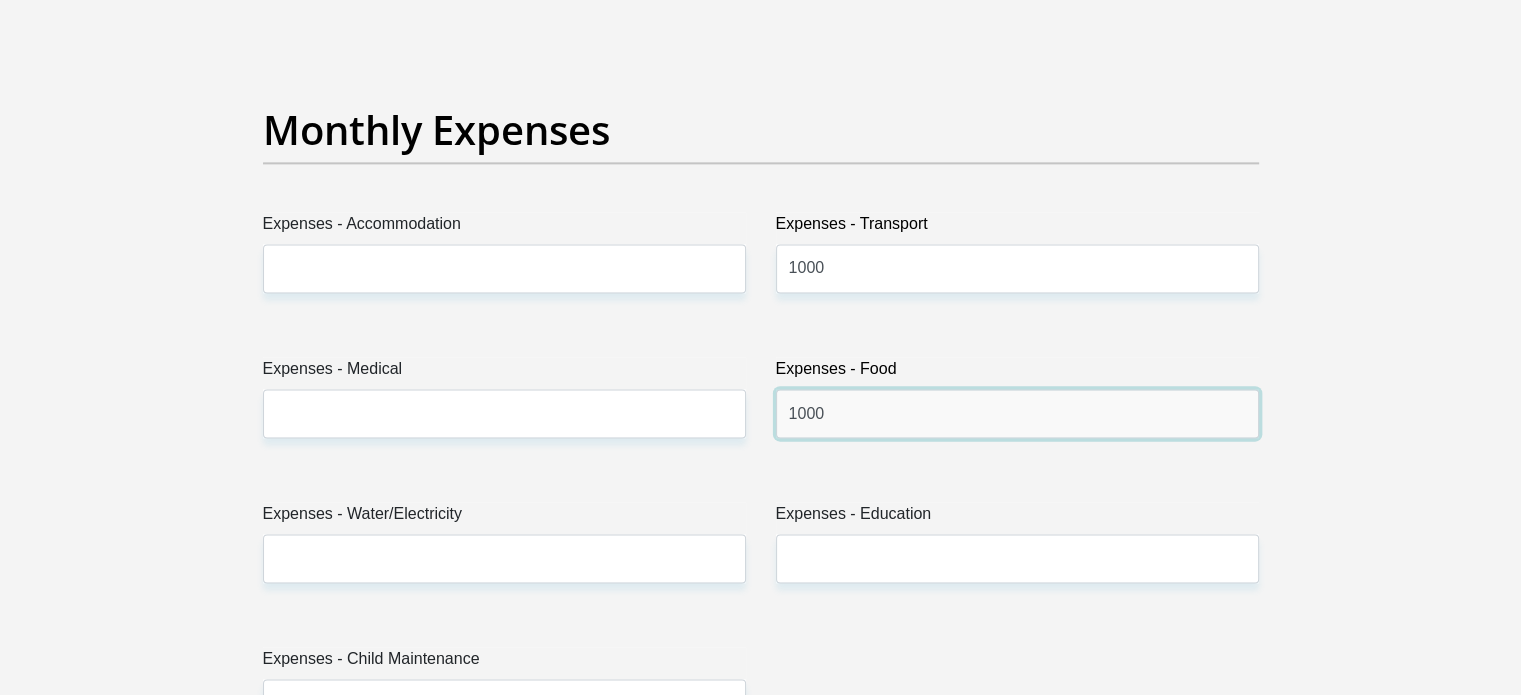 type on "1000" 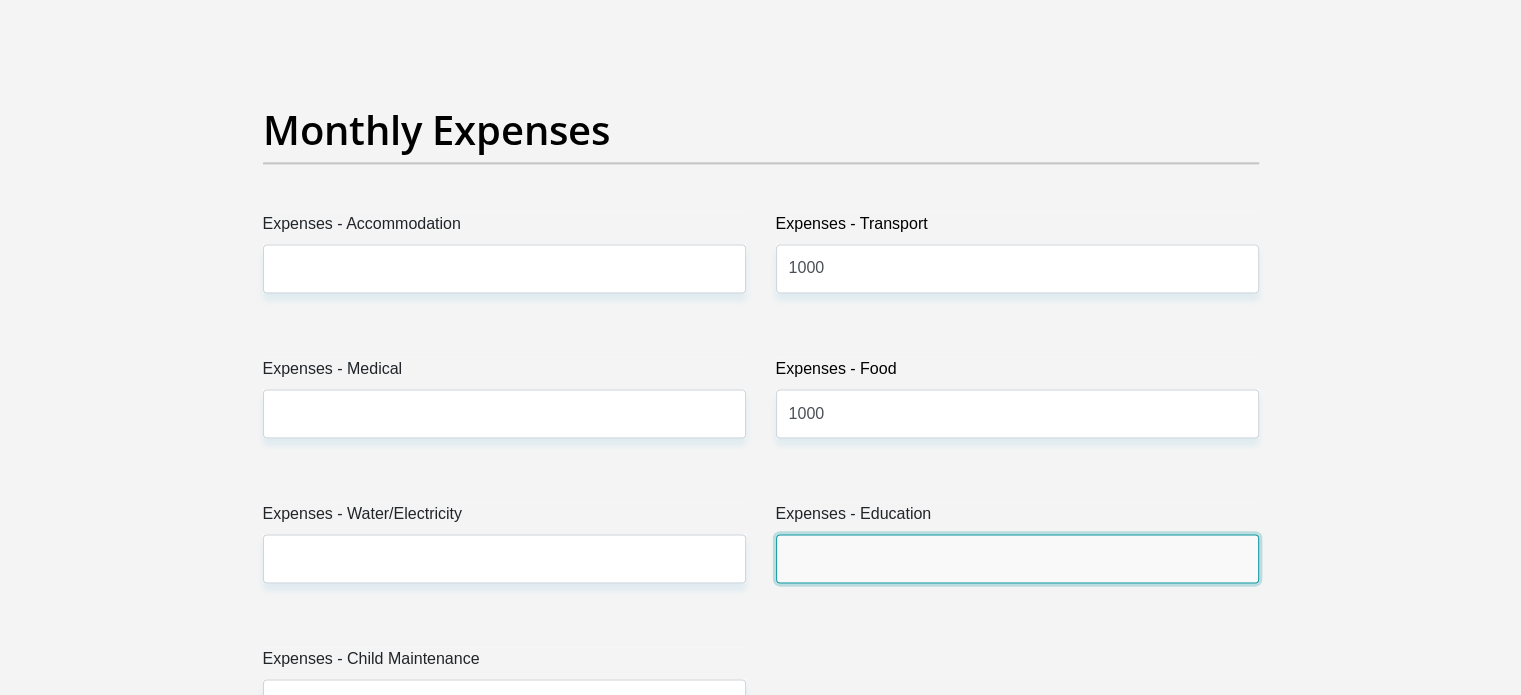 click on "Expenses - Education" at bounding box center [1017, 558] 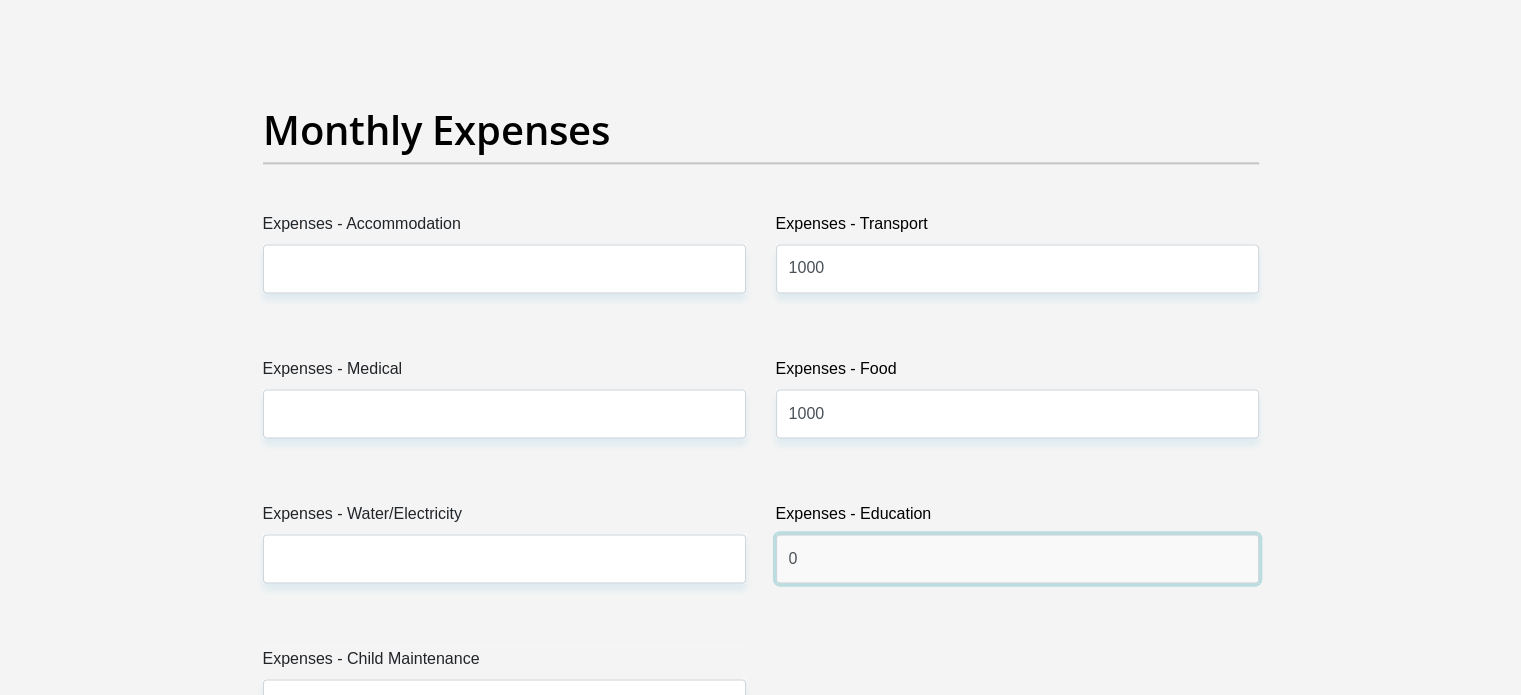 type on "0" 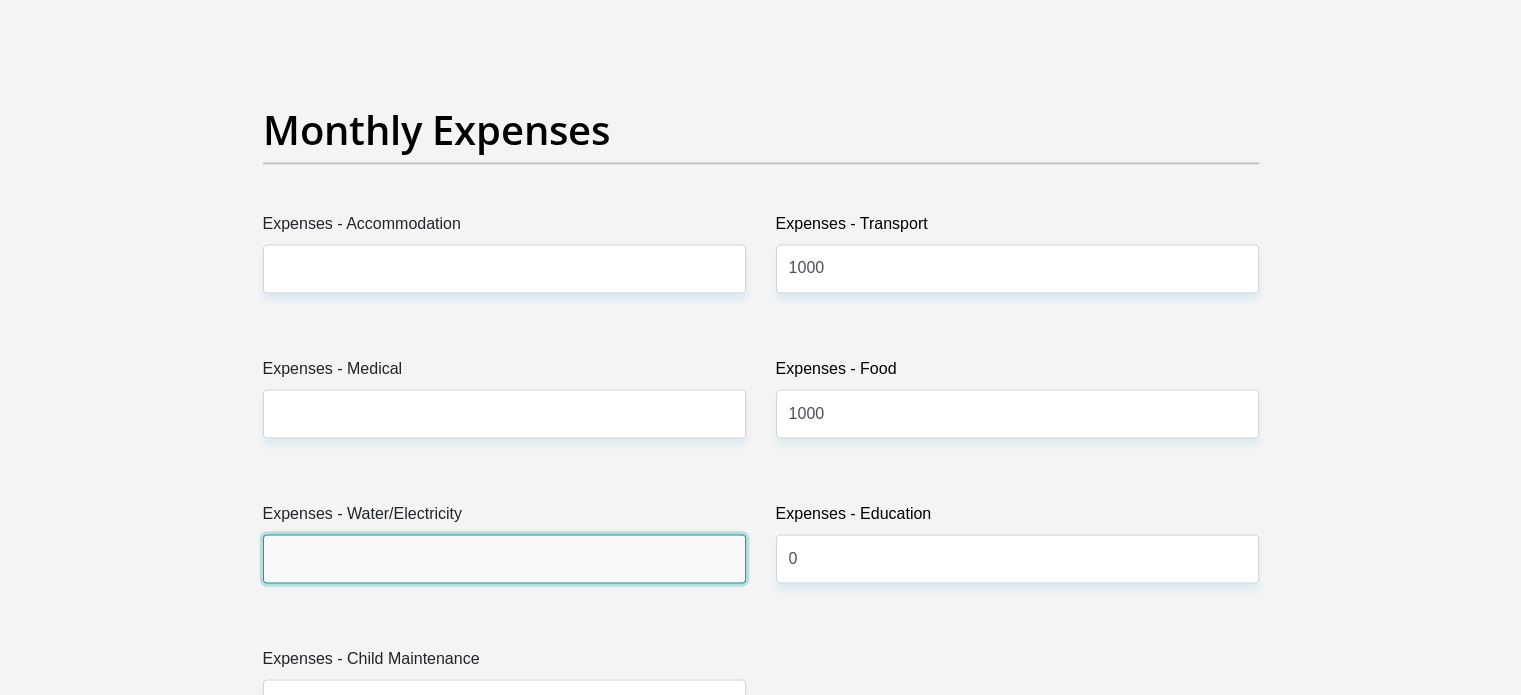 click on "Expenses - Water/Electricity" at bounding box center (504, 558) 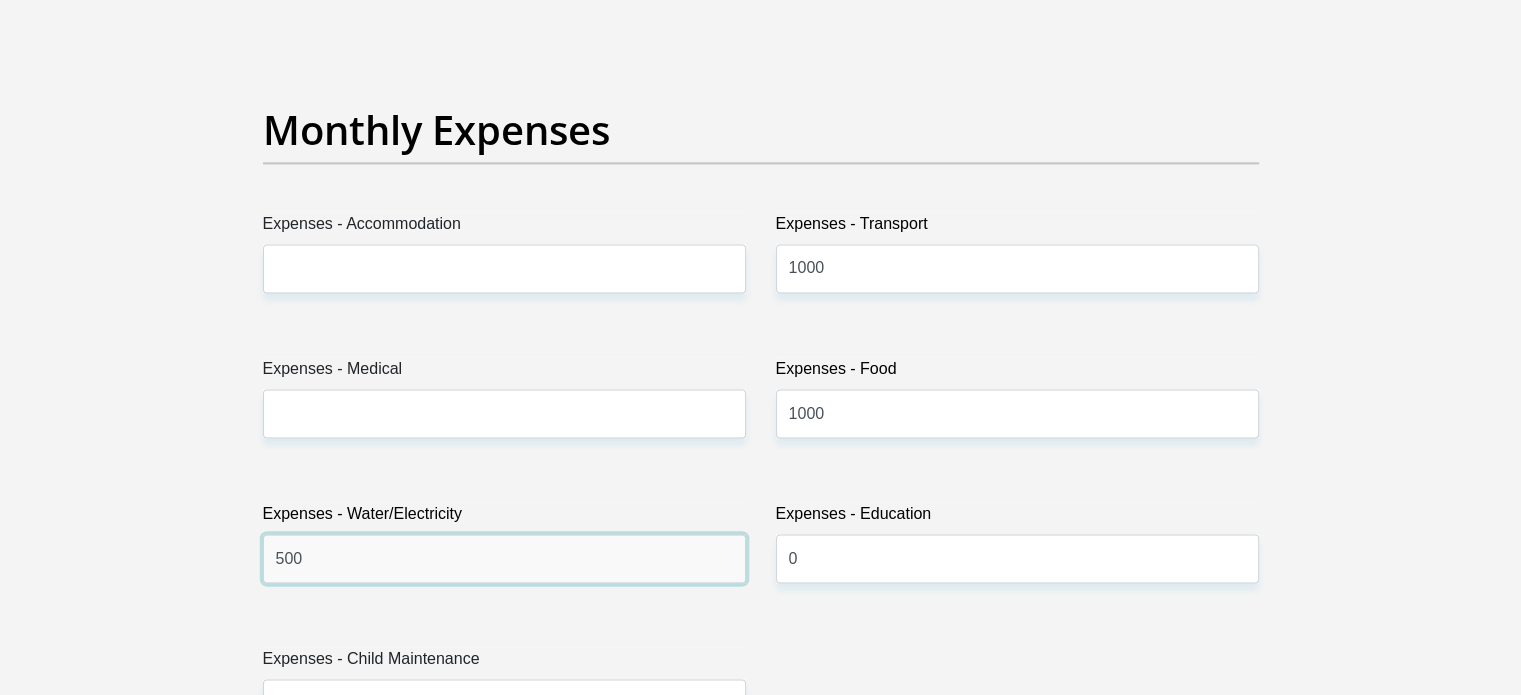 type on "500" 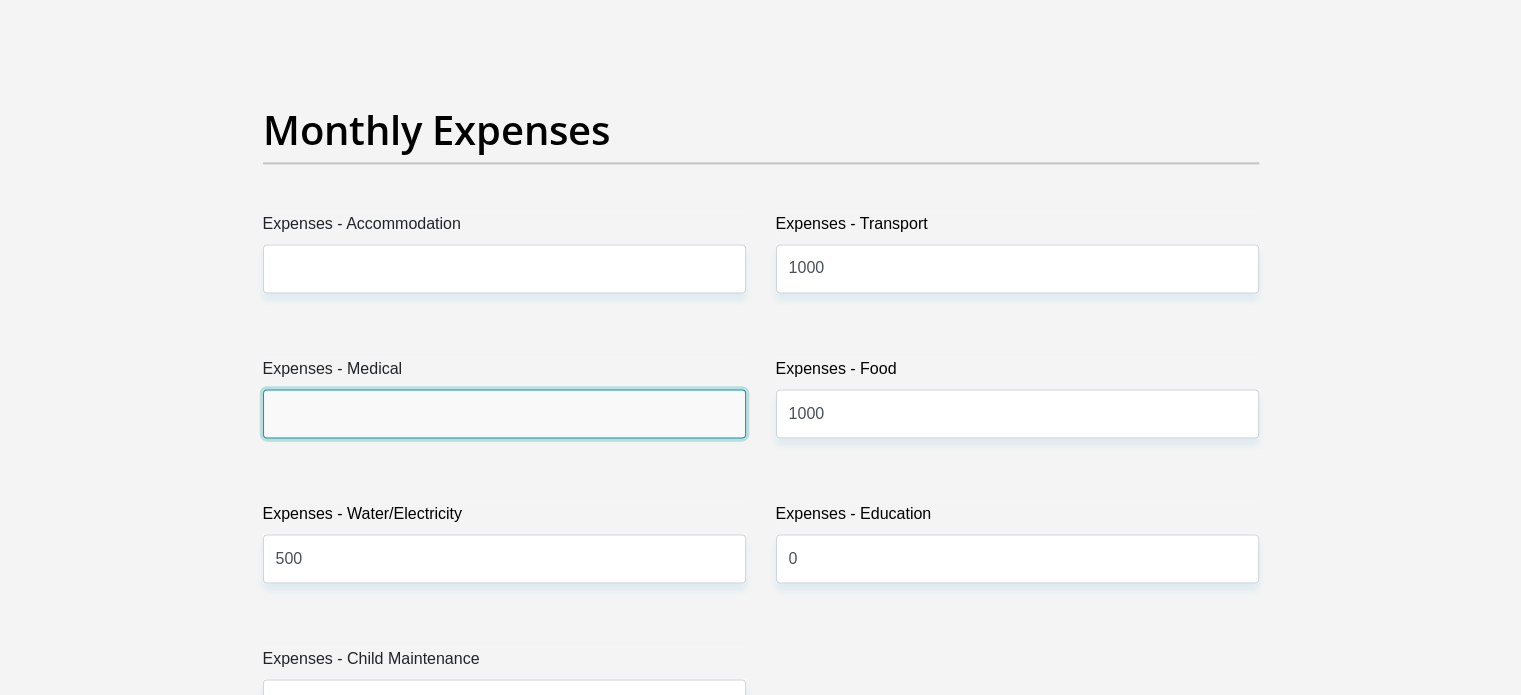 click on "Expenses - Medical" at bounding box center (504, 413) 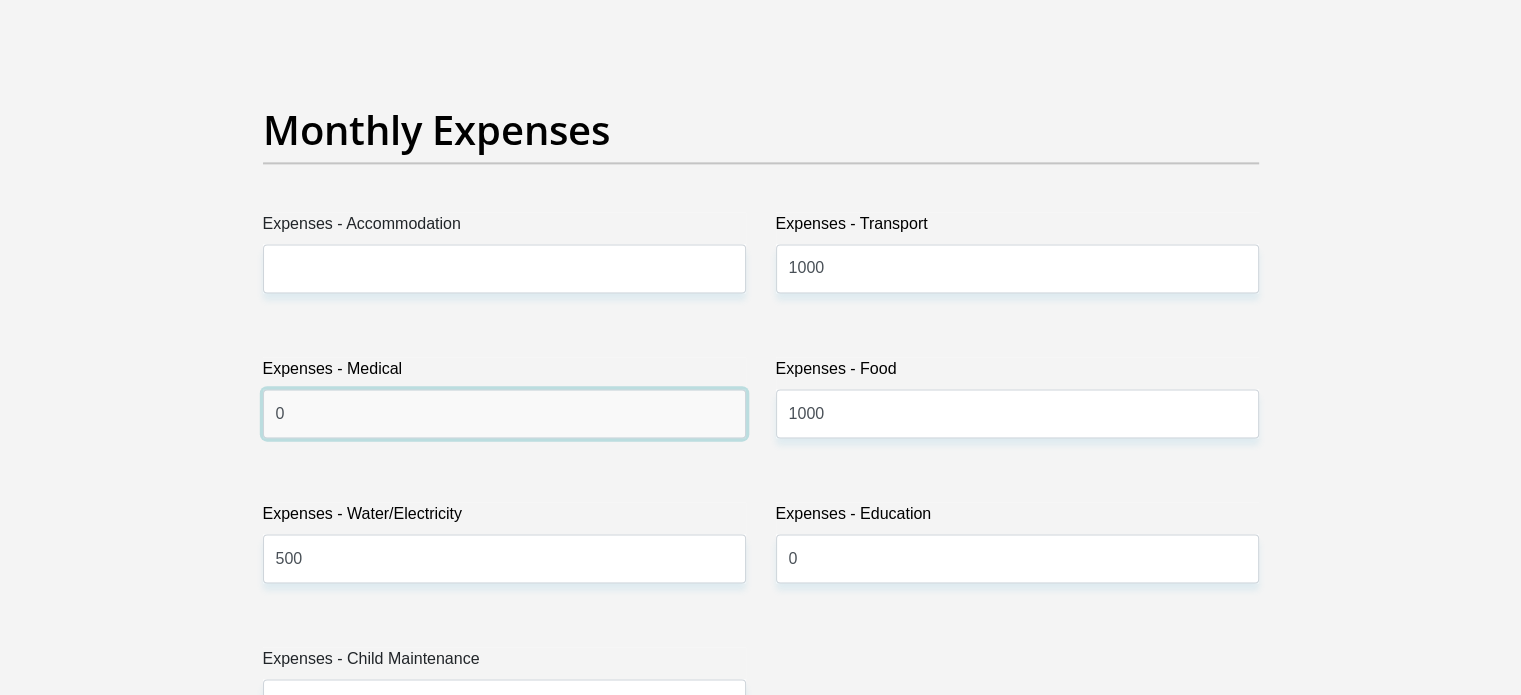 type on "0" 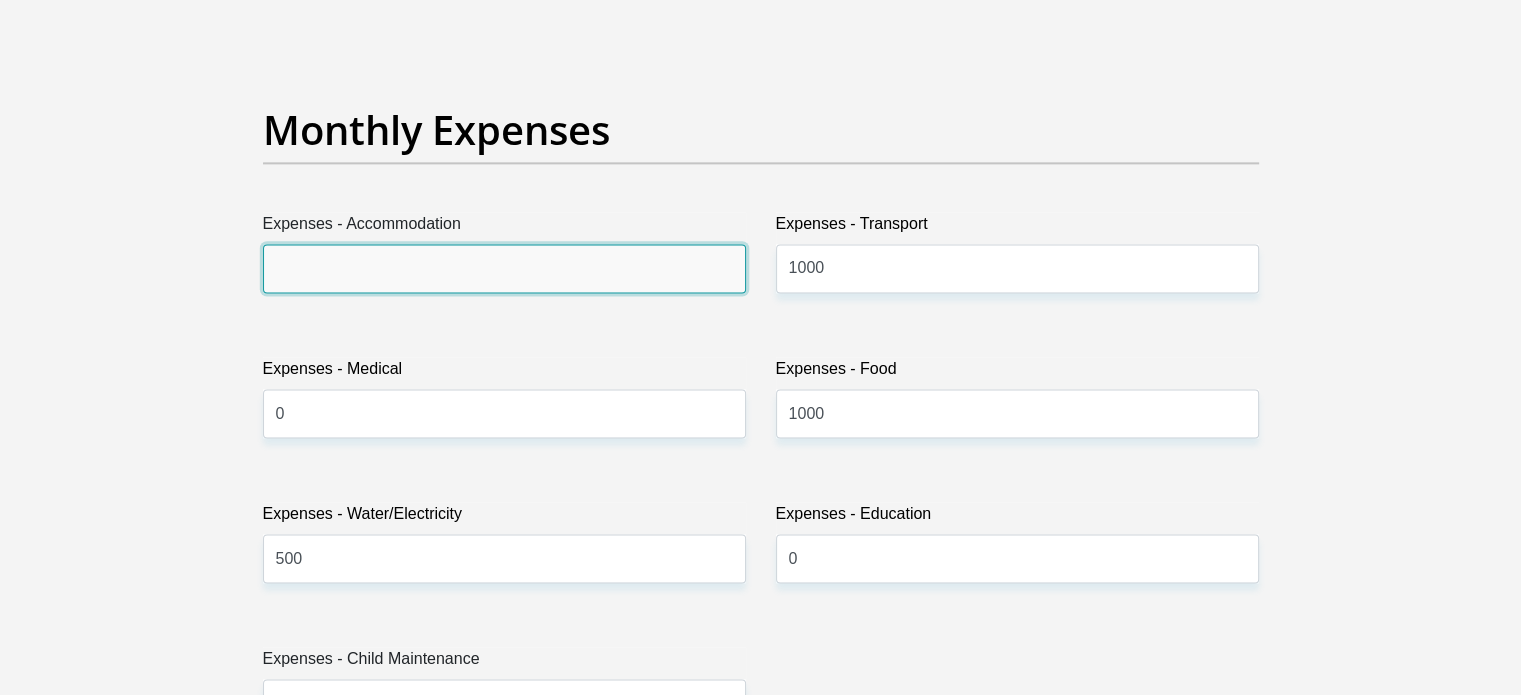 click on "Expenses - Accommodation" at bounding box center [504, 268] 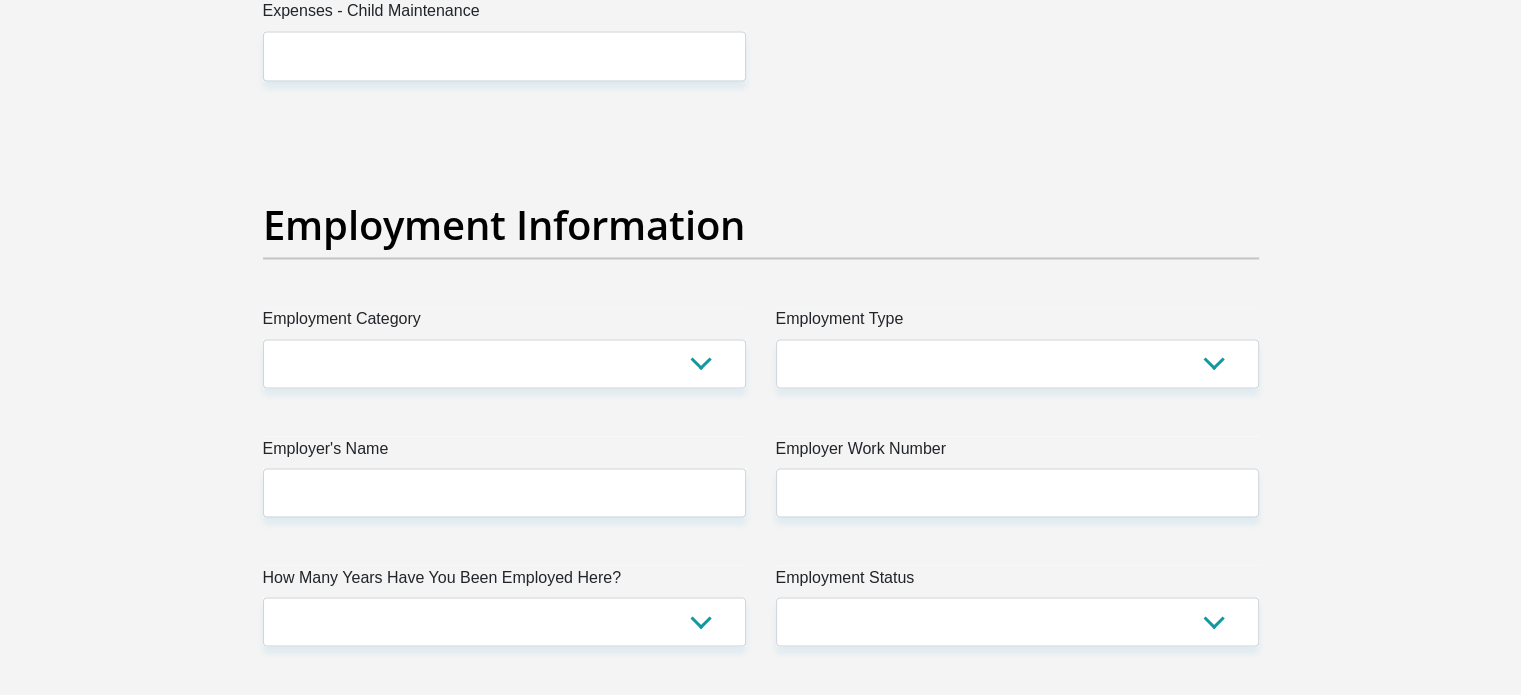 scroll, scrollTop: 3500, scrollLeft: 0, axis: vertical 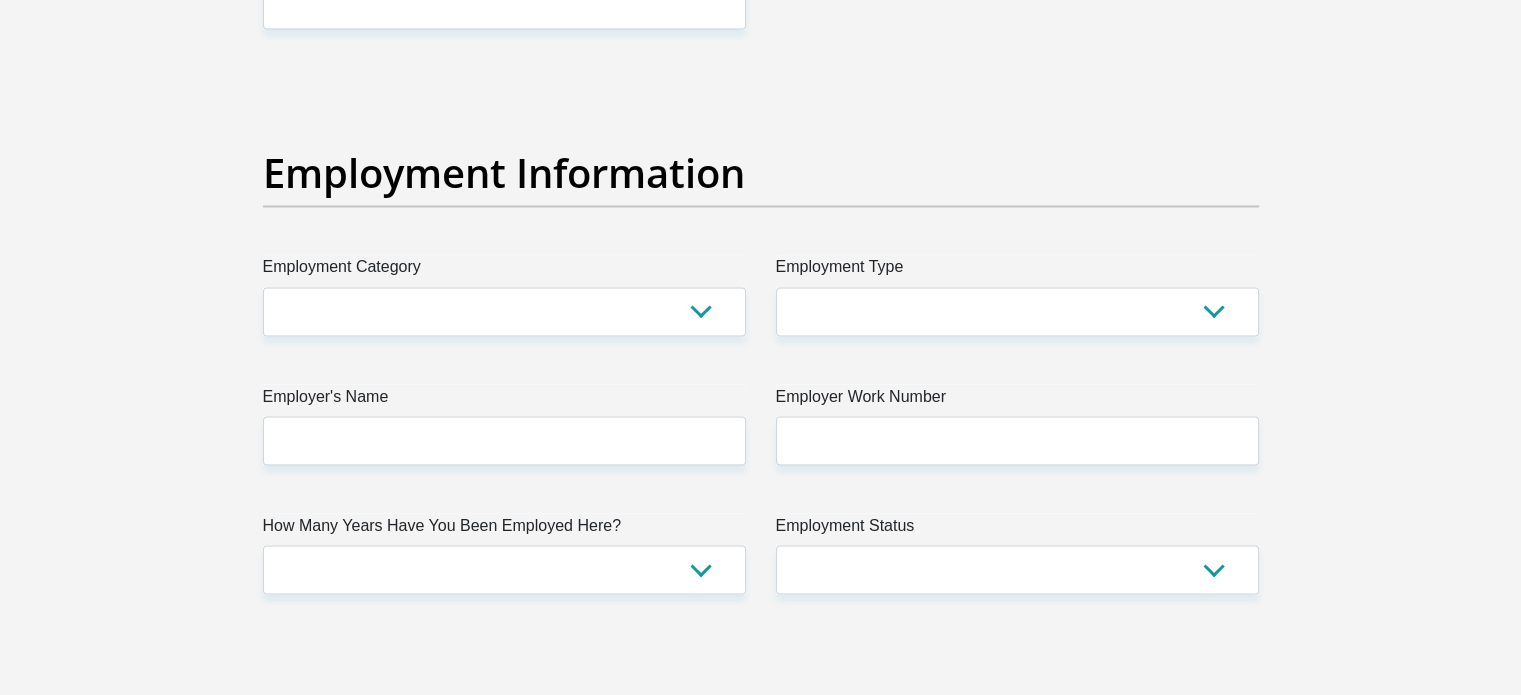 type on "500" 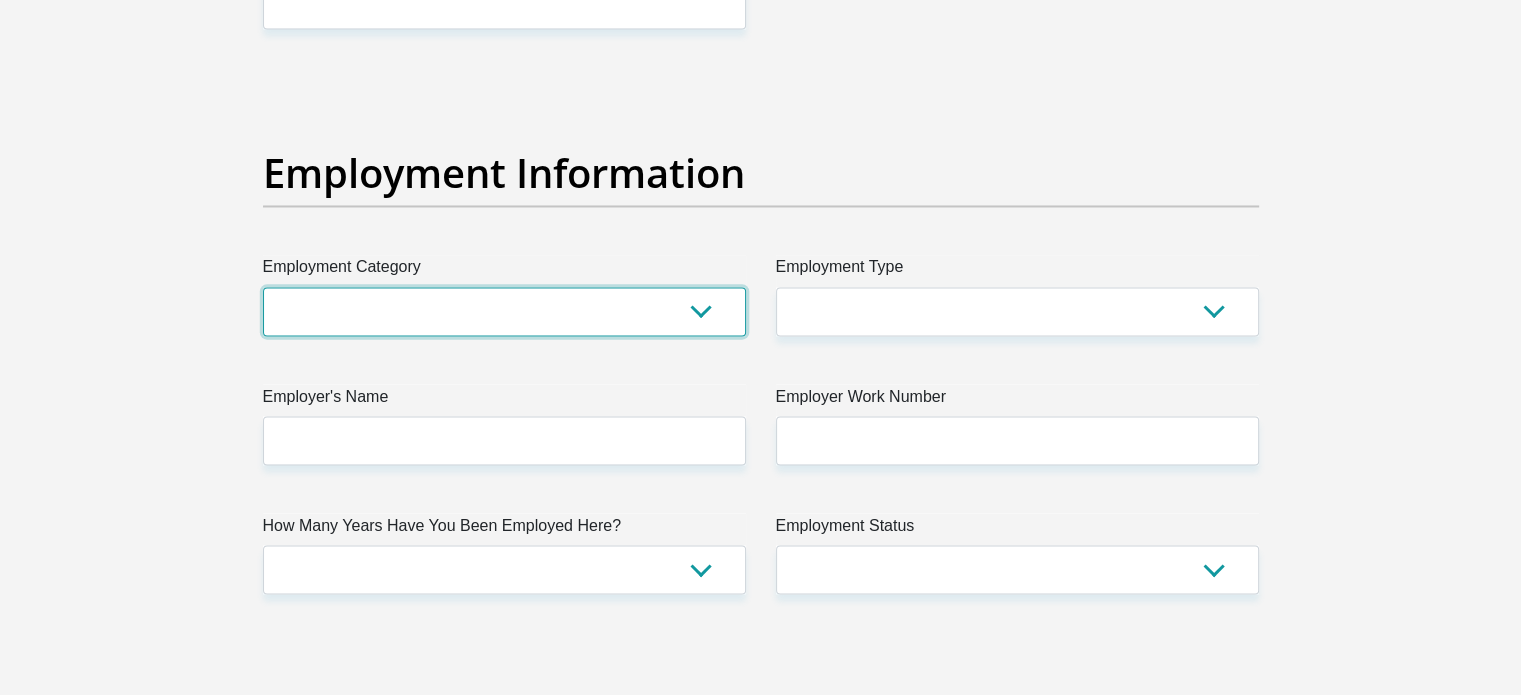 click on "AGRICULTURE
ALCOHOL & TOBACCO
CONSTRUCTION MATERIALS
METALLURGY
EQUIPMENT FOR RENEWABLE ENERGY
SPECIALIZED CONTRACTORS
CAR
GAMING (INCL. INTERNET
OTHER WHOLESALE
UNLICENSED PHARMACEUTICALS
CURRENCY EXCHANGE HOUSES
OTHER FINANCIAL INSTITUTIONS & INSURANCE
REAL ESTATE AGENTS
OIL & GAS
OTHER MATERIALS (E.G. IRON ORE)
PRECIOUS STONES & PRECIOUS METALS
POLITICAL ORGANIZATIONS
RELIGIOUS ORGANIZATIONS(NOT SECTS)
ACTI. HAVING BUSINESS DEAL WITH PUBLIC ADMINISTRATION
LAUNDROMATS" at bounding box center (504, 311) 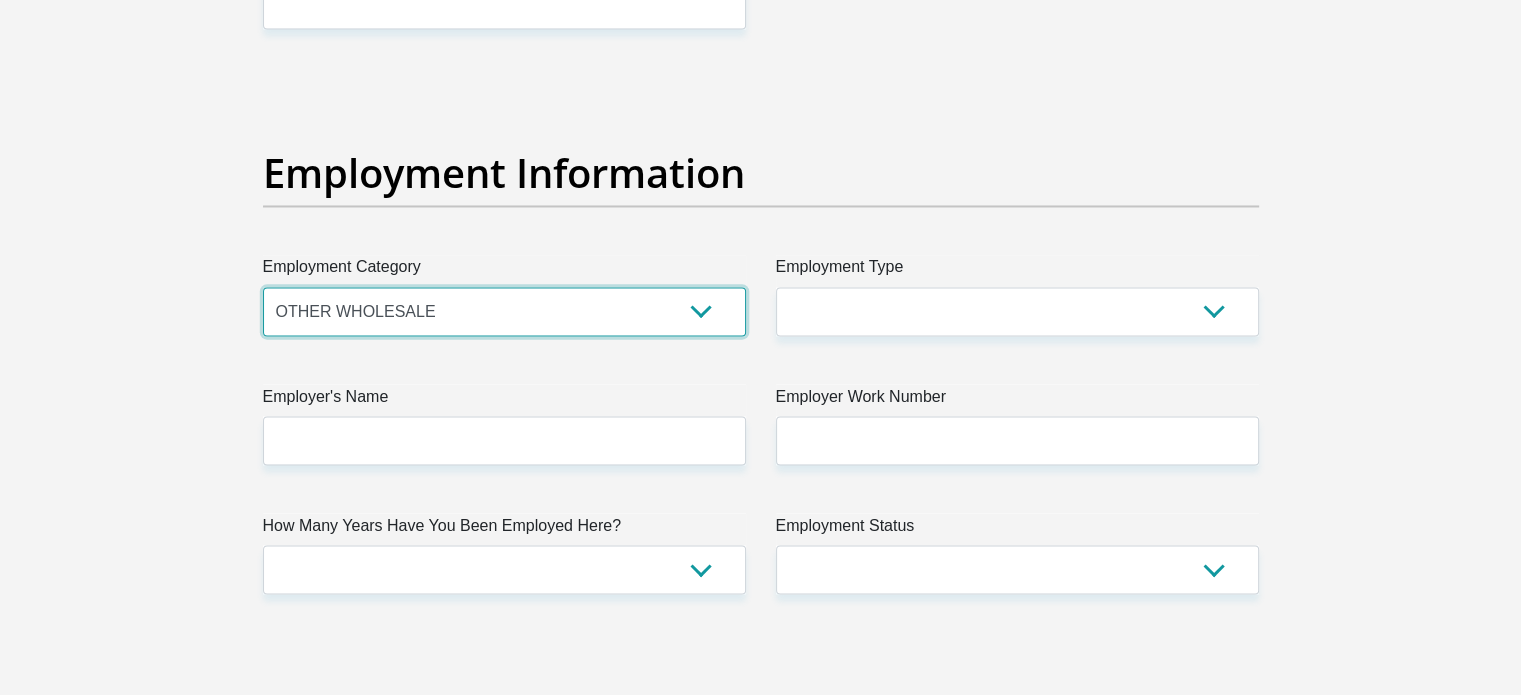 click on "AGRICULTURE
ALCOHOL & TOBACCO
CONSTRUCTION MATERIALS
METALLURGY
EQUIPMENT FOR RENEWABLE ENERGY
SPECIALIZED CONTRACTORS
CAR
GAMING (INCL. INTERNET
OTHER WHOLESALE
UNLICENSED PHARMACEUTICALS
CURRENCY EXCHANGE HOUSES
OTHER FINANCIAL INSTITUTIONS & INSURANCE
REAL ESTATE AGENTS
OIL & GAS
OTHER MATERIALS (E.G. IRON ORE)
PRECIOUS STONES & PRECIOUS METALS
POLITICAL ORGANIZATIONS
RELIGIOUS ORGANIZATIONS(NOT SECTS)
ACTI. HAVING BUSINESS DEAL WITH PUBLIC ADMINISTRATION
LAUNDROMATS" at bounding box center (504, 311) 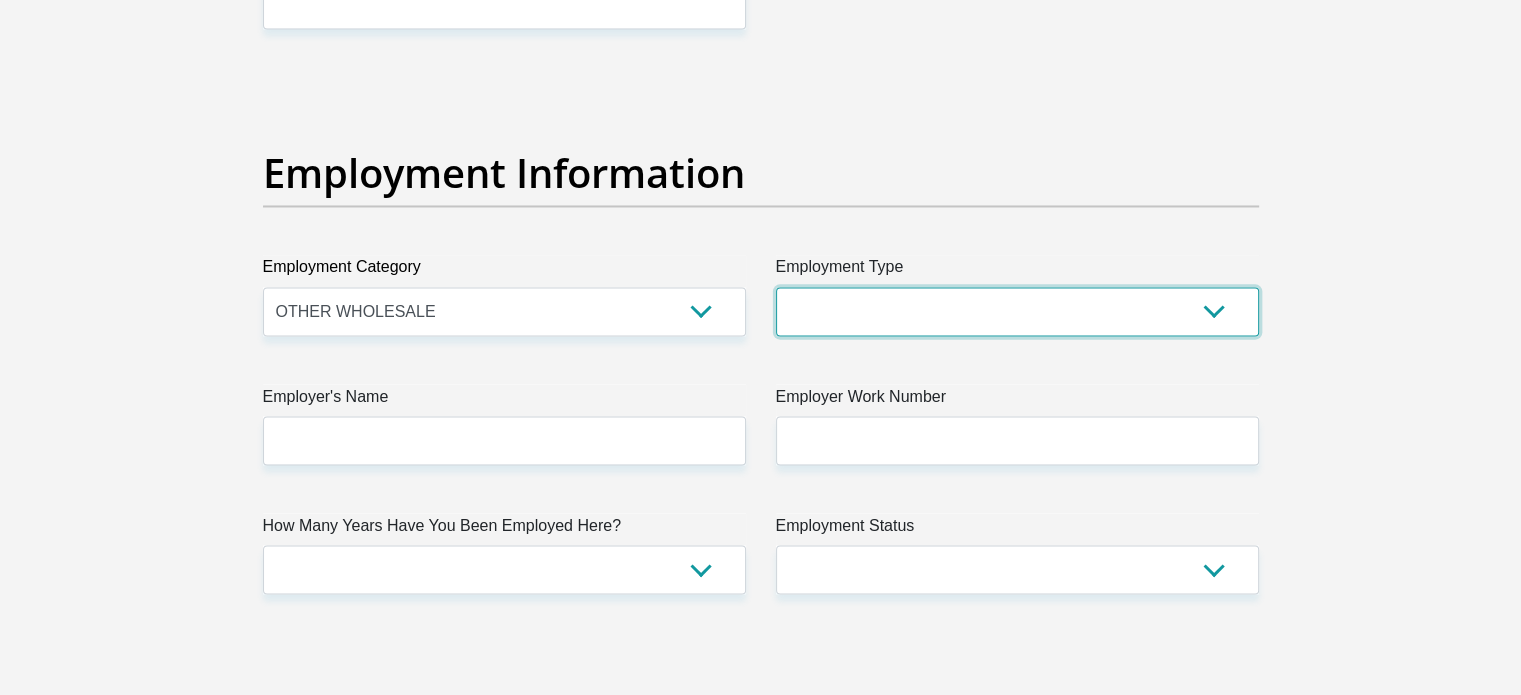 click on "College/Lecturer
Craft Seller
Creative
Driver
Executive
Farmer
Forces - Non Commissioned
Forces - Officer
Hawker
Housewife
Labourer
Licenced Professional
Manager
Miner
Non Licenced Professional
Office Staff/Clerk
Outside Worker
Pensioner
Permanent Teacher
Production/Manufacturing
Sales
Self-Employed
Semi-Professional Worker
Service Industry  Social Worker  Student" at bounding box center (1017, 311) 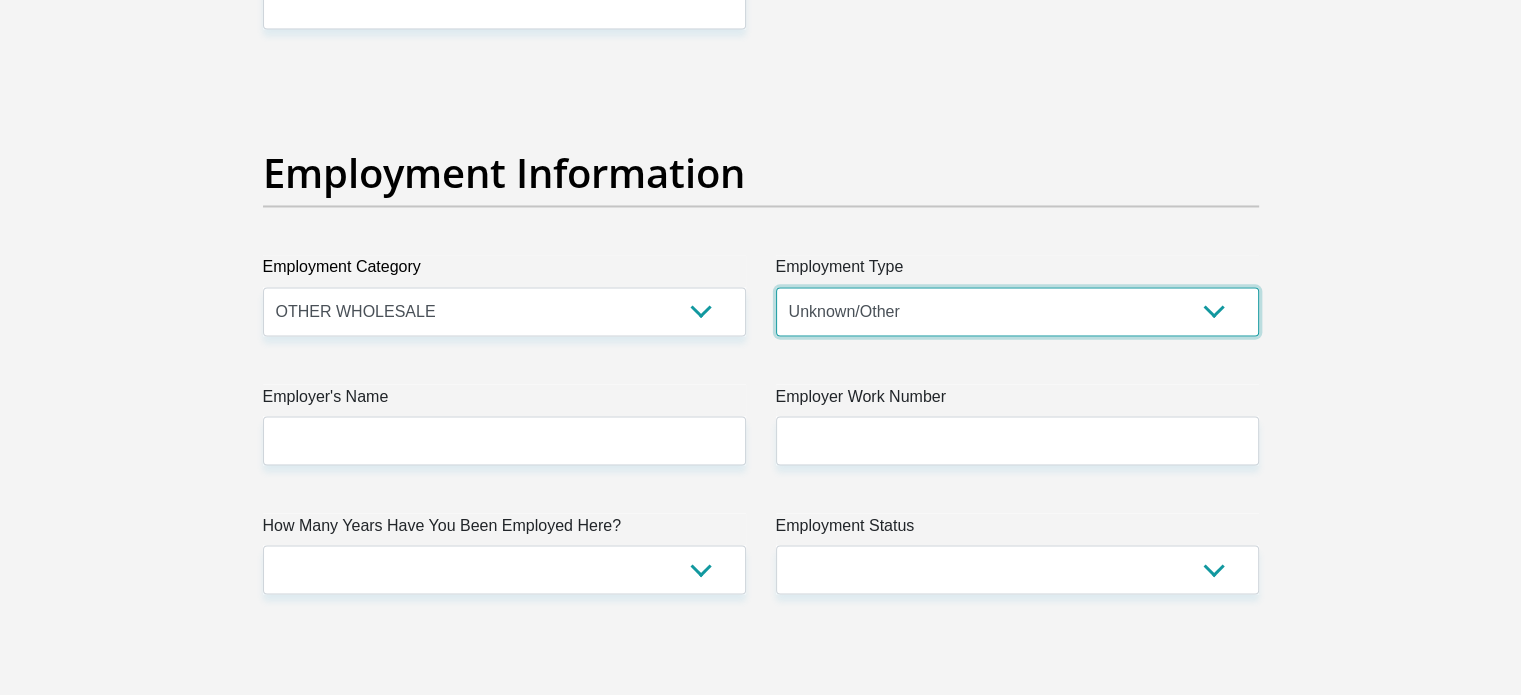 click on "College/Lecturer
Craft Seller
Creative
Driver
Executive
Farmer
Forces - Non Commissioned
Forces - Officer
Hawker
Housewife
Labourer
Licenced Professional
Manager
Miner
Non Licenced Professional
Office Staff/Clerk
Outside Worker
Pensioner
Permanent Teacher
Production/Manufacturing
Sales
Self-Employed
Semi-Professional Worker
Service Industry  Social Worker  Student" at bounding box center (1017, 311) 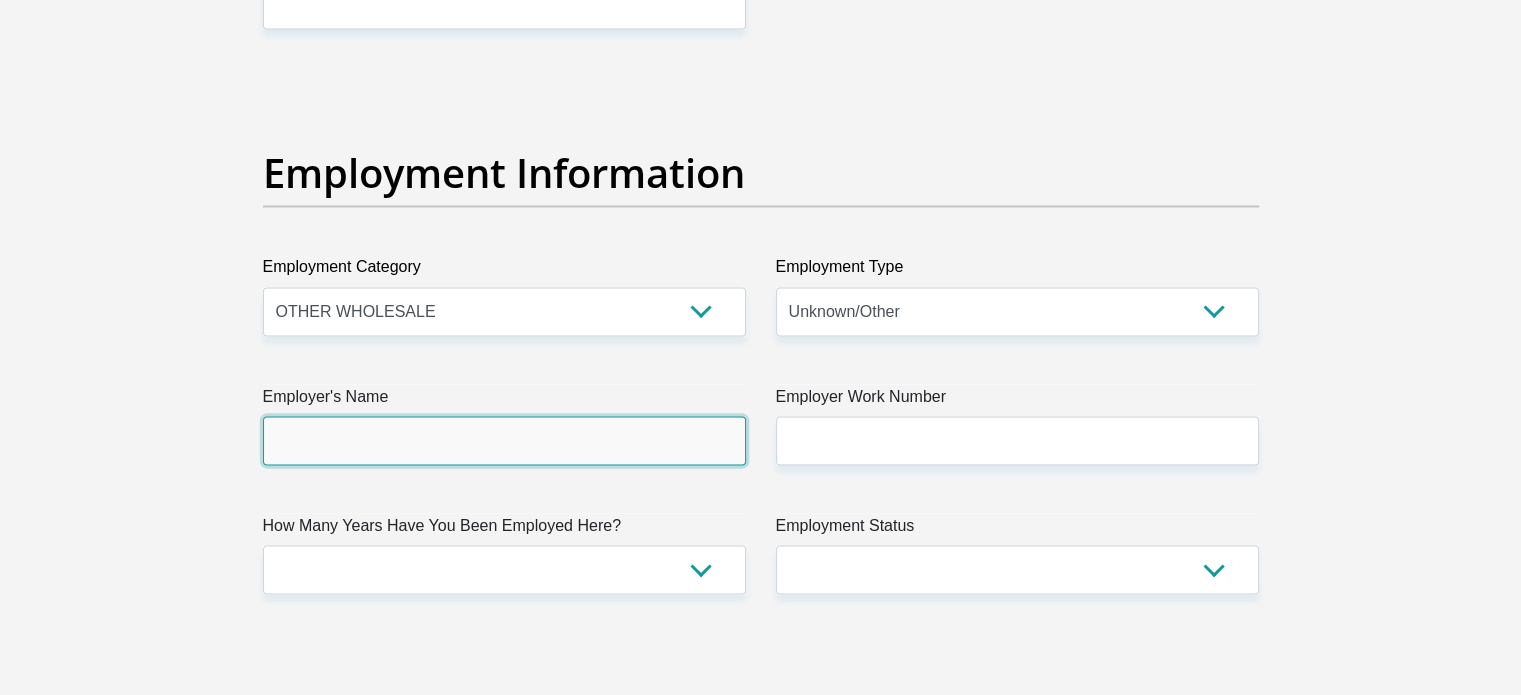 click on "Employer's Name" at bounding box center (504, 440) 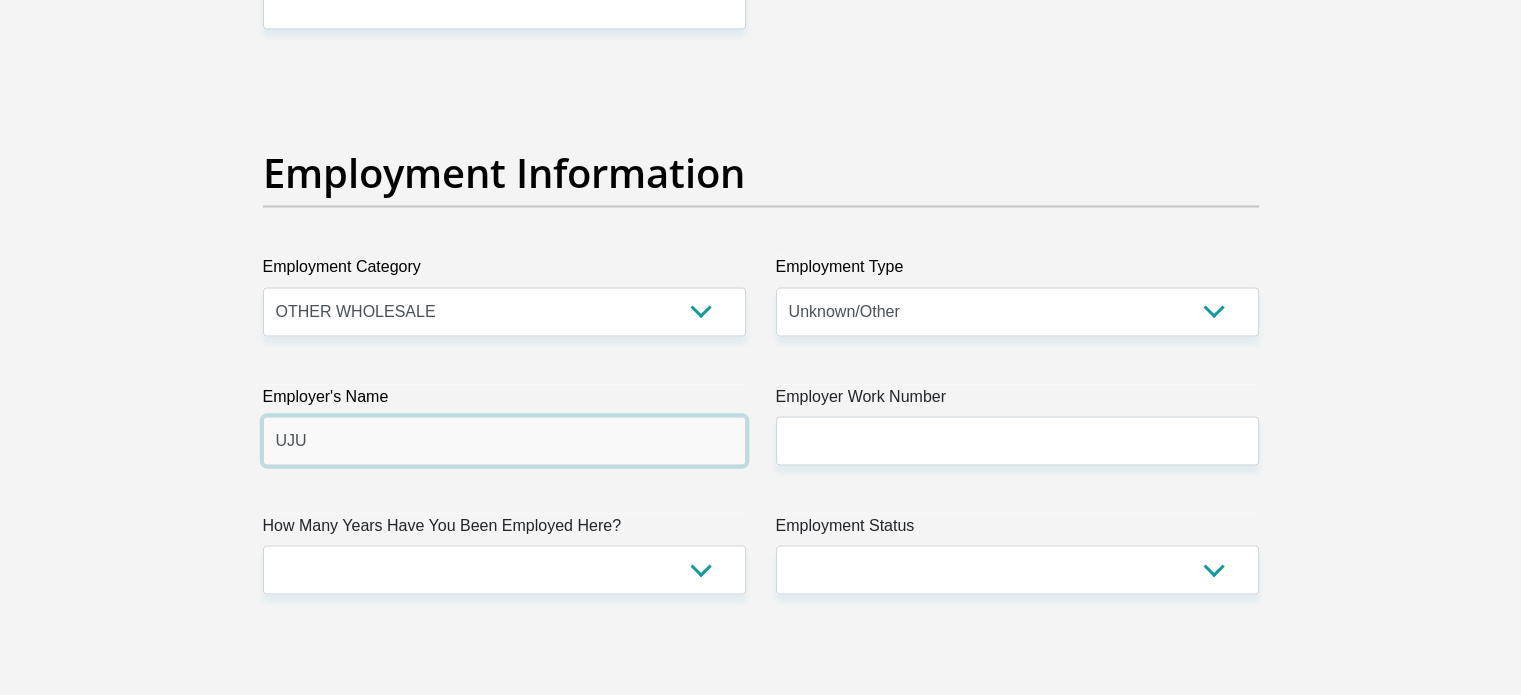 type on "UJU" 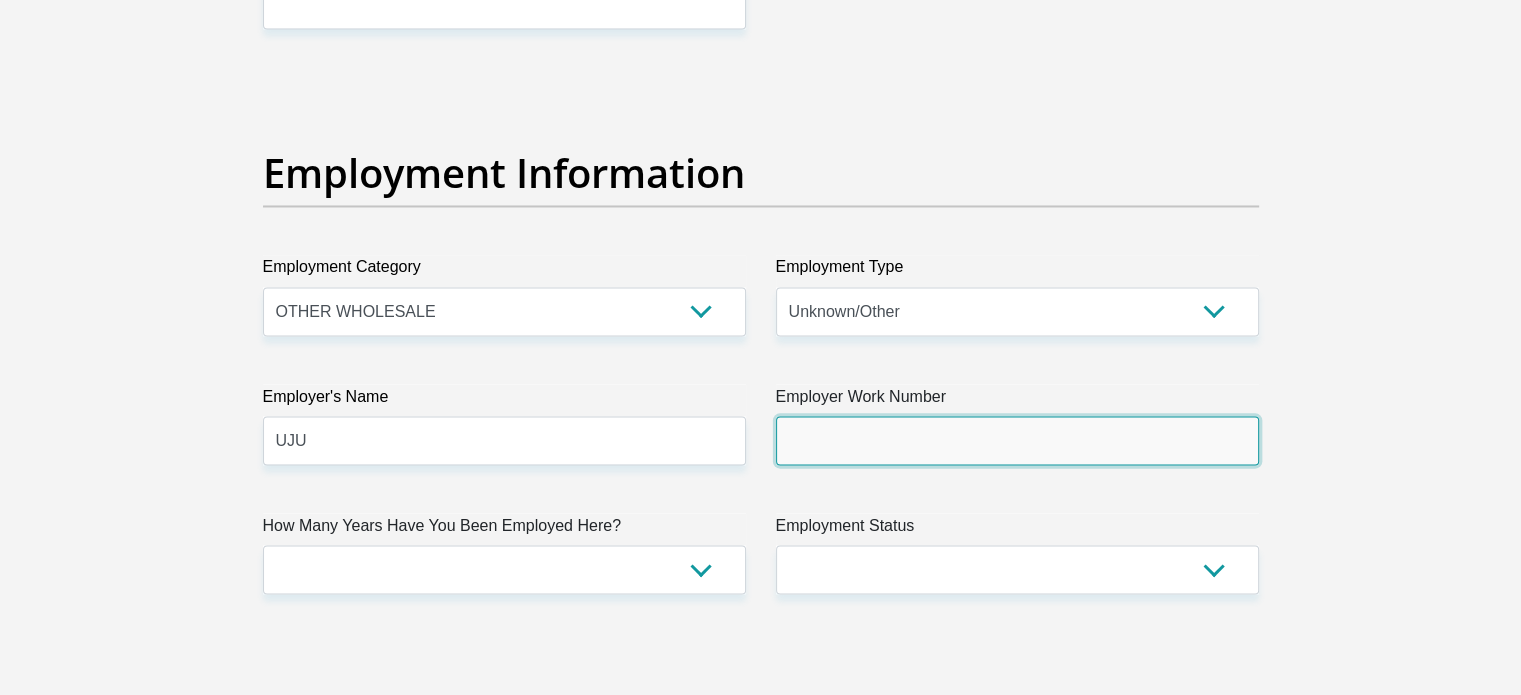 click on "Employer Work Number" at bounding box center (1017, 440) 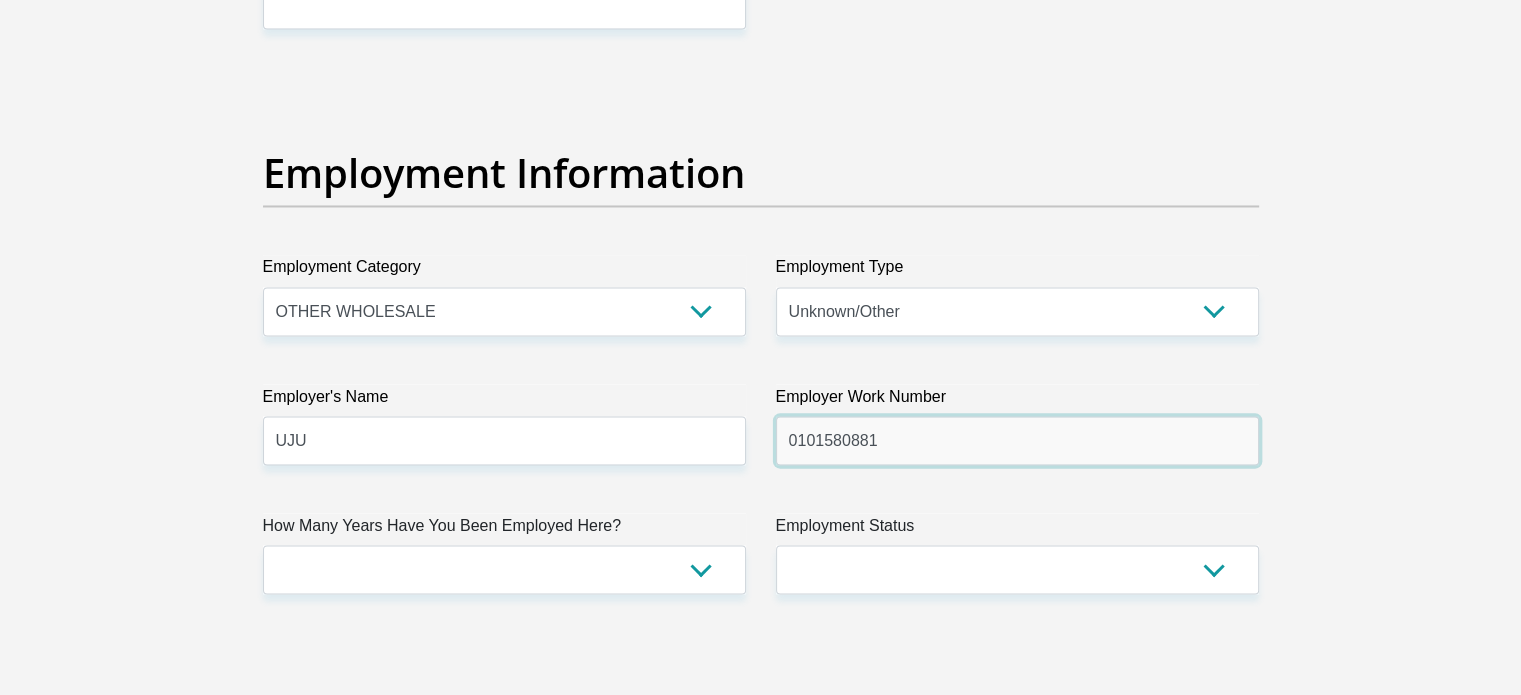 type on "0101580881" 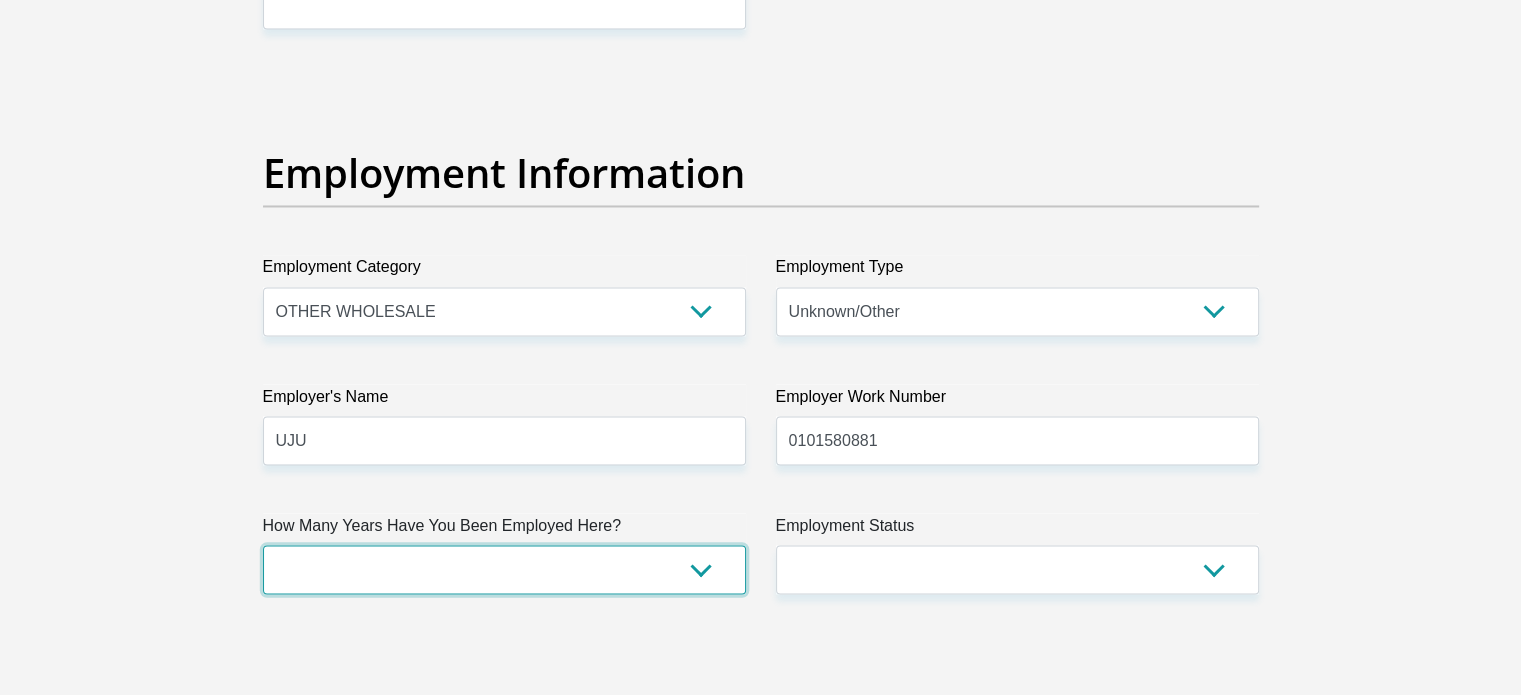 click on "less than 1 year
1-3 years
3-5 years
5+ years" at bounding box center (504, 569) 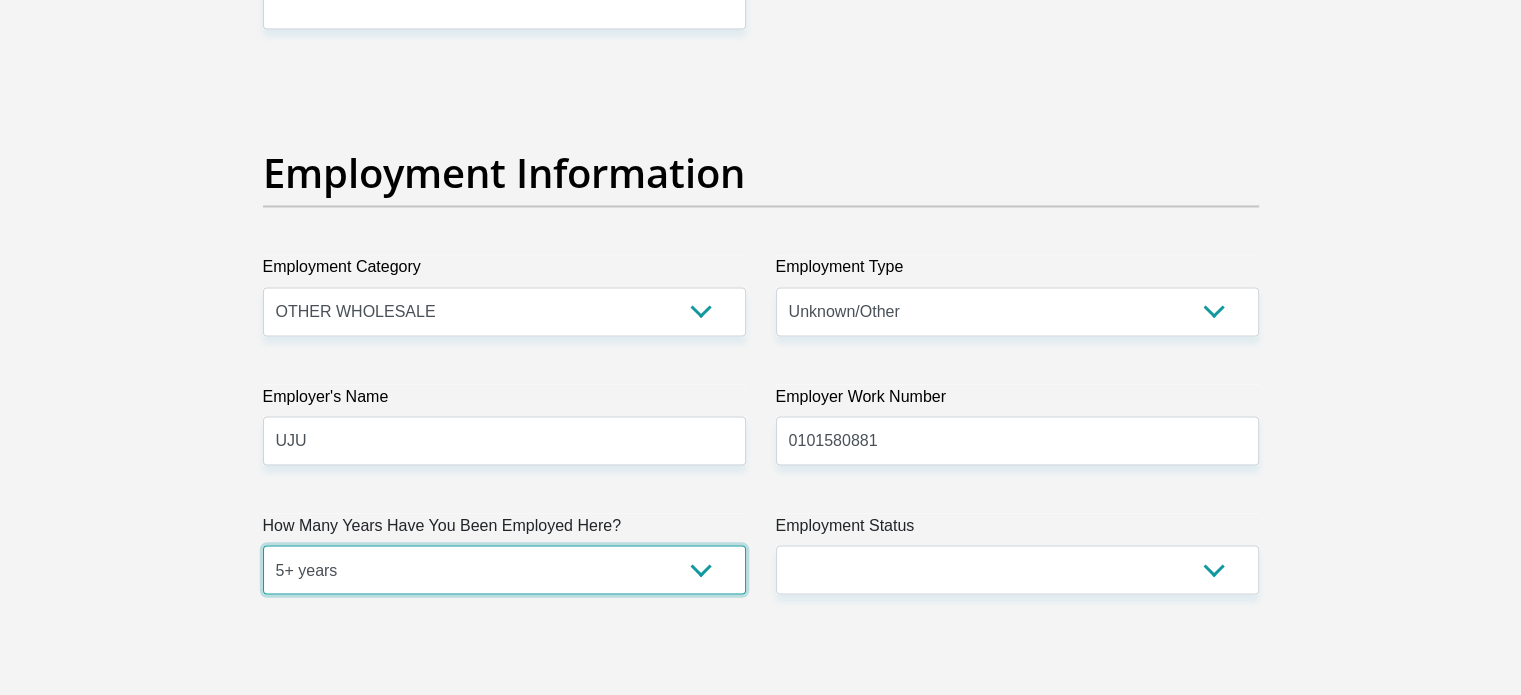 click on "less than 1 year
1-3 years
3-5 years
5+ years" at bounding box center (504, 569) 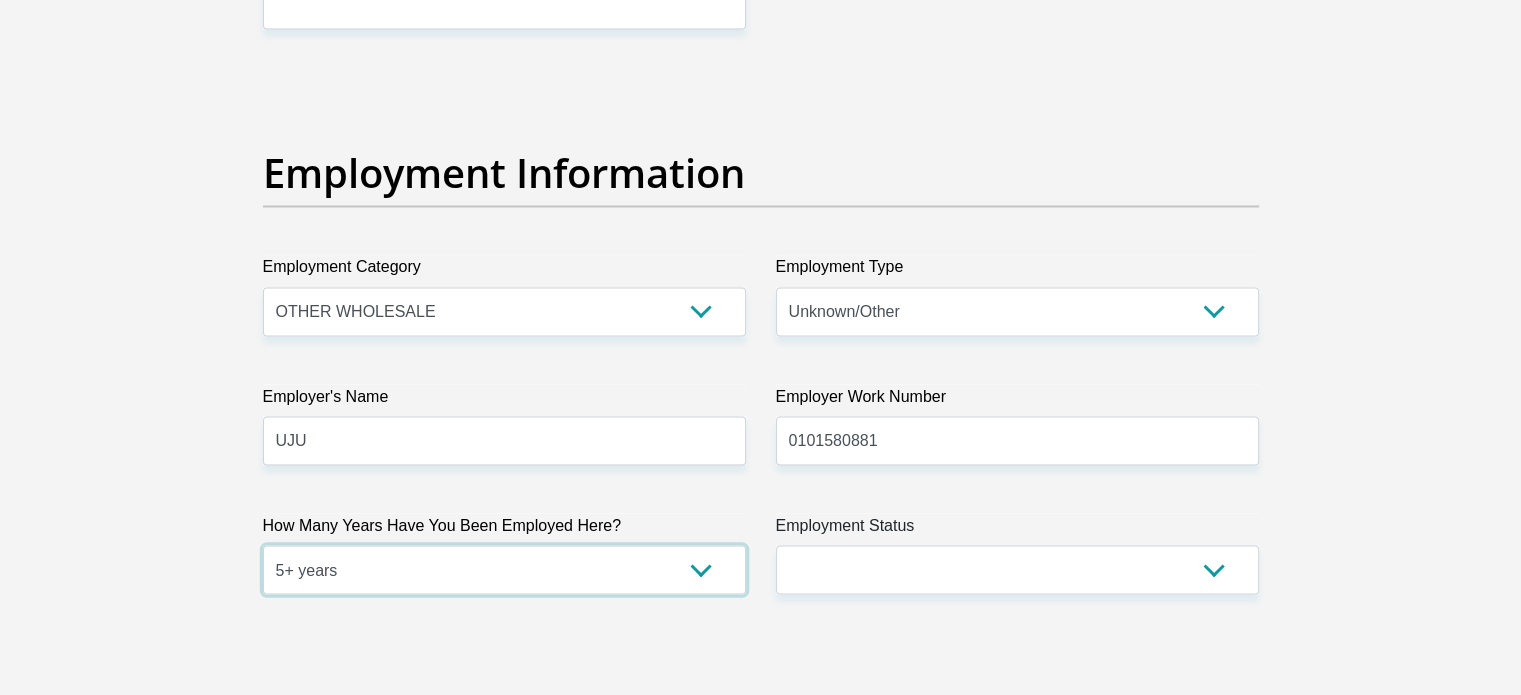 click on "less than 1 year
1-3 years
3-5 years
5+ years" at bounding box center [504, 569] 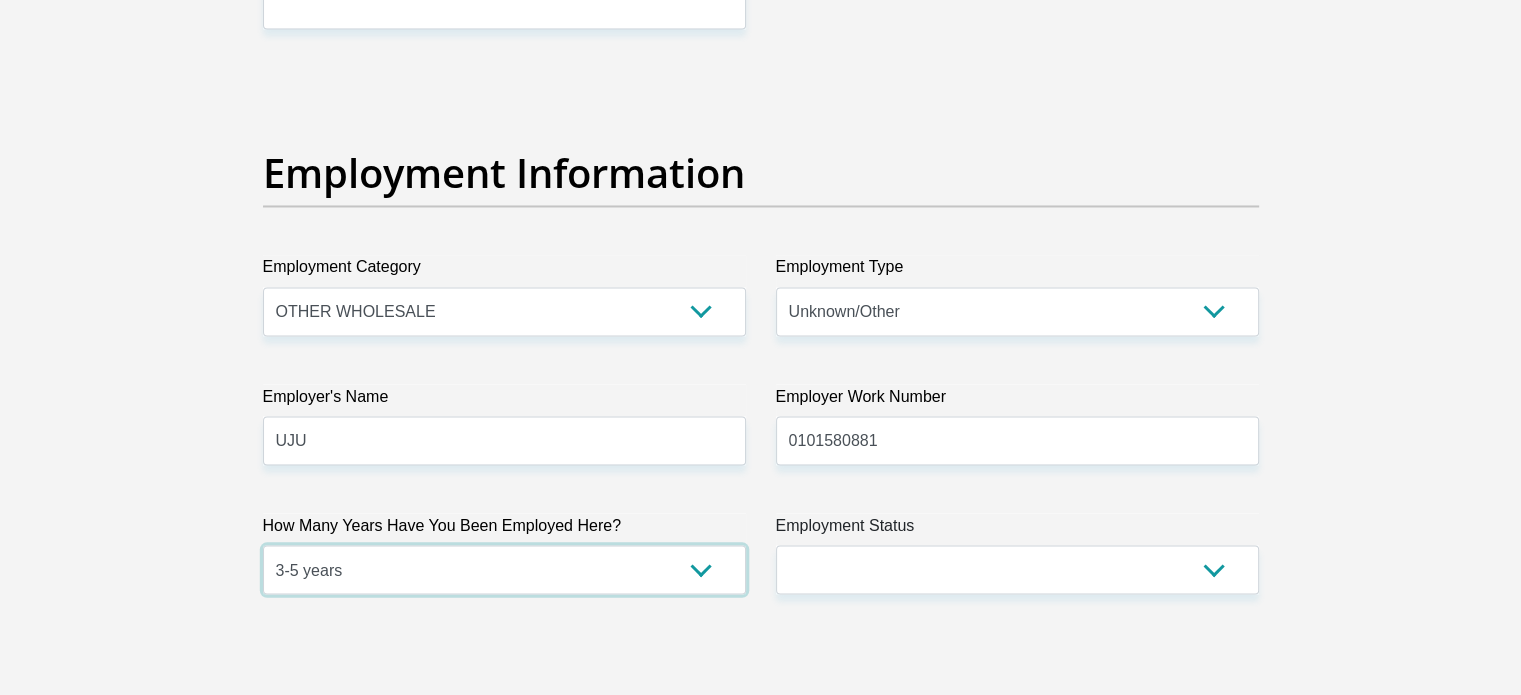 click on "less than 1 year
1-3 years
3-5 years
5+ years" at bounding box center [504, 569] 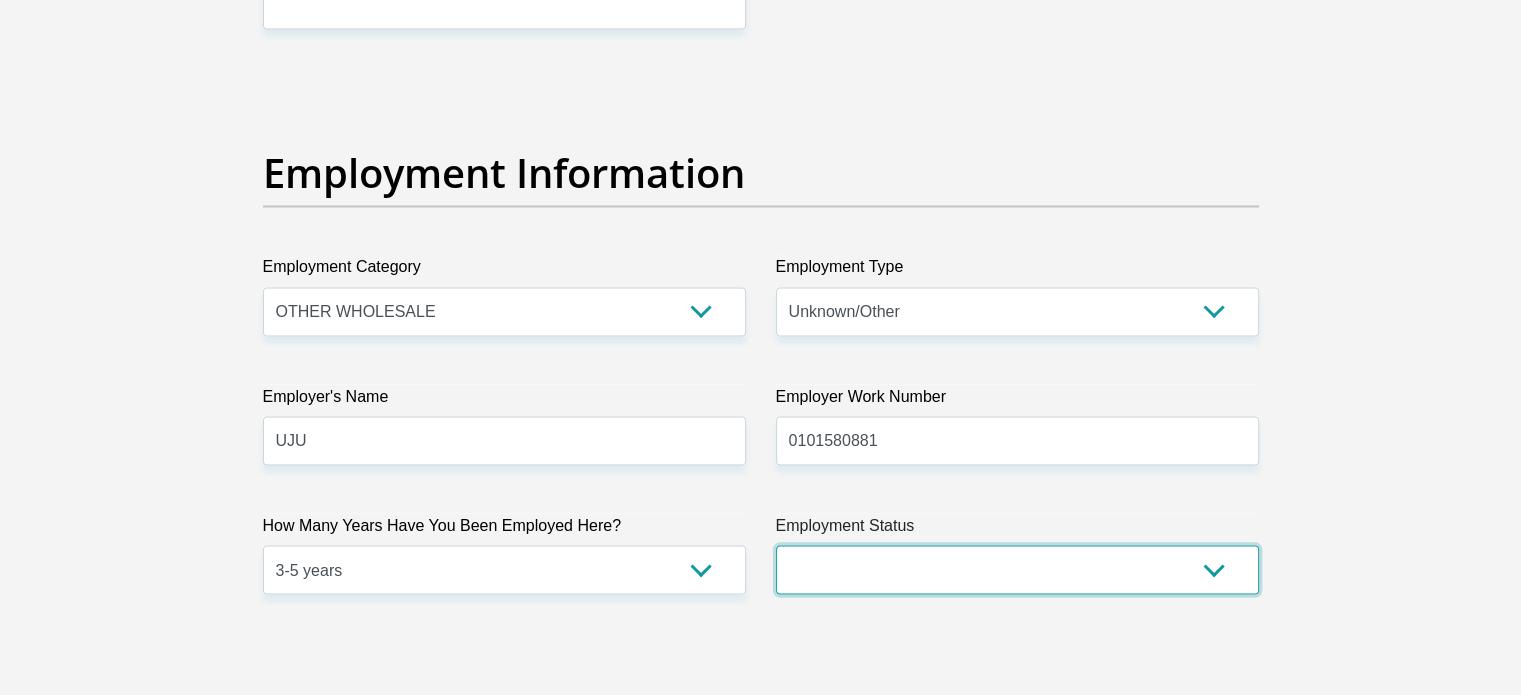 click on "Permanent/Full-time
Part-time/Casual
Contract Worker
Self-Employed
Housewife
Retired
Student
Medically Boarded
Disability
Unemployed" at bounding box center (1017, 569) 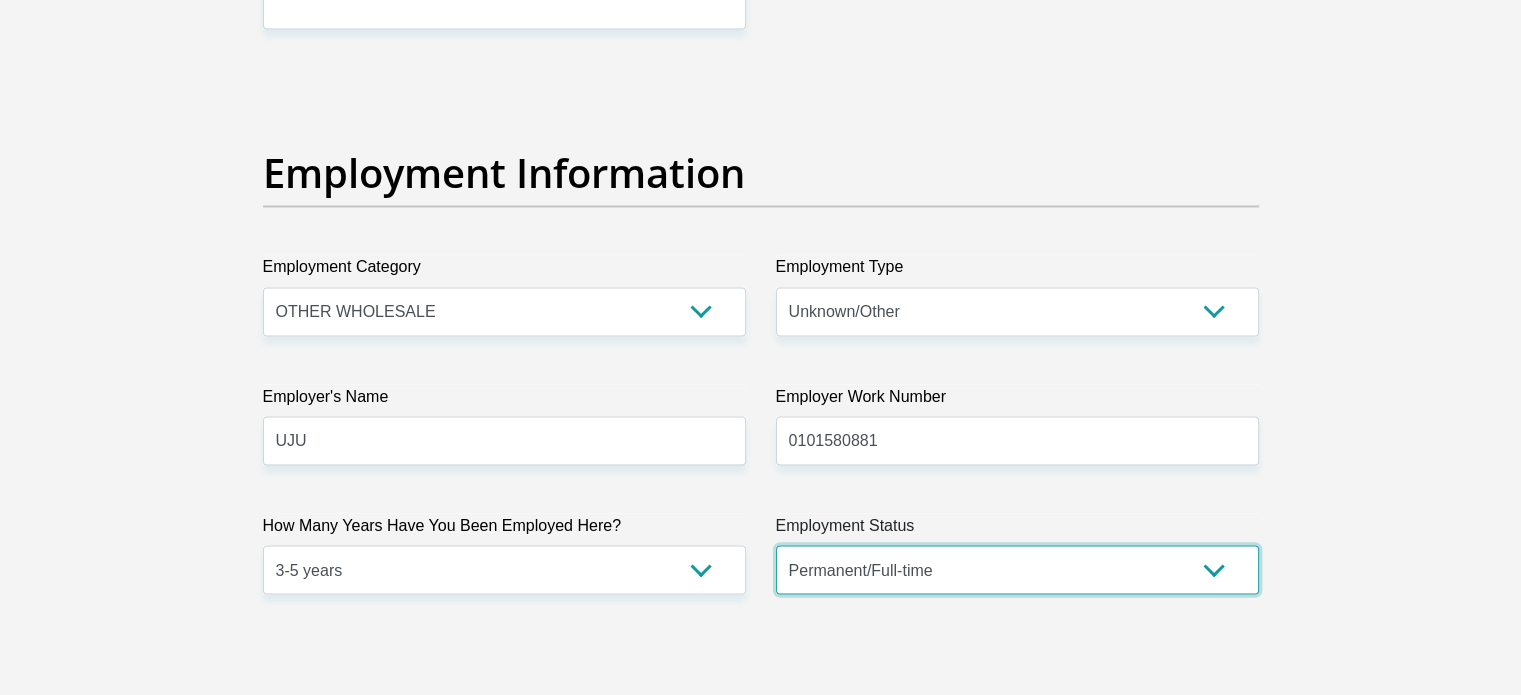 click on "Permanent/Full-time
Part-time/Casual
Contract Worker
Self-Employed
Housewife
Retired
Student
Medically Boarded
Disability
Unemployed" at bounding box center [1017, 569] 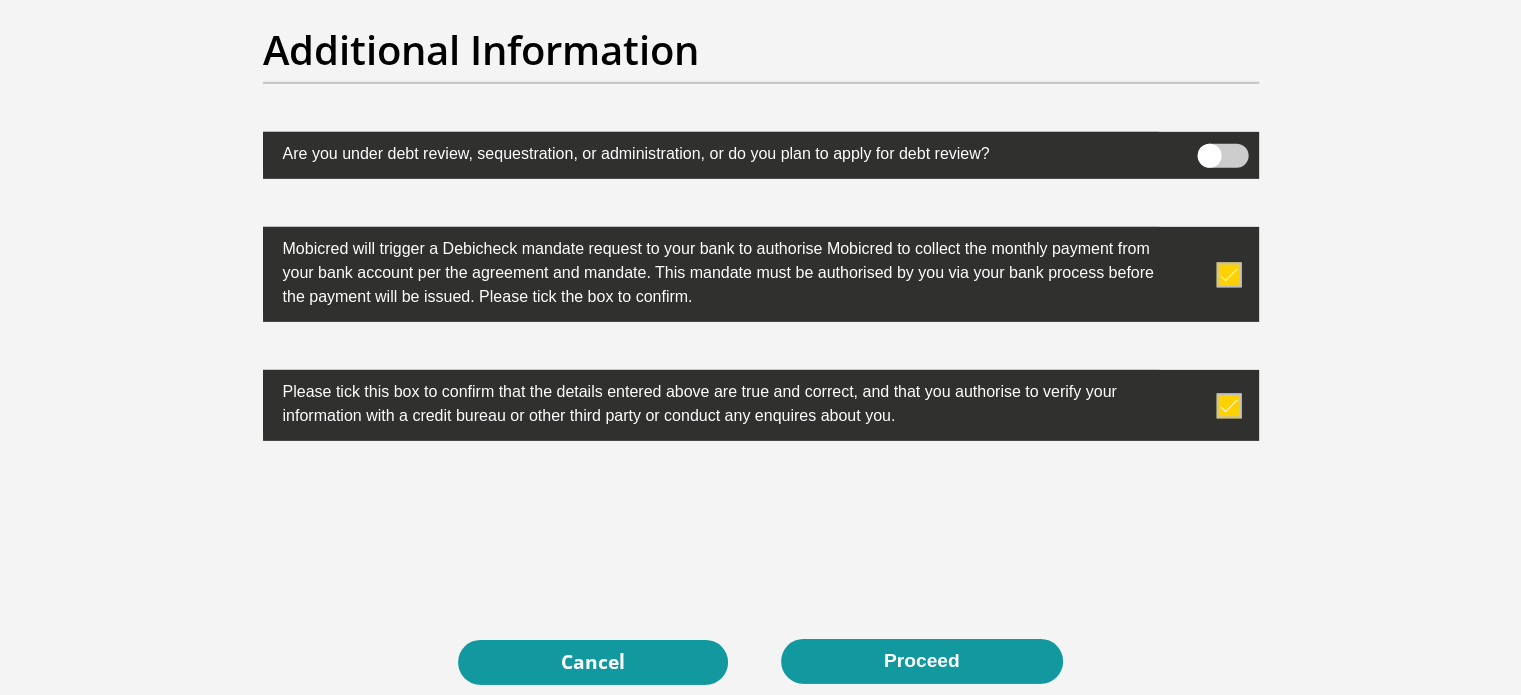 scroll, scrollTop: 6300, scrollLeft: 0, axis: vertical 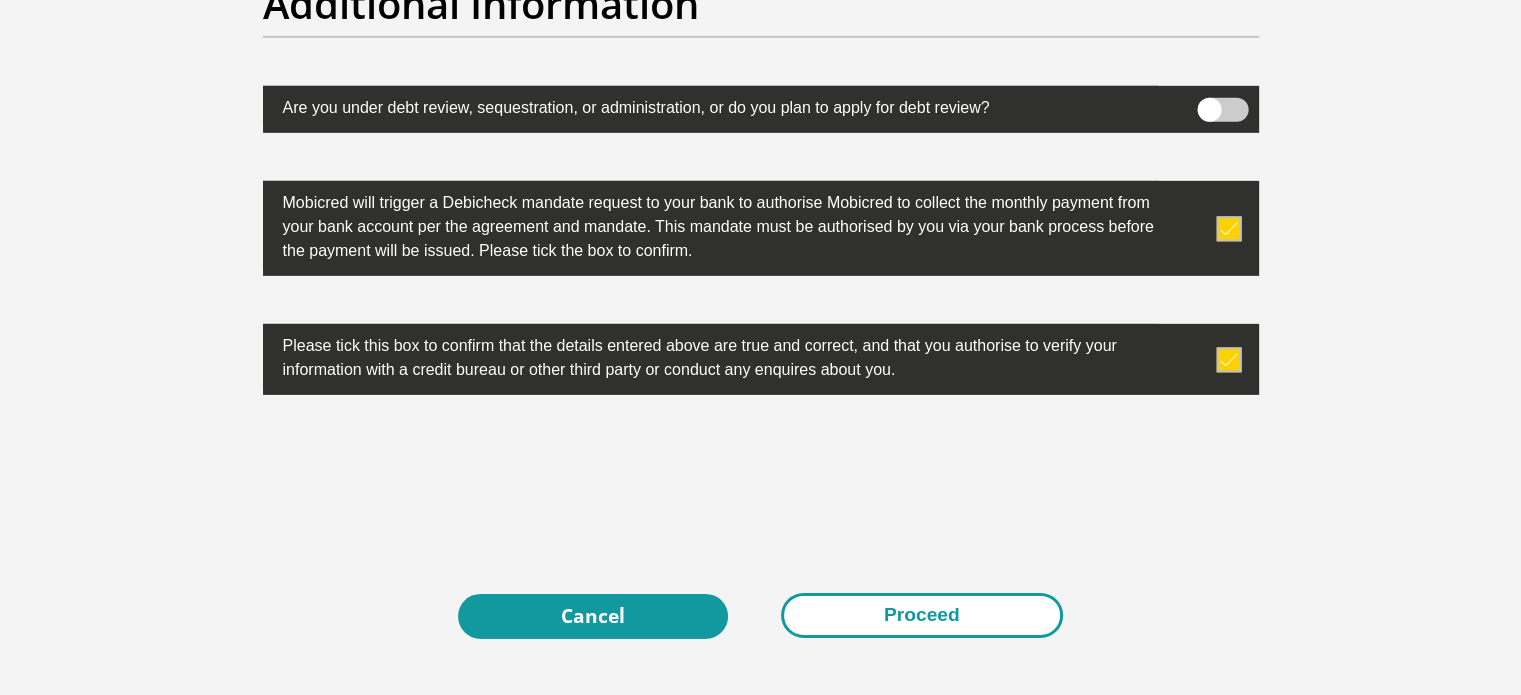 click on "Proceed" at bounding box center (922, 615) 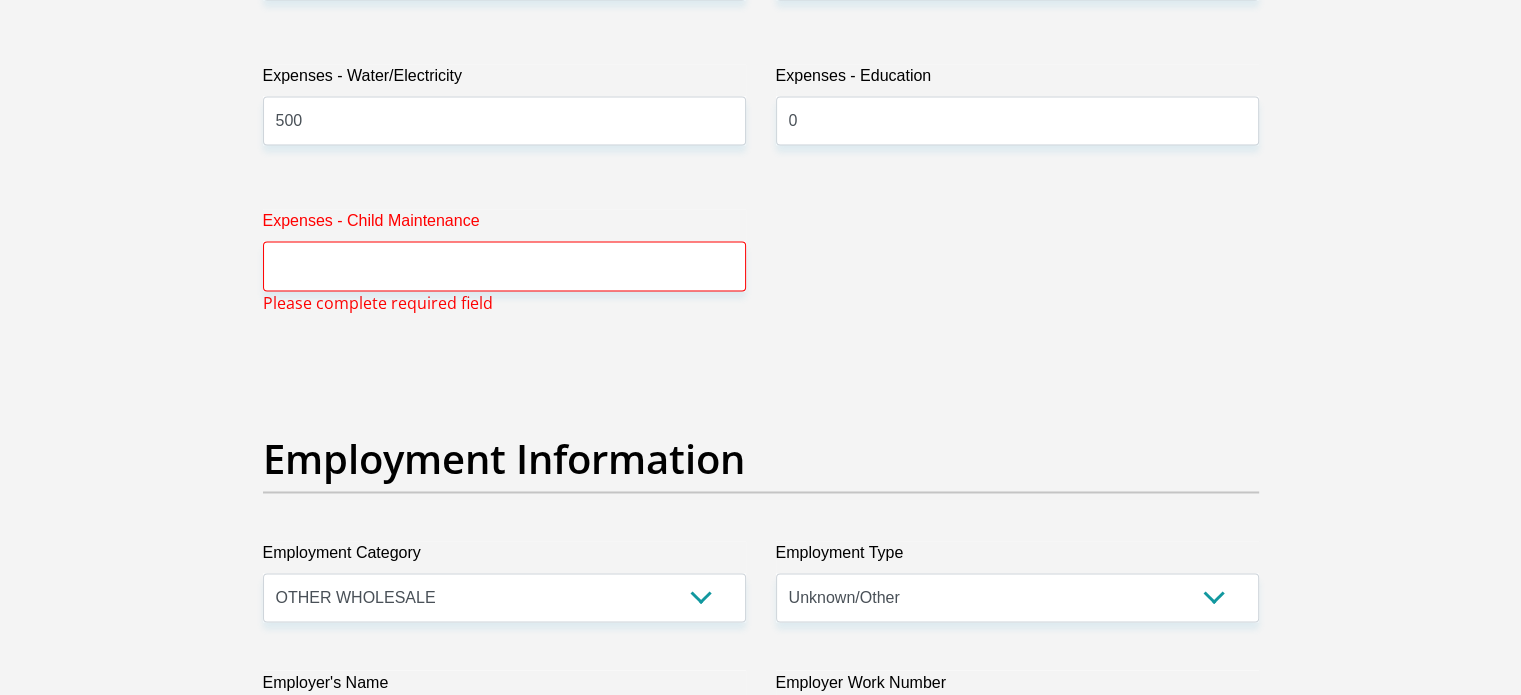 scroll, scrollTop: 3227, scrollLeft: 0, axis: vertical 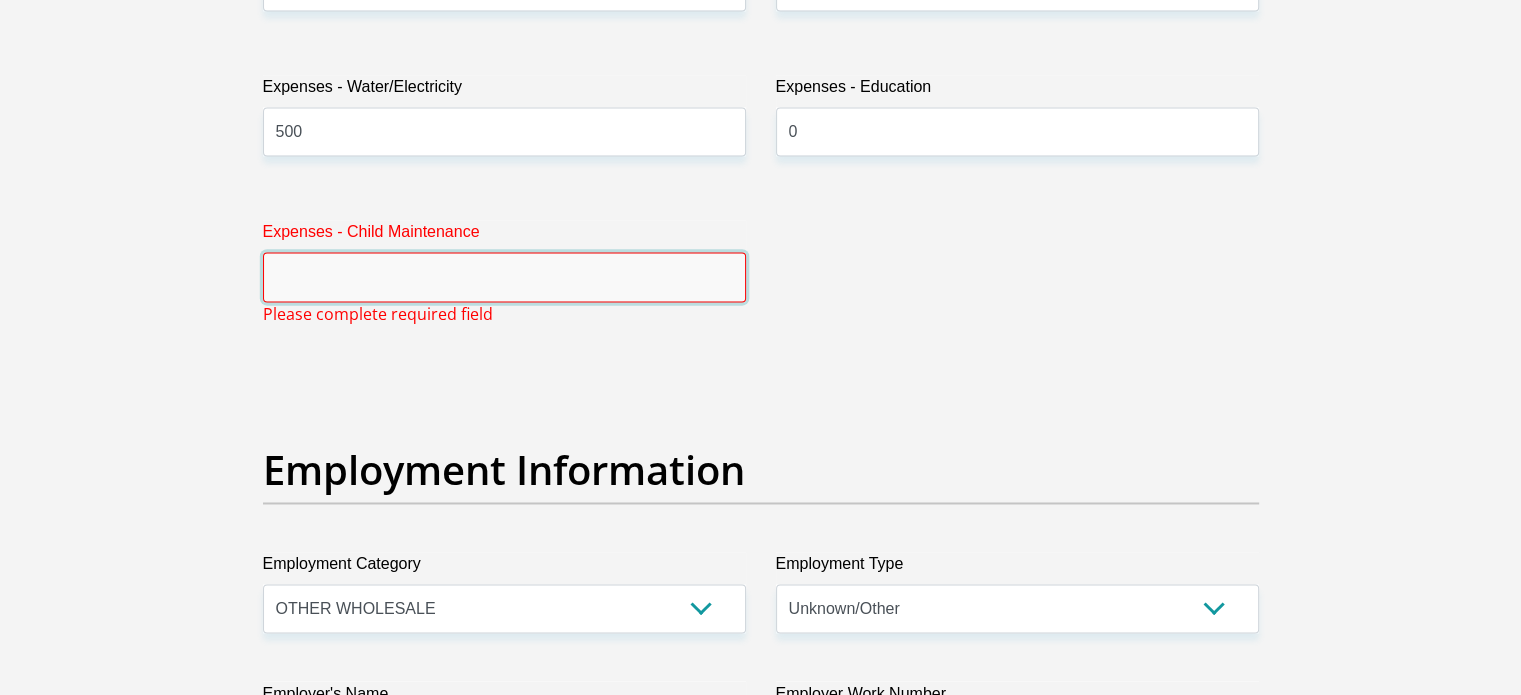 click on "Expenses - Child Maintenance" at bounding box center (504, 276) 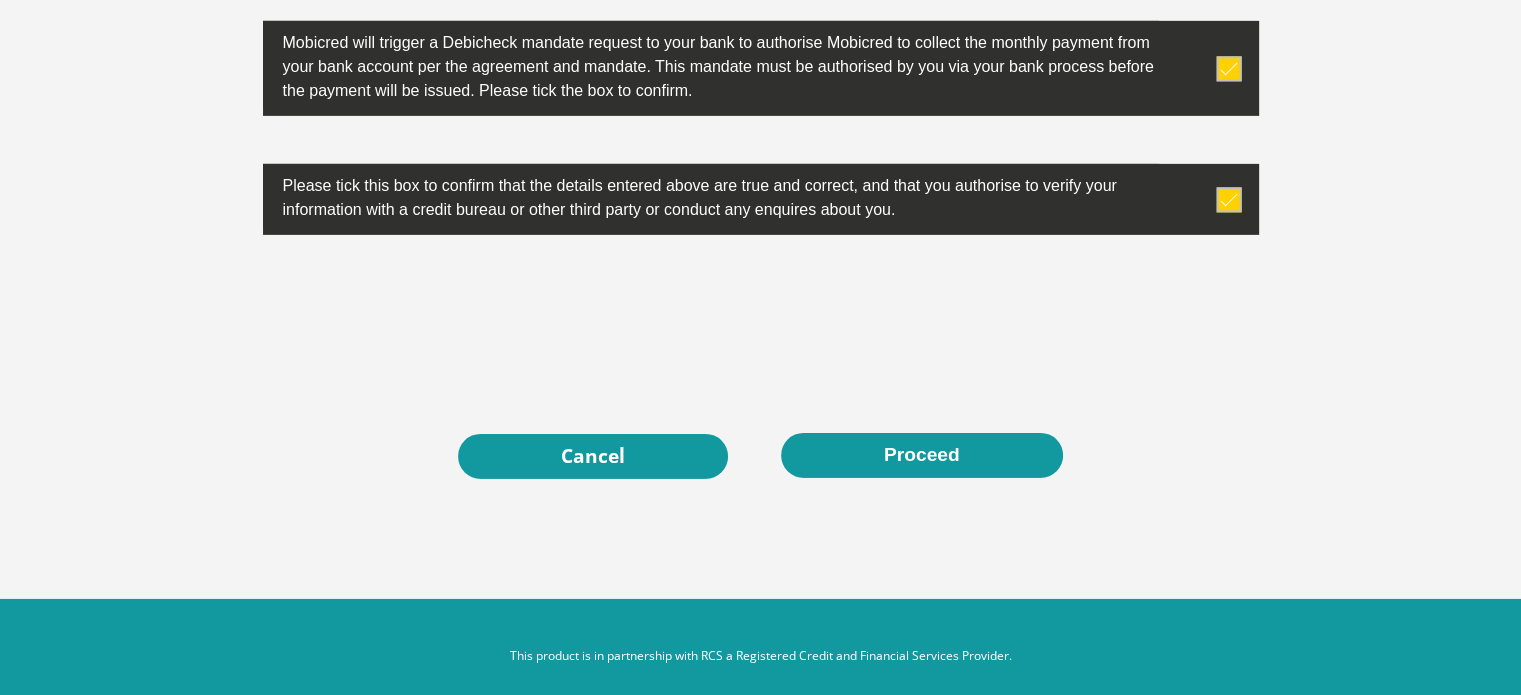 scroll, scrollTop: 6476, scrollLeft: 0, axis: vertical 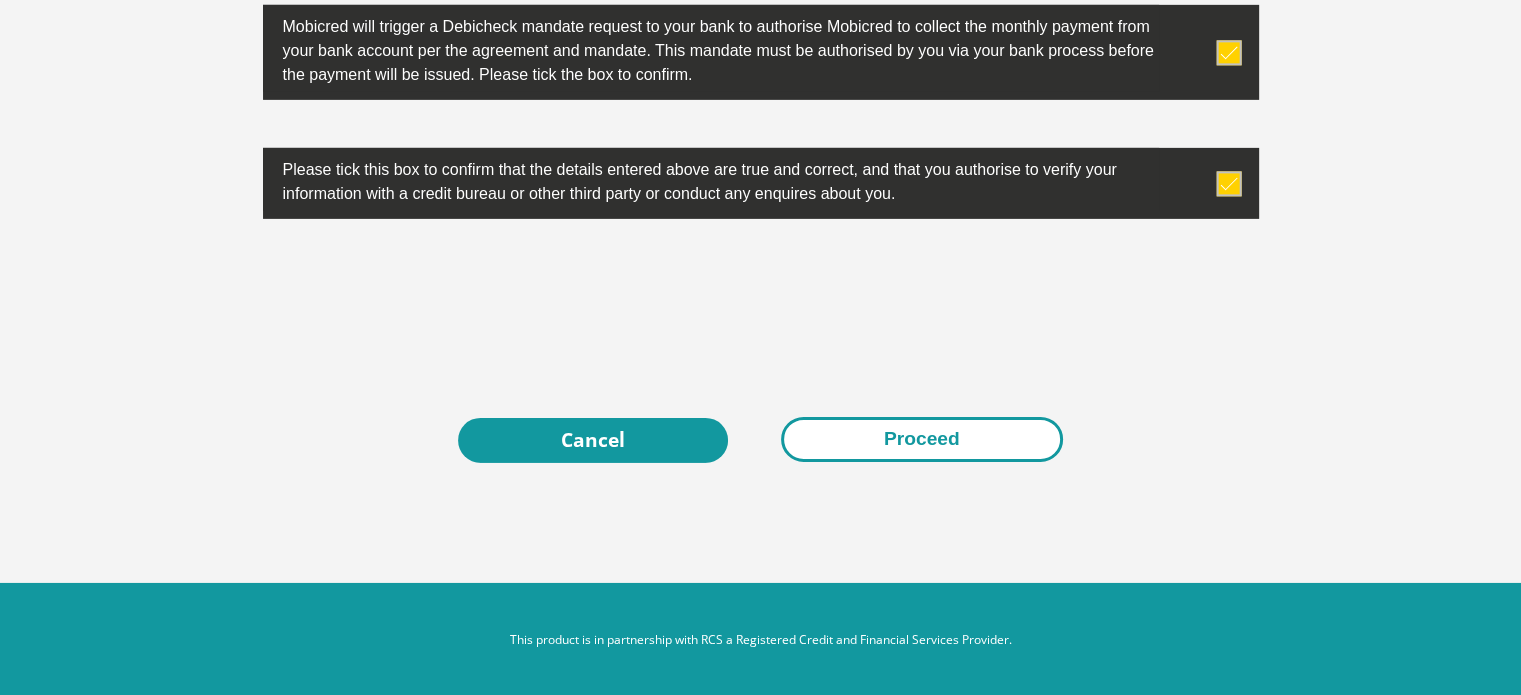 type on "0" 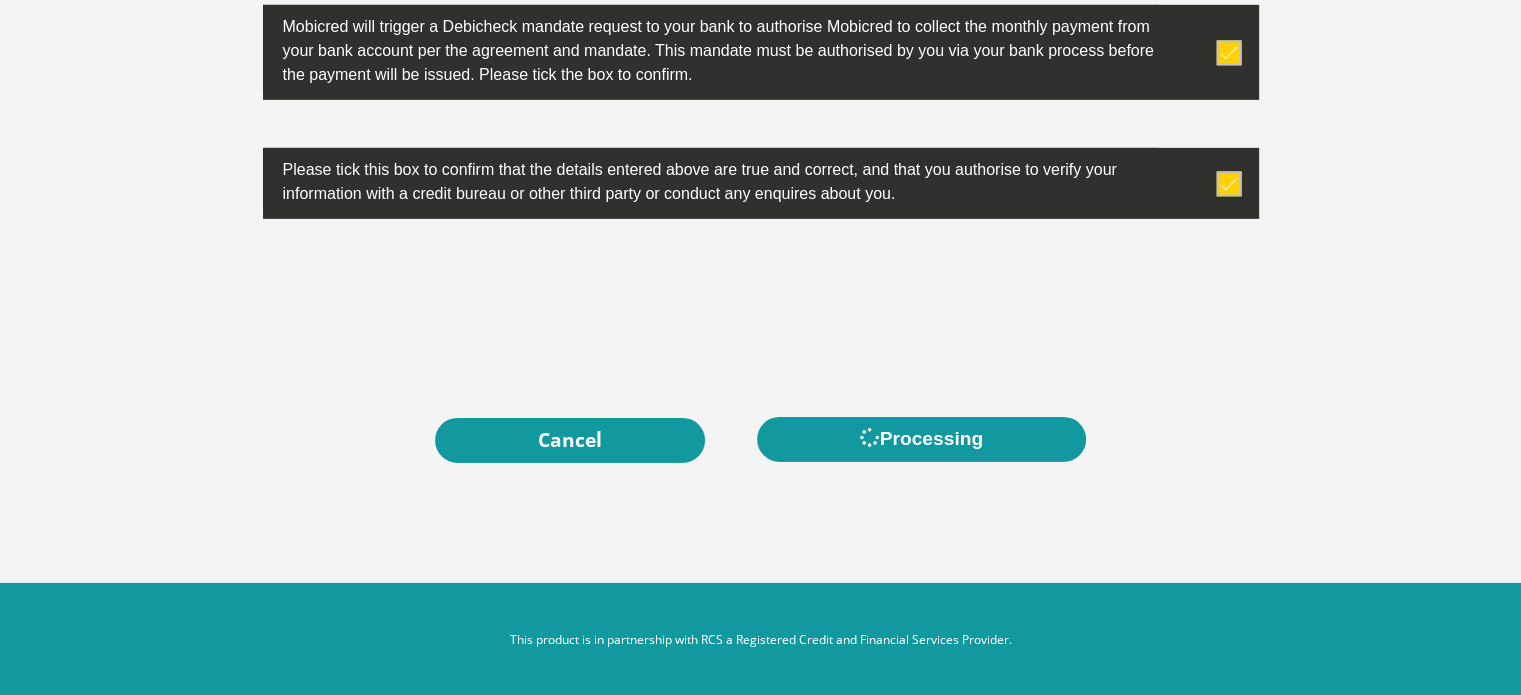 scroll, scrollTop: 0, scrollLeft: 0, axis: both 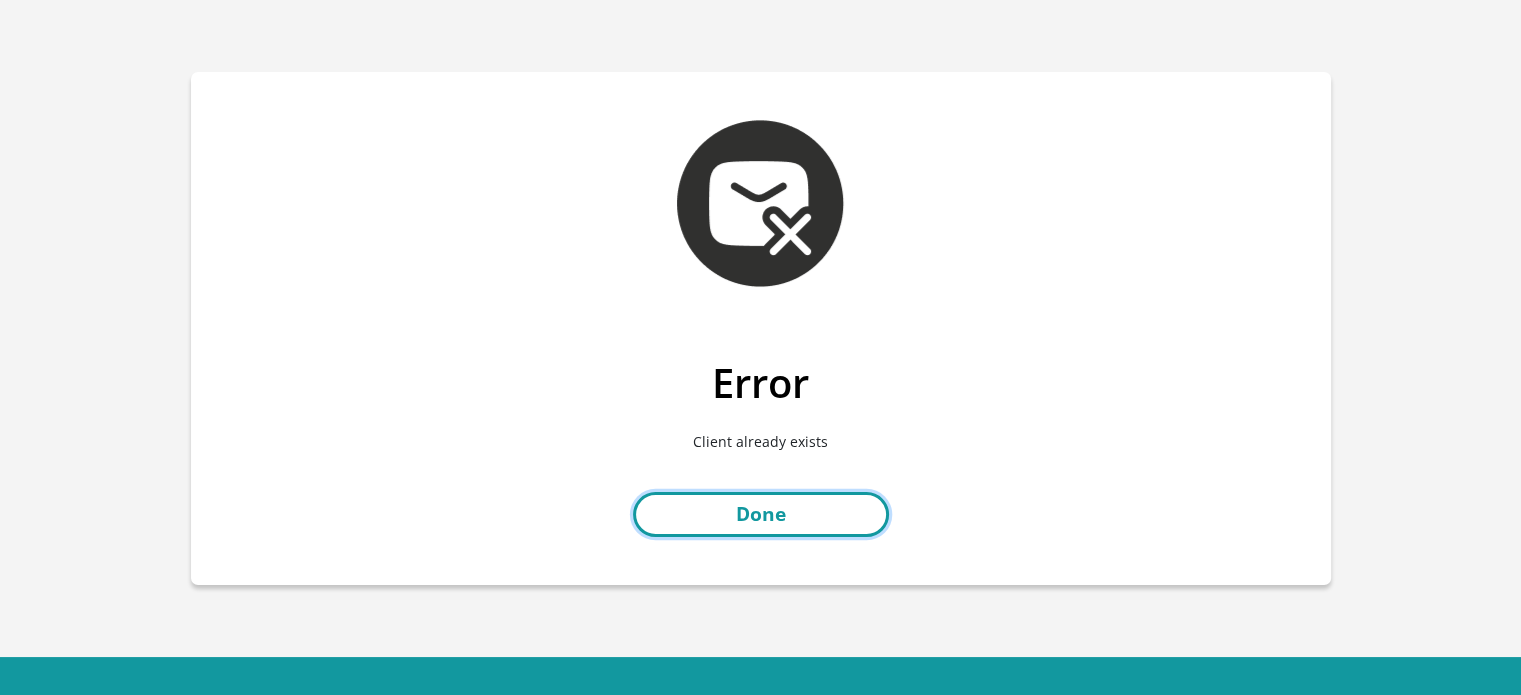 click on "Done" at bounding box center (761, 514) 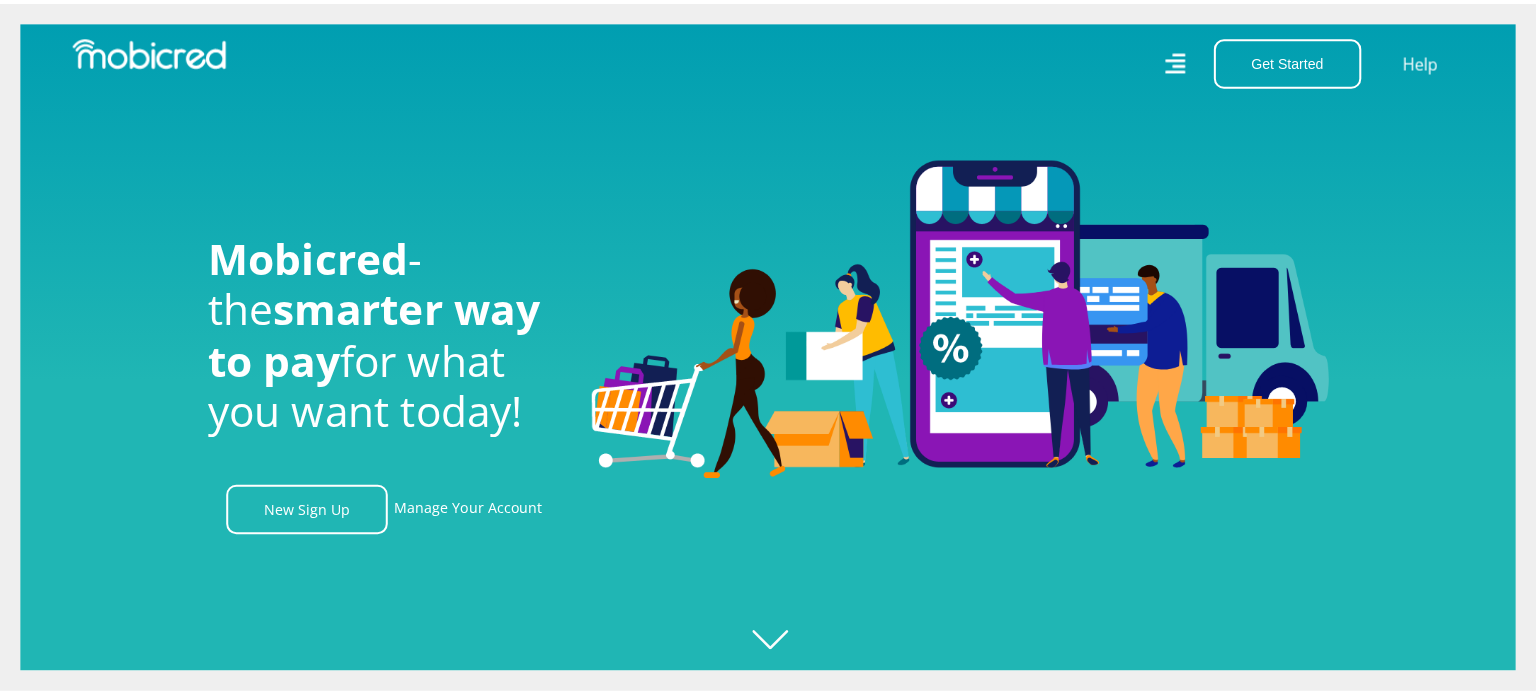 scroll, scrollTop: 0, scrollLeft: 0, axis: both 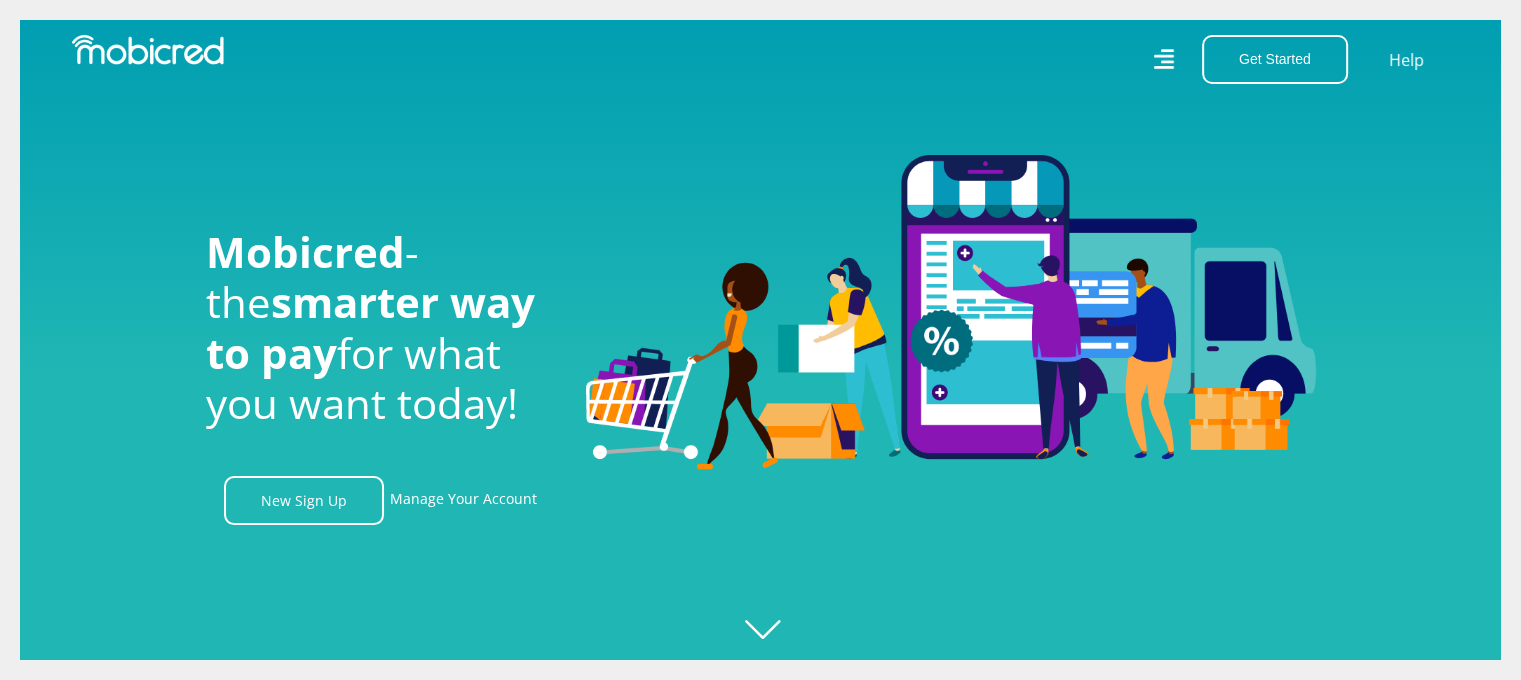 click 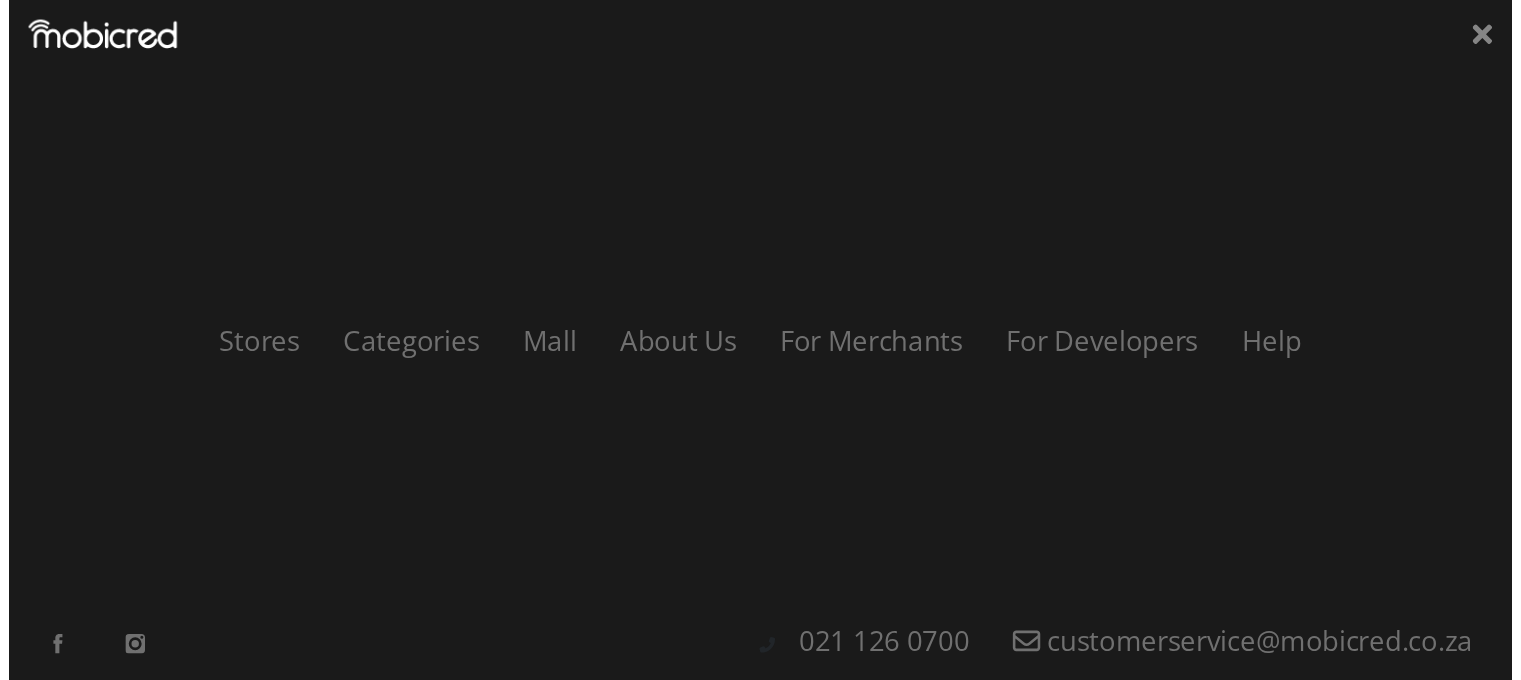 scroll, scrollTop: 0, scrollLeft: 1424, axis: horizontal 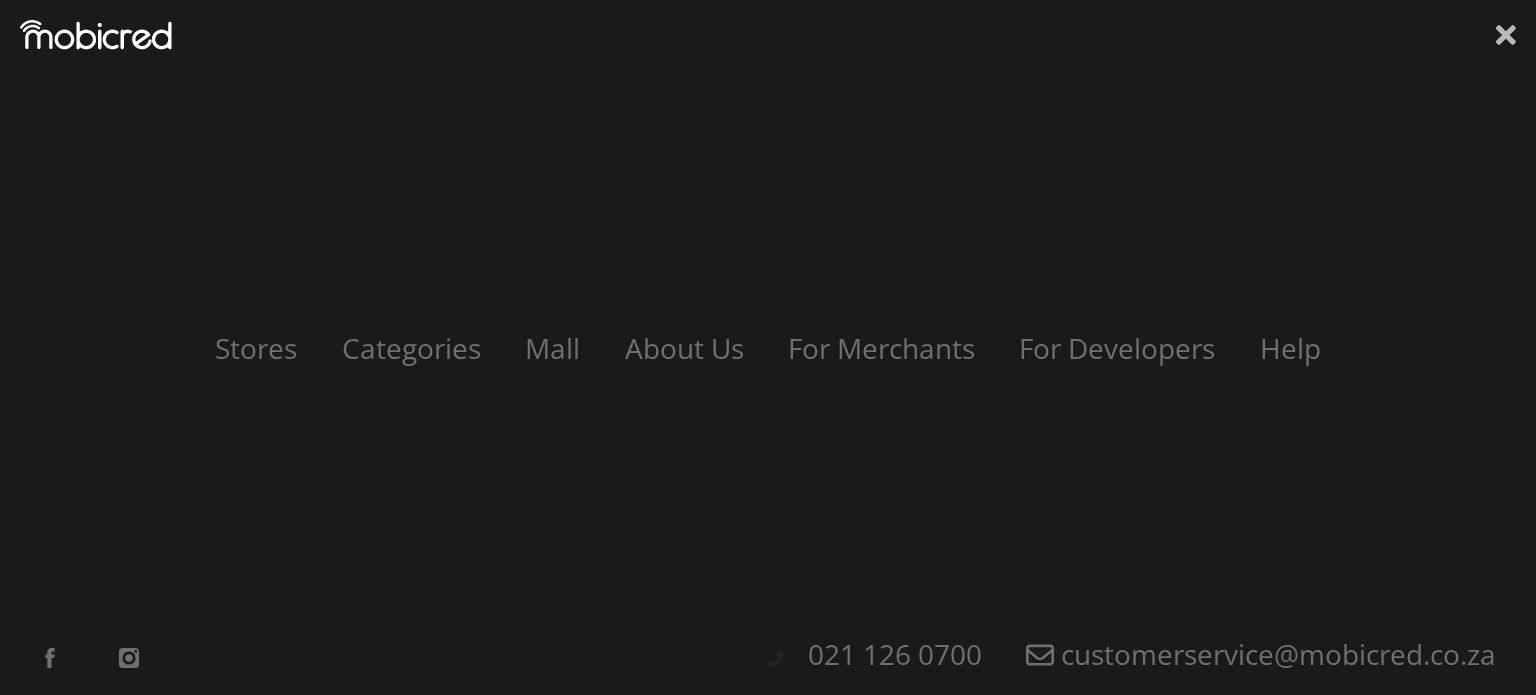 click 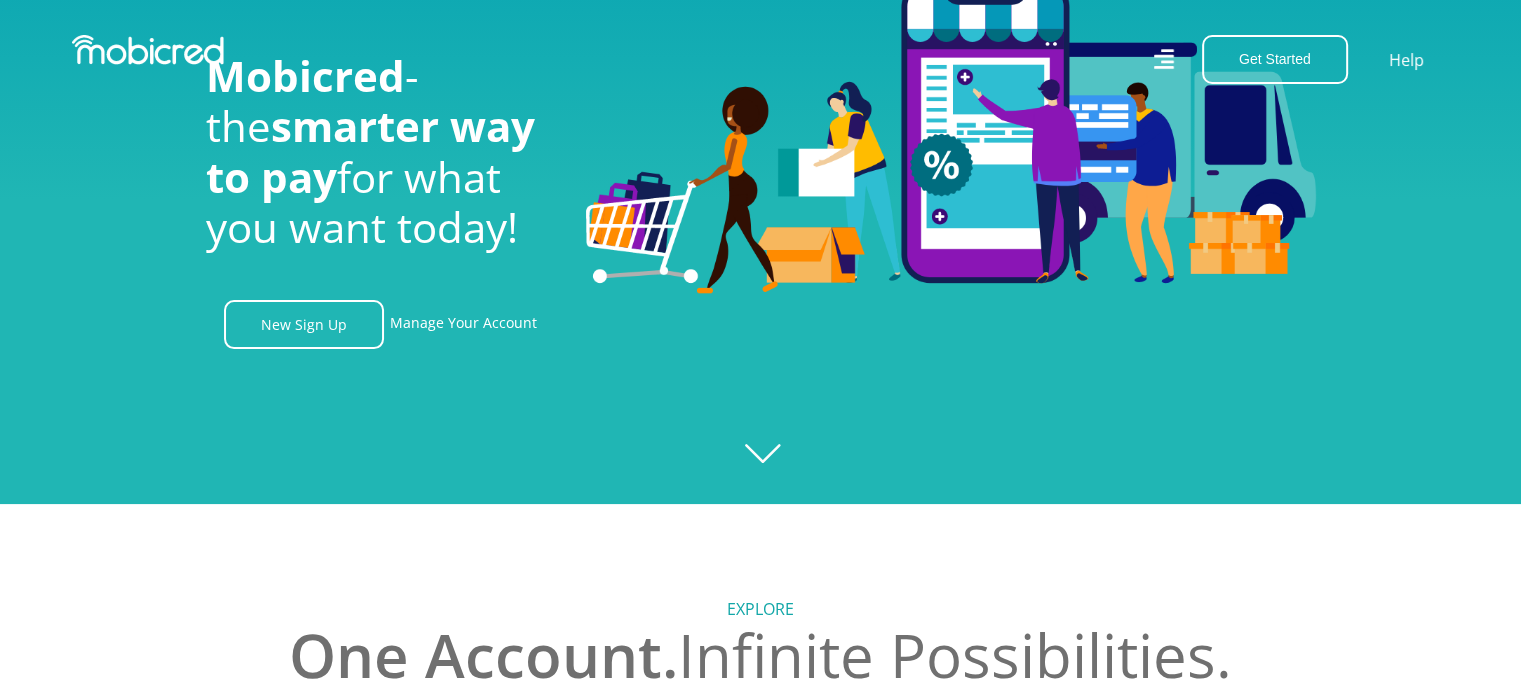scroll, scrollTop: 200, scrollLeft: 0, axis: vertical 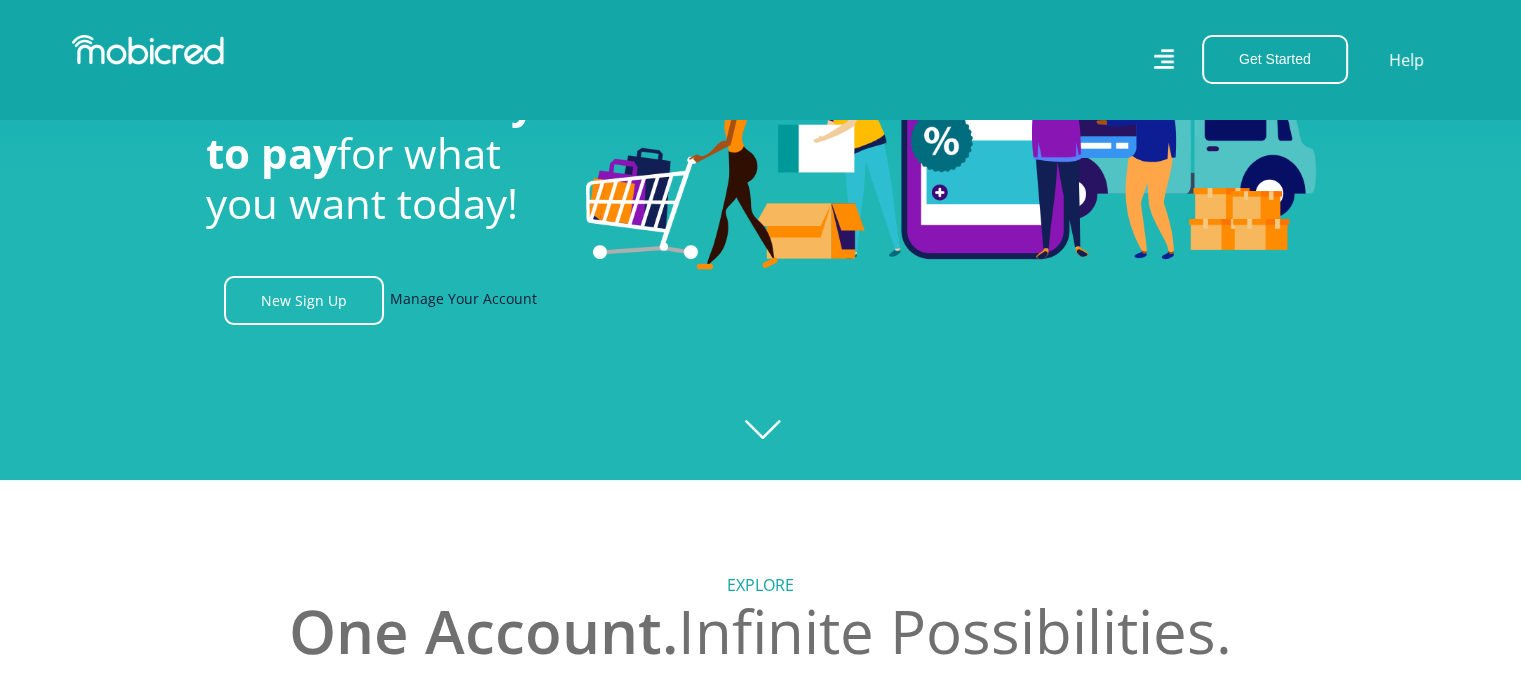 click on "Manage Your Account" at bounding box center (463, 300) 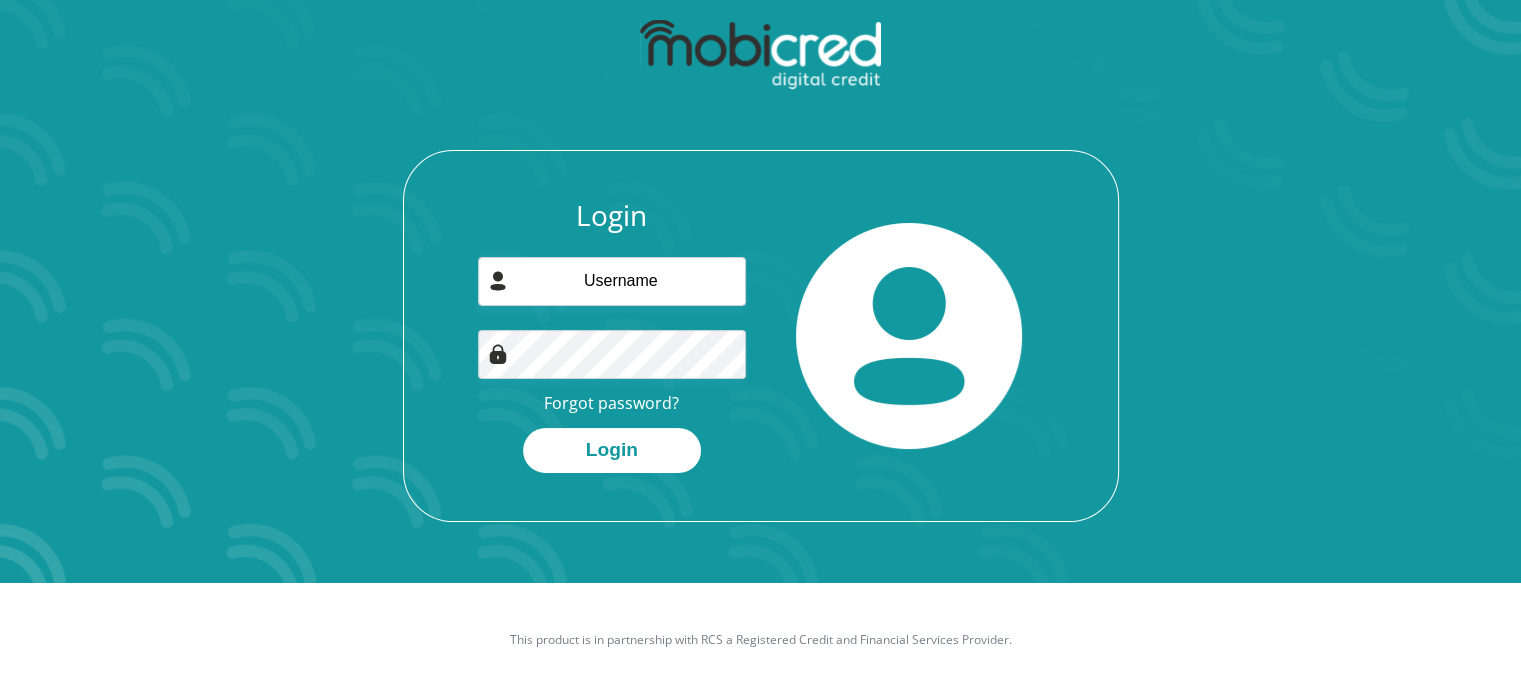 scroll, scrollTop: 114, scrollLeft: 0, axis: vertical 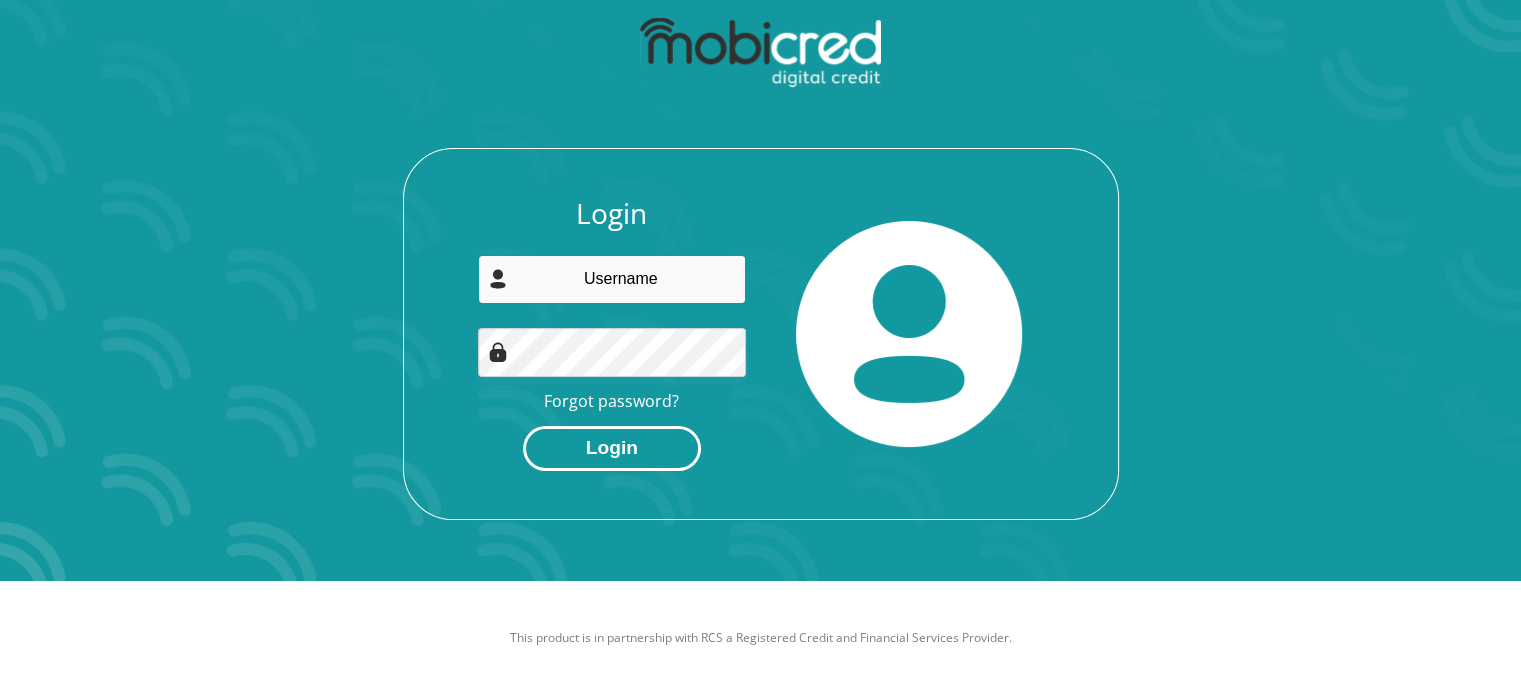 type on "[USERNAME]@example.com" 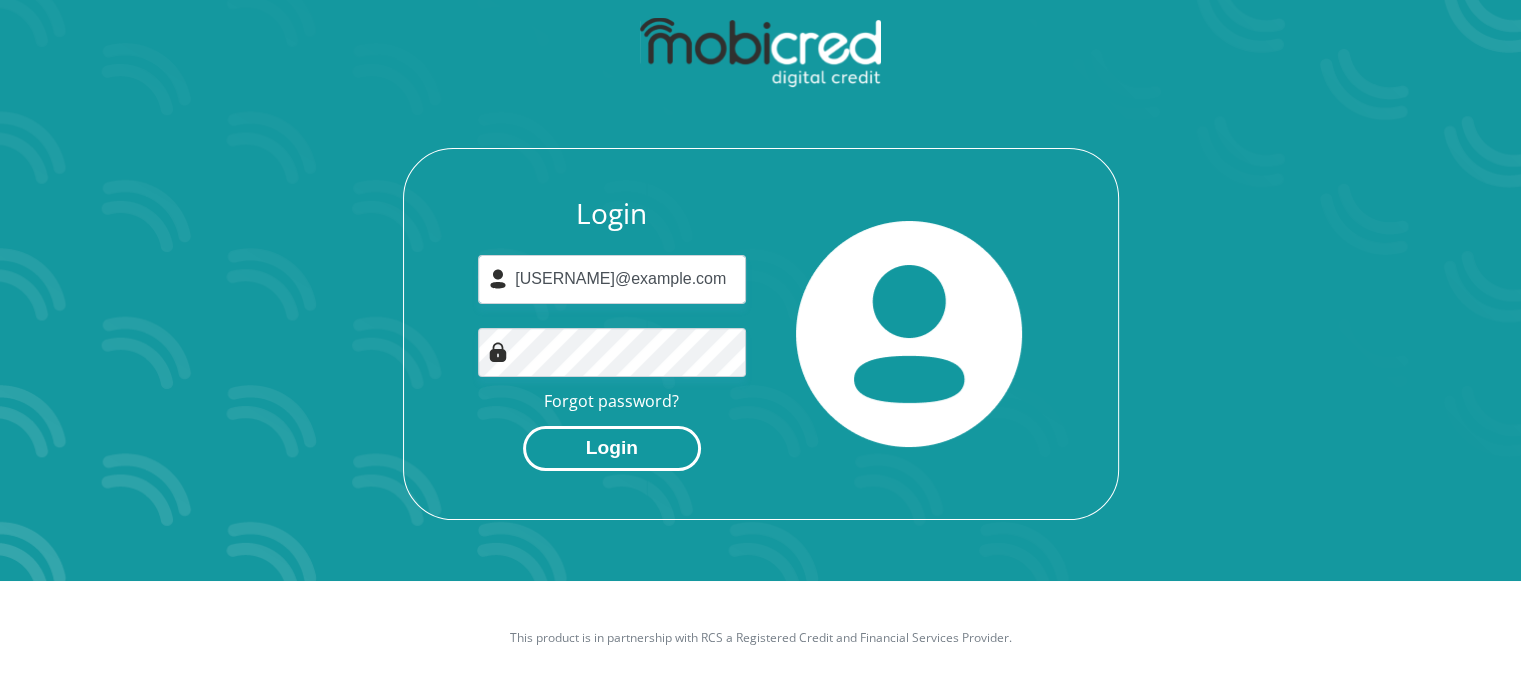 click on "Login" at bounding box center [612, 448] 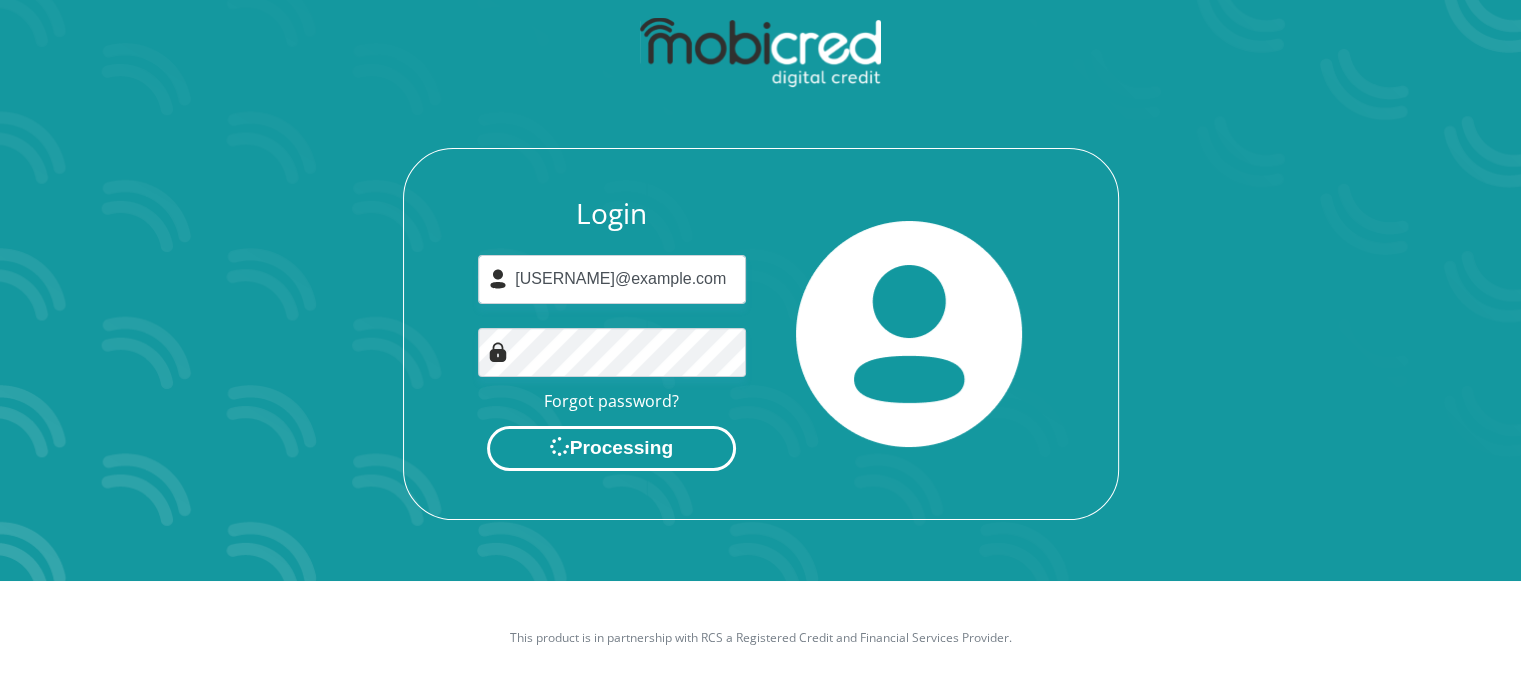 scroll, scrollTop: 0, scrollLeft: 0, axis: both 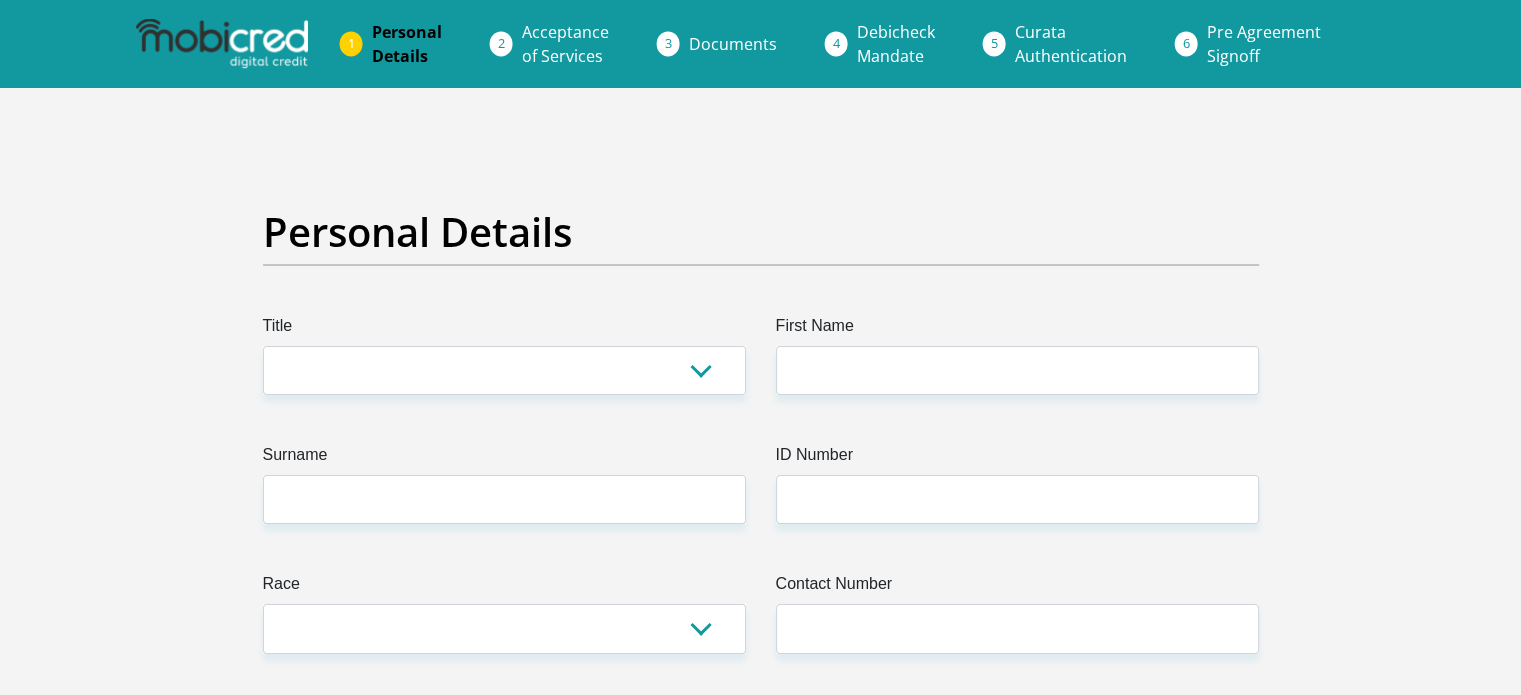 click at bounding box center (222, 44) 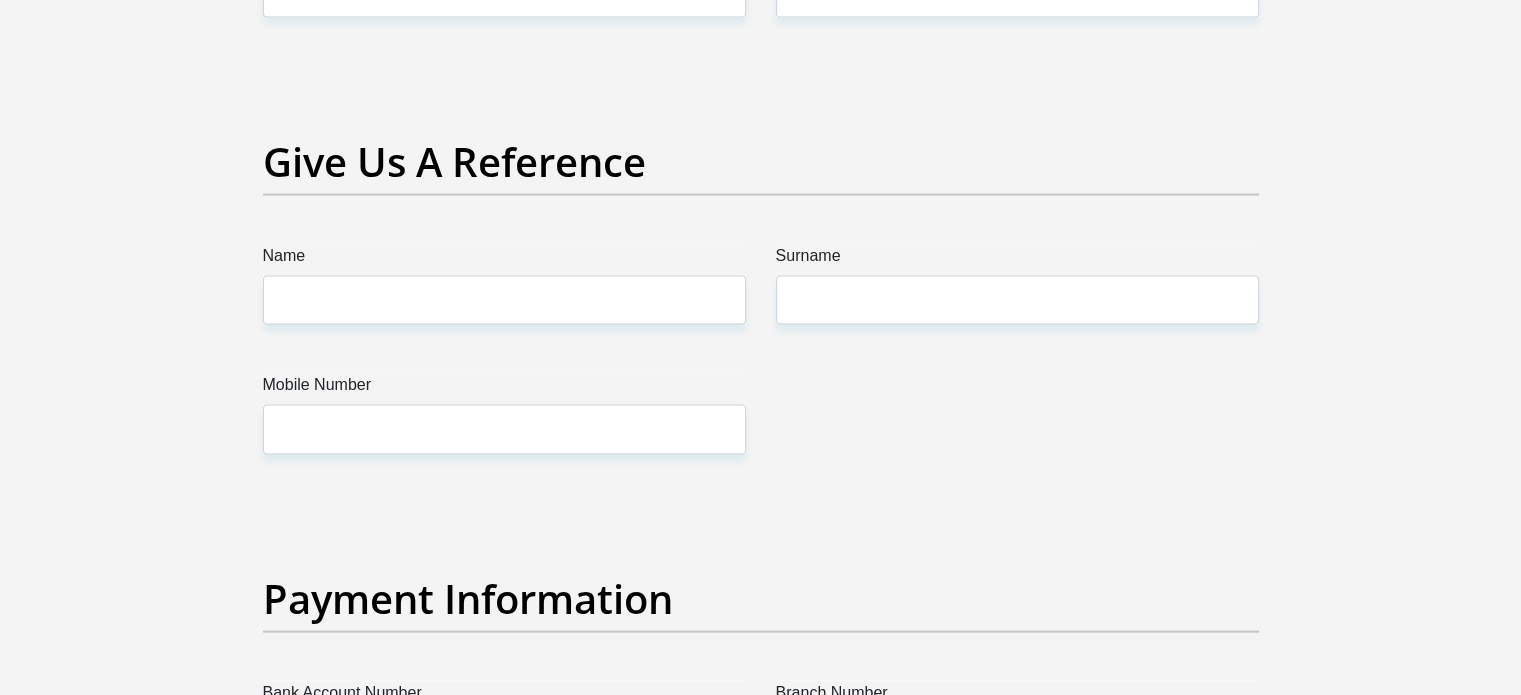 scroll, scrollTop: 3876, scrollLeft: 0, axis: vertical 